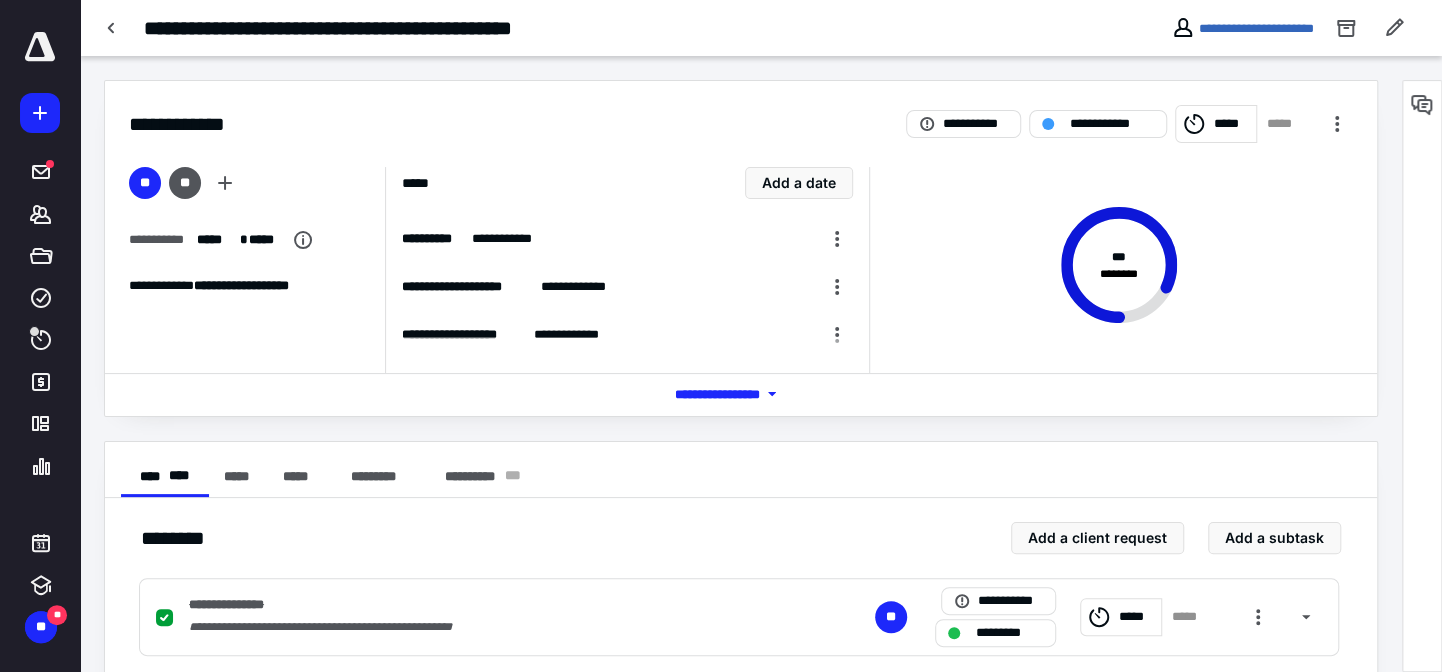 scroll, scrollTop: 0, scrollLeft: 0, axis: both 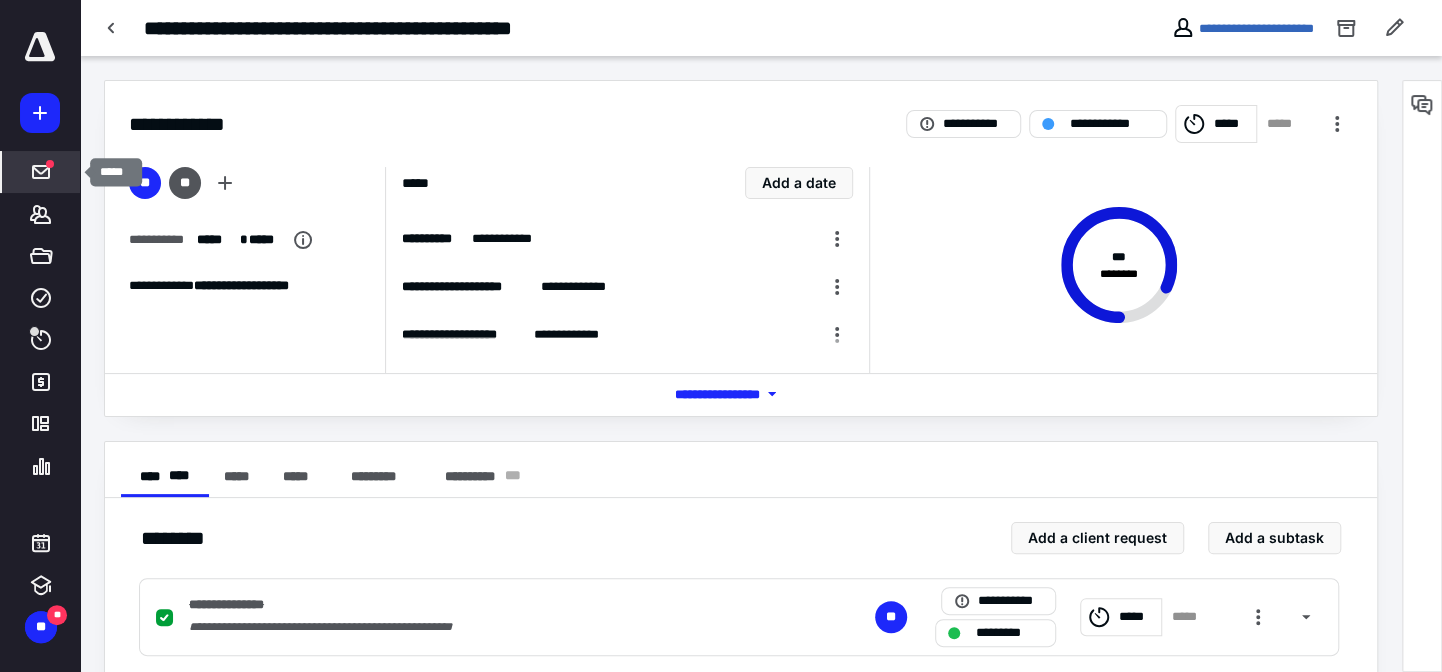 click at bounding box center [41, 172] 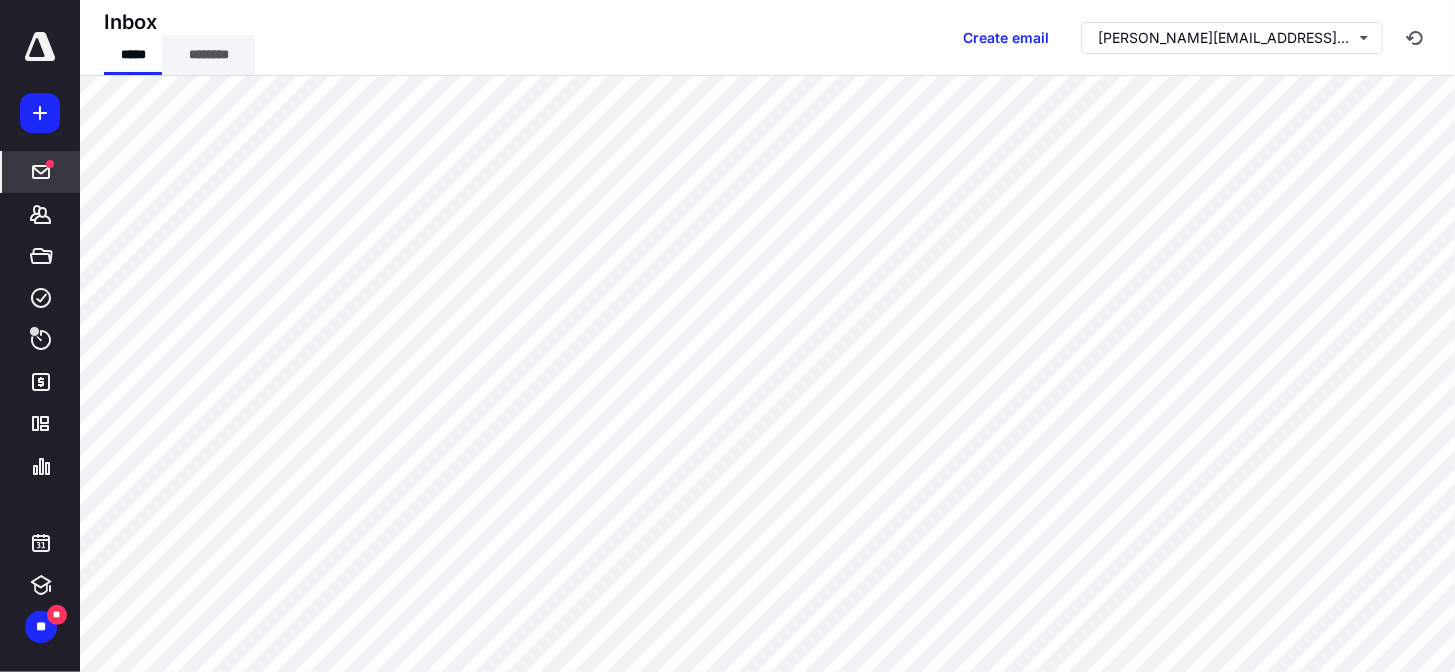 click on "********" at bounding box center [208, 55] 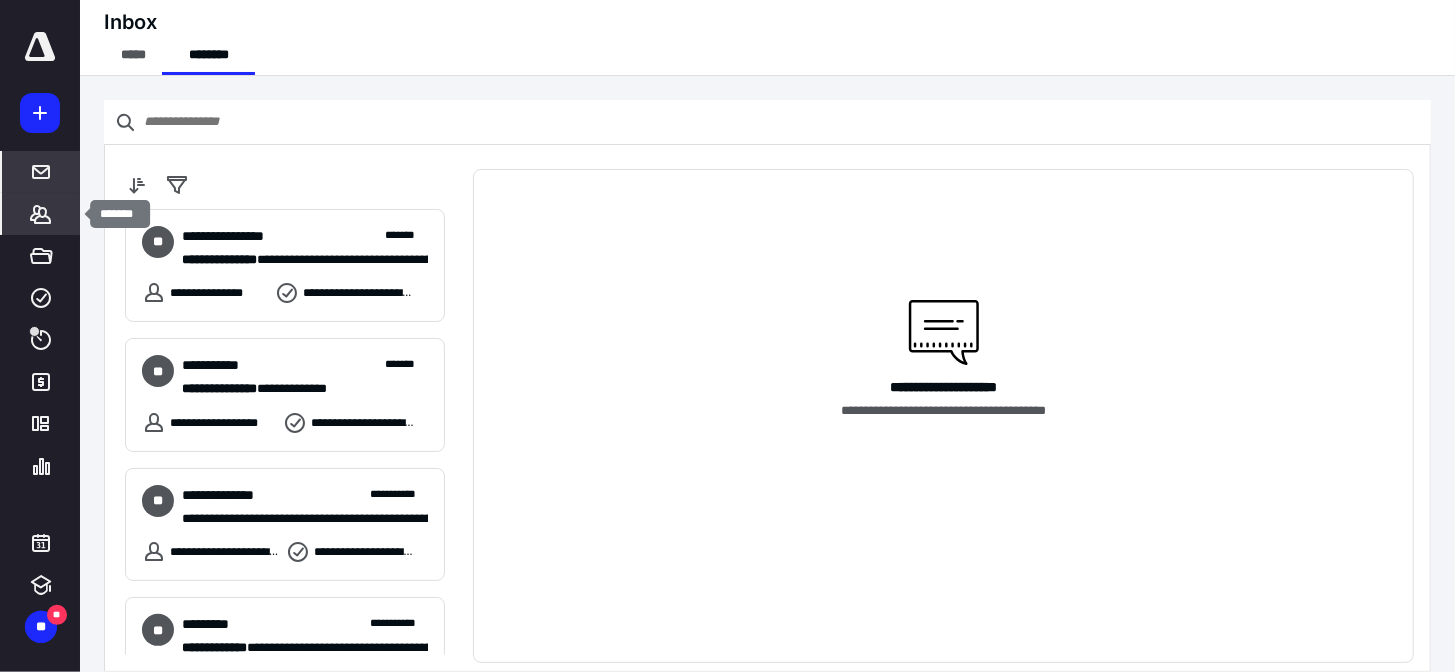 click 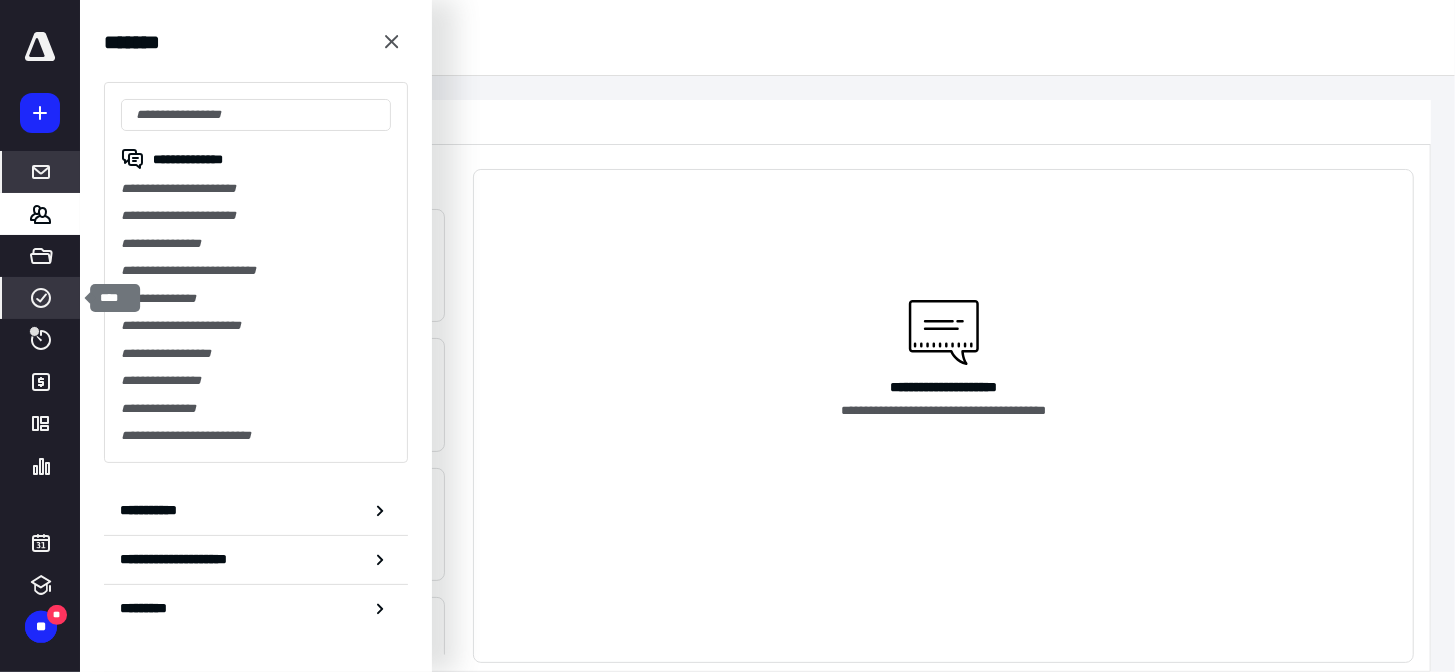 click on "****" at bounding box center (41, 298) 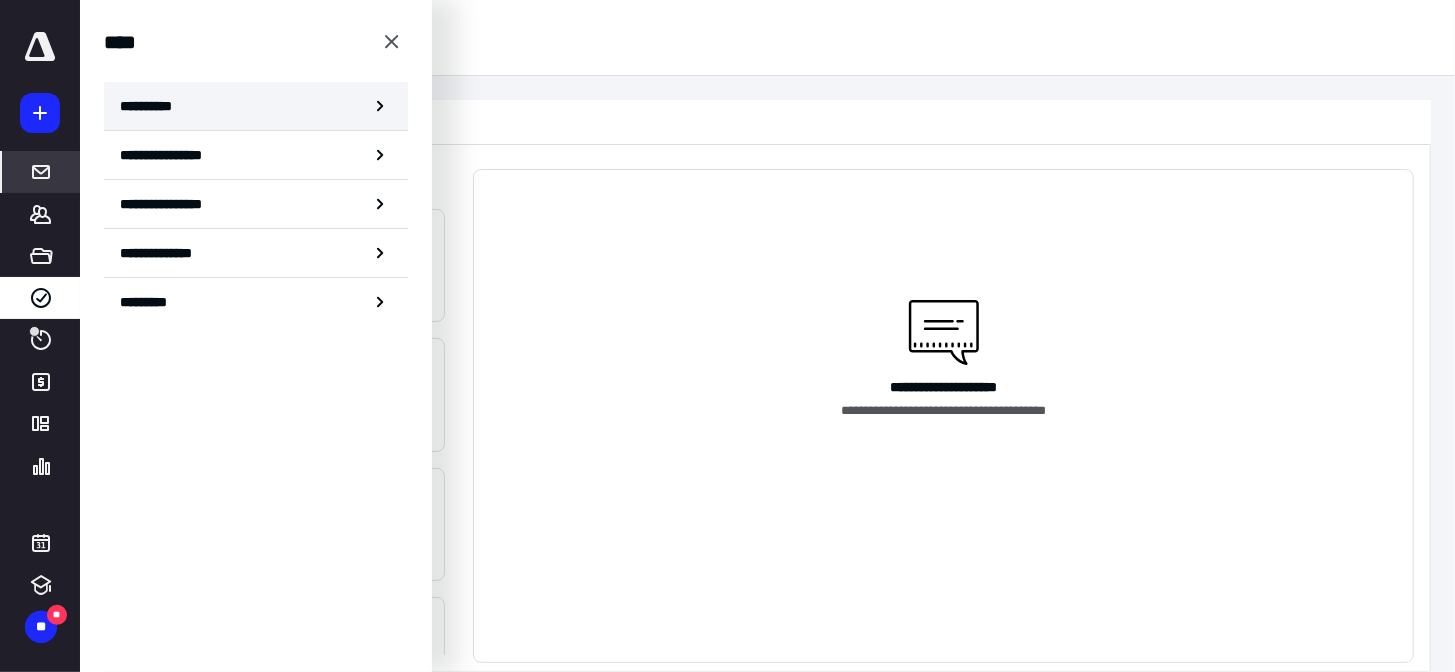 click on "**********" at bounding box center [256, 106] 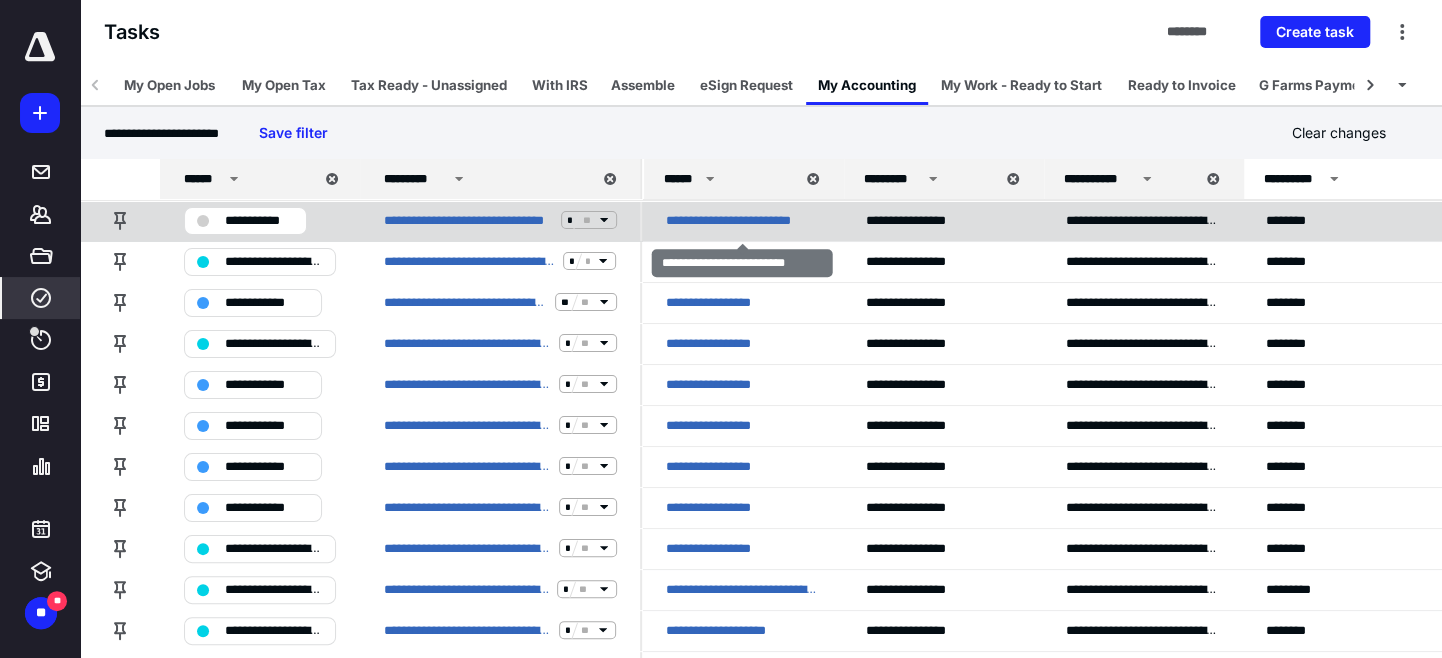 click on "**********" at bounding box center (742, 220) 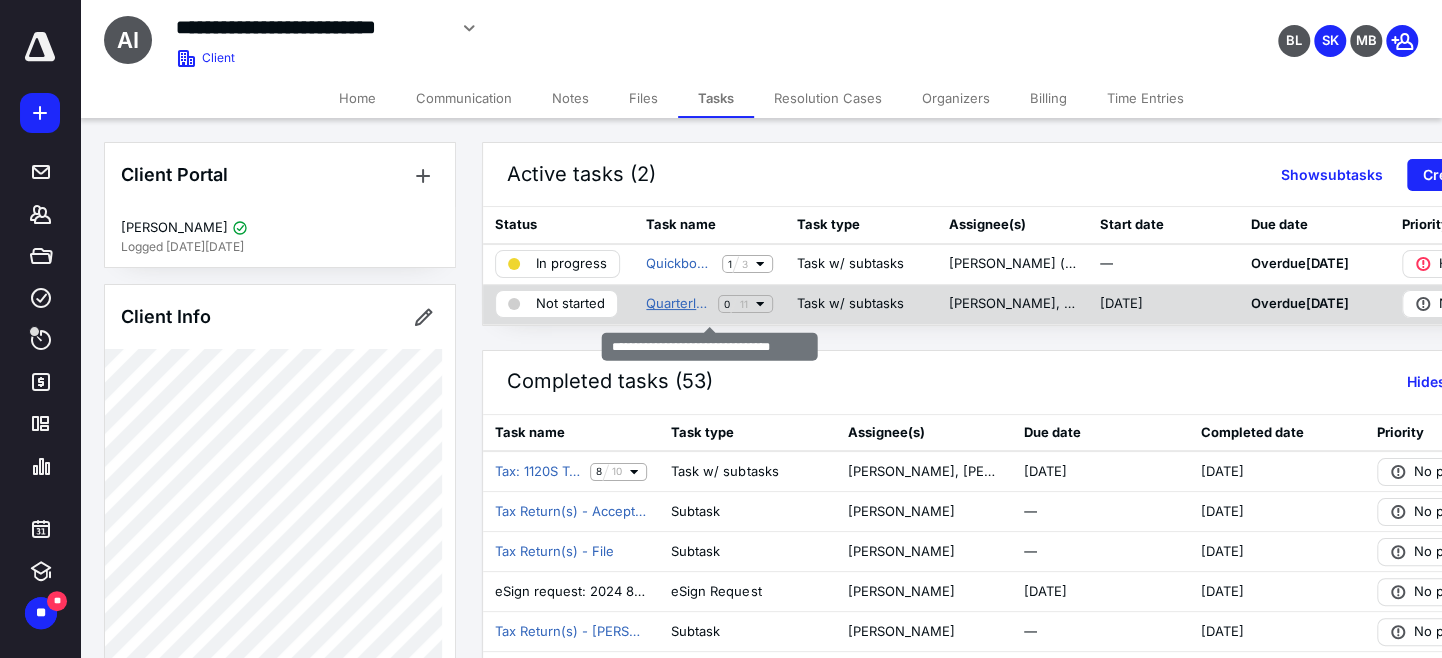 click on "Quarterly Accounting  [DATE]" at bounding box center [678, 304] 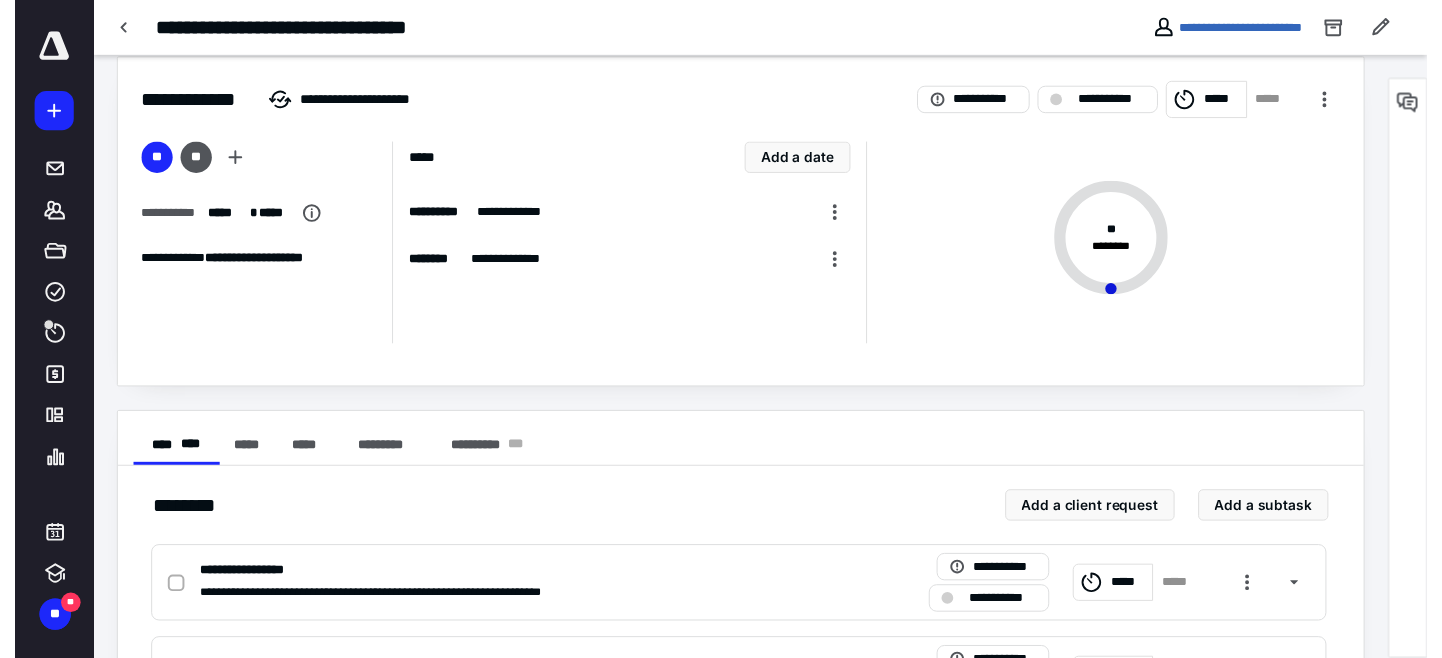 scroll, scrollTop: 0, scrollLeft: 0, axis: both 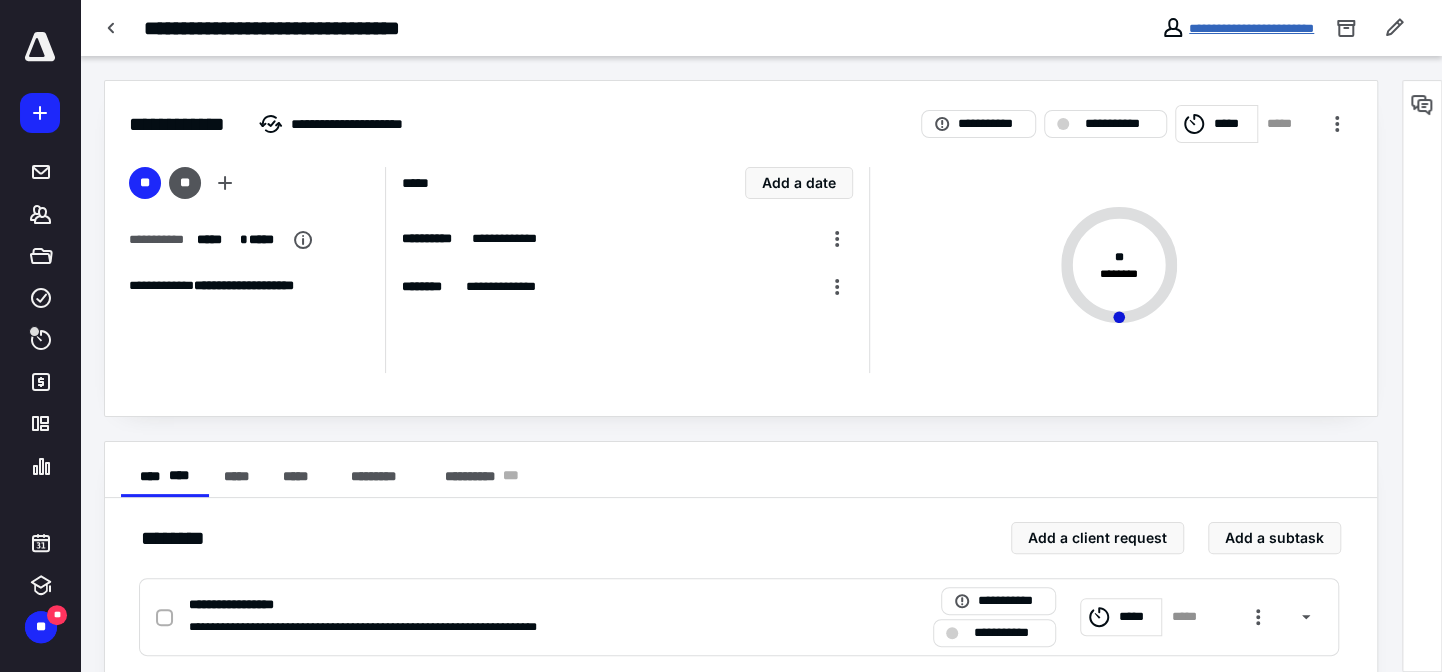 click on "**********" at bounding box center (1251, 28) 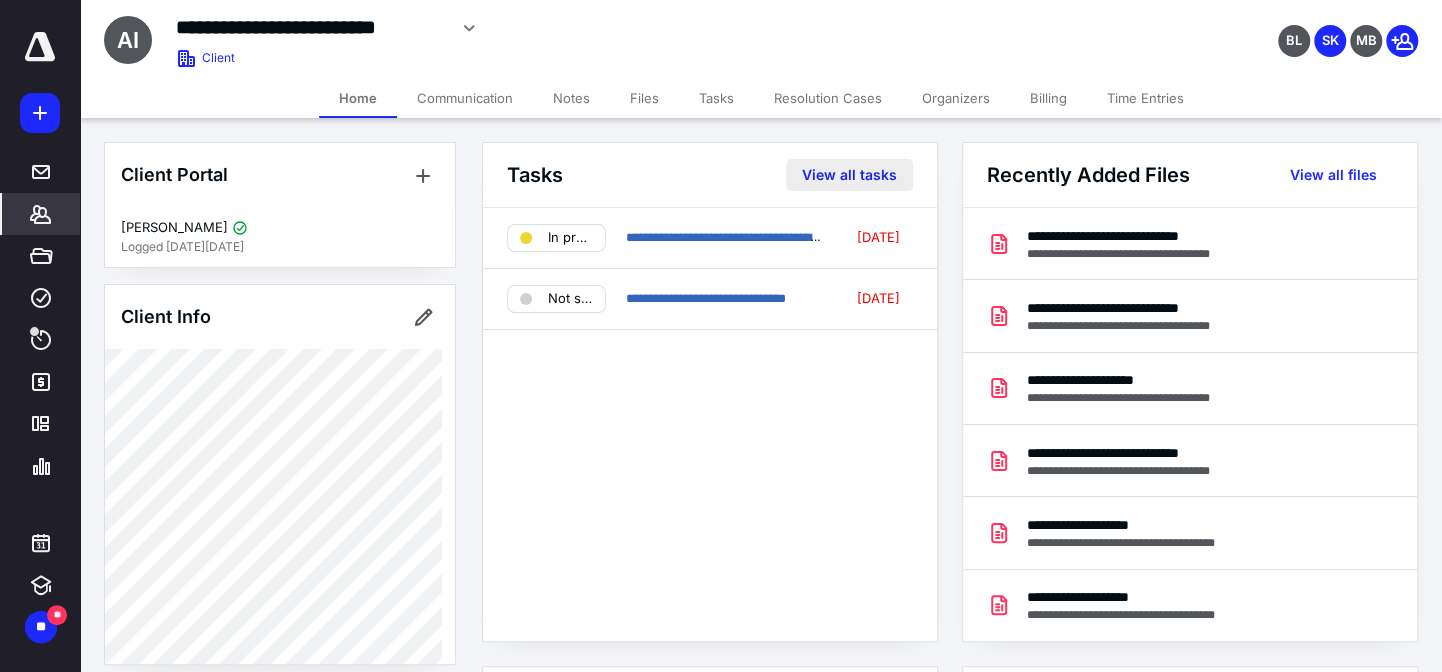 click on "View all tasks" at bounding box center (849, 175) 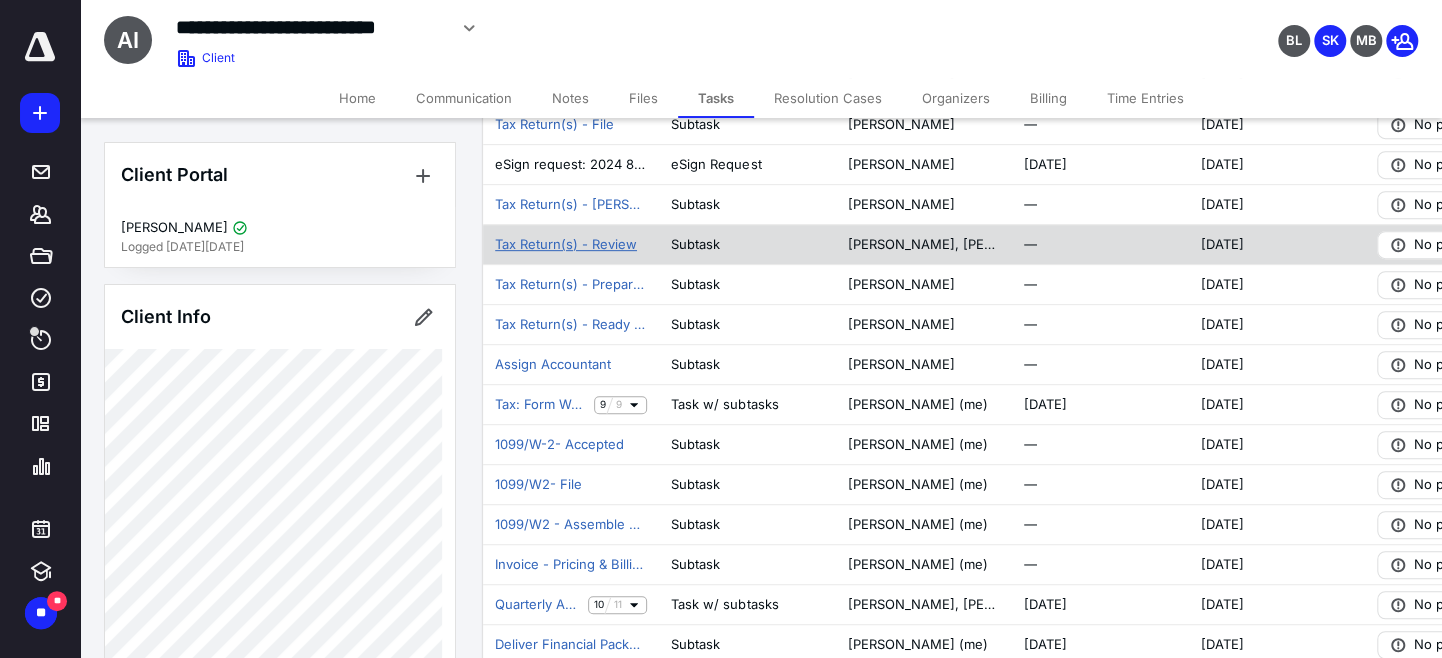 scroll, scrollTop: 454, scrollLeft: 0, axis: vertical 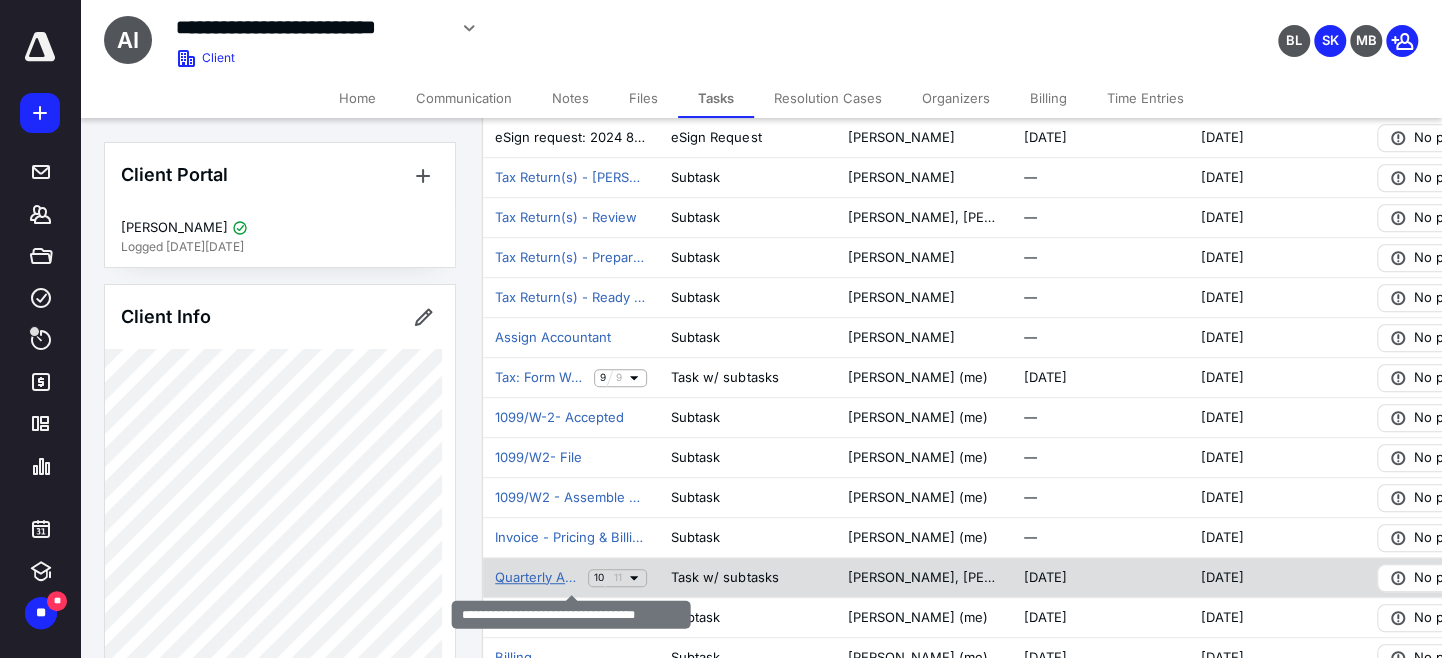 click on "Quarterly Accounting  [DATE]" at bounding box center (537, 578) 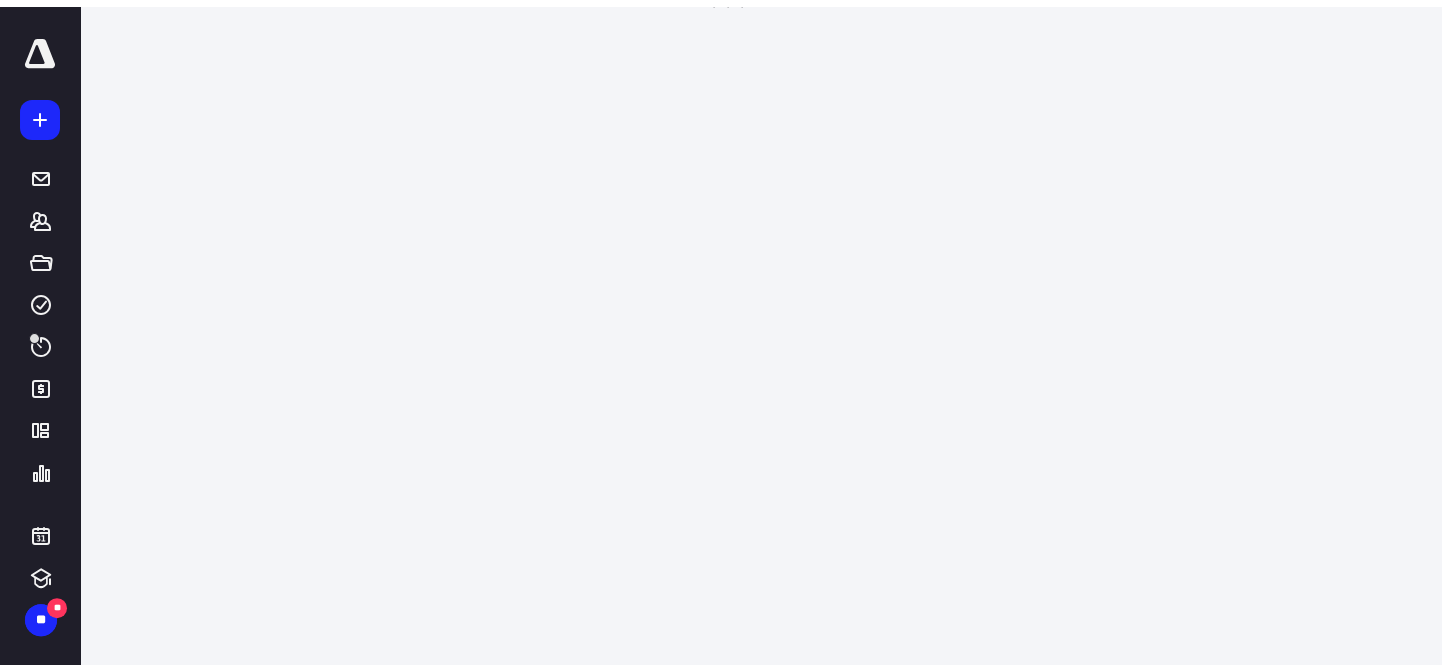 scroll, scrollTop: 0, scrollLeft: 0, axis: both 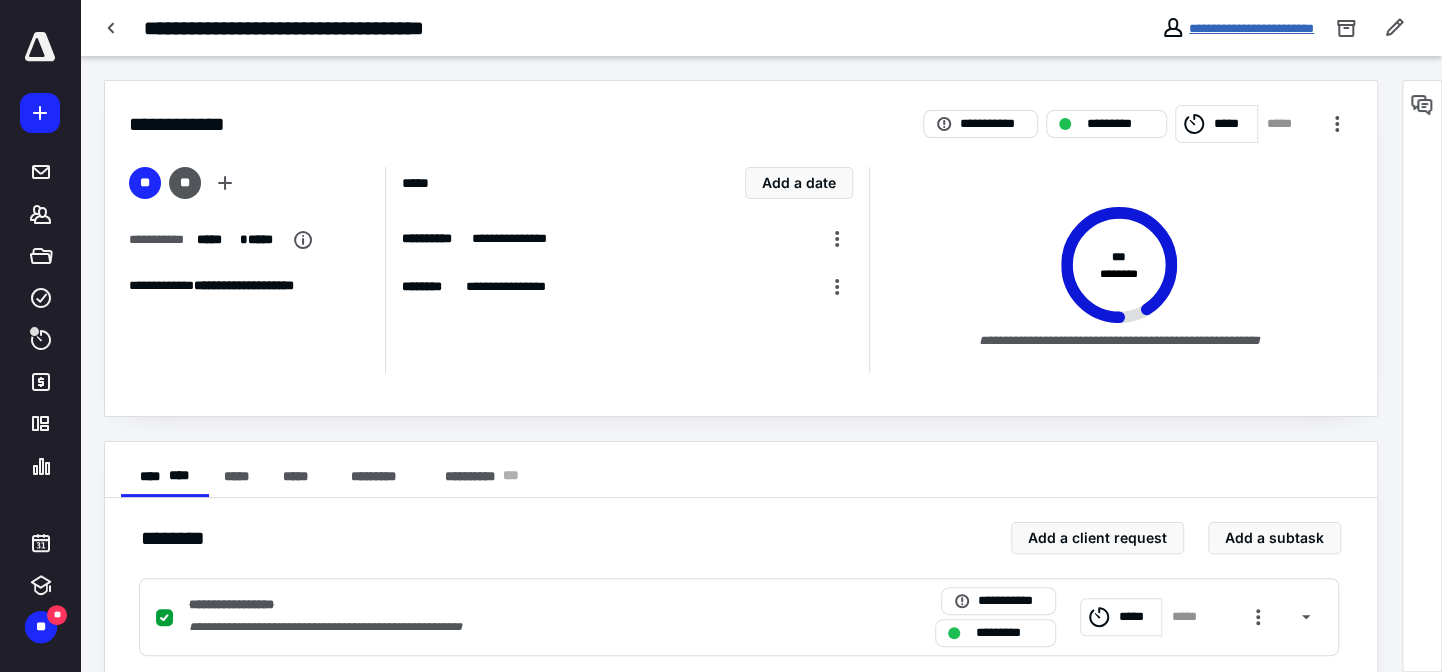 click on "**********" at bounding box center [1251, 28] 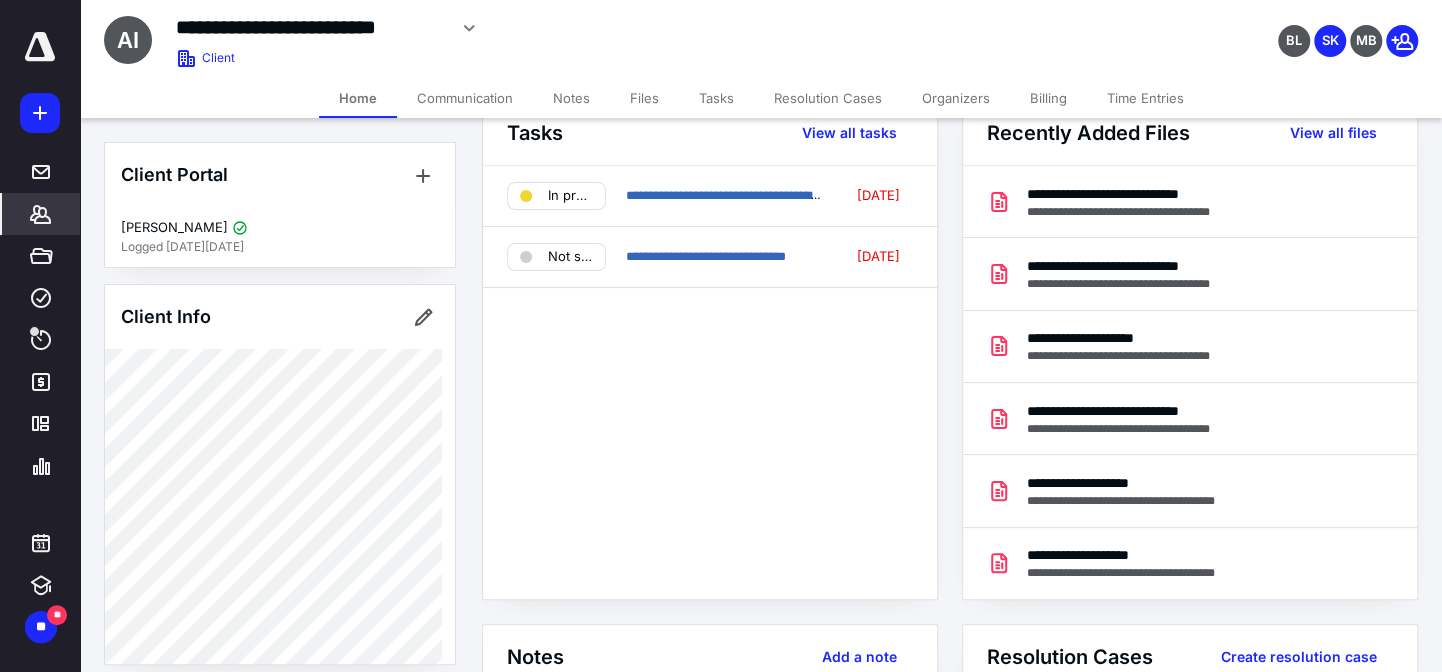 scroll, scrollTop: 0, scrollLeft: 0, axis: both 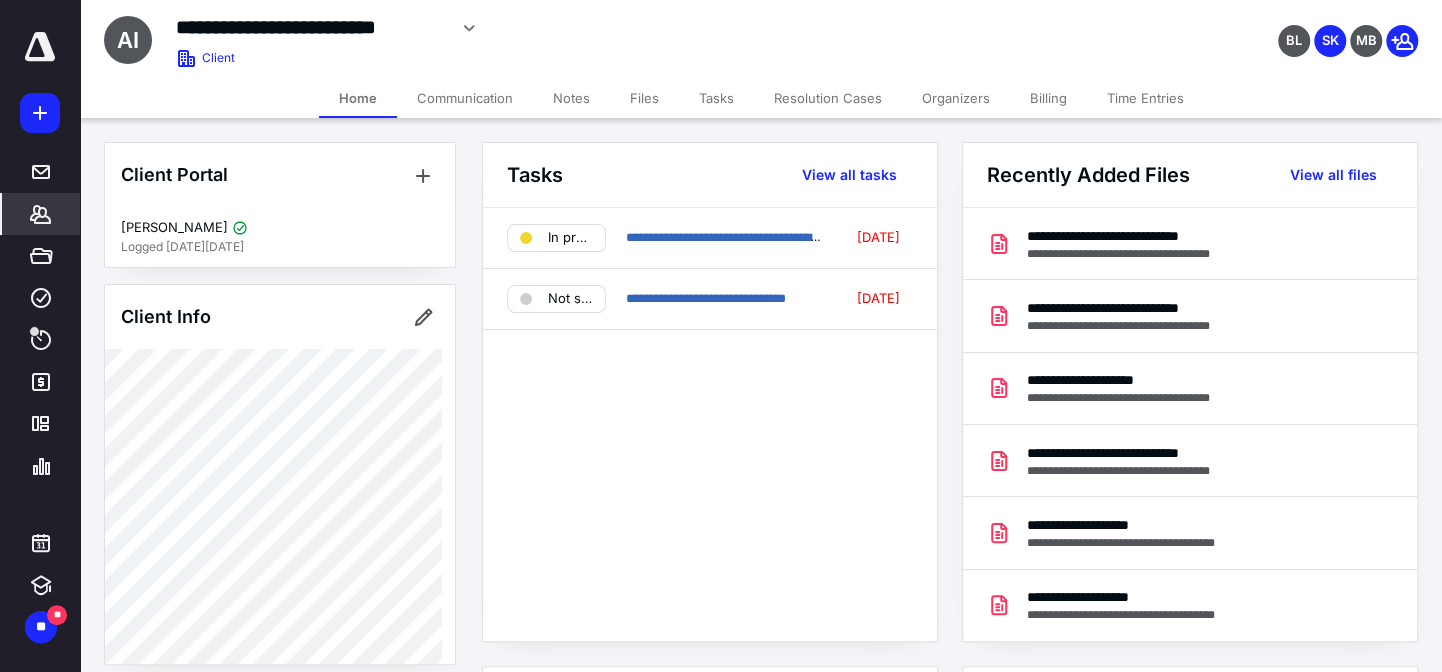 click 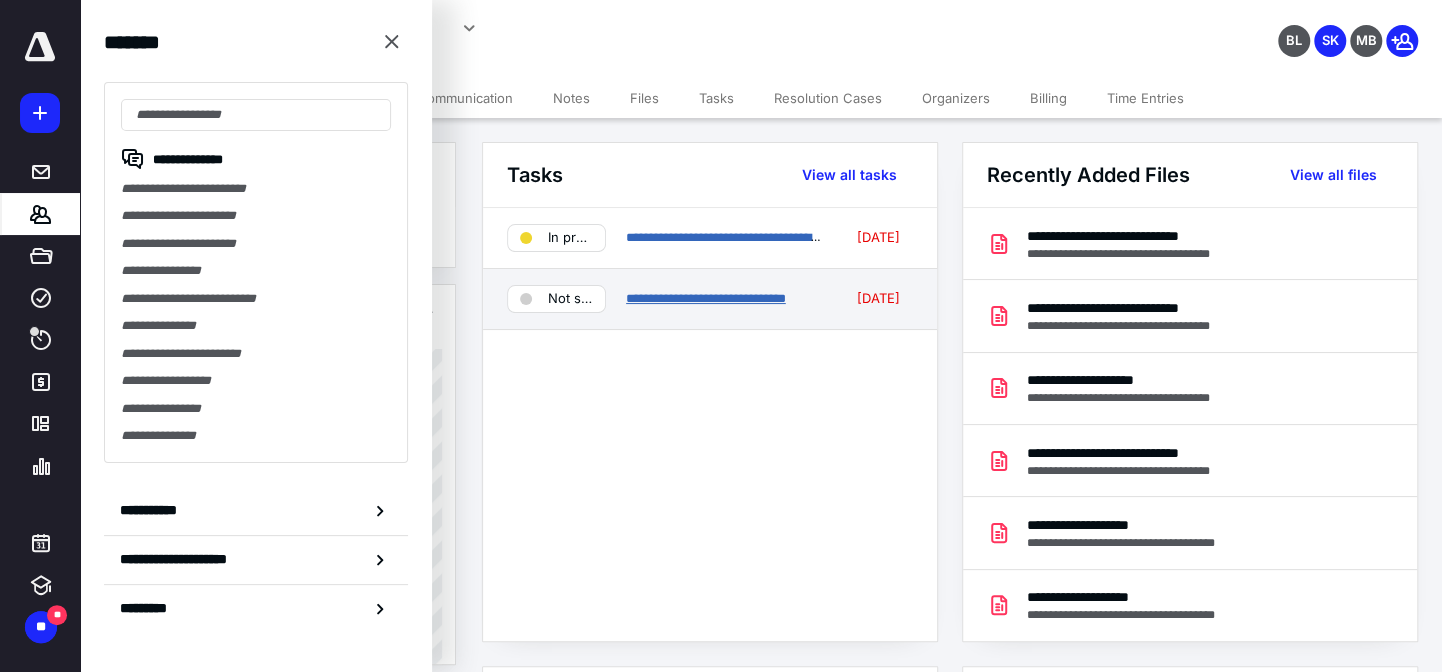 click on "**********" at bounding box center (706, 298) 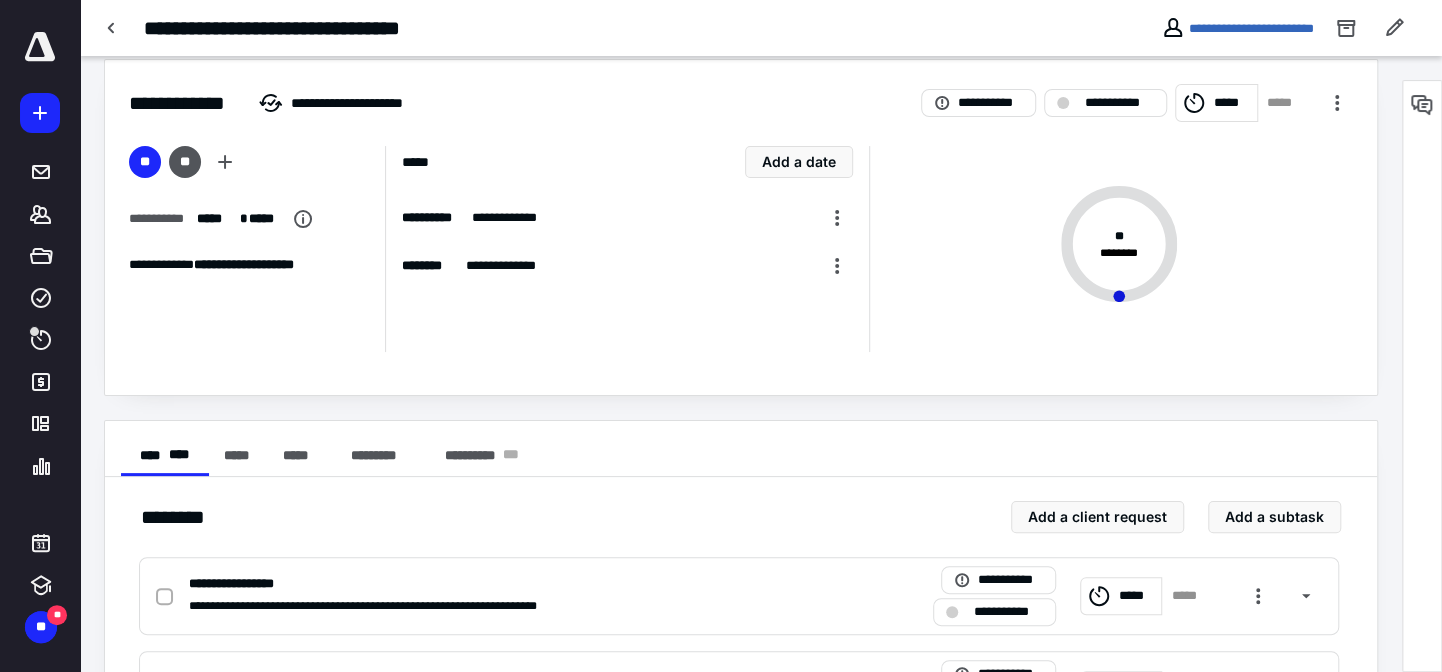 scroll, scrollTop: 0, scrollLeft: 0, axis: both 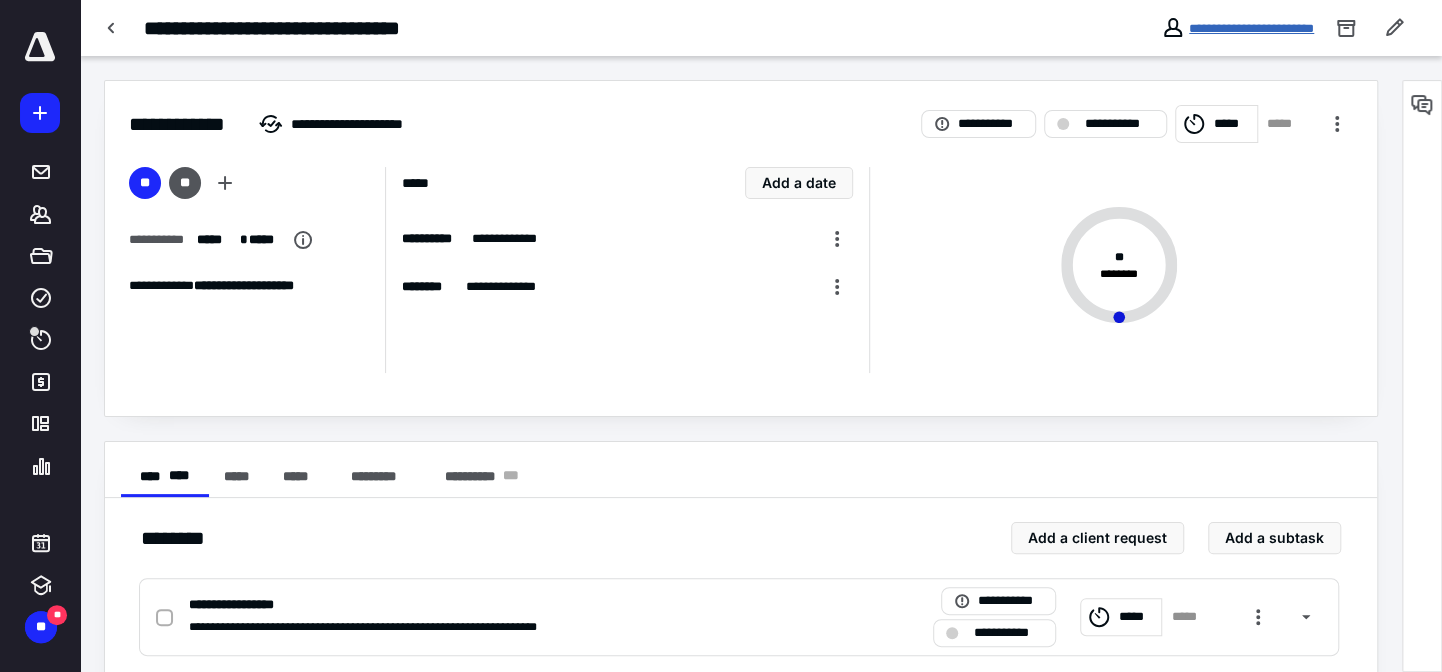 click on "**********" at bounding box center (1251, 28) 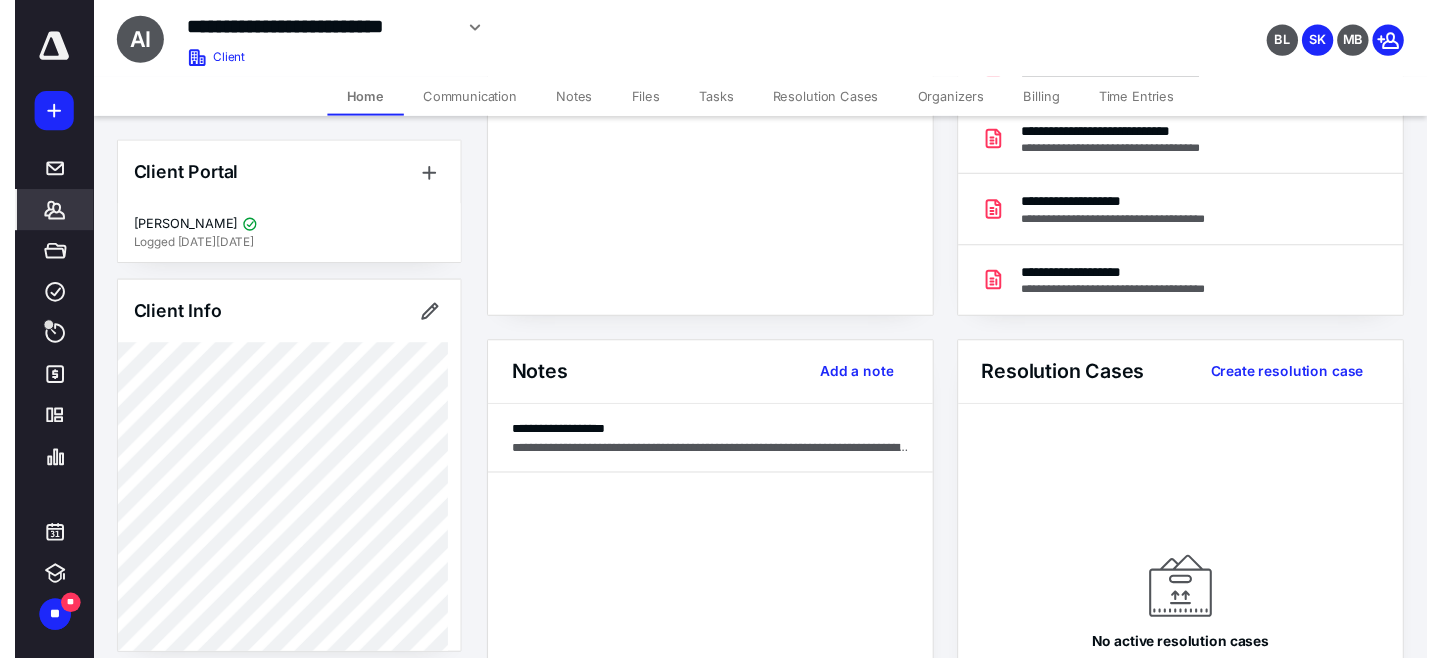 scroll, scrollTop: 0, scrollLeft: 0, axis: both 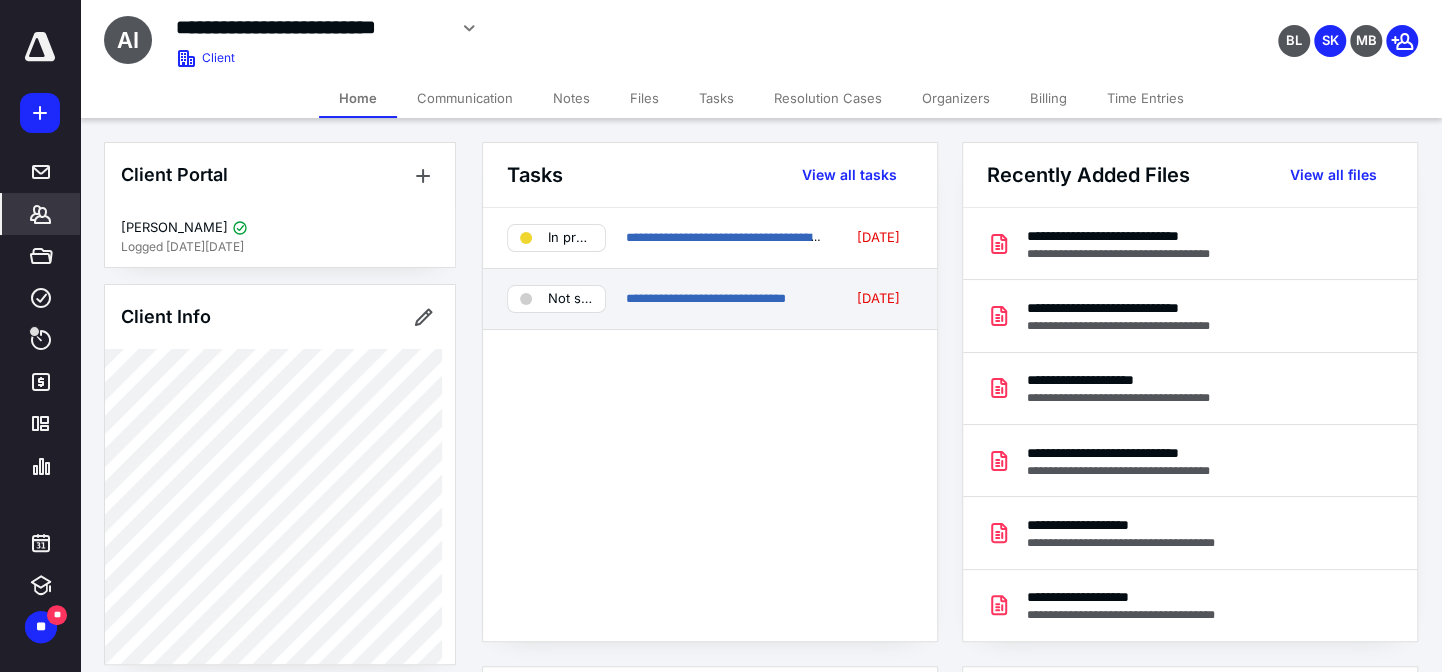 click on "**********" at bounding box center [710, 299] 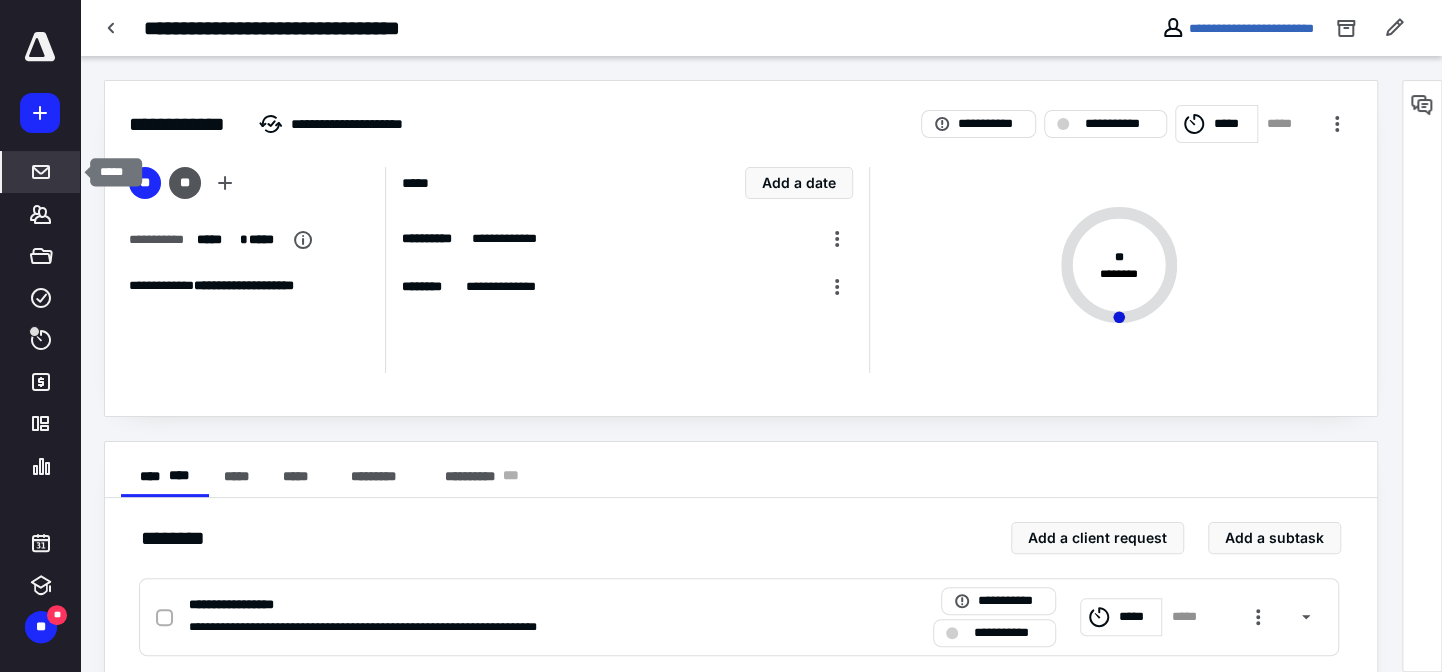 click at bounding box center [41, 172] 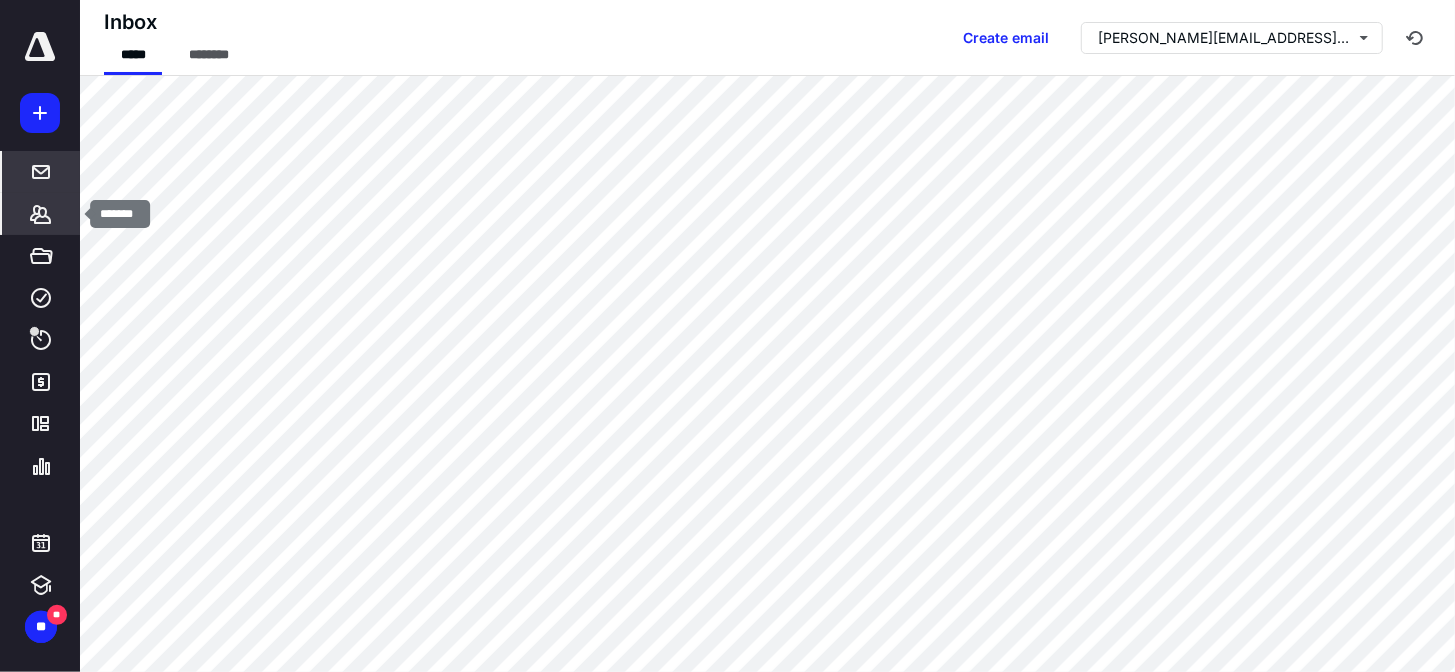 click 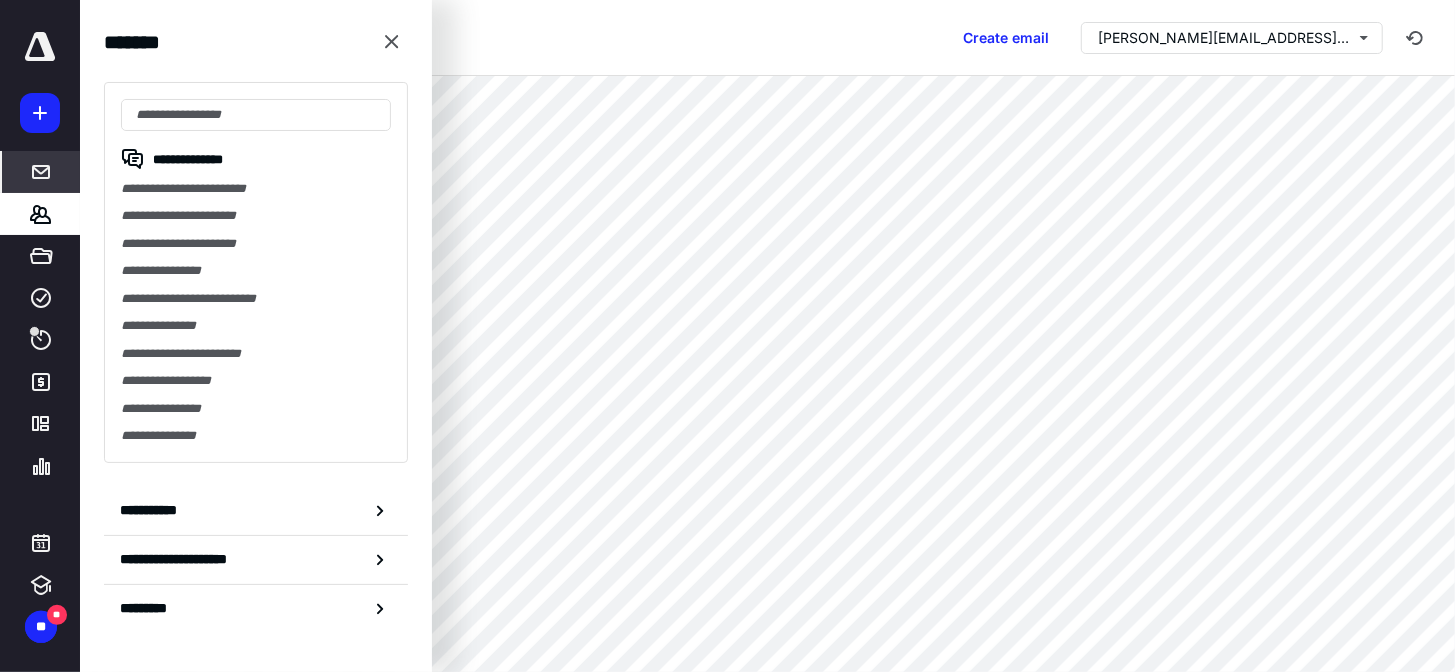 click on "Inbox ***** ******** Create email [PERSON_NAME][EMAIL_ADDRESS][DOMAIN_NAME]" at bounding box center [767, 38] 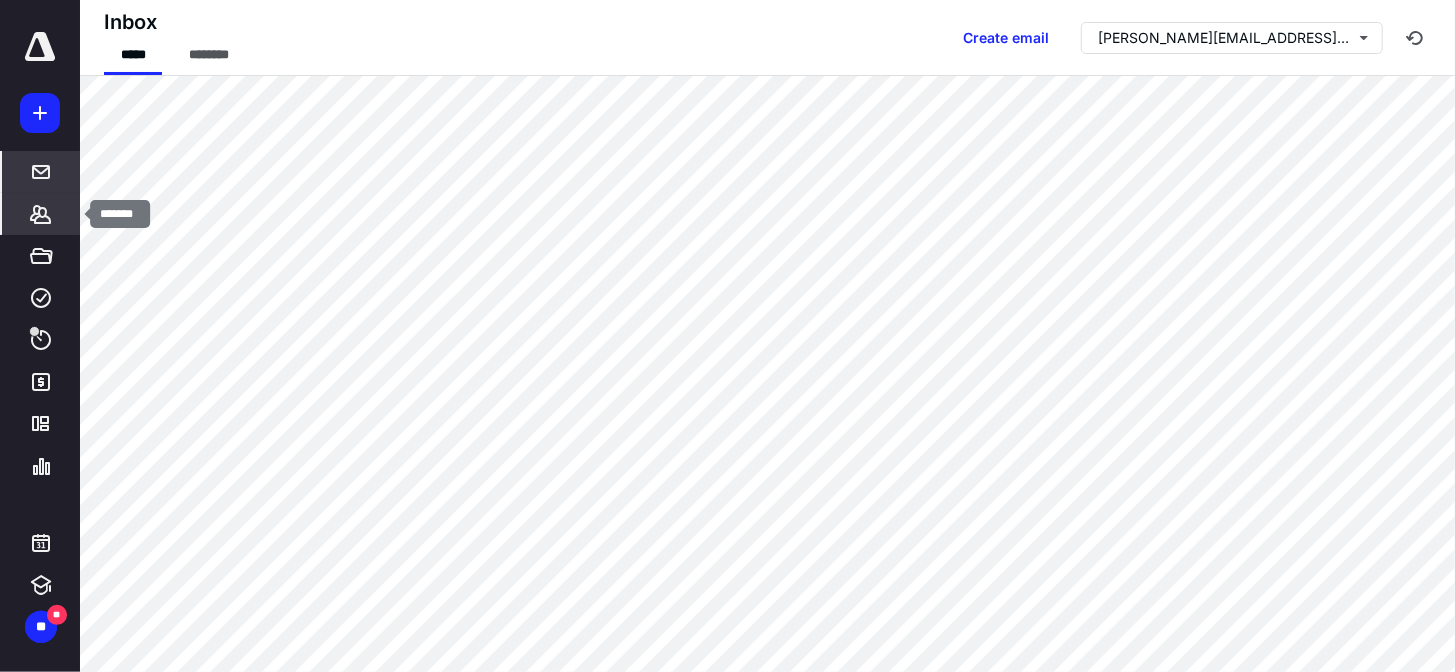 click on "*******" at bounding box center [41, 214] 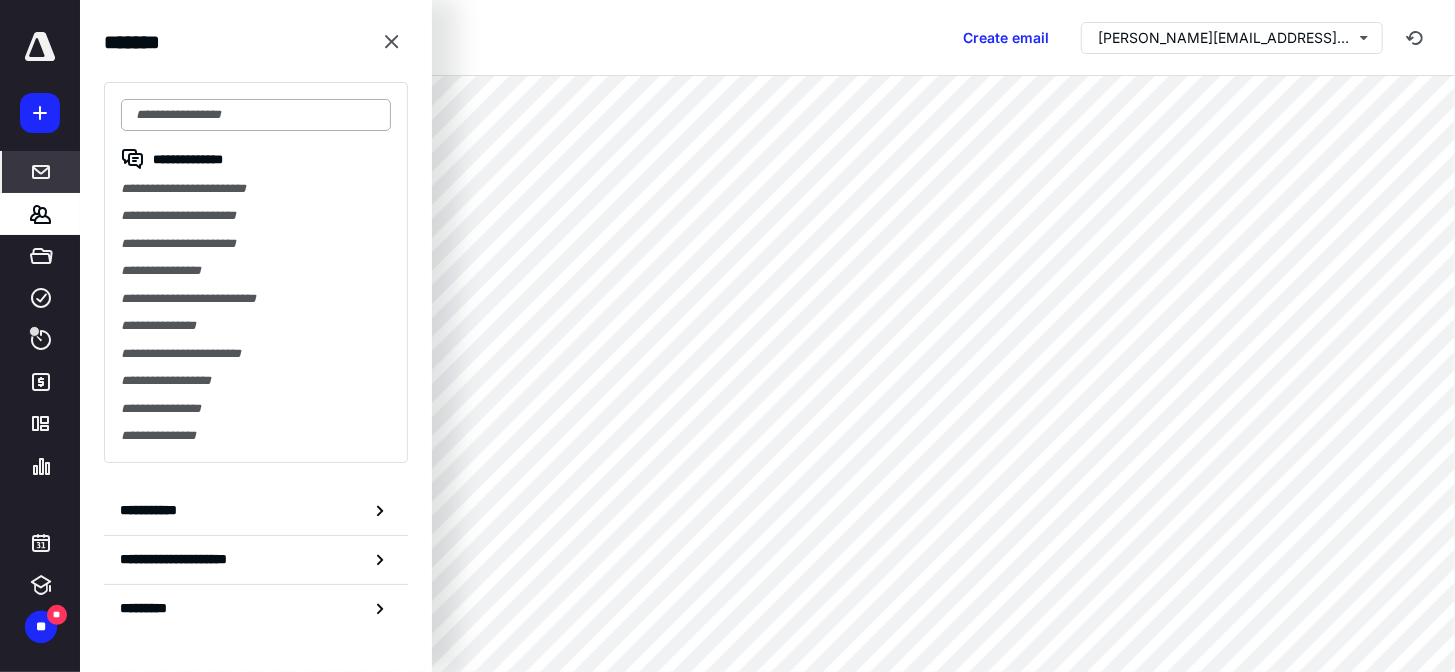 click at bounding box center [256, 115] 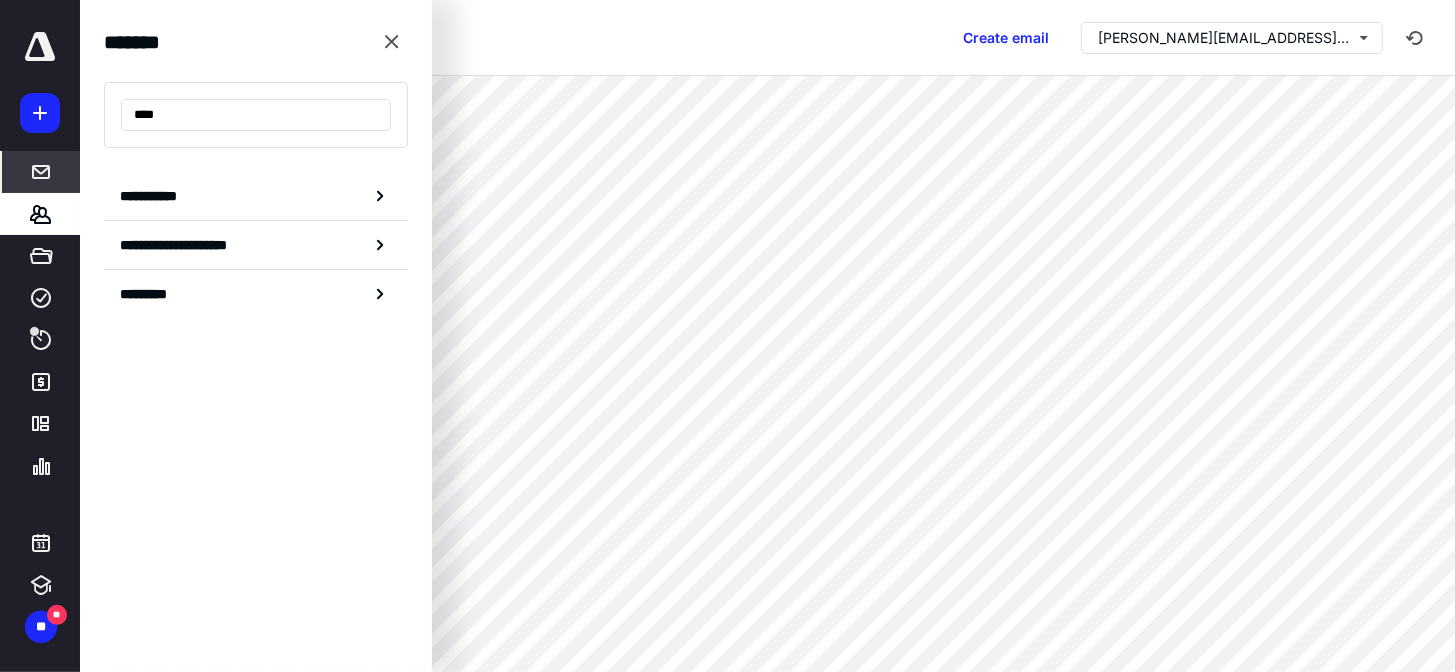 type on "****" 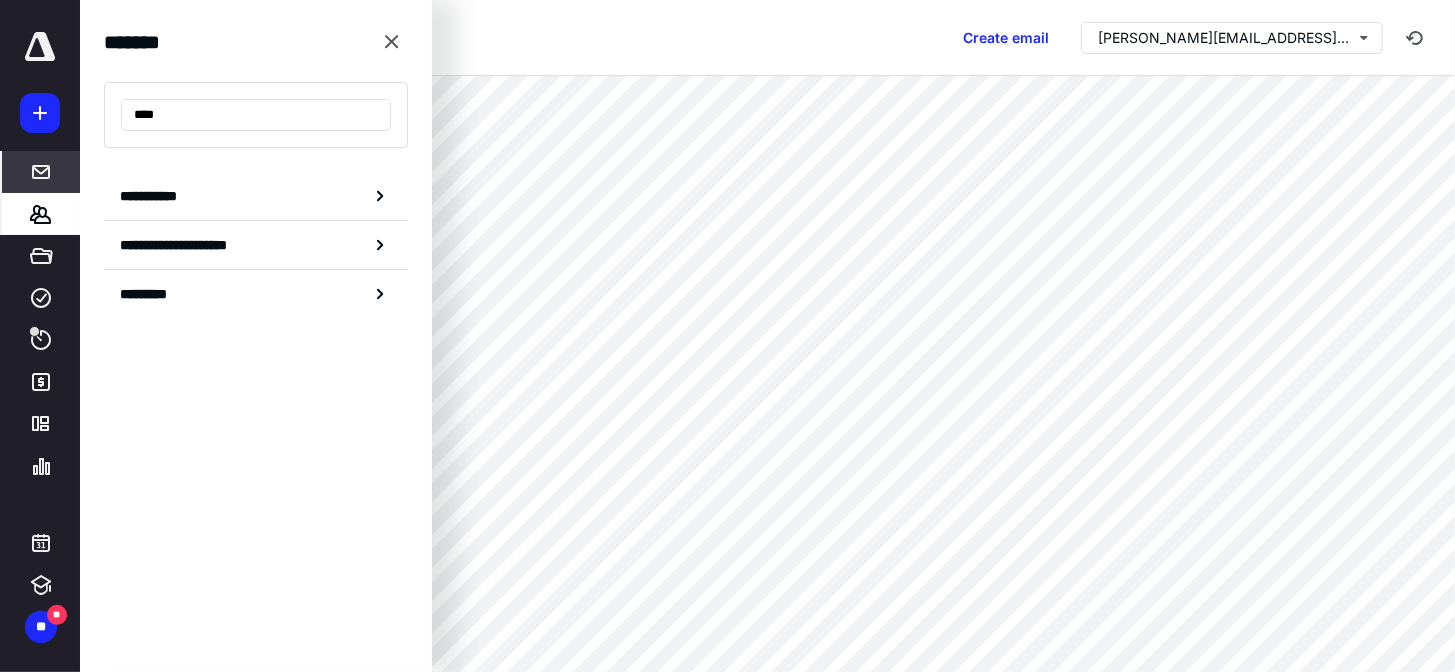 click on "*******" at bounding box center (41, 214) 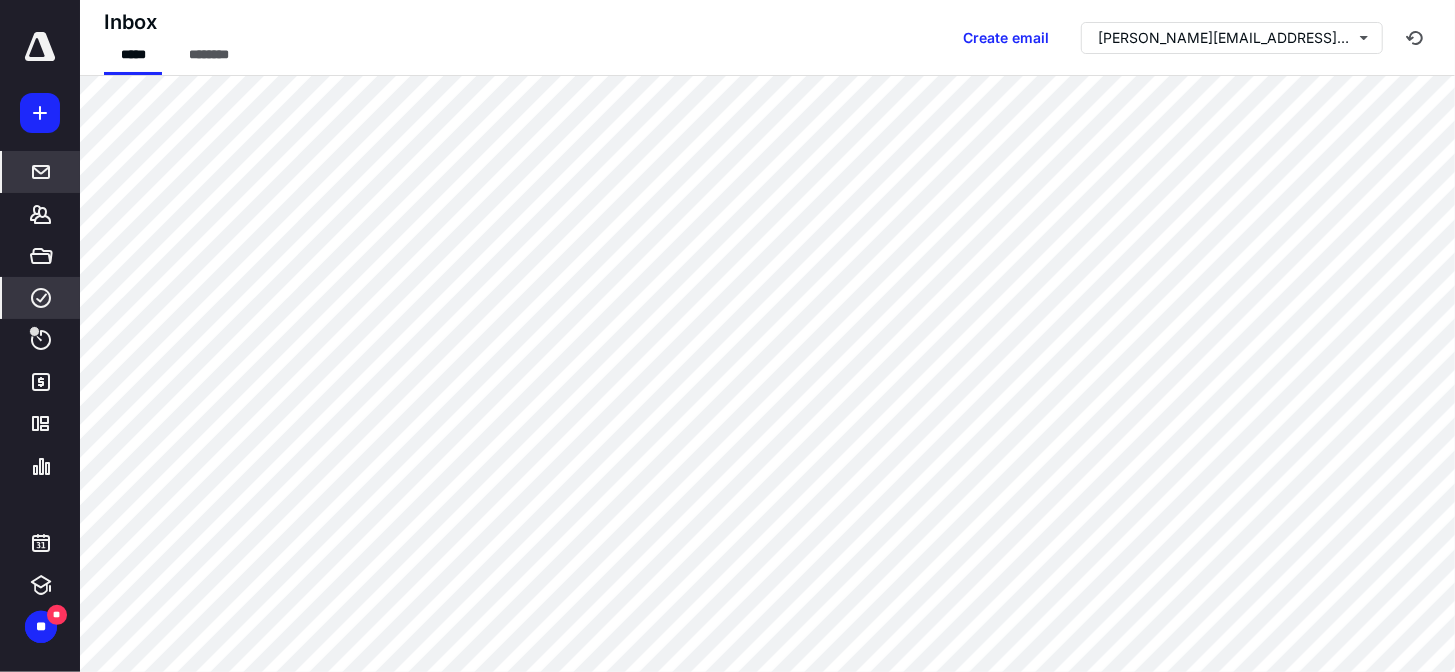 click 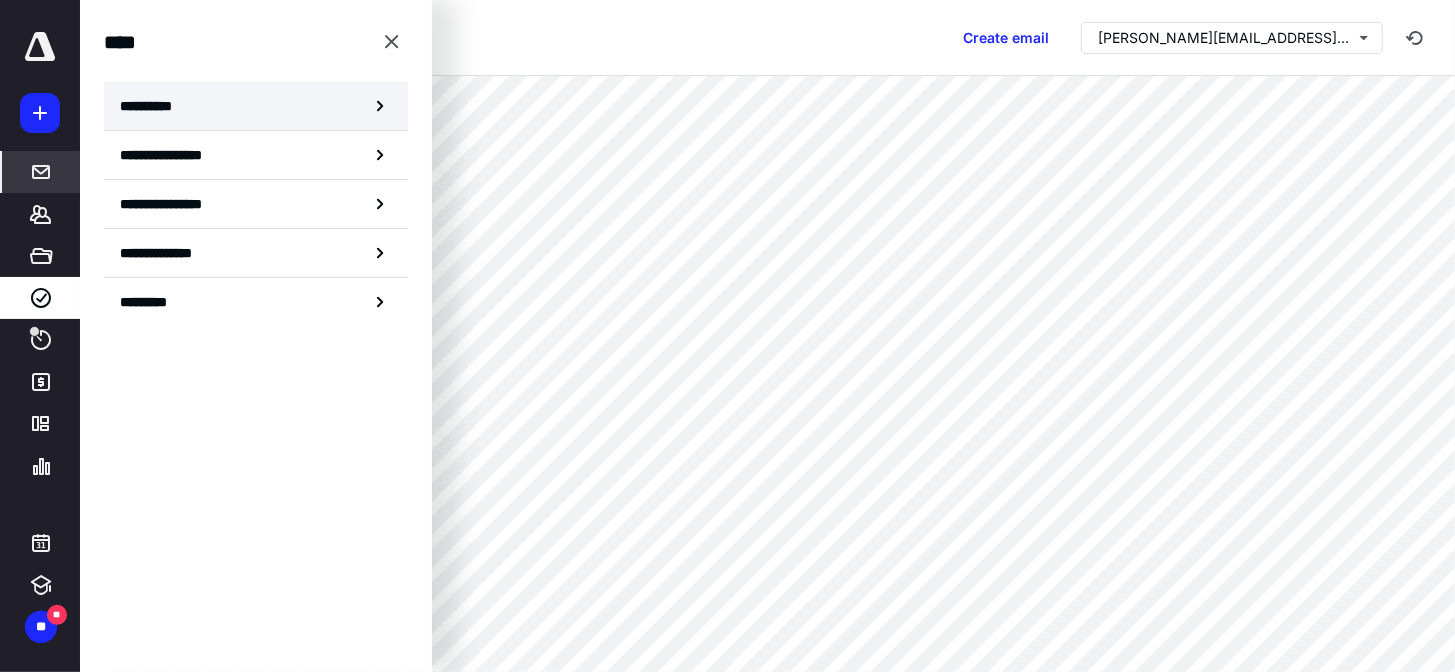 click on "**********" at bounding box center [256, 106] 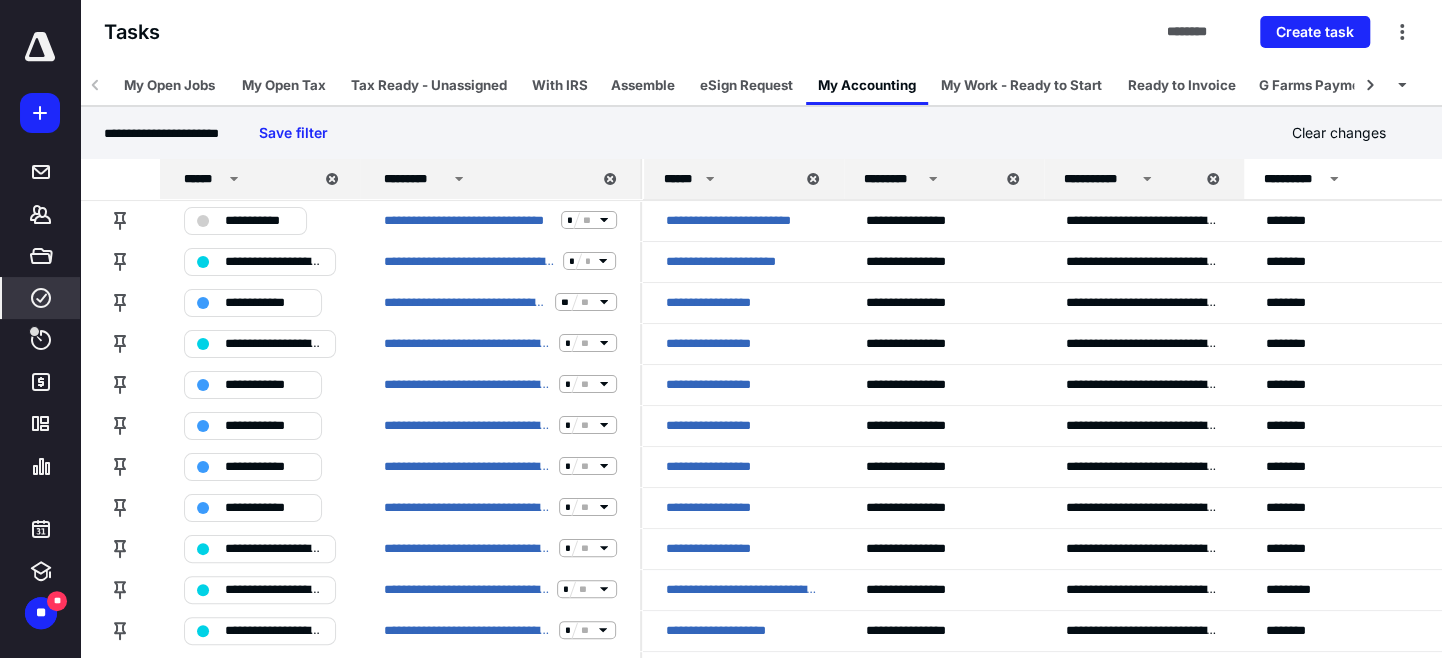 click on "******" at bounding box center [681, 179] 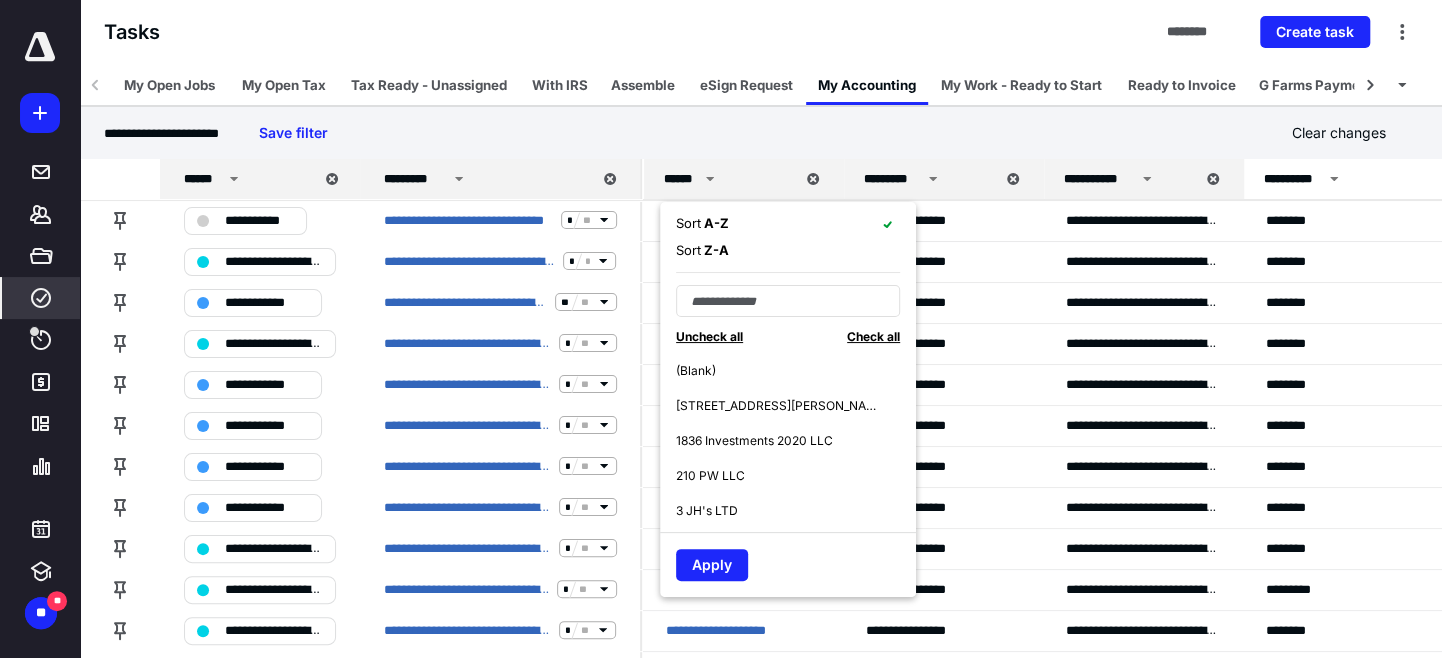 click on "Sort   A  -  Z" at bounding box center (702, 224) 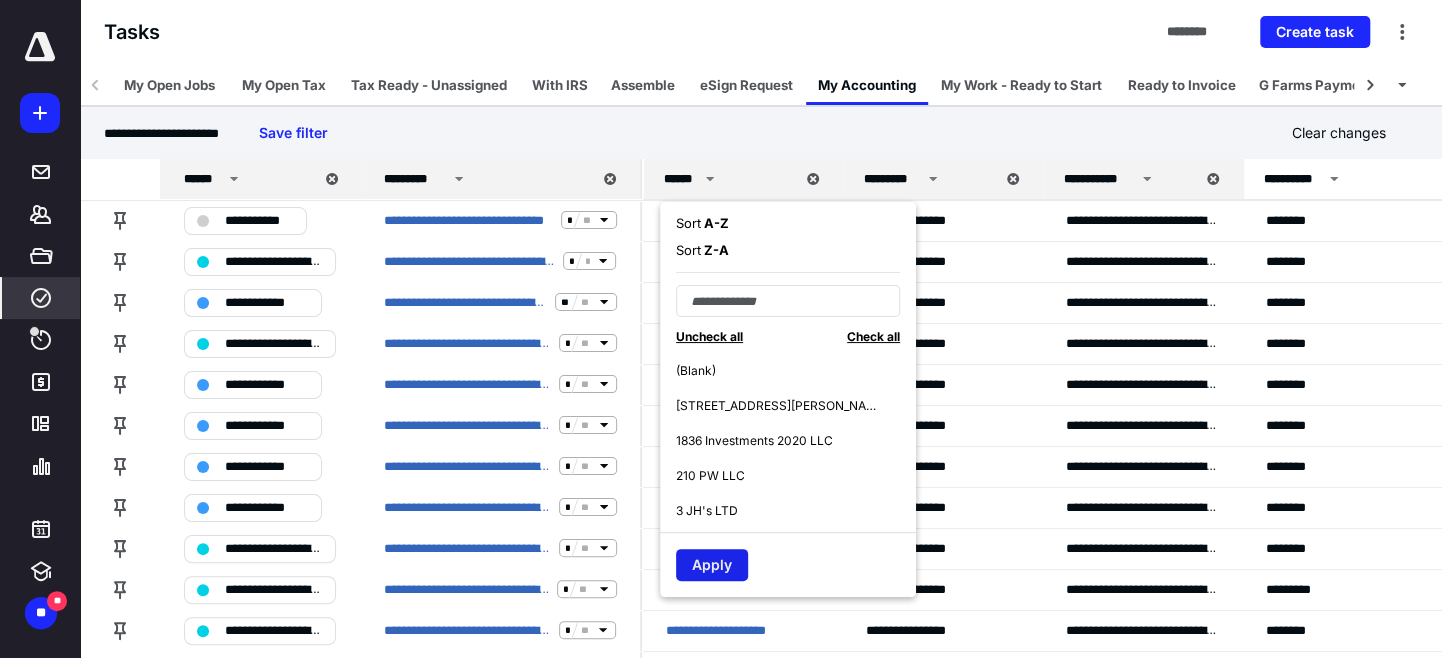 click on "Apply" at bounding box center [712, 565] 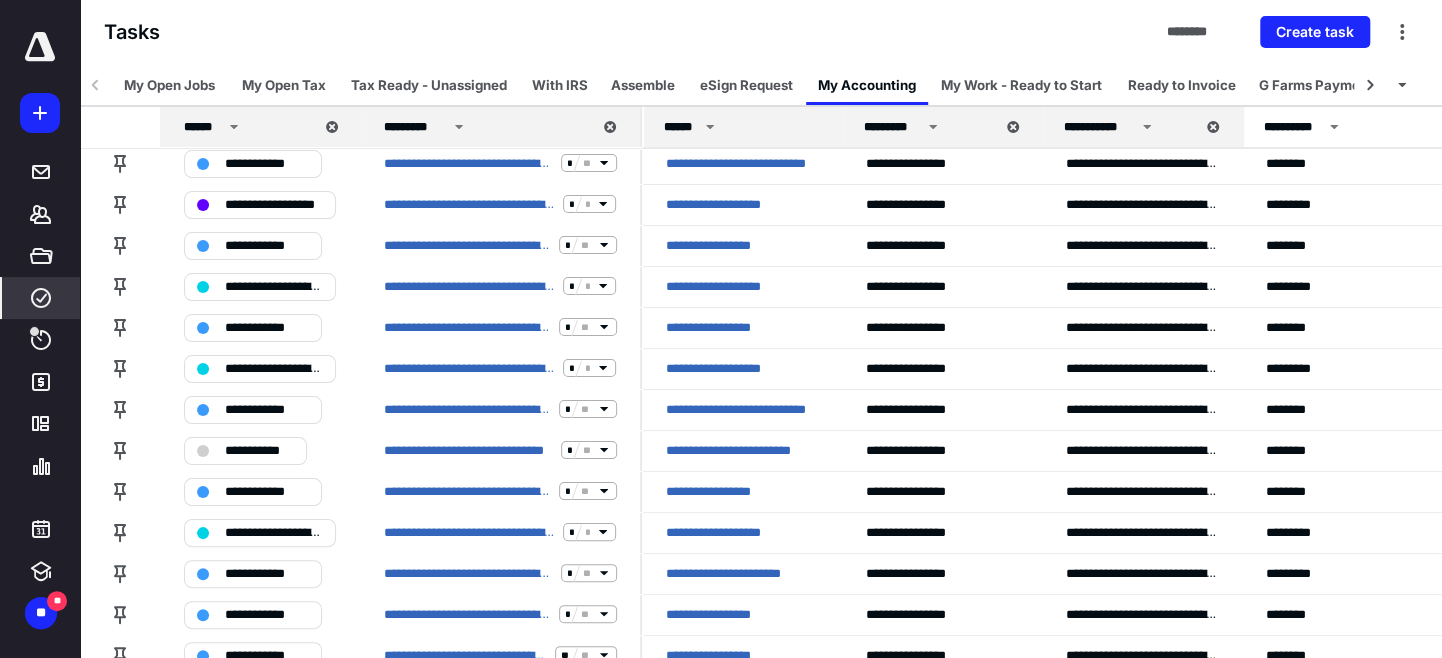 scroll, scrollTop: 0, scrollLeft: 0, axis: both 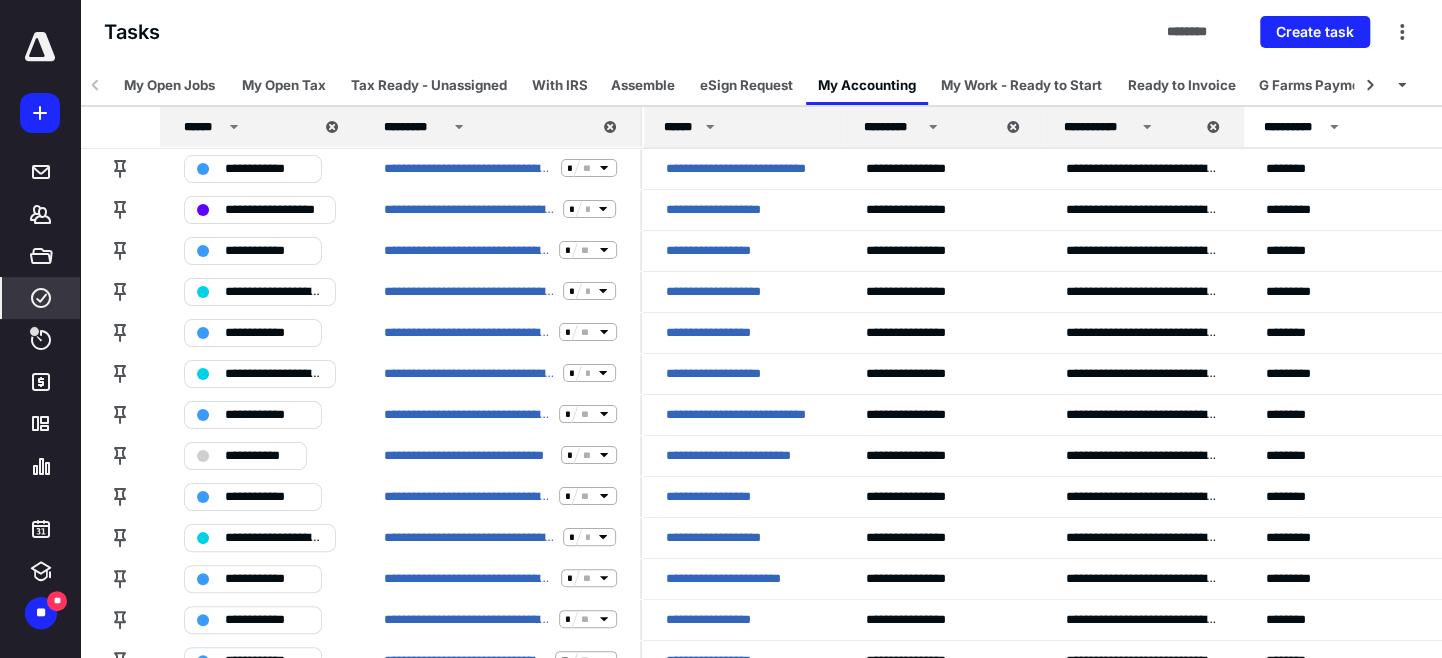 click on "******" at bounding box center (744, 127) 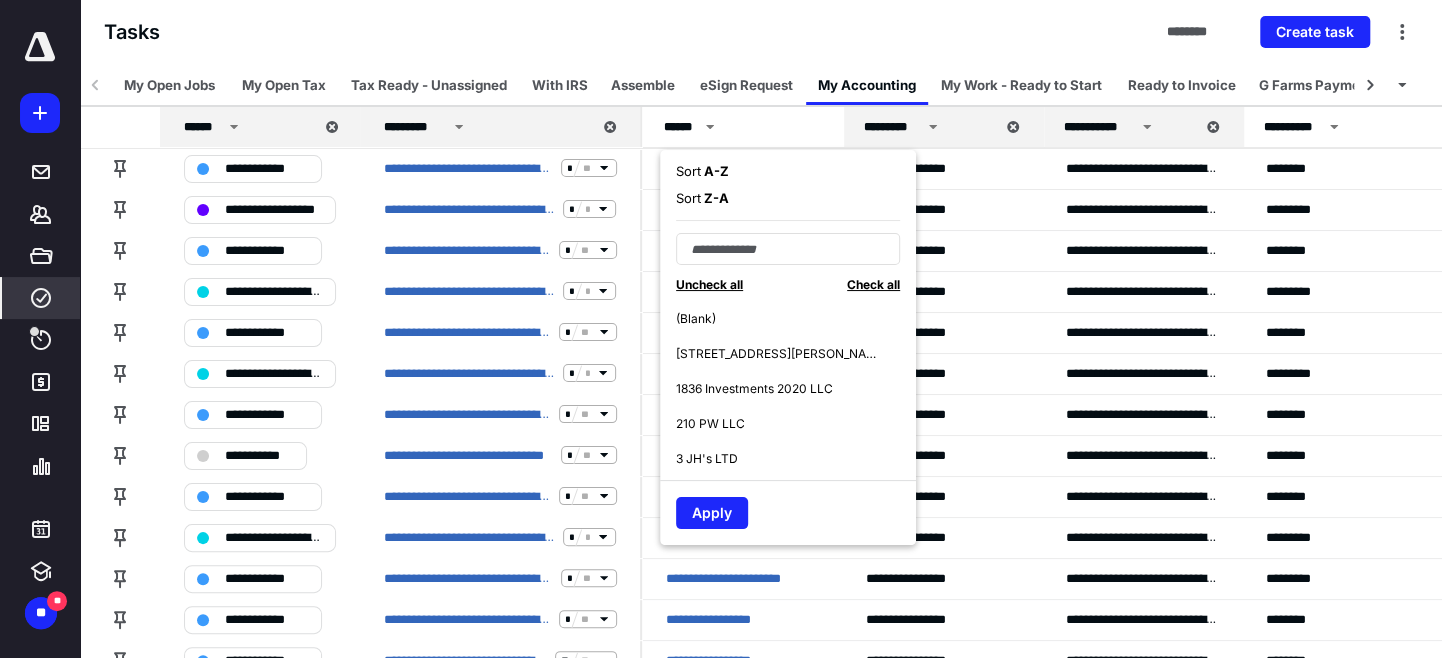 click on "Sort   A  -  Z" at bounding box center (702, 172) 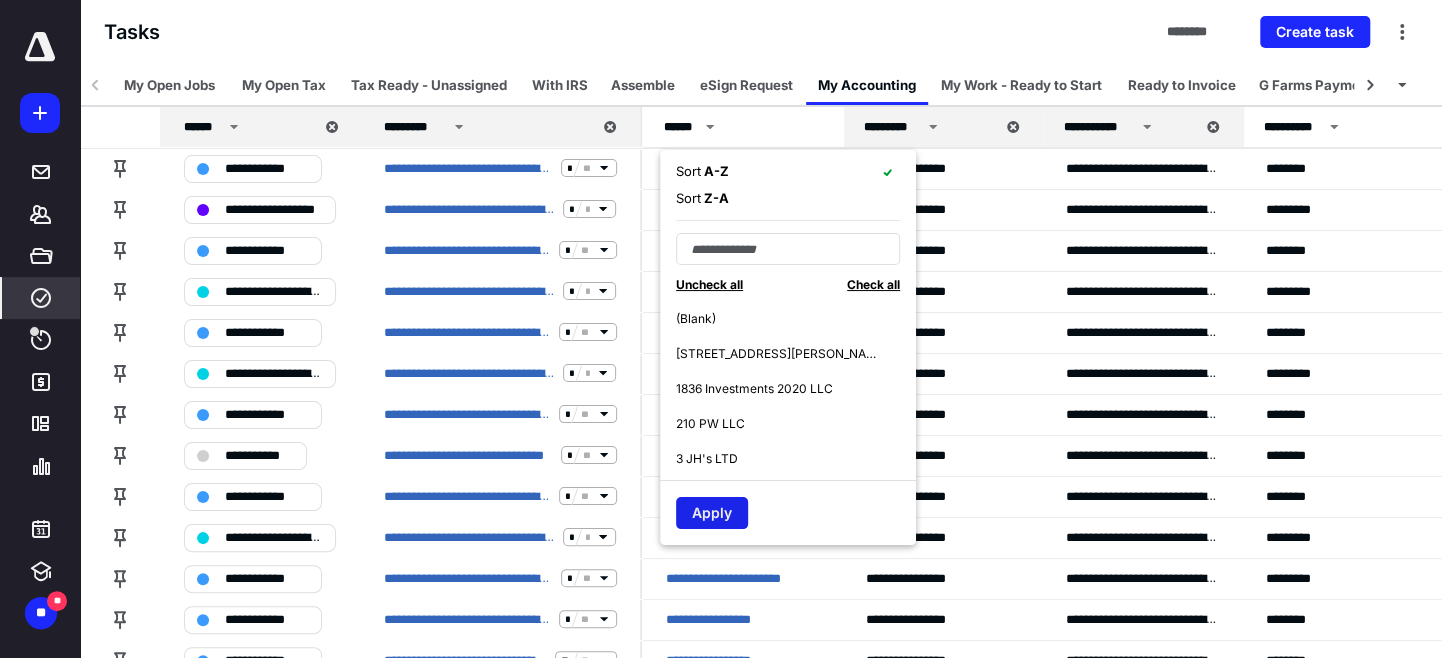 click on "Apply" at bounding box center (712, 513) 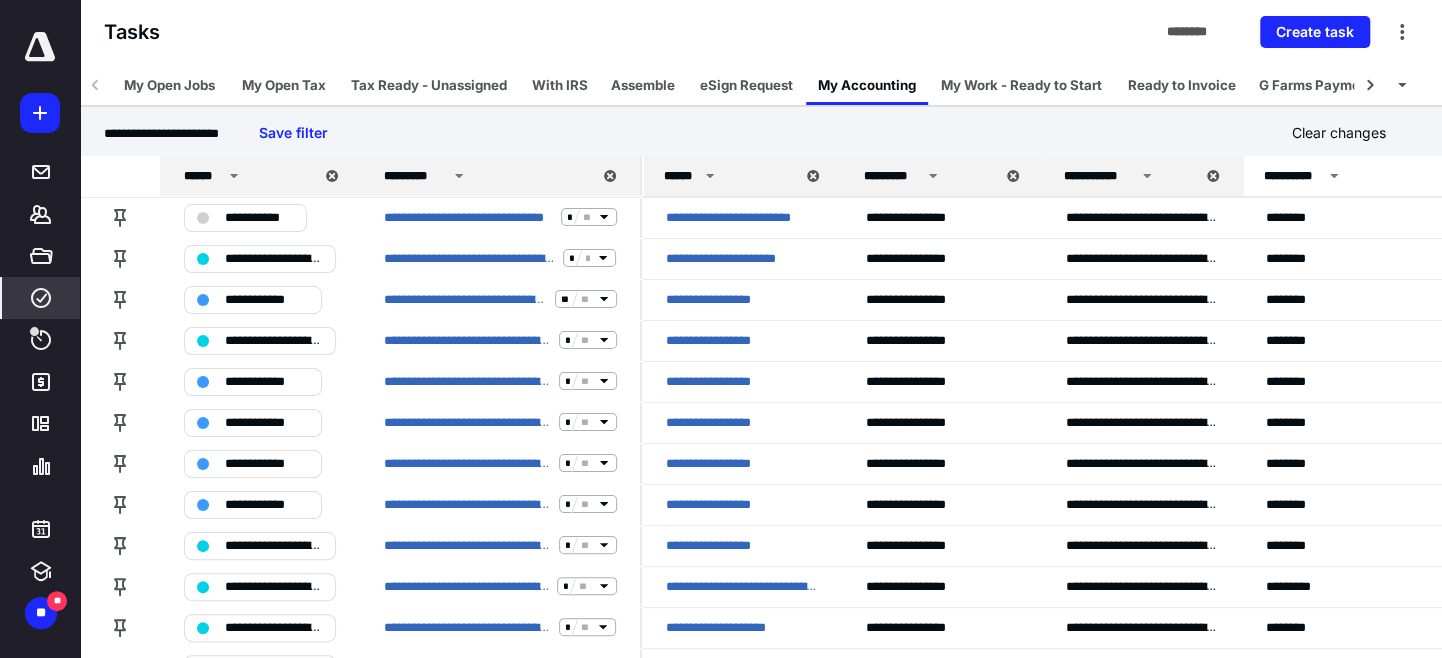 scroll, scrollTop: 0, scrollLeft: 0, axis: both 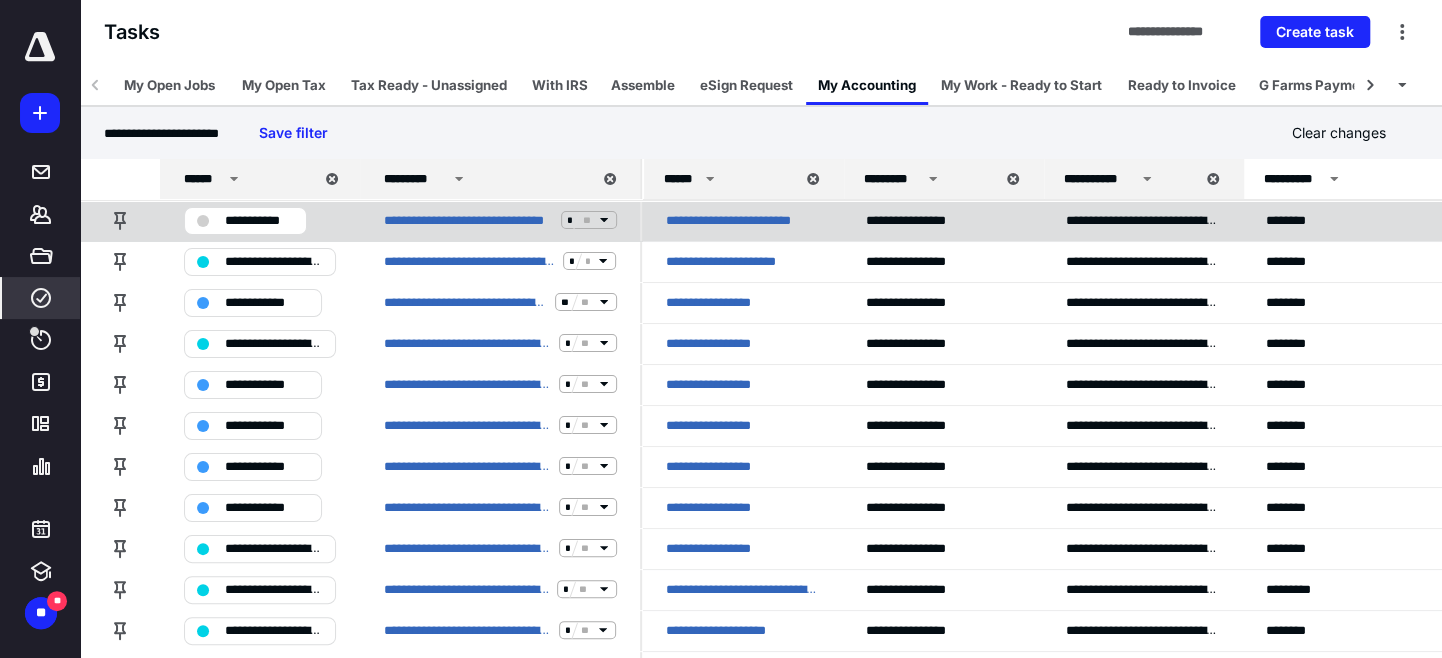 click on "**********" at bounding box center [742, 220] 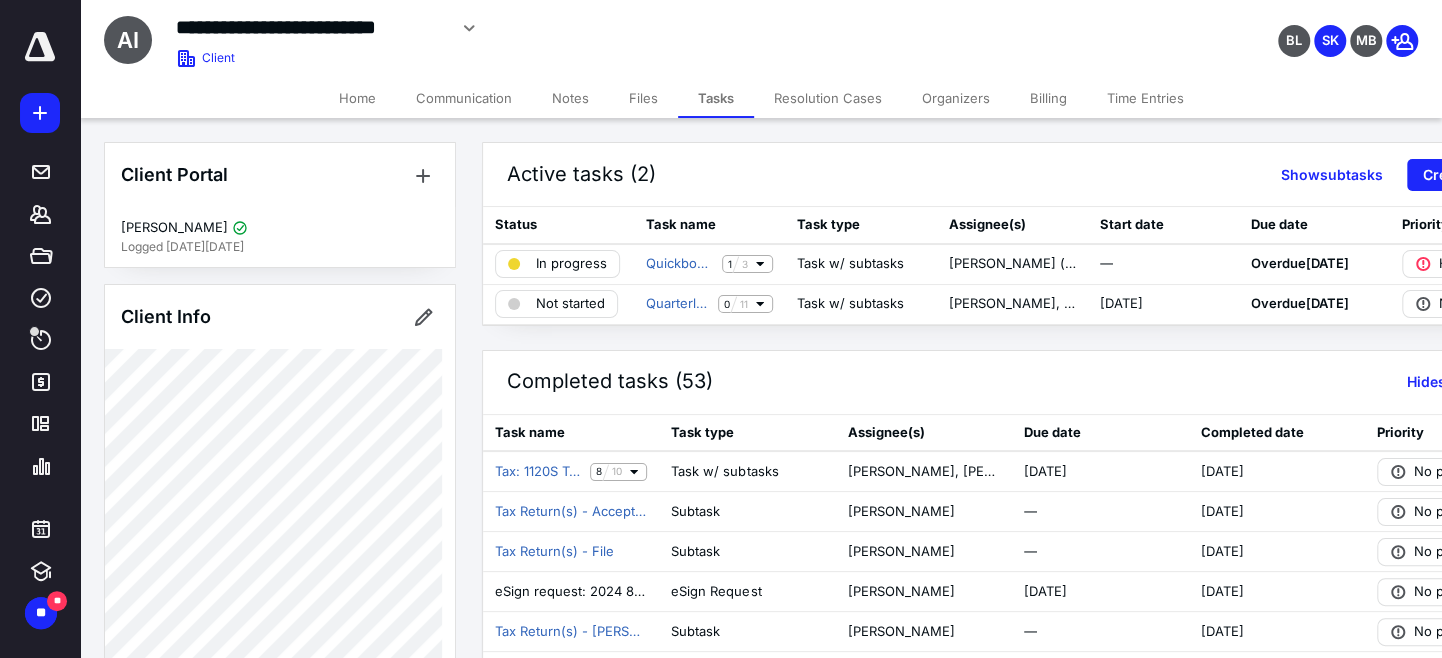click on "Task name" at bounding box center [571, 433] 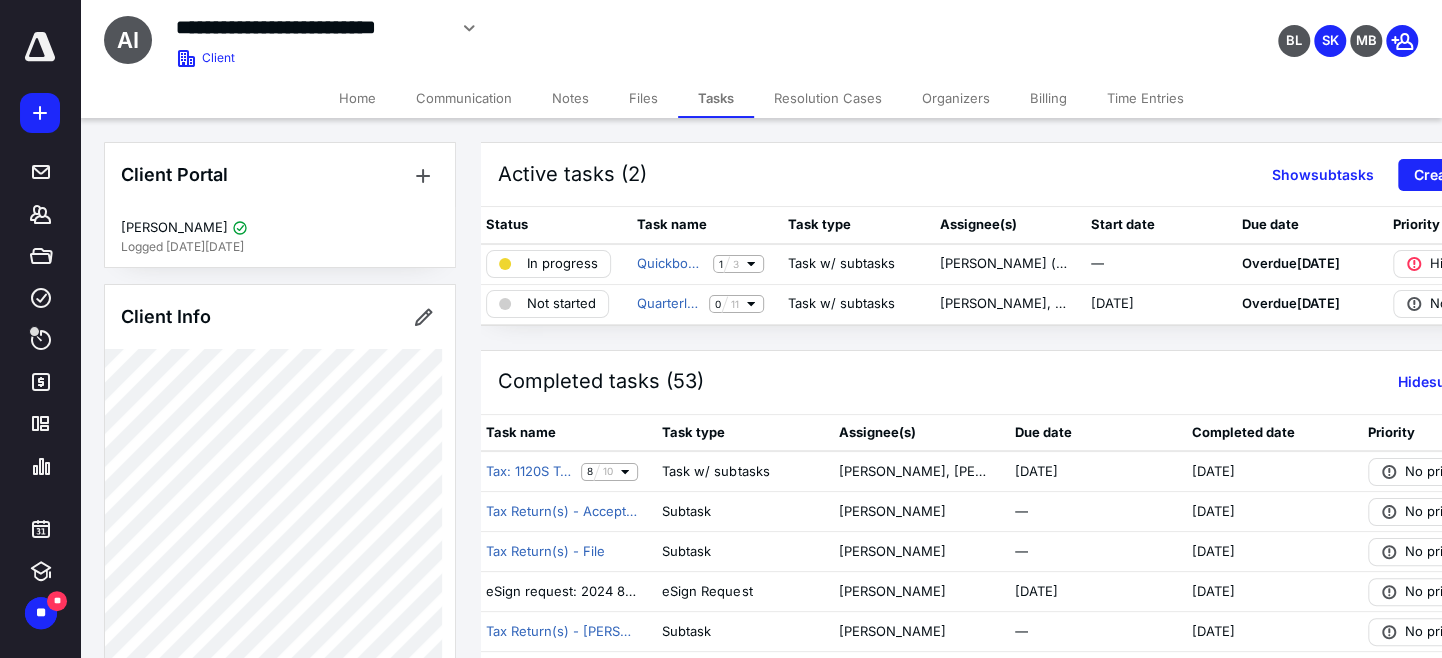 scroll, scrollTop: 0, scrollLeft: 0, axis: both 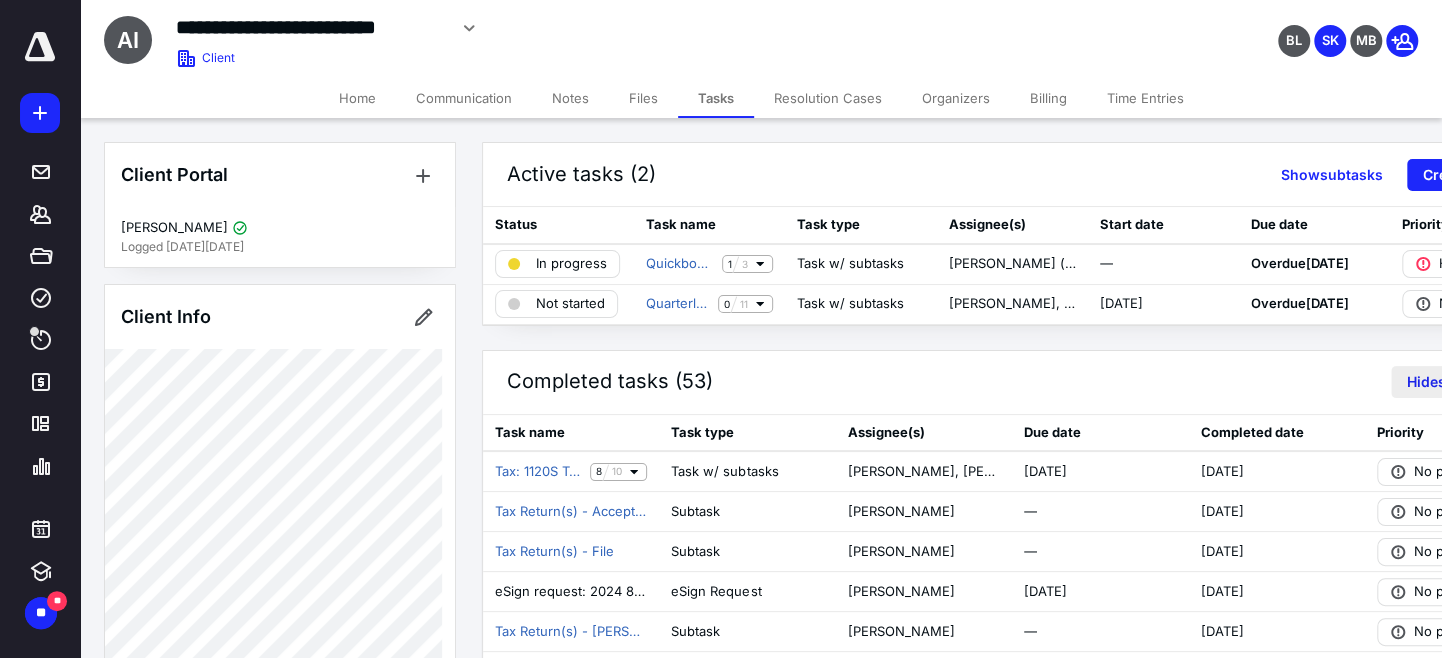 click on "Hide  subtasks" at bounding box center (1454, 382) 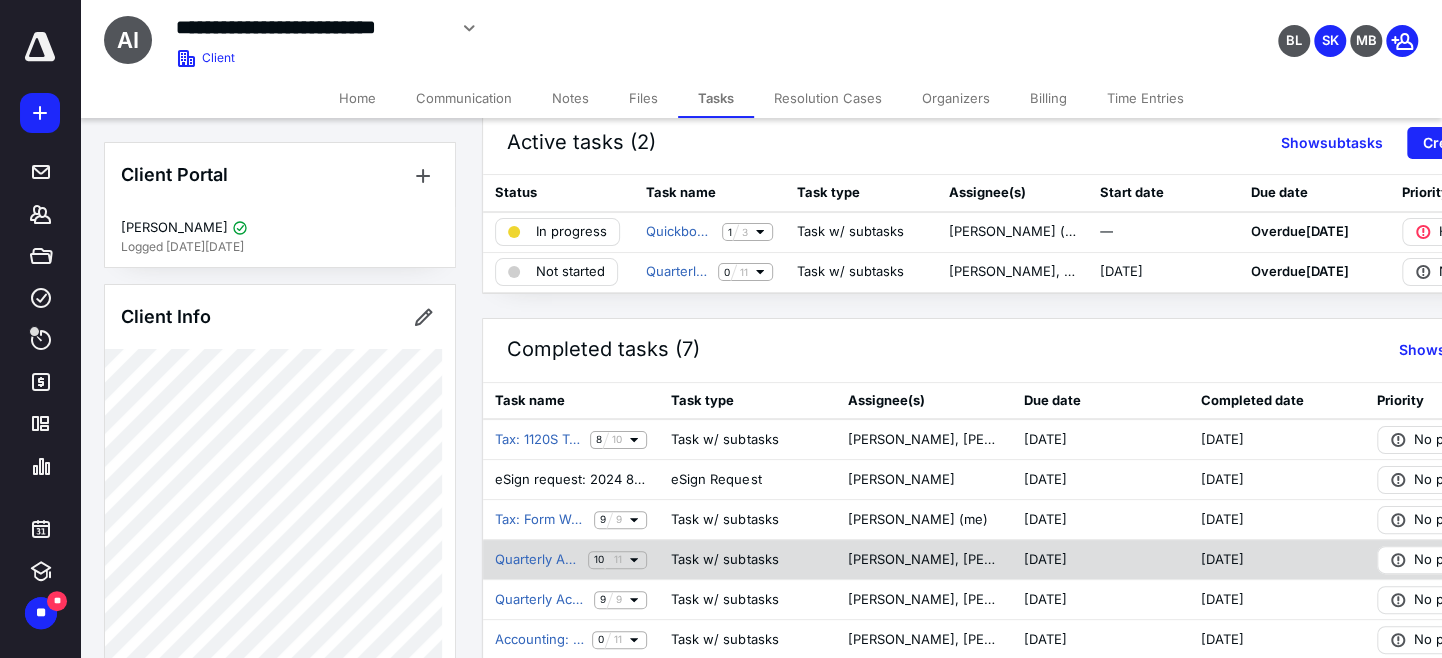 scroll, scrollTop: 0, scrollLeft: 0, axis: both 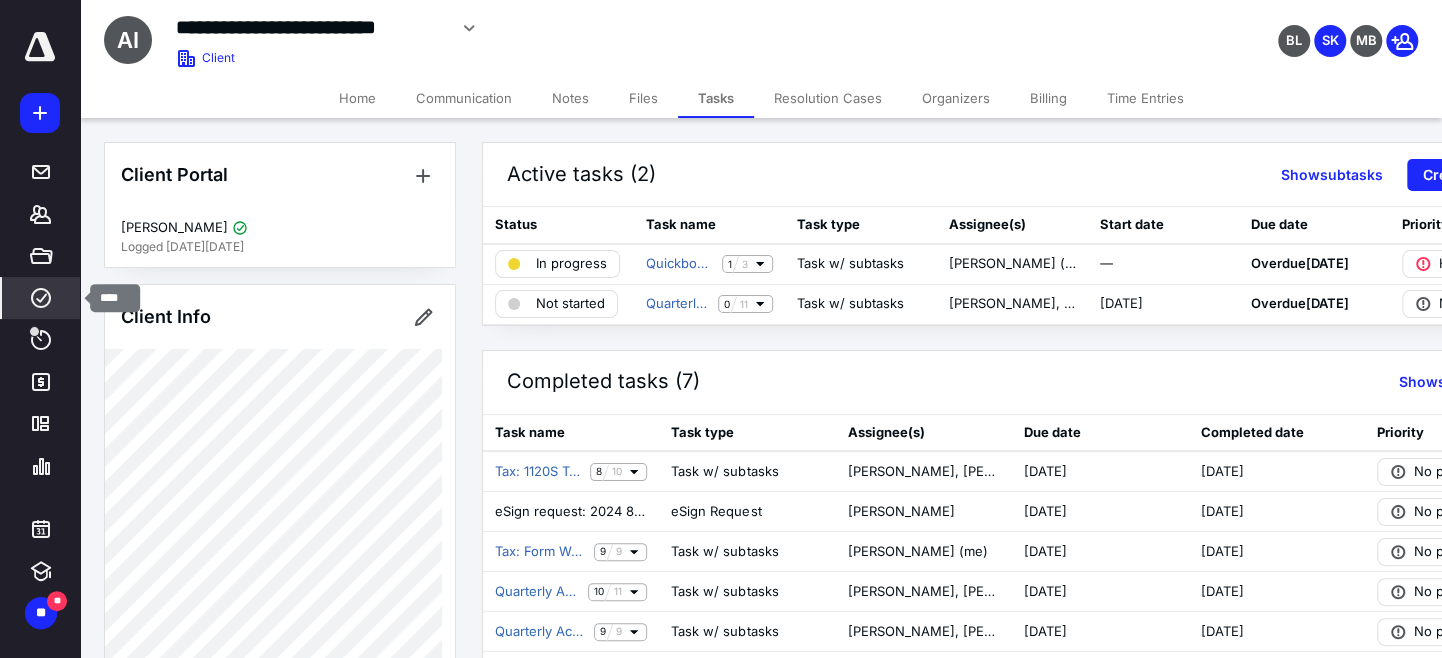 click 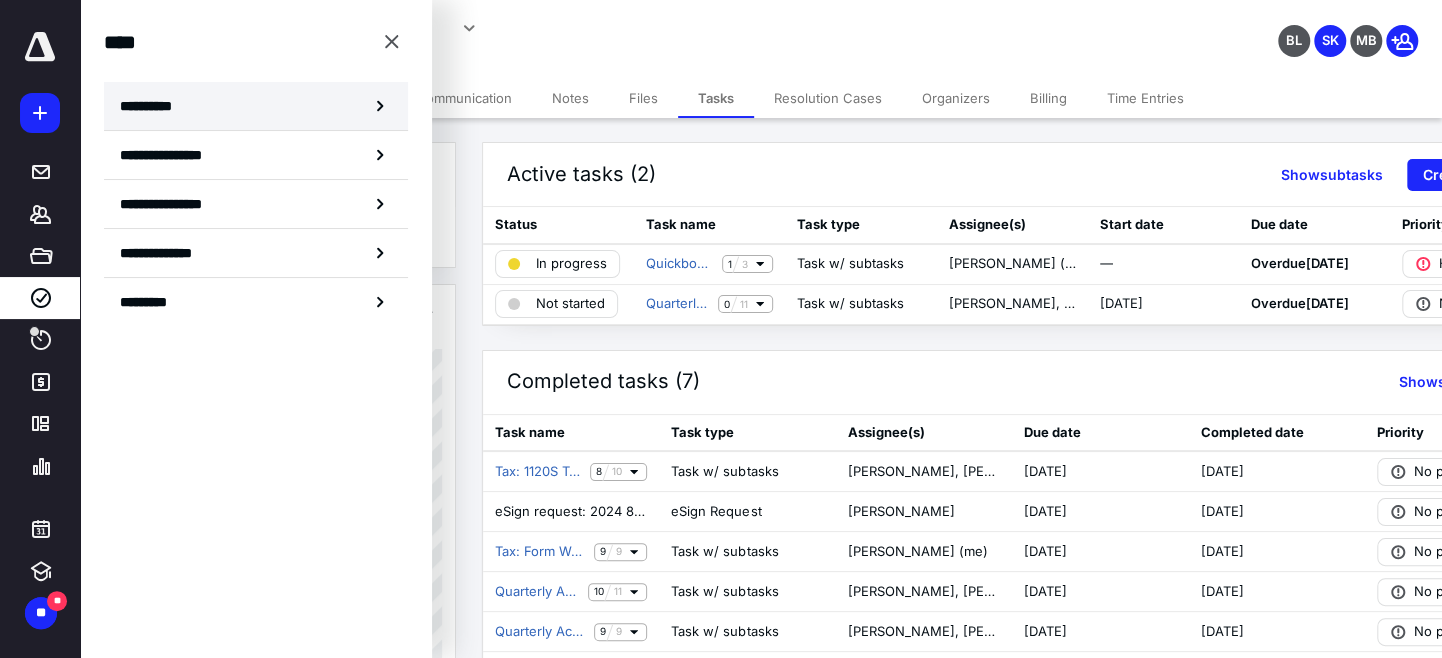 click on "**********" at bounding box center [256, 106] 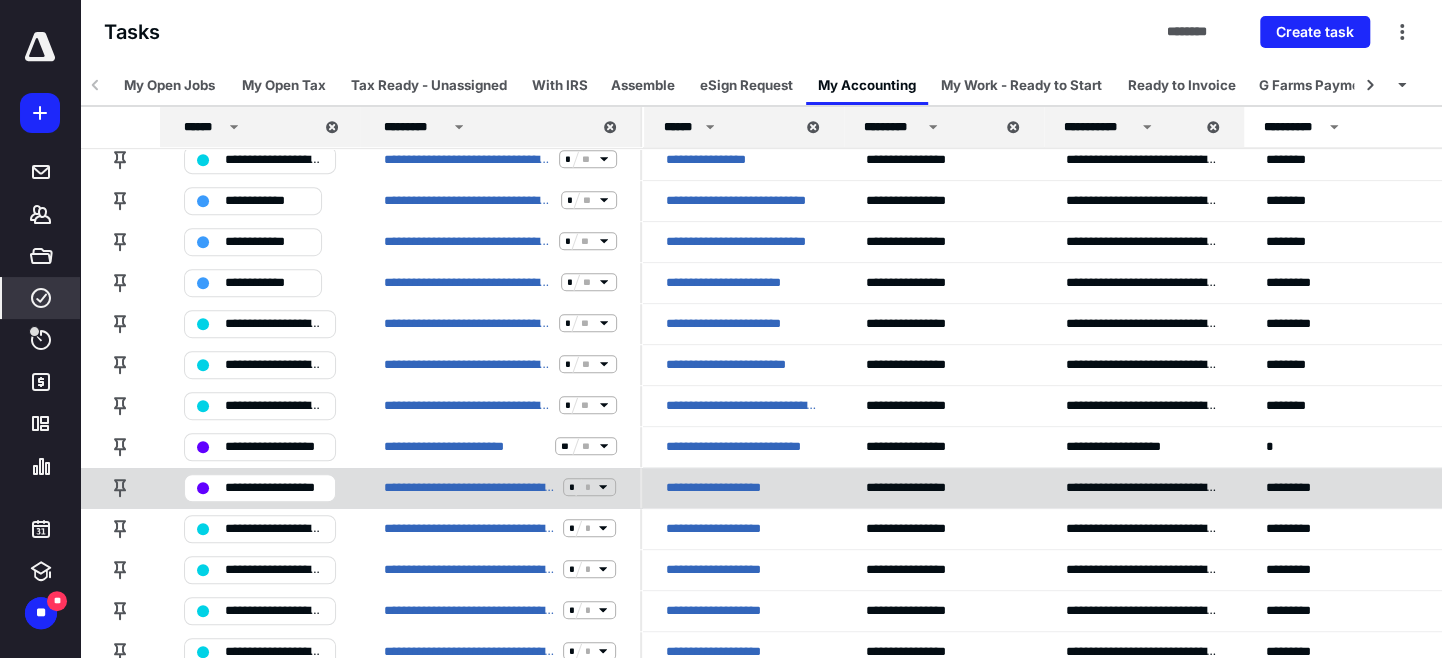 scroll, scrollTop: 543, scrollLeft: 0, axis: vertical 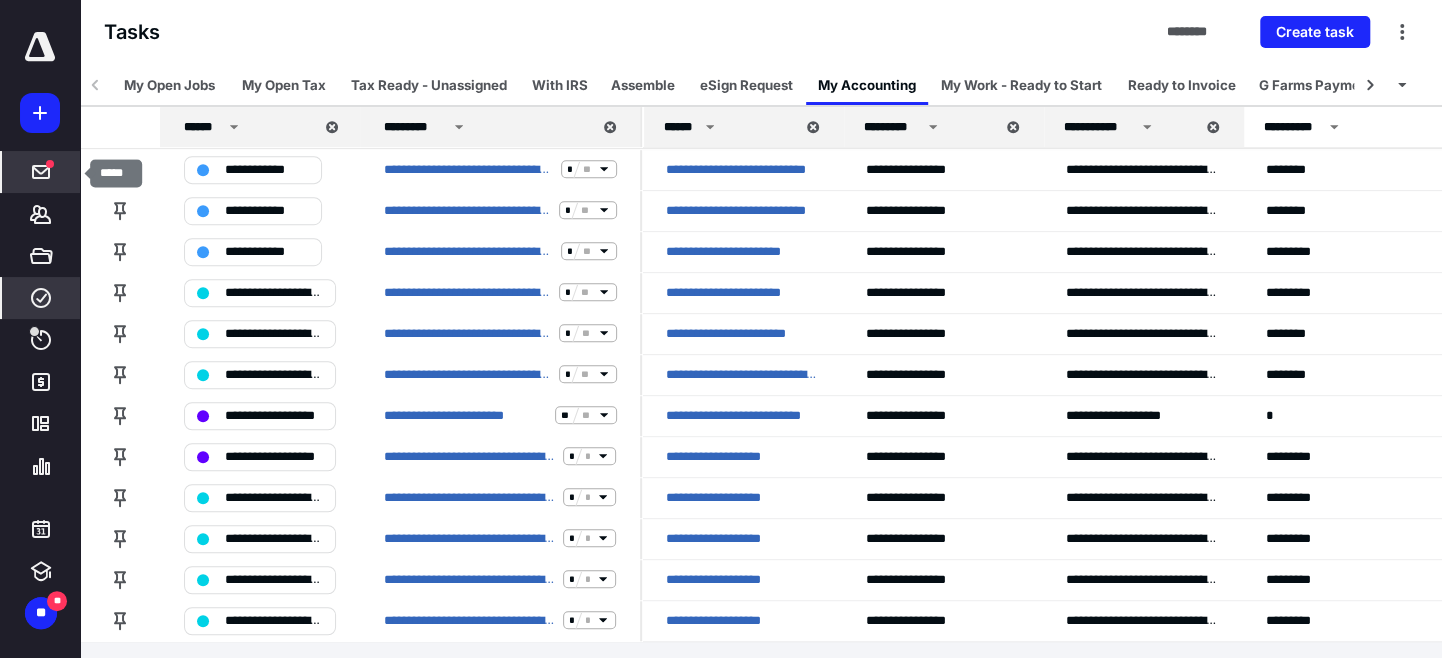 click 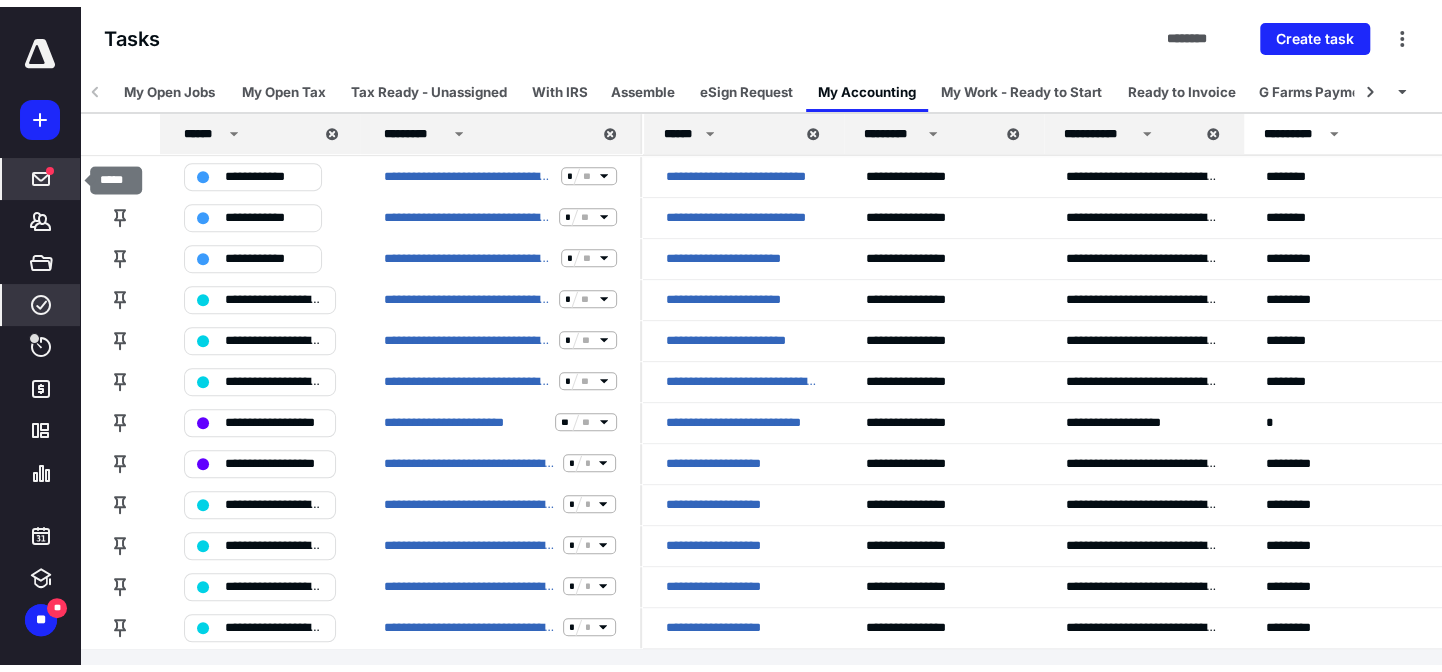 scroll, scrollTop: 0, scrollLeft: 0, axis: both 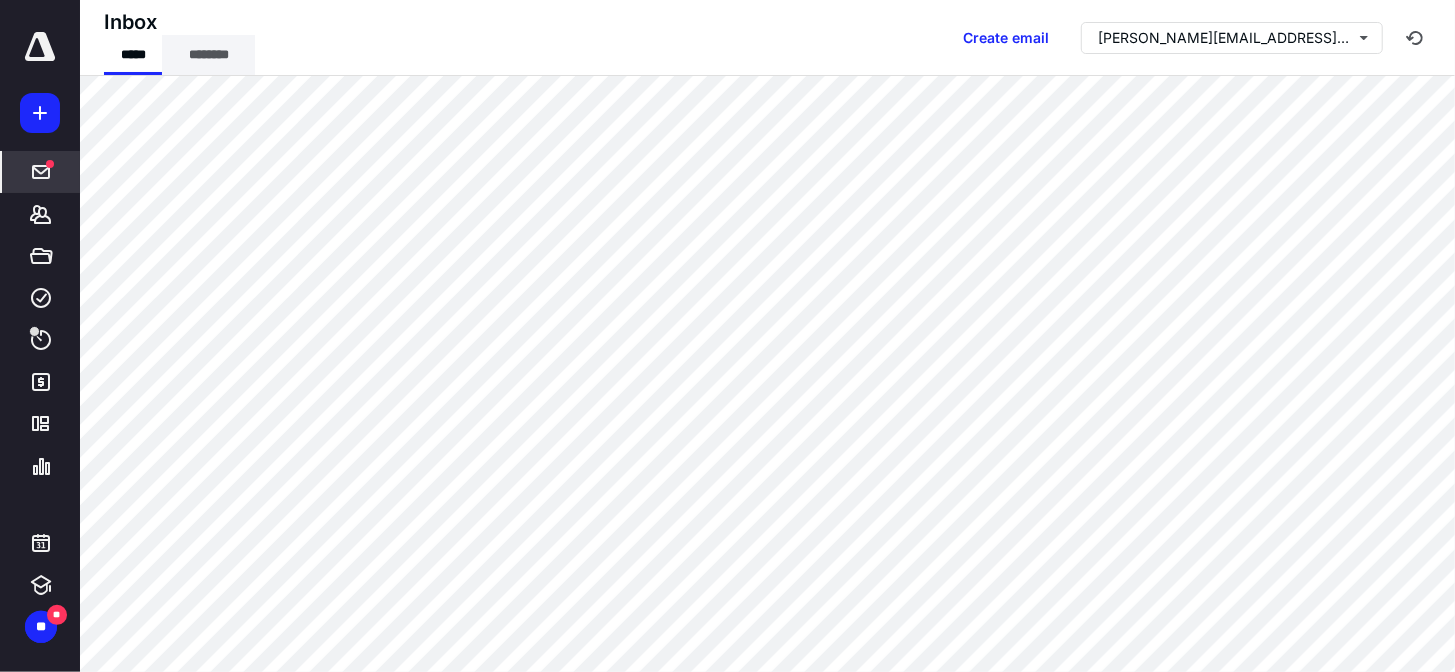 click on "********" at bounding box center (208, 55) 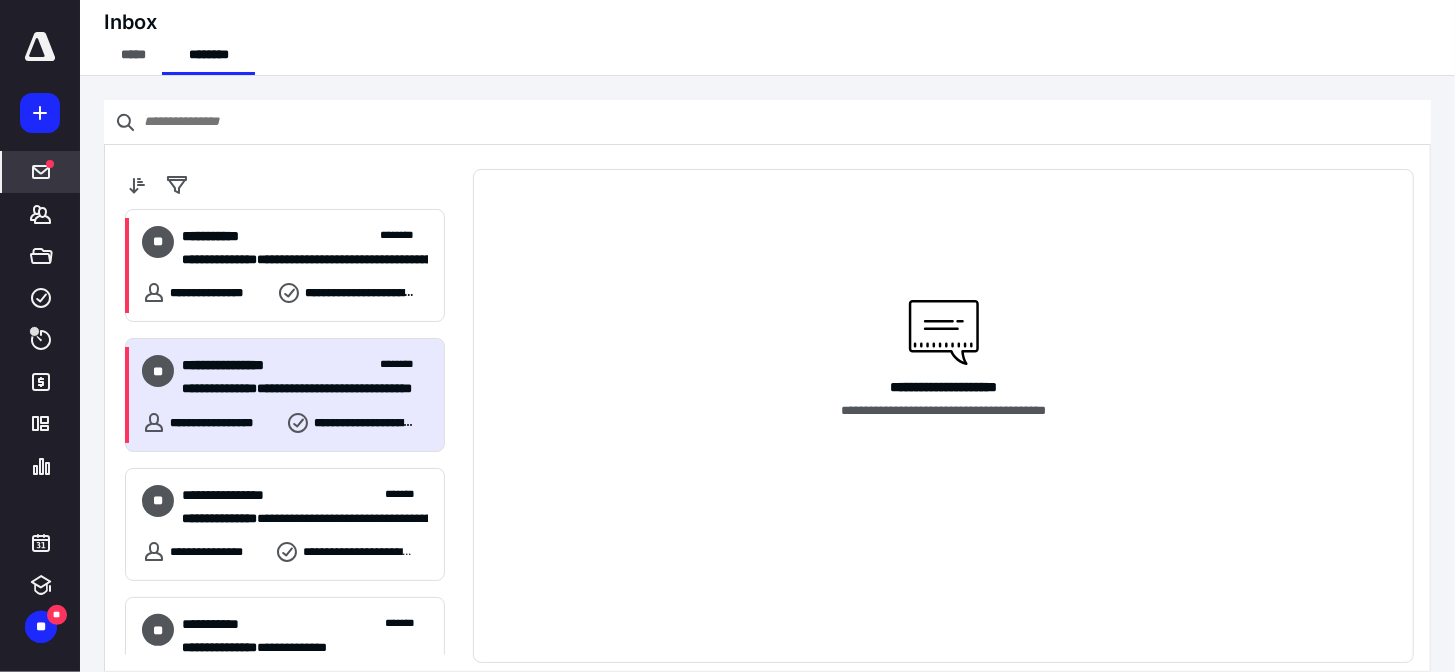 click on "**********" at bounding box center (244, 365) 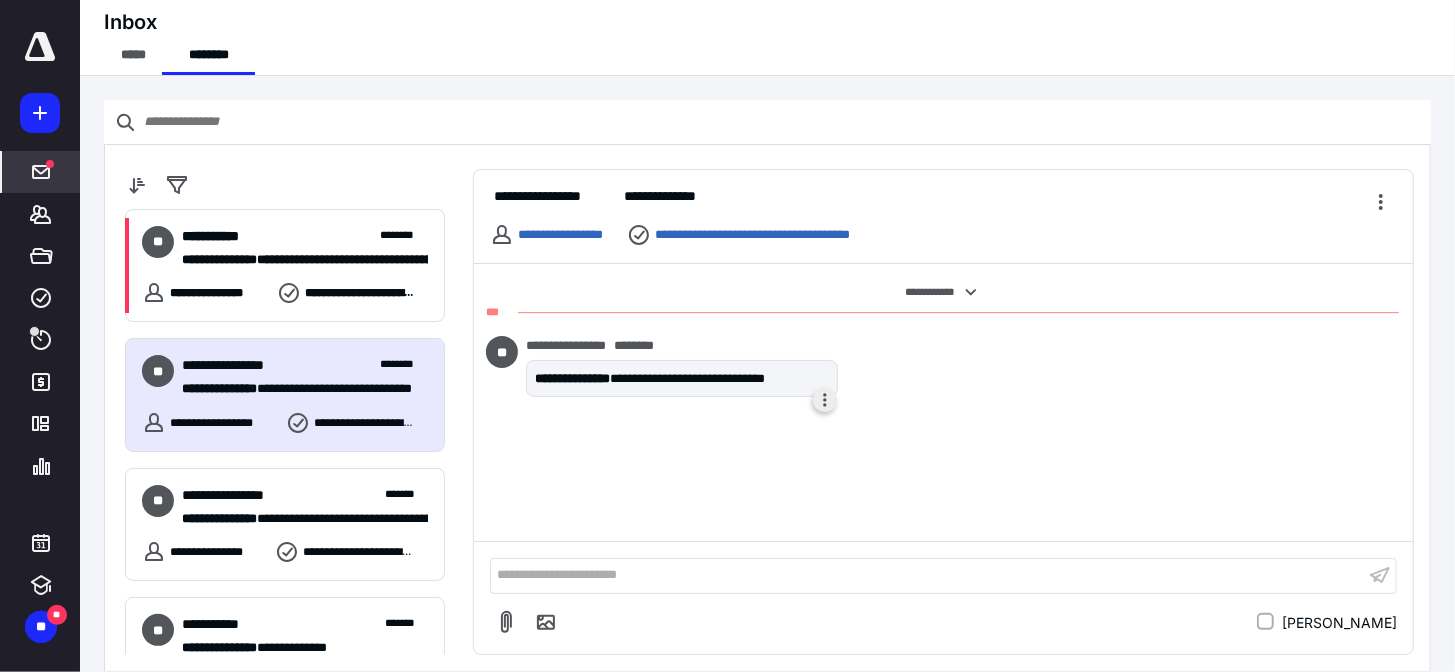 click at bounding box center (825, 400) 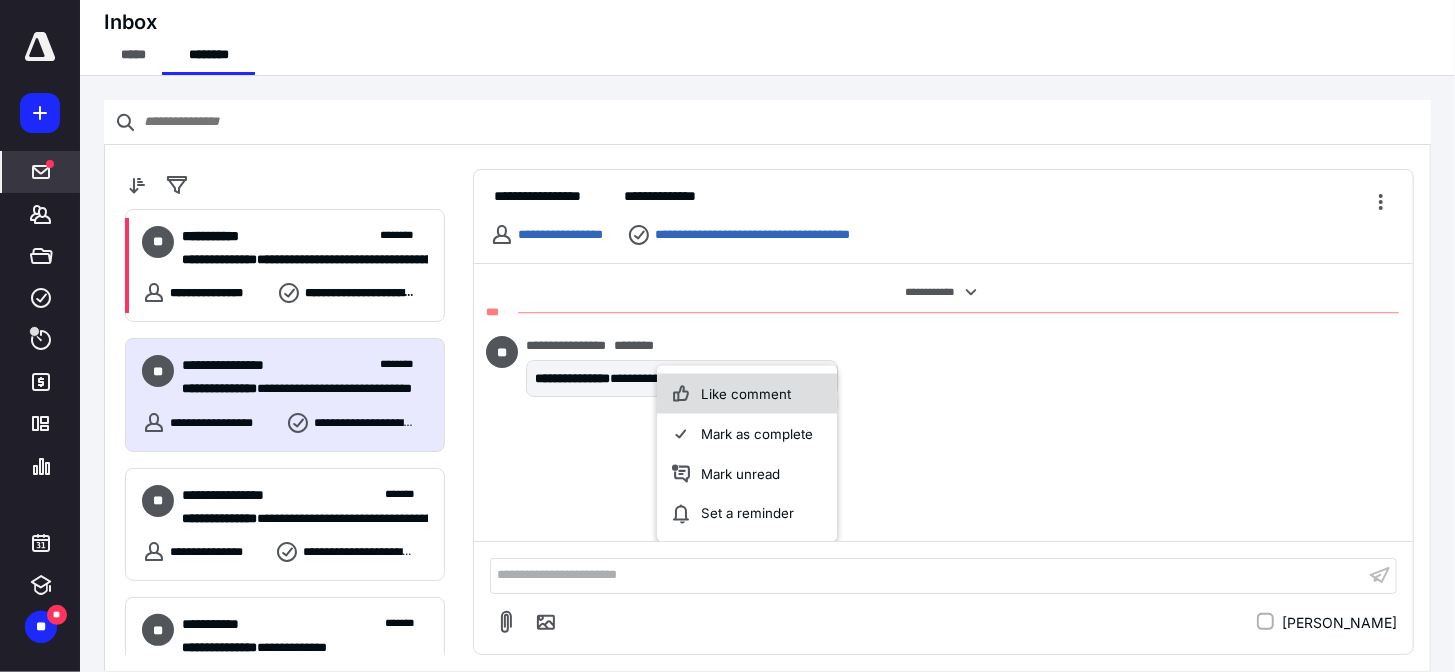 click on "Like comment" at bounding box center [747, 393] 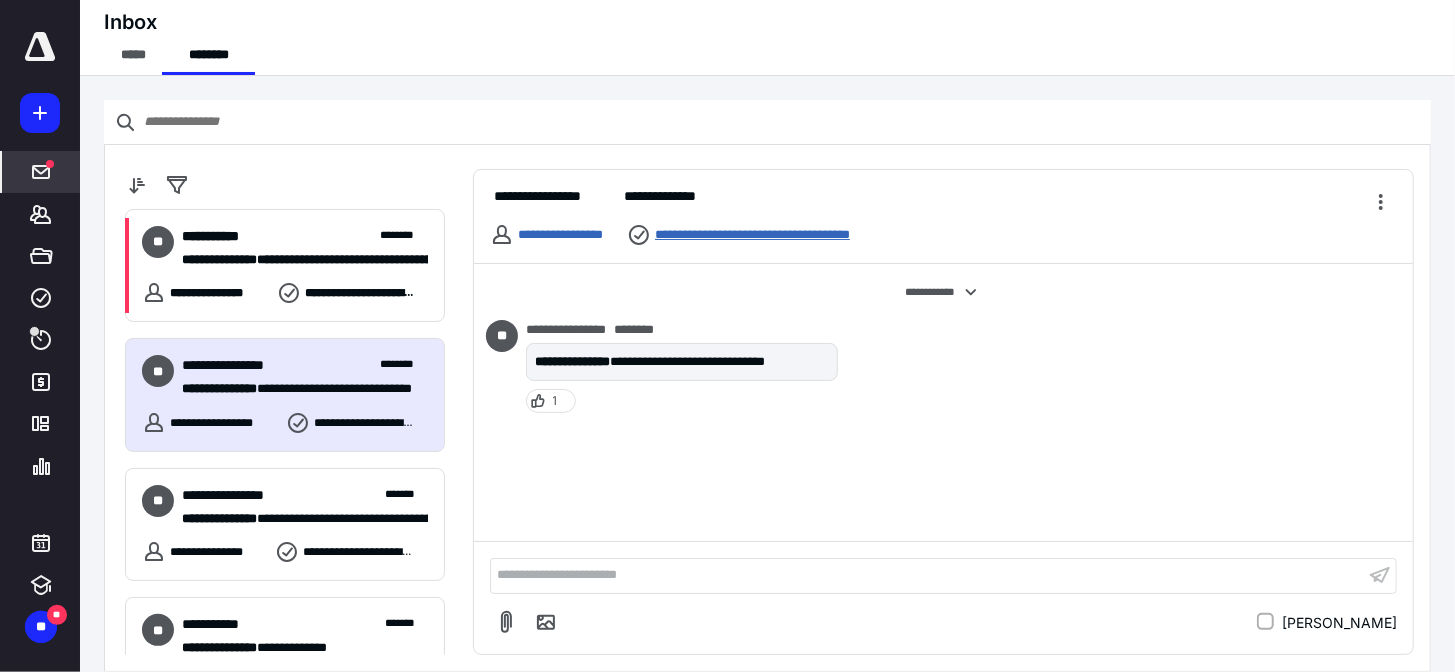 click on "**********" at bounding box center [783, 234] 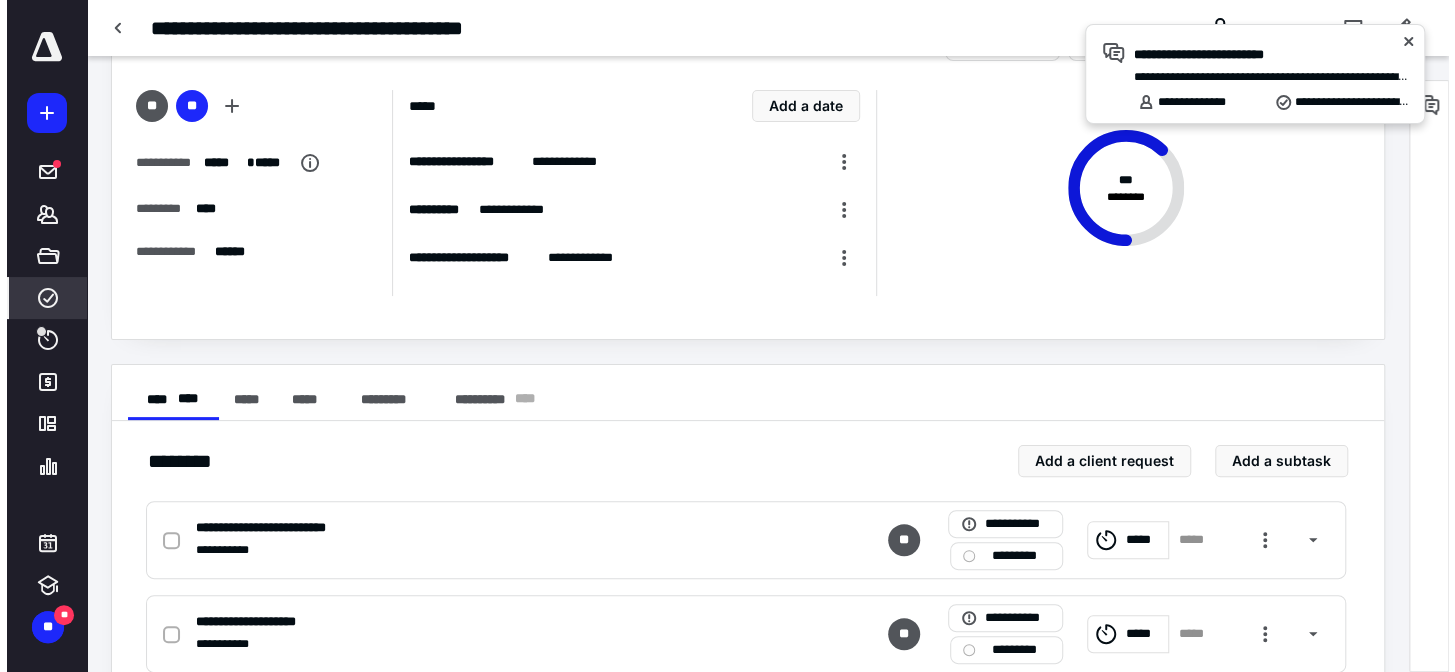 scroll, scrollTop: 0, scrollLeft: 0, axis: both 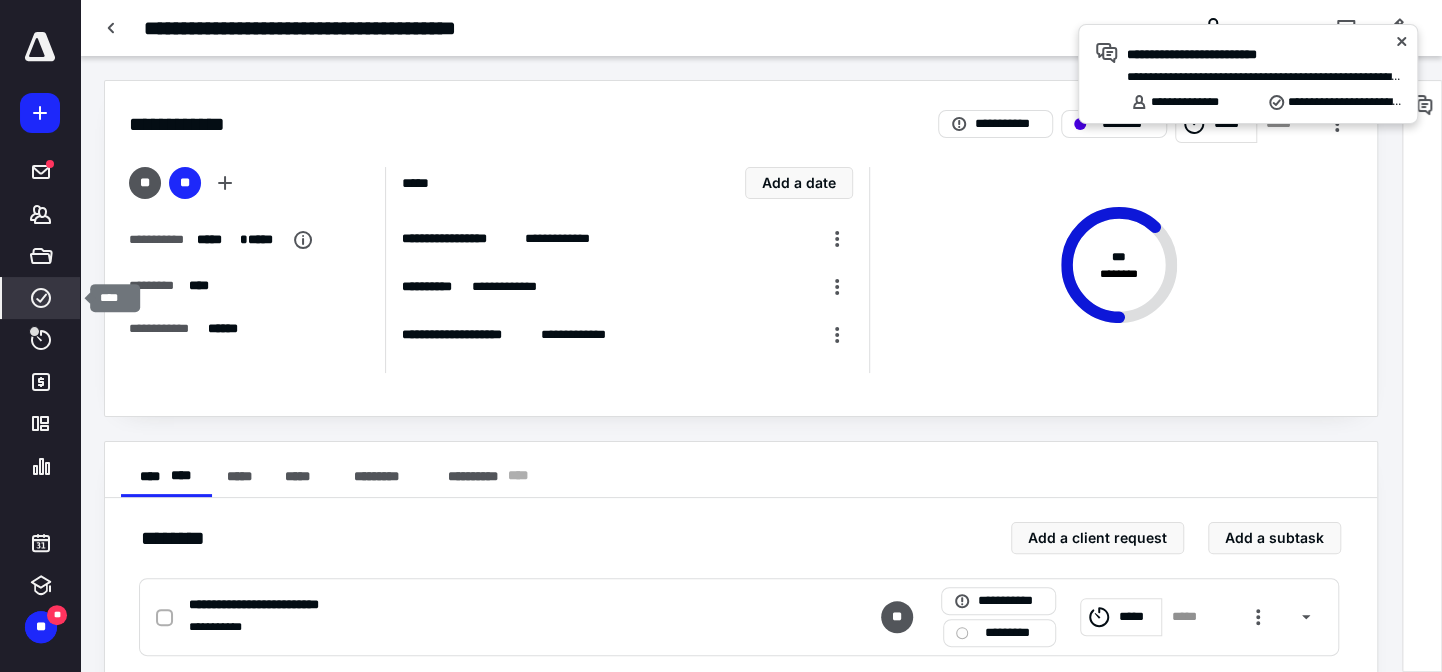 click 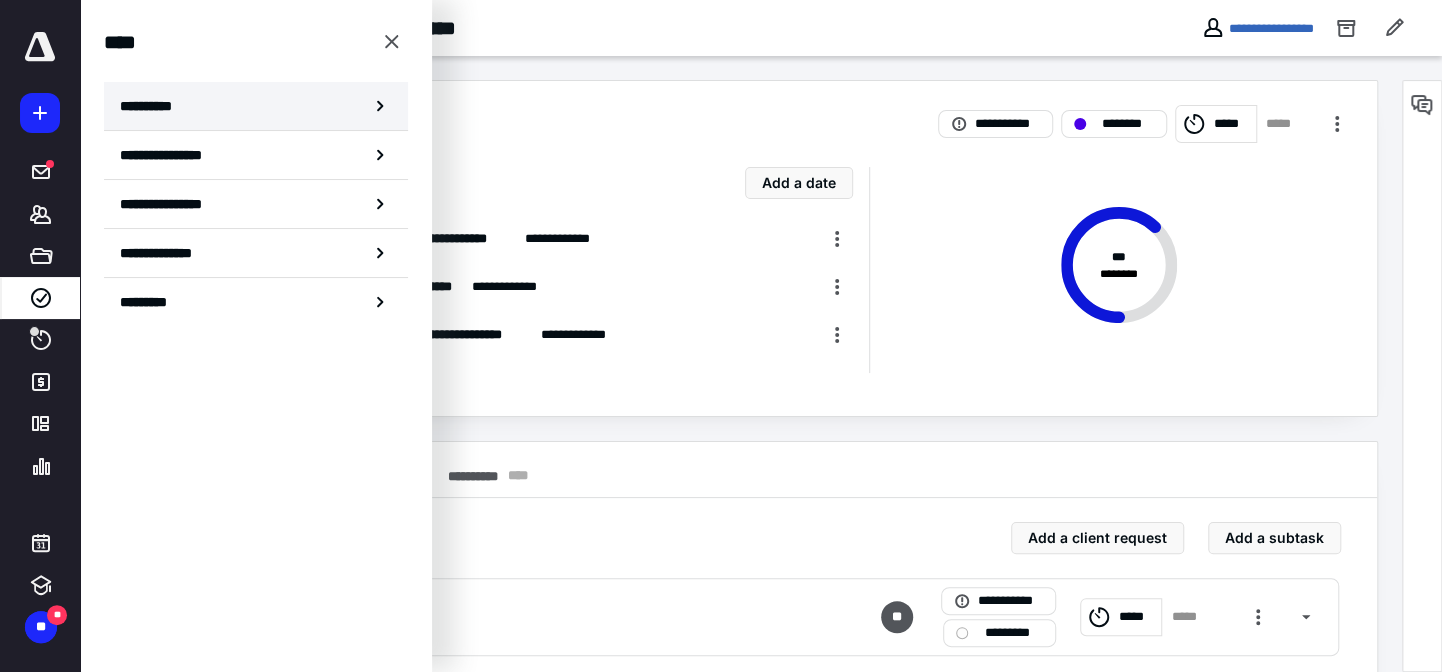 click on "**********" at bounding box center [256, 106] 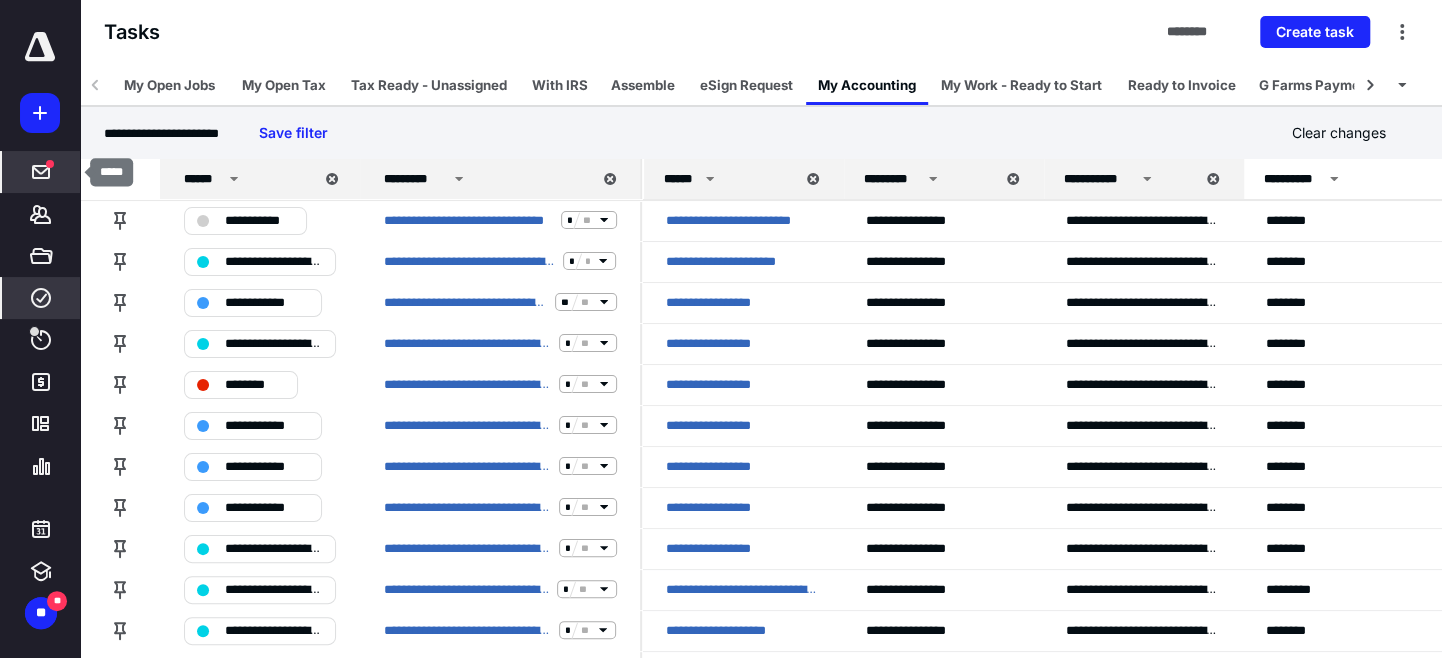click on "*****" at bounding box center [41, 172] 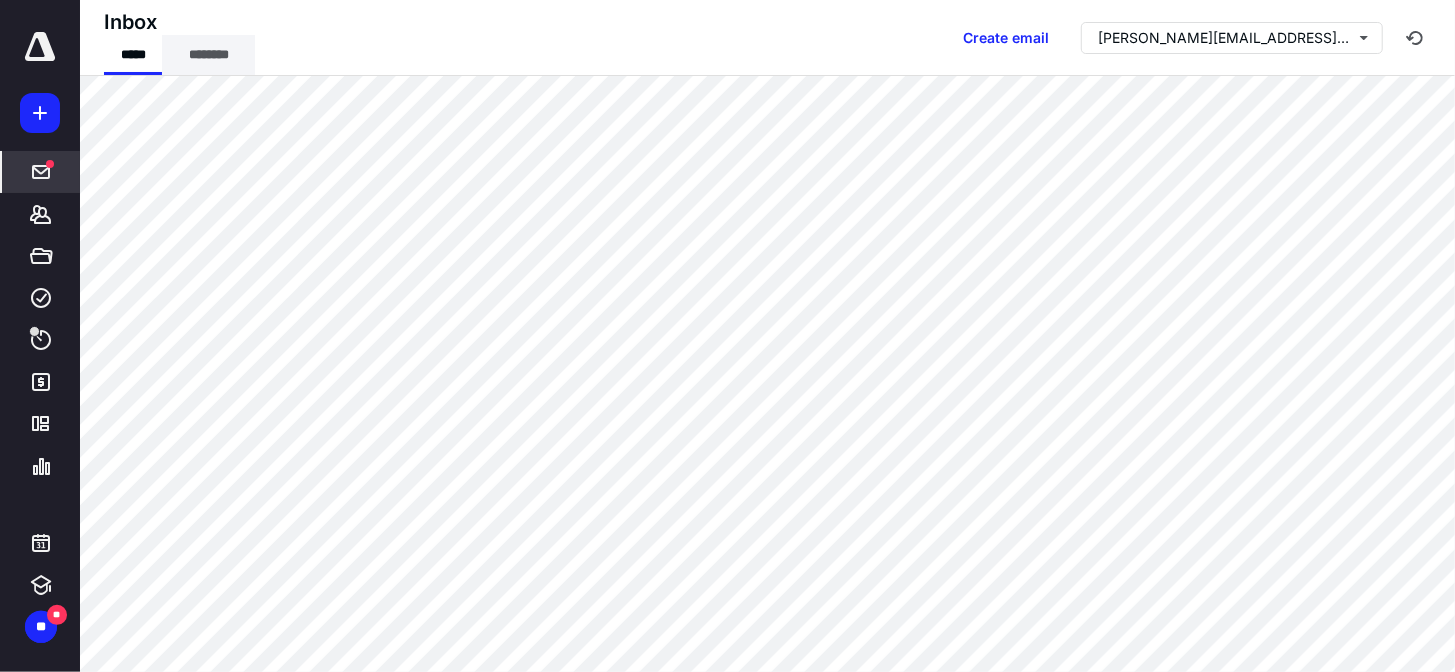 click on "********" at bounding box center (208, 55) 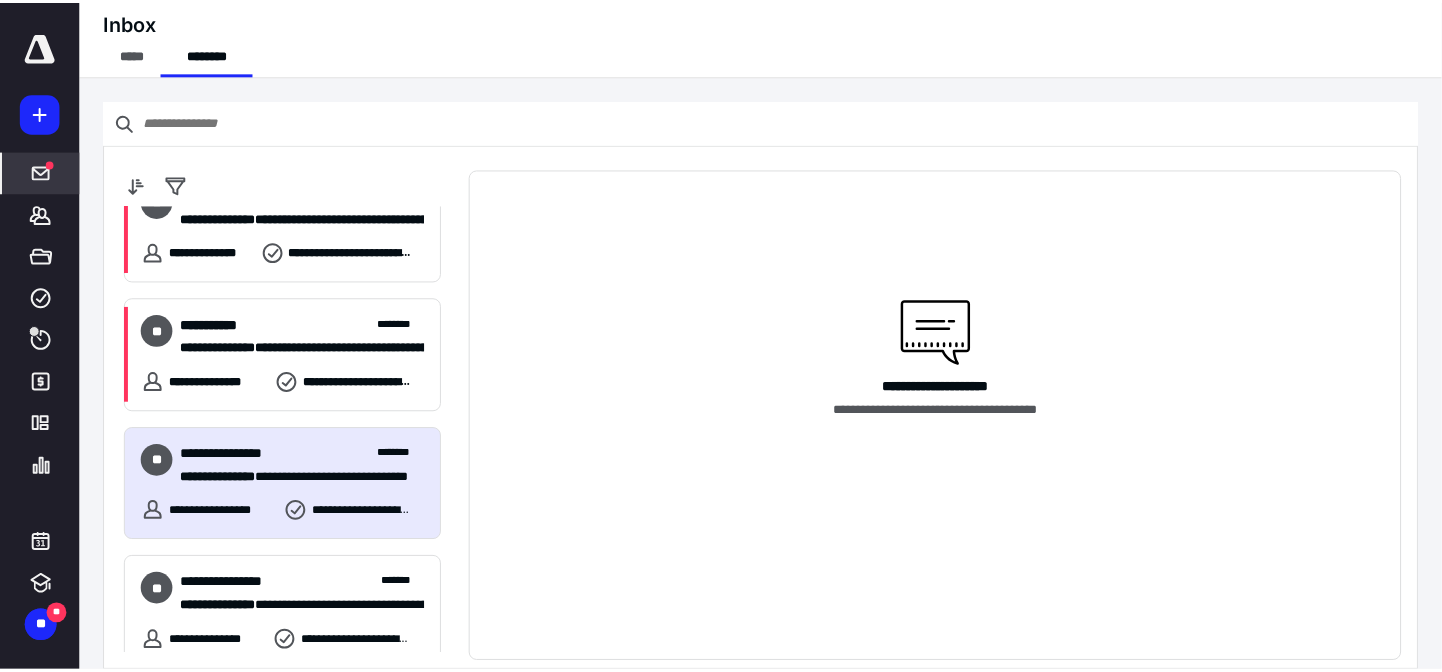 scroll, scrollTop: 0, scrollLeft: 0, axis: both 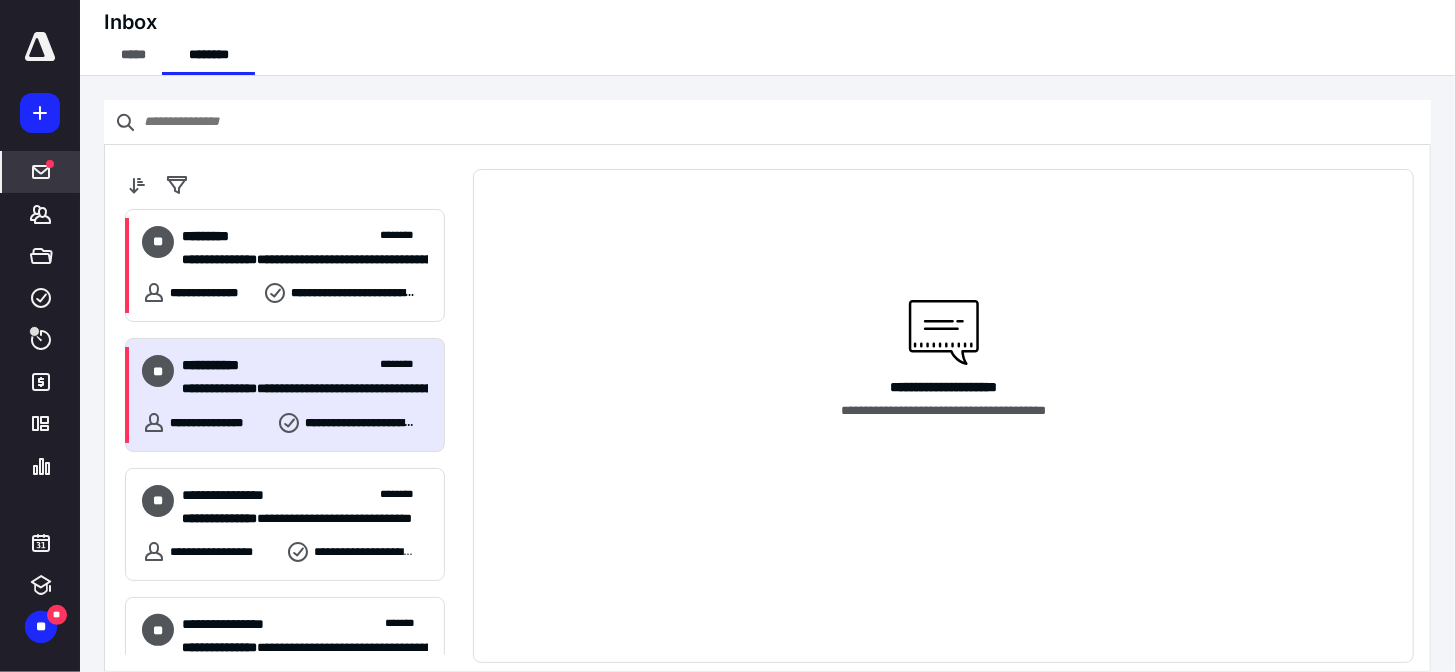 click on "**********" at bounding box center (285, 394) 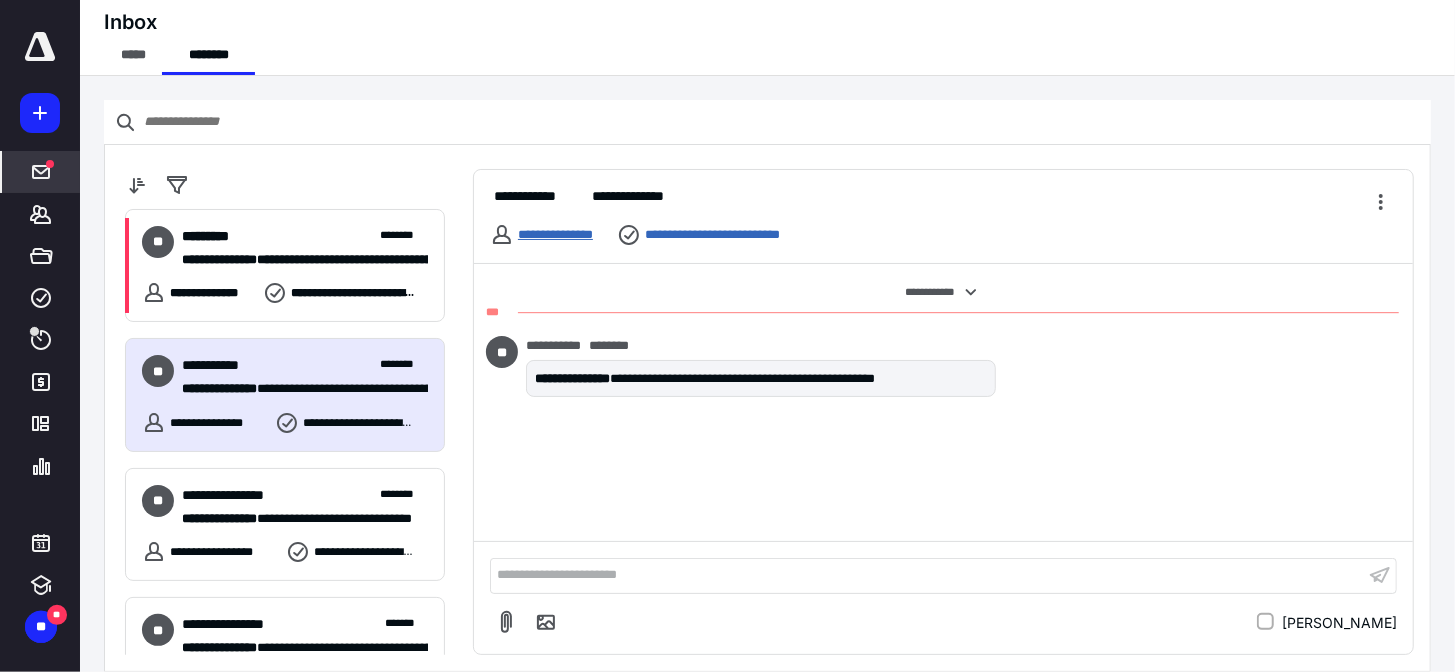 click on "**********" at bounding box center (555, 234) 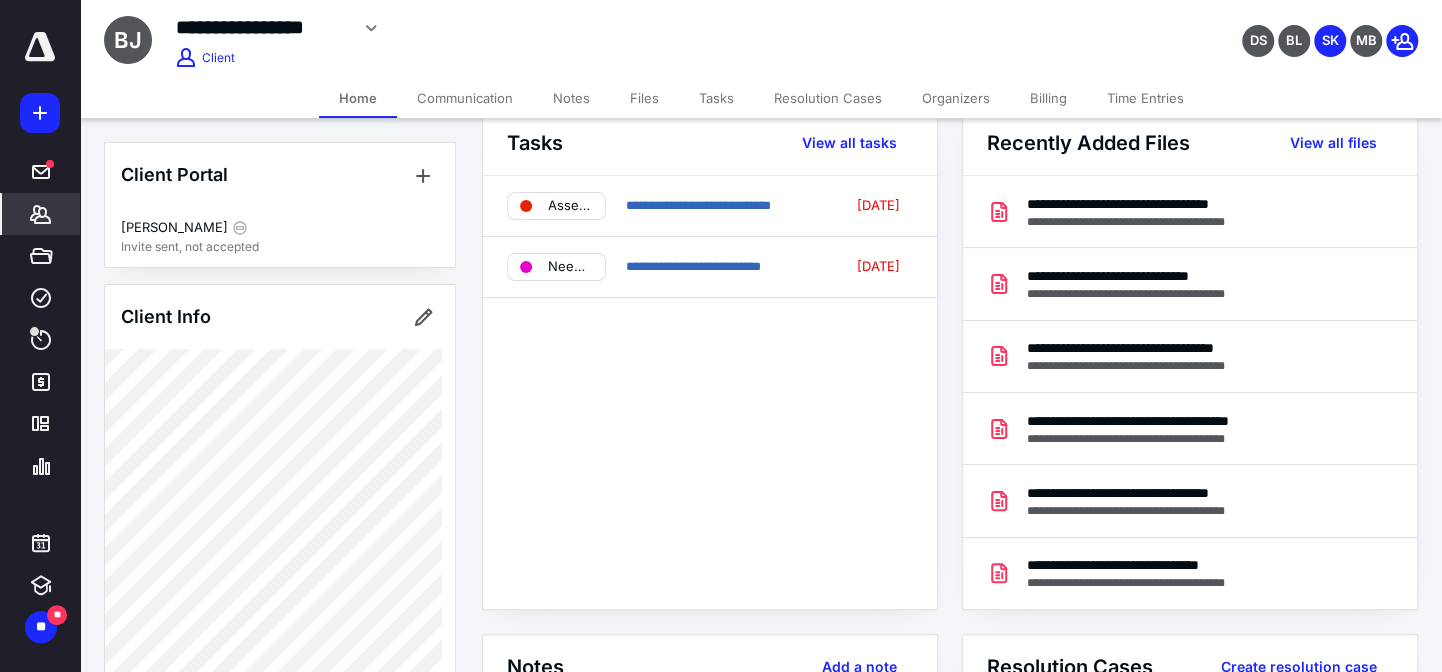 scroll, scrollTop: 0, scrollLeft: 0, axis: both 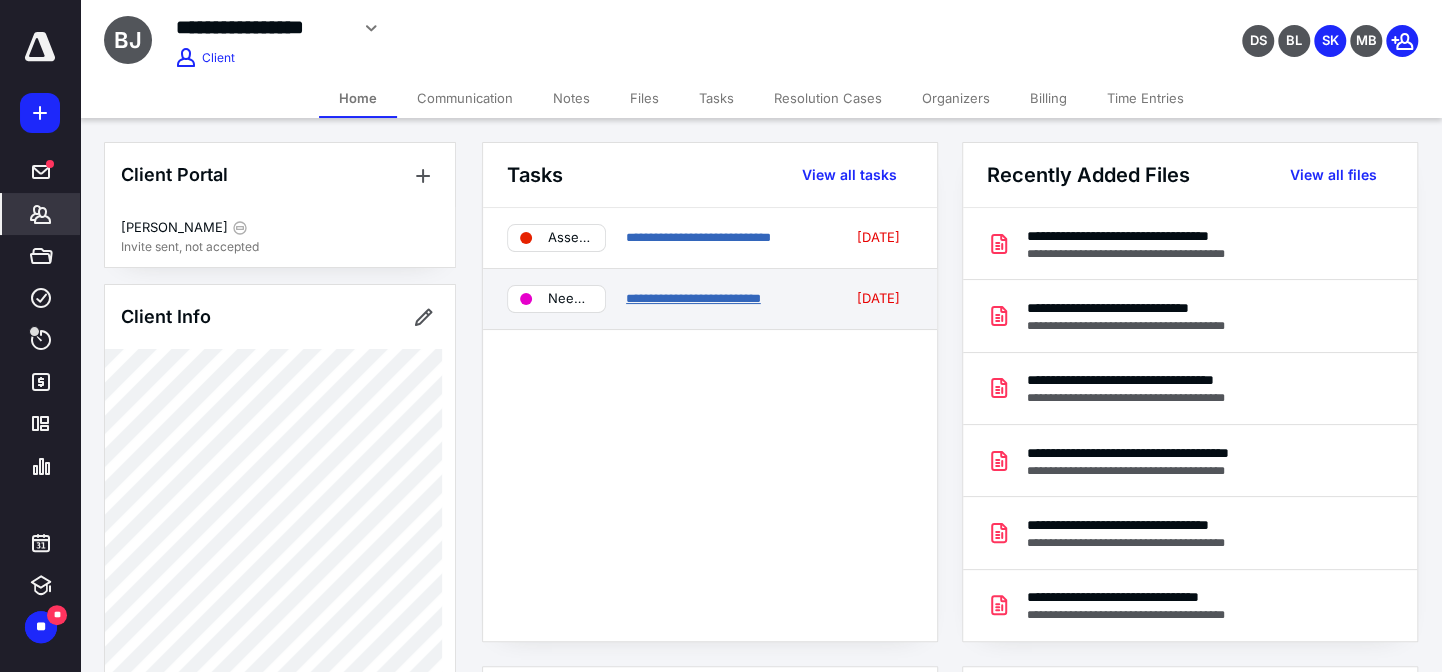 click on "**********" at bounding box center [693, 298] 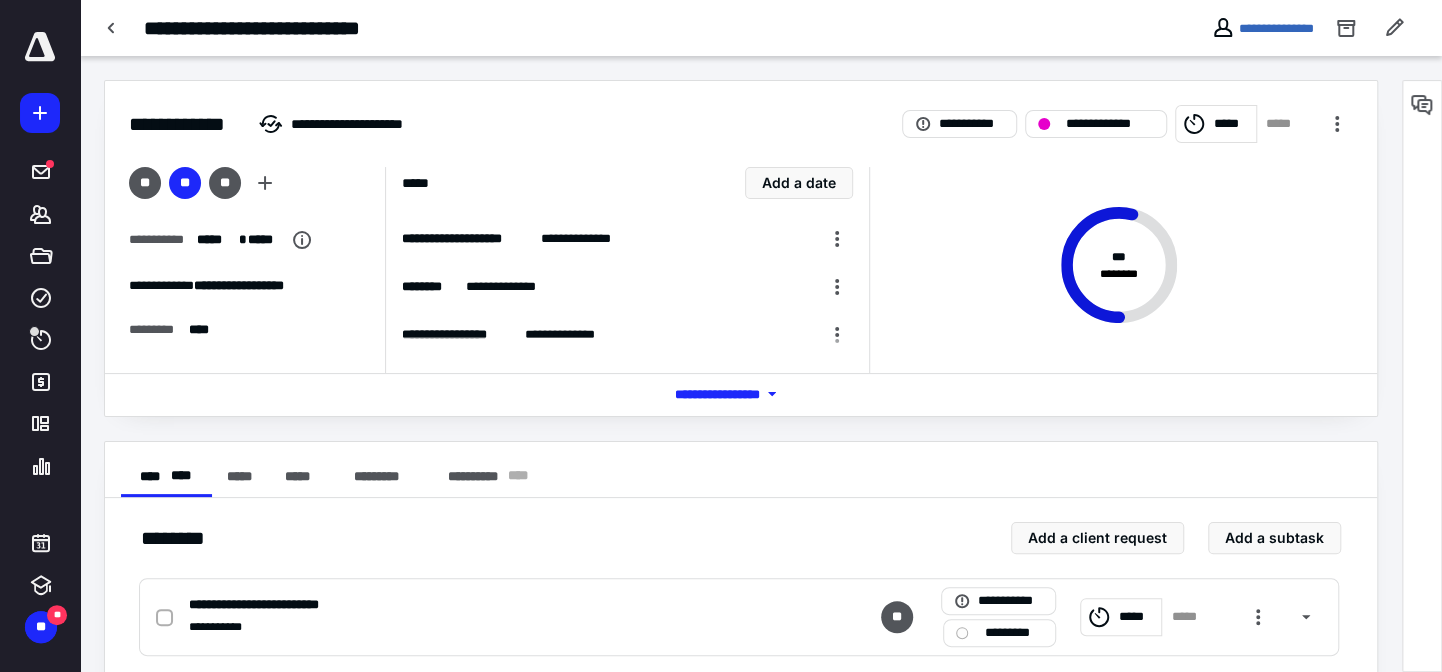 click at bounding box center [40, 47] 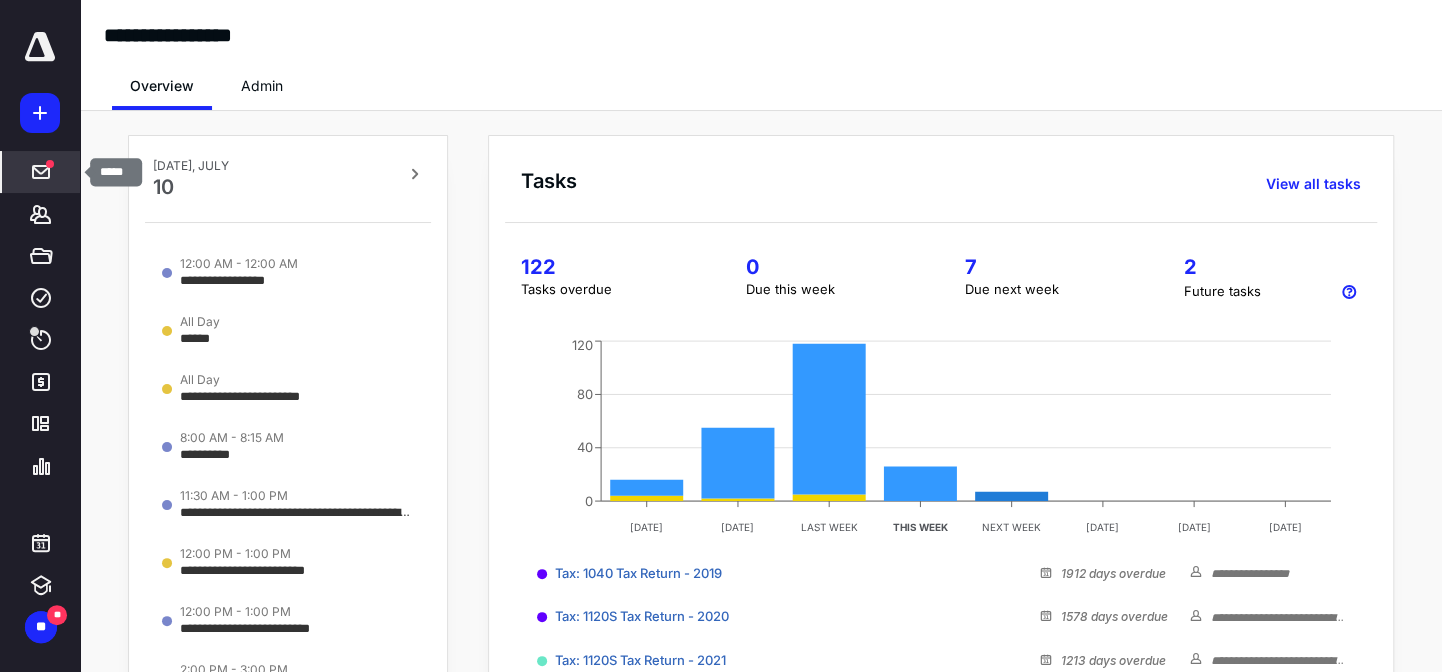 drag, startPoint x: 38, startPoint y: 168, endPoint x: 60, endPoint y: 155, distance: 25.553865 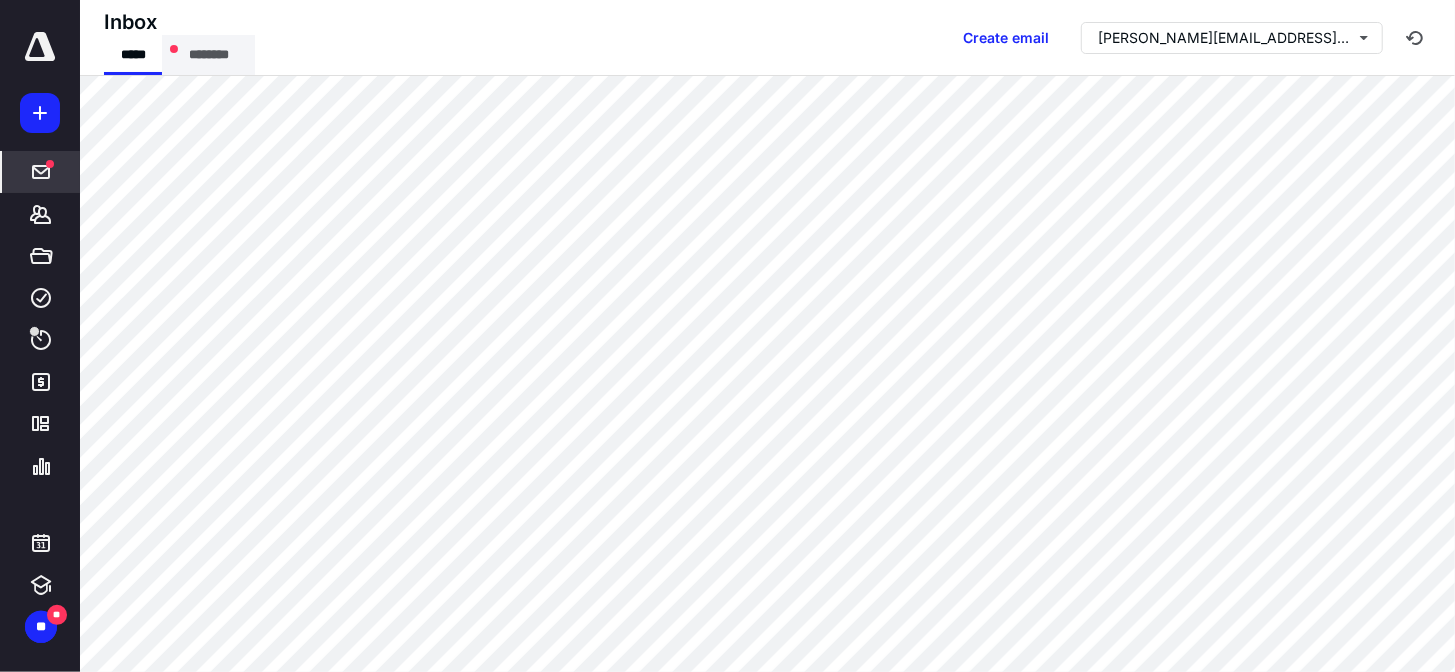click on "********" at bounding box center [208, 55] 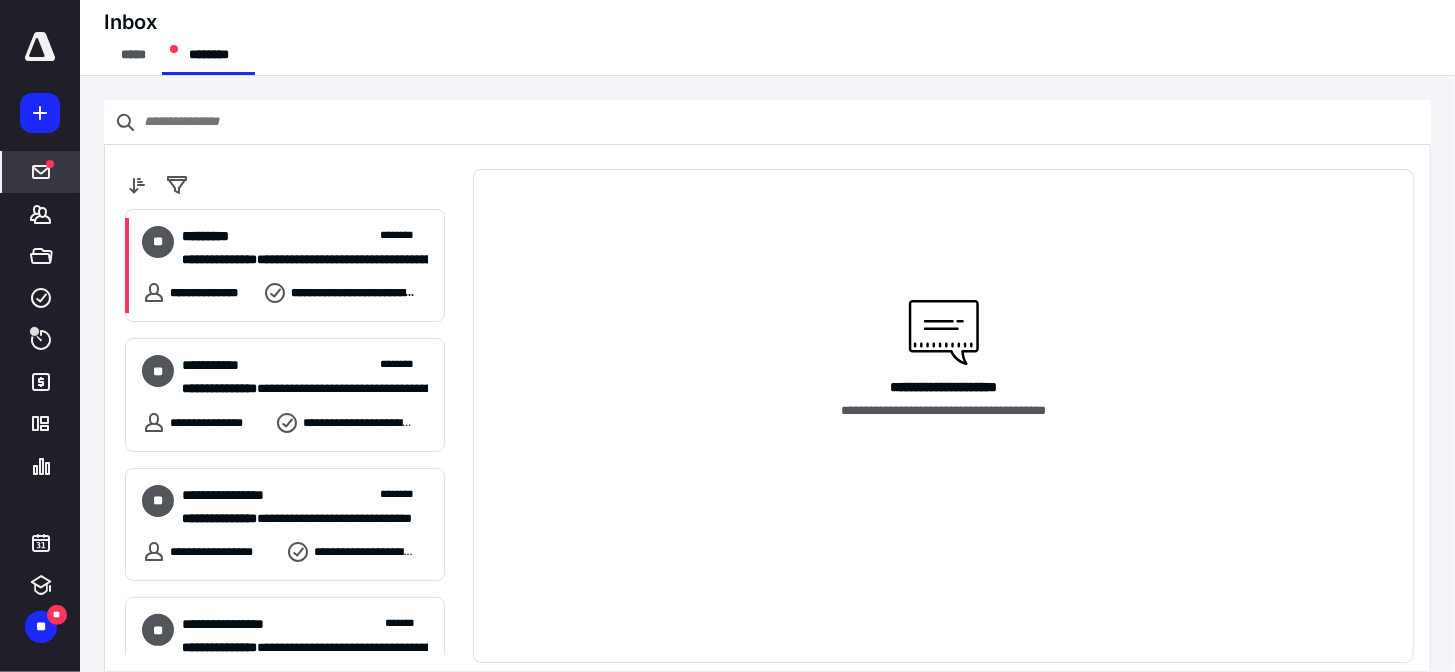 click on "**********" at bounding box center (285, 394) 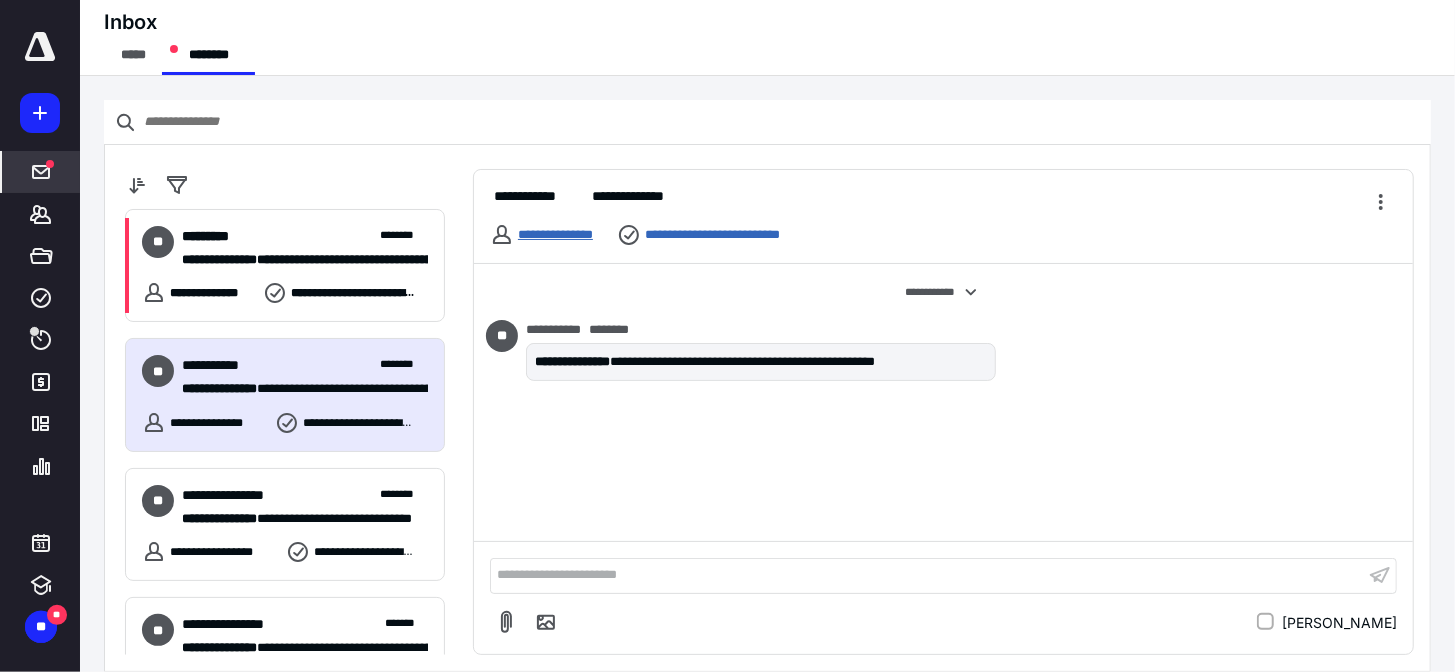 click on "**********" at bounding box center (555, 234) 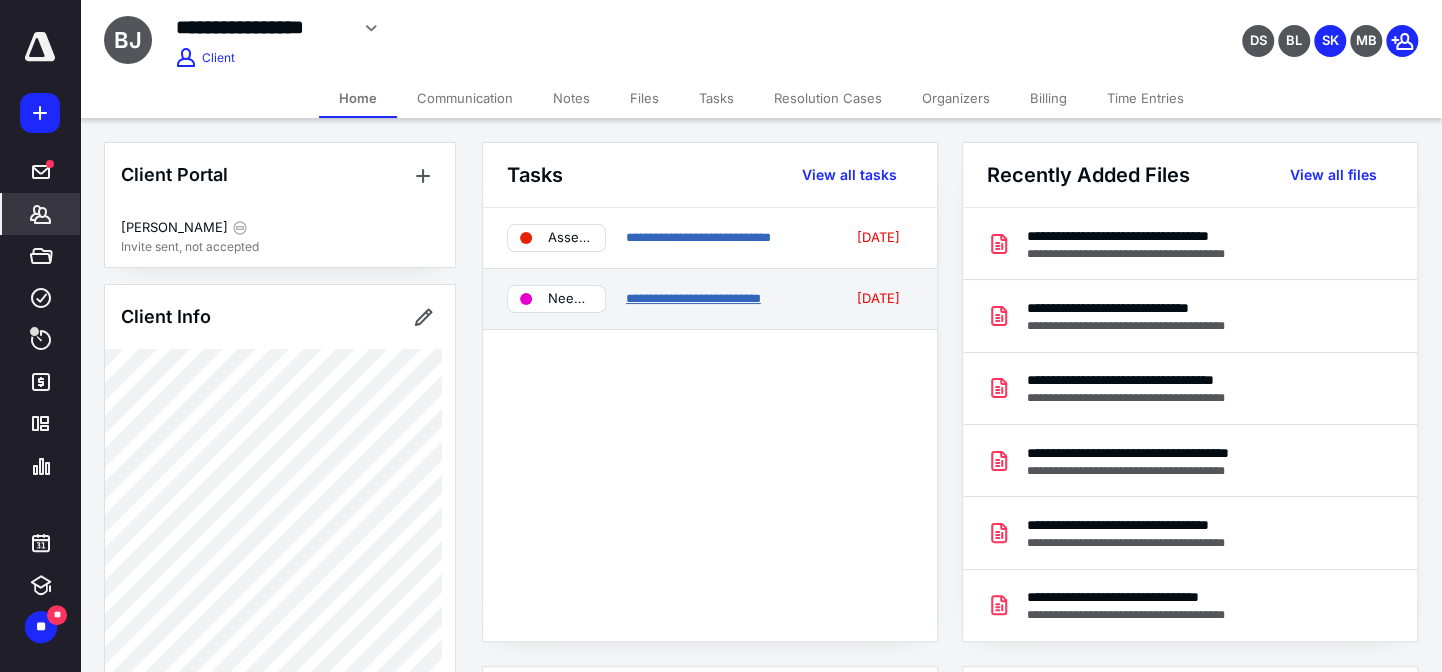 click on "**********" at bounding box center [693, 298] 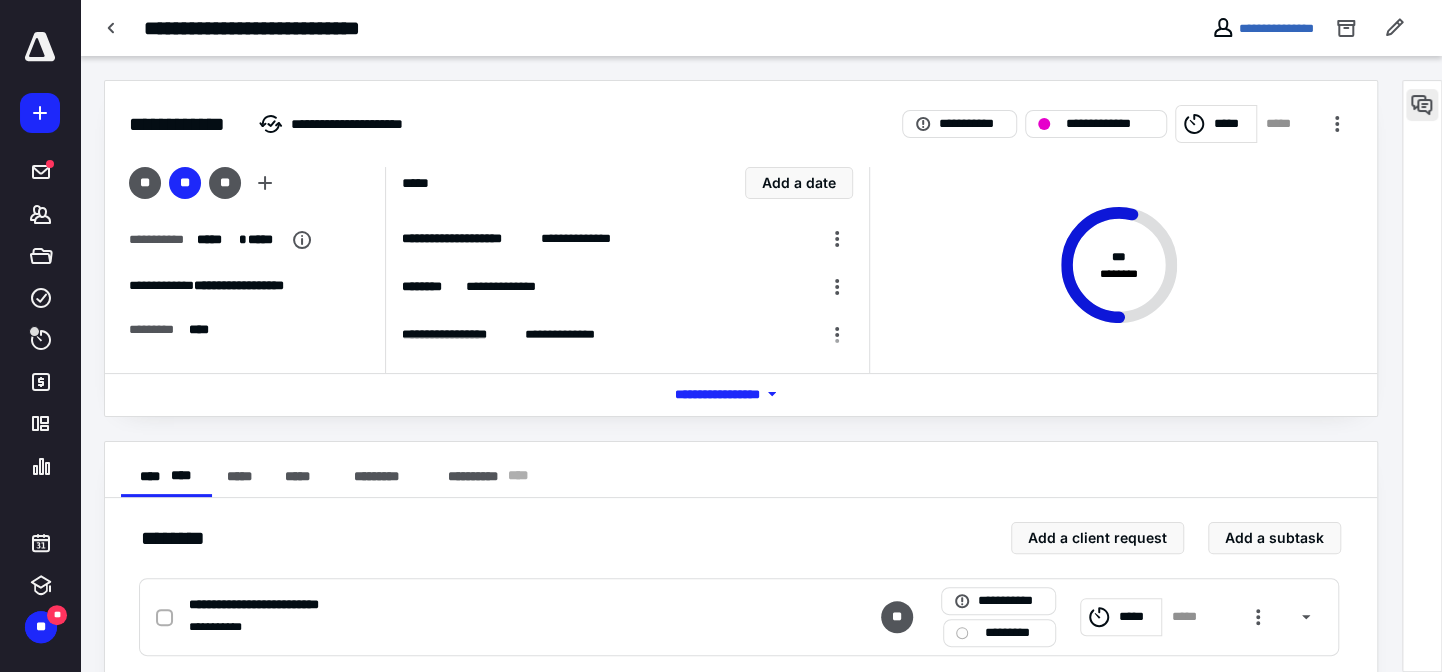 click at bounding box center [1422, 105] 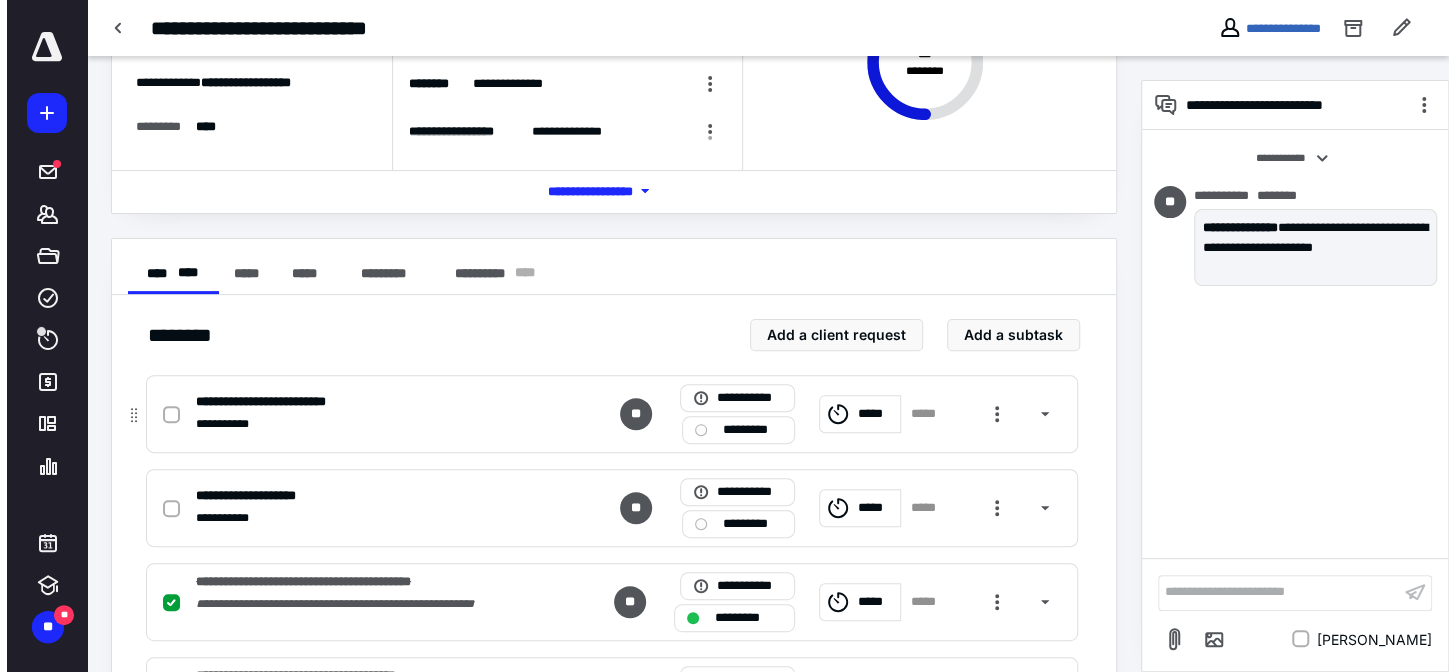 scroll, scrollTop: 0, scrollLeft: 0, axis: both 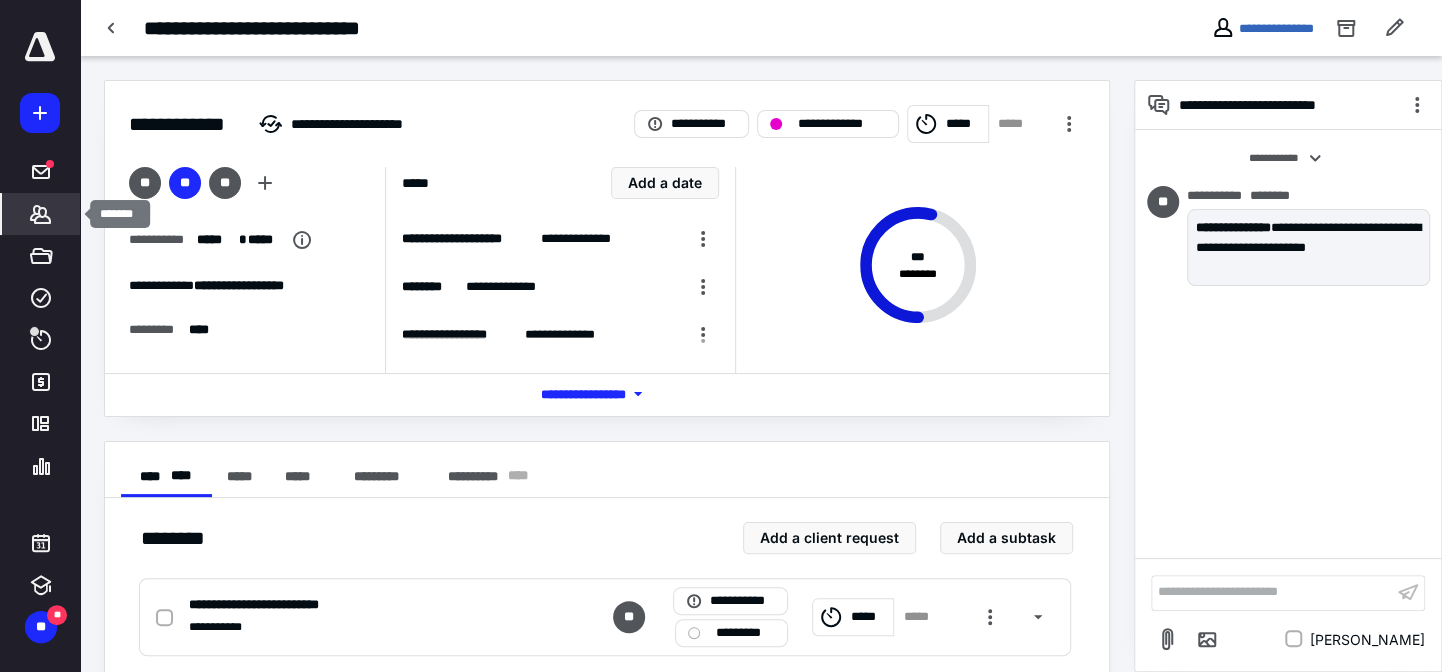 click 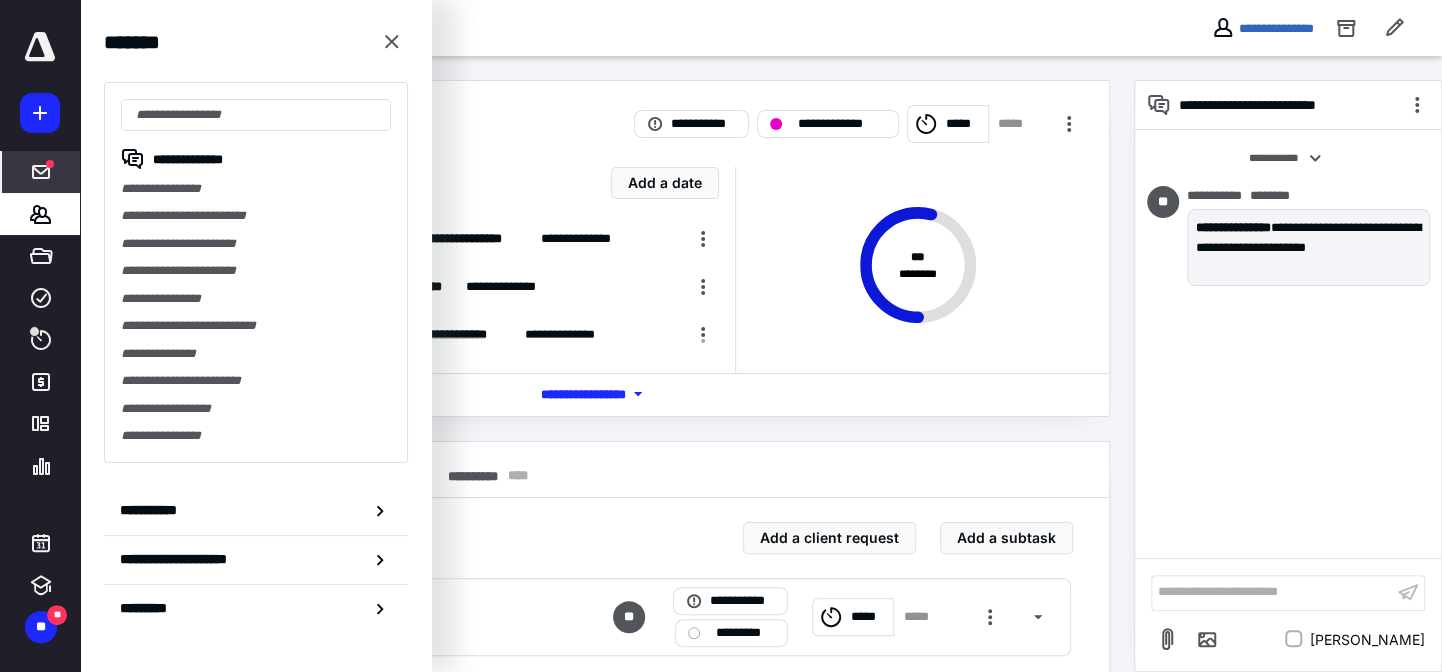 click at bounding box center [41, 172] 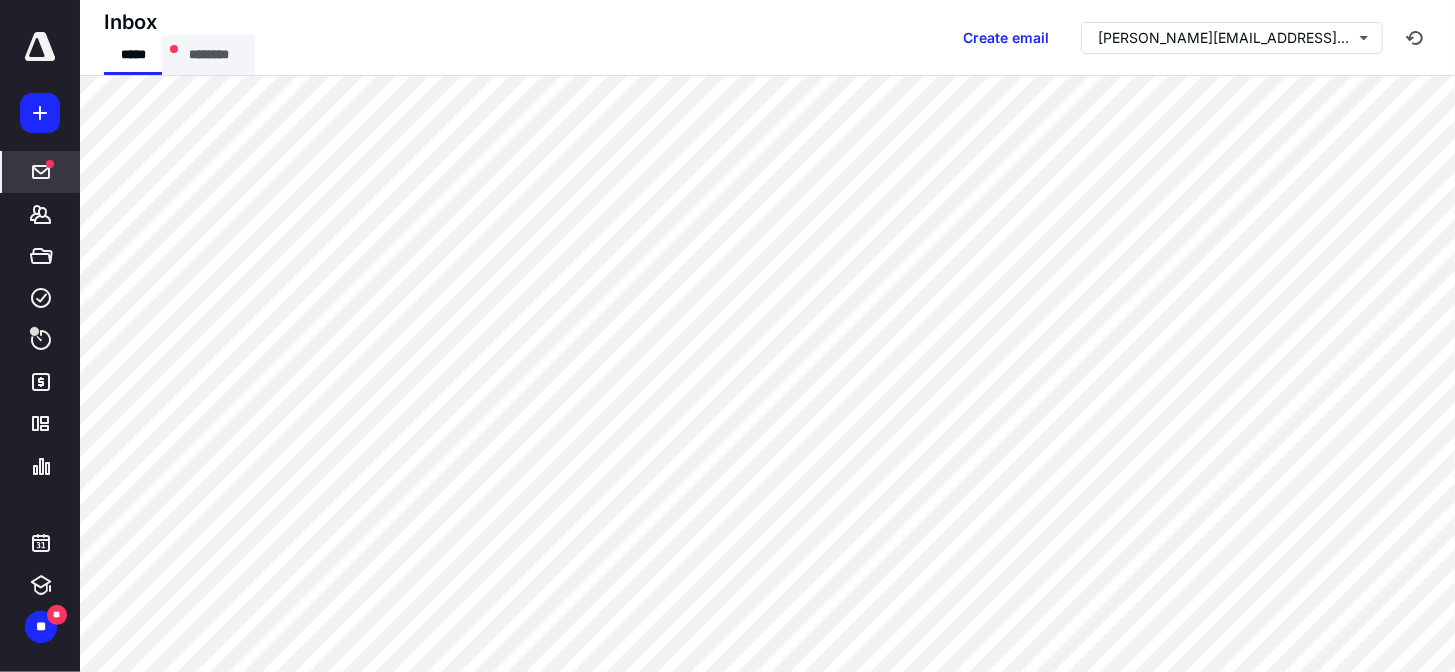 click on "********" at bounding box center [208, 55] 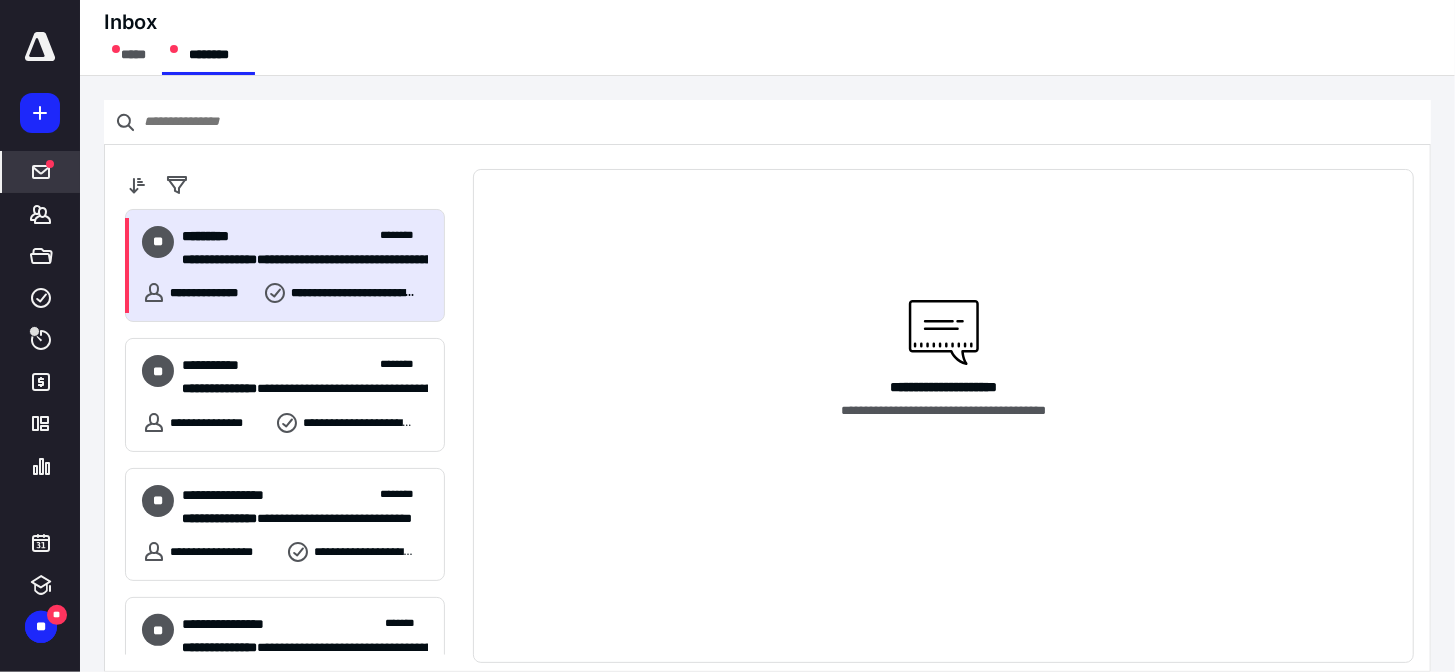 click on "********* ********" at bounding box center [305, 236] 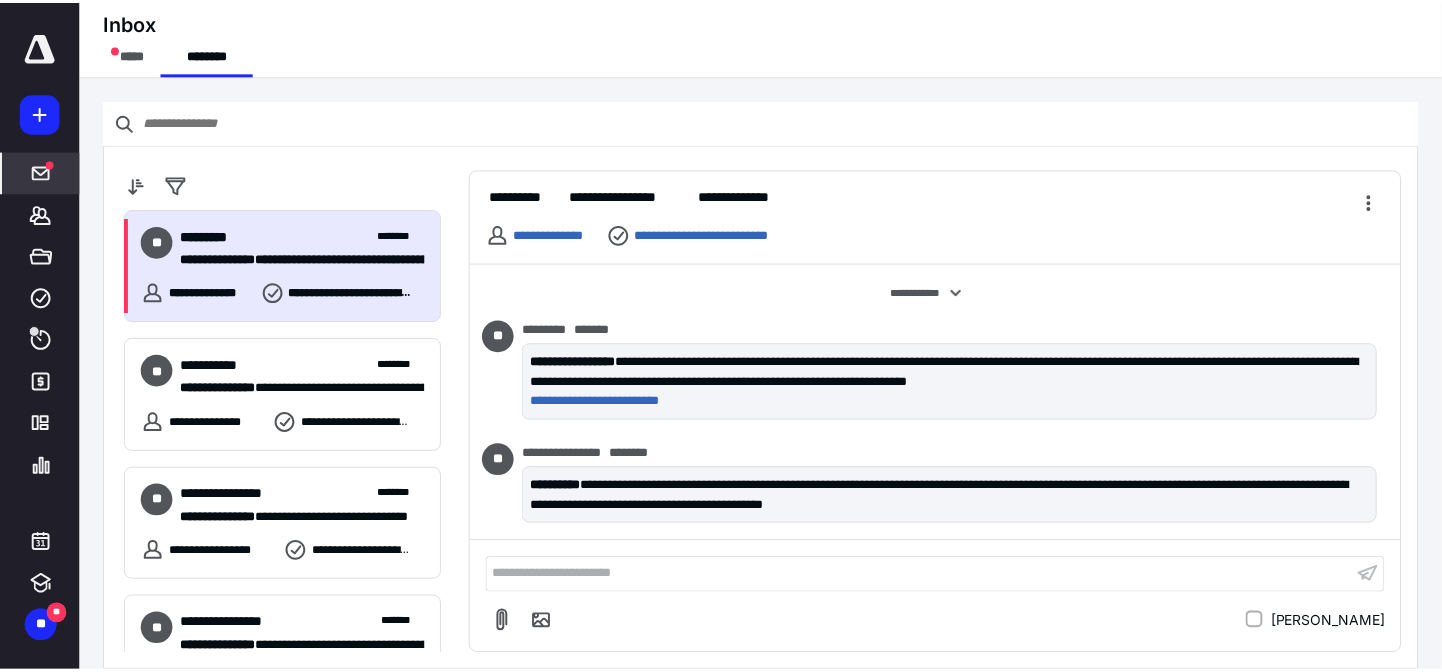 scroll, scrollTop: 141, scrollLeft: 0, axis: vertical 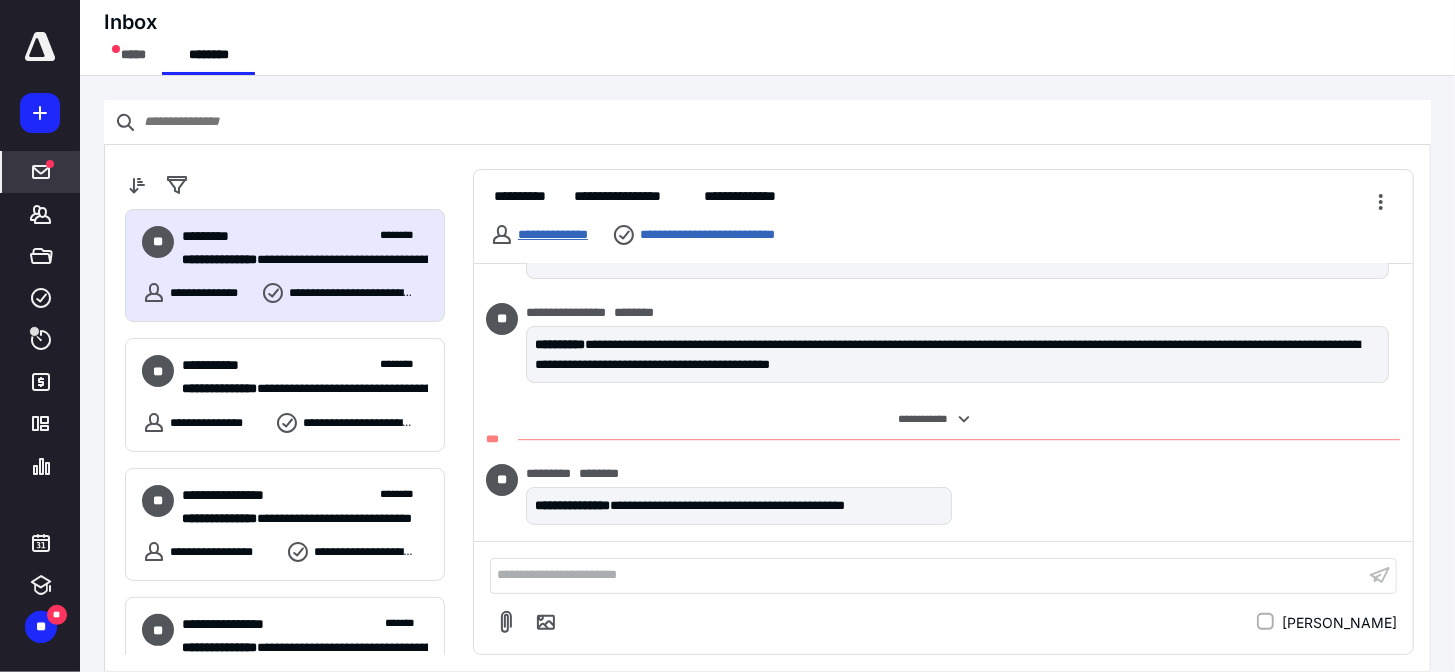 click on "**********" at bounding box center (553, 234) 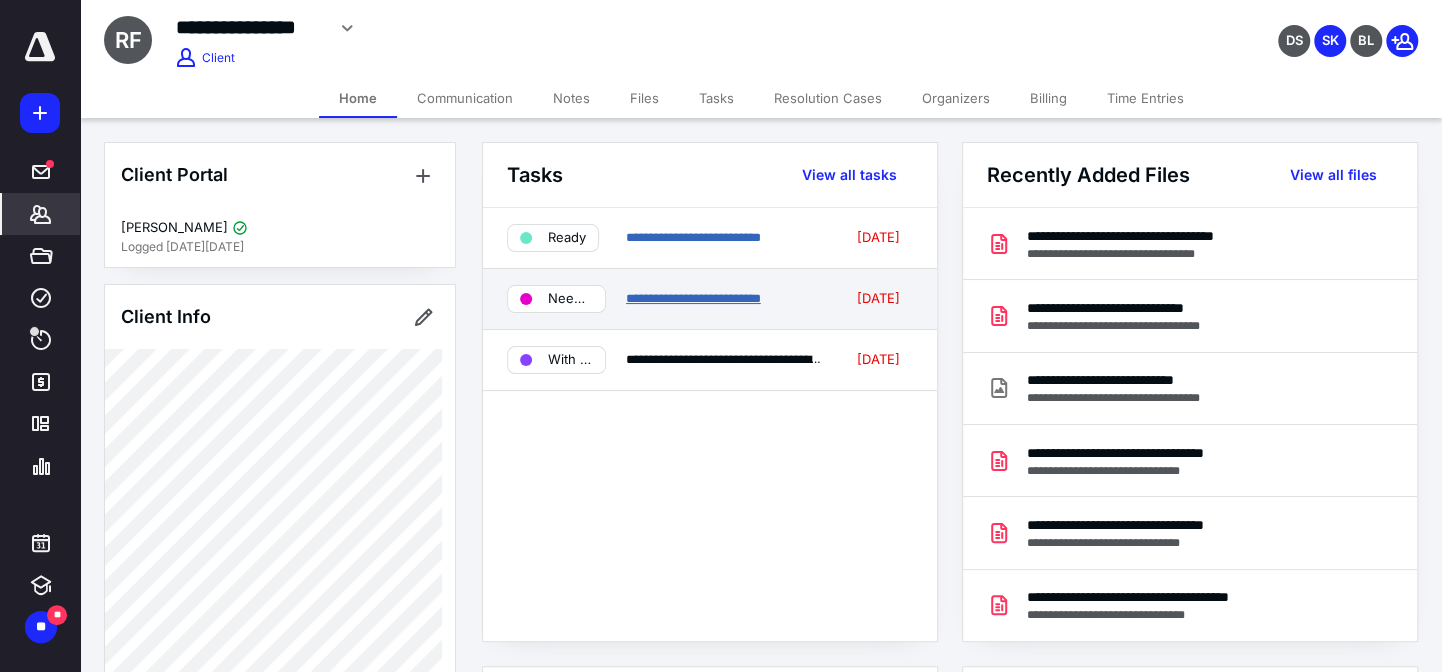 click on "**********" at bounding box center (693, 298) 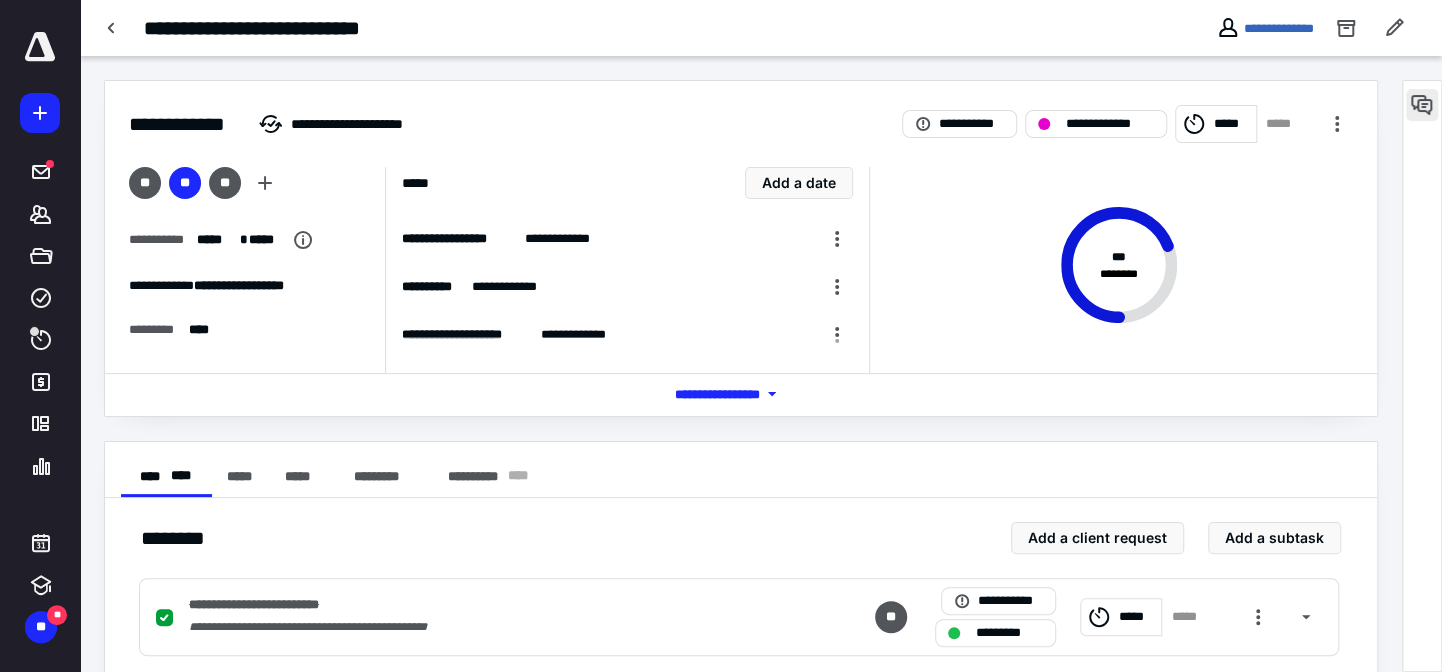 click at bounding box center (1422, 105) 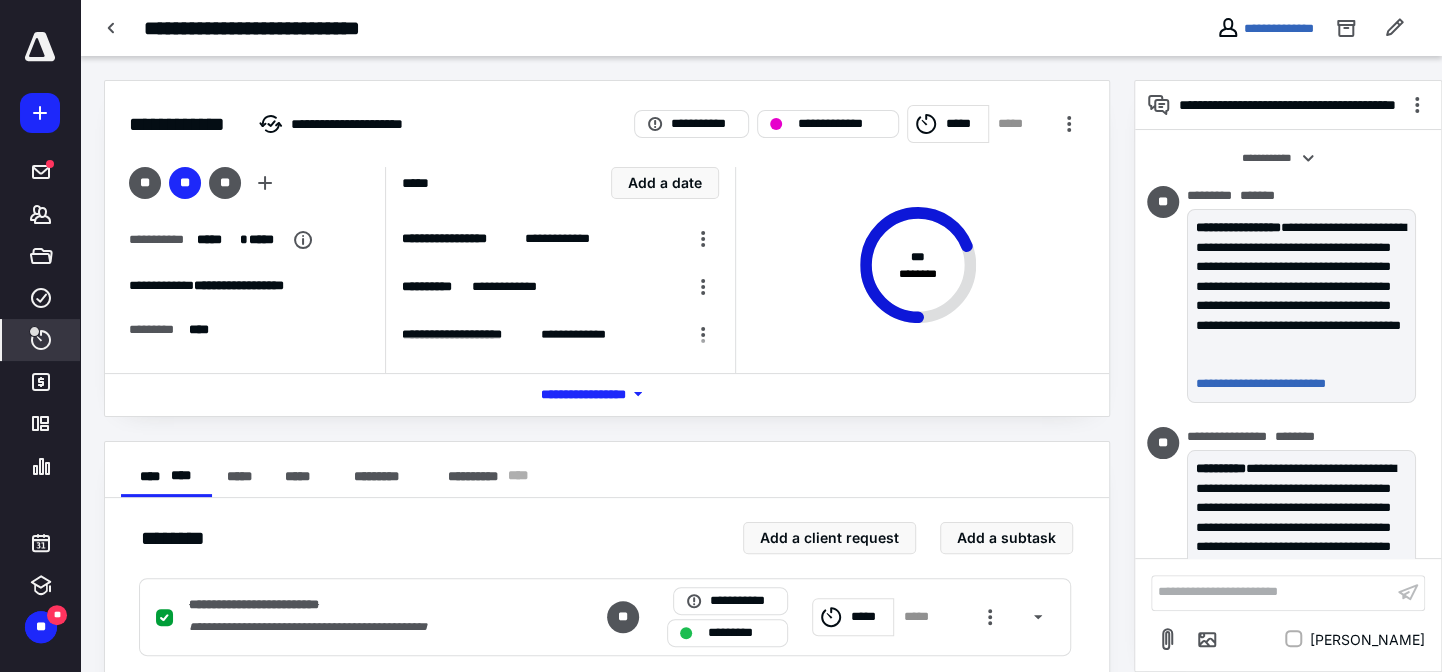 scroll, scrollTop: 208, scrollLeft: 0, axis: vertical 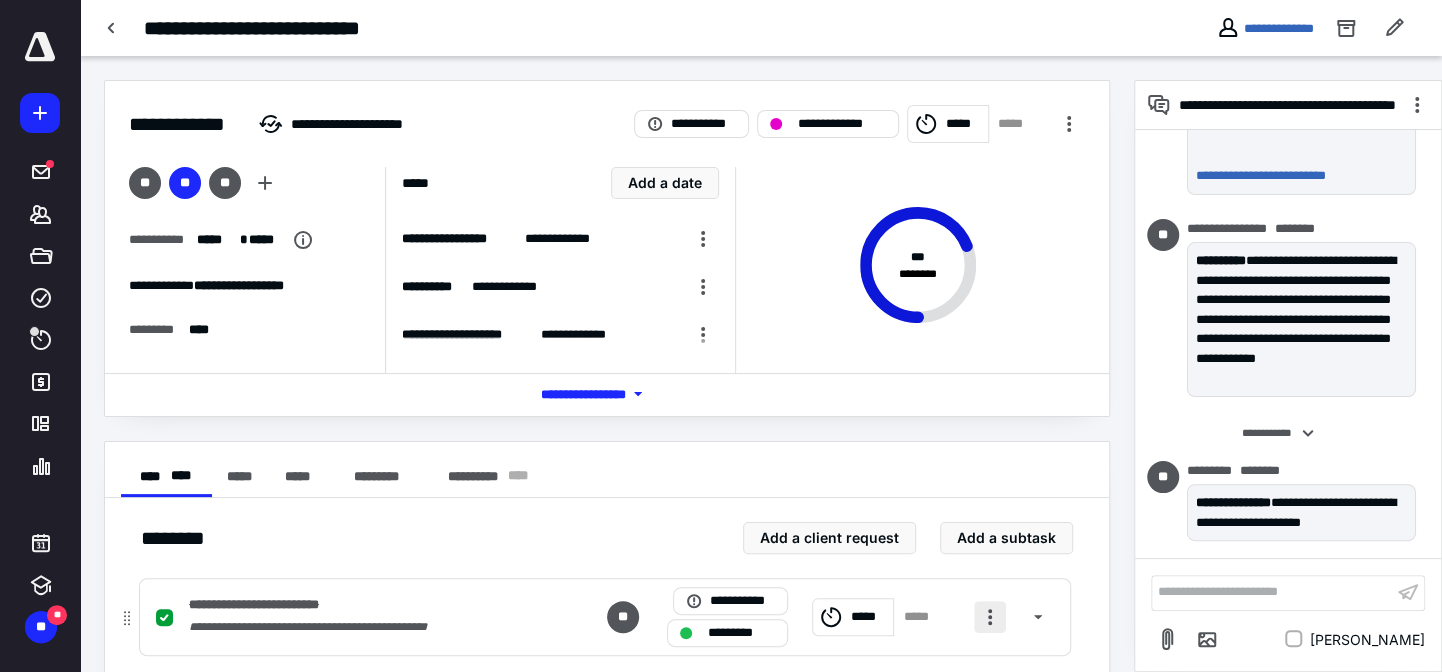 click at bounding box center (990, 617) 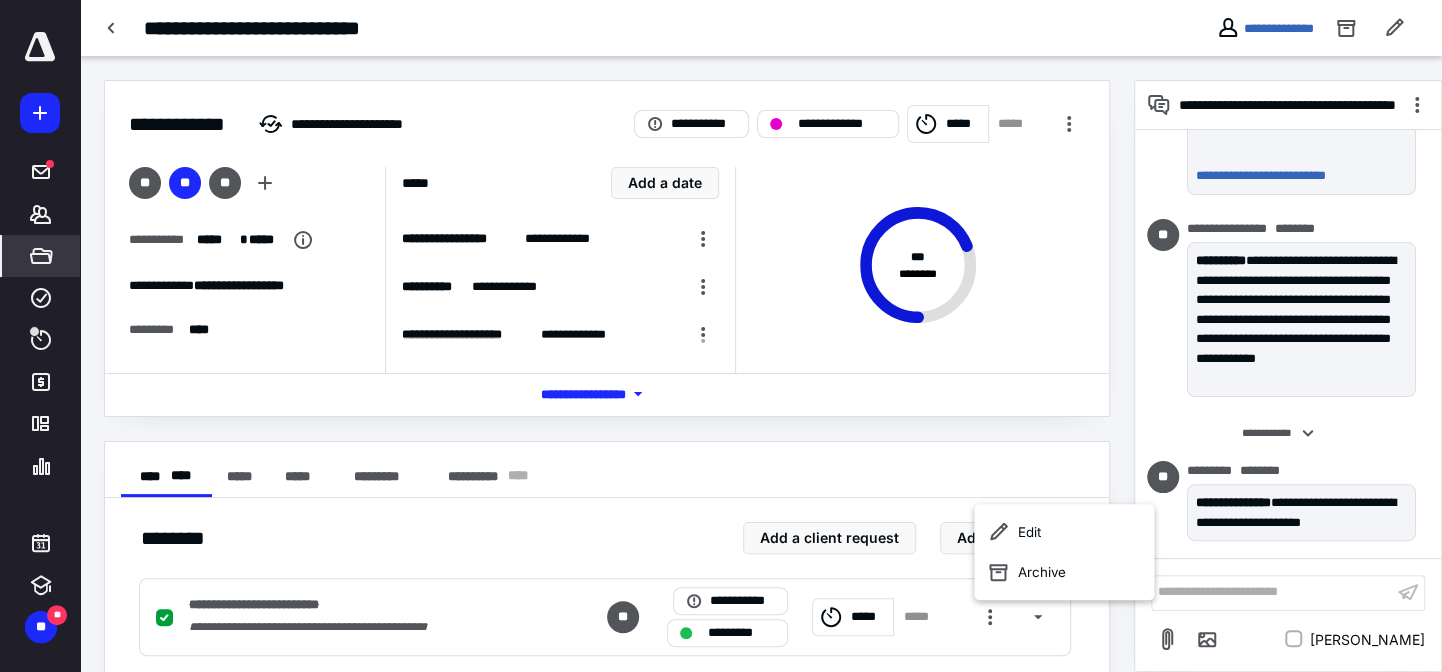 click on "*****" at bounding box center [41, 256] 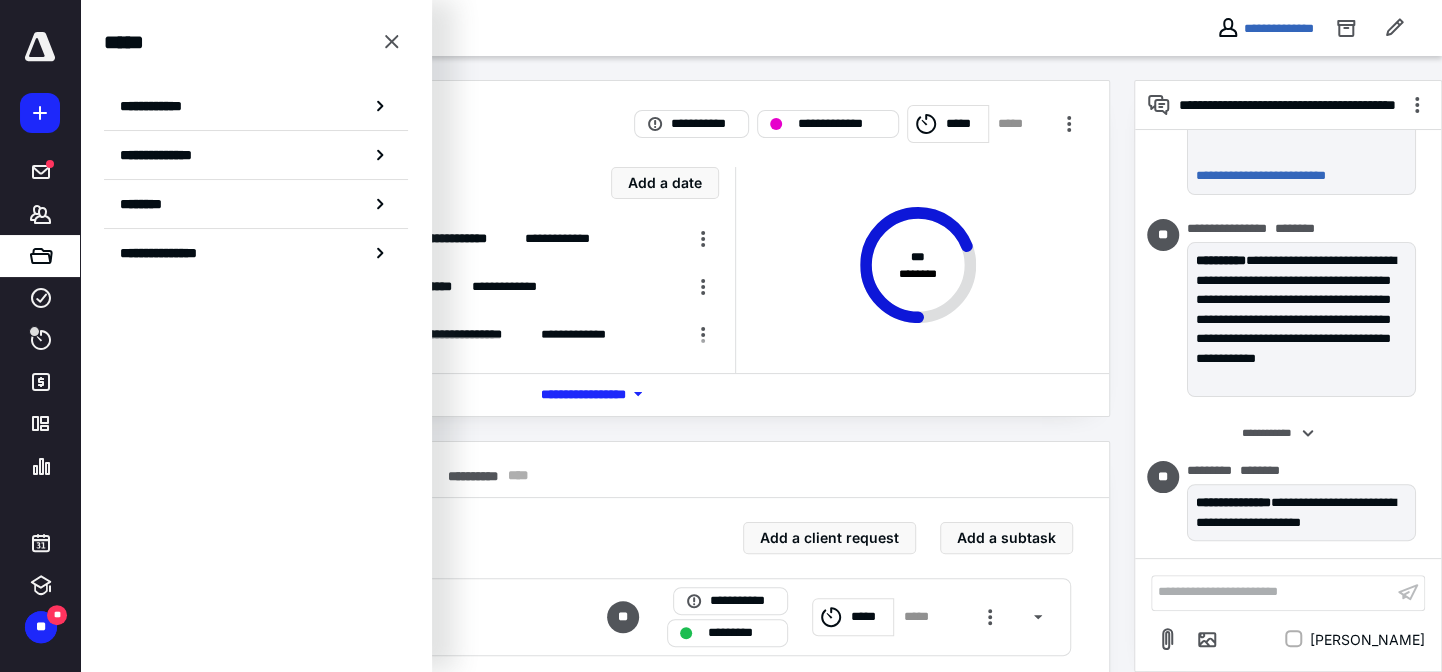 click on "**********" at bounding box center [607, 1153] 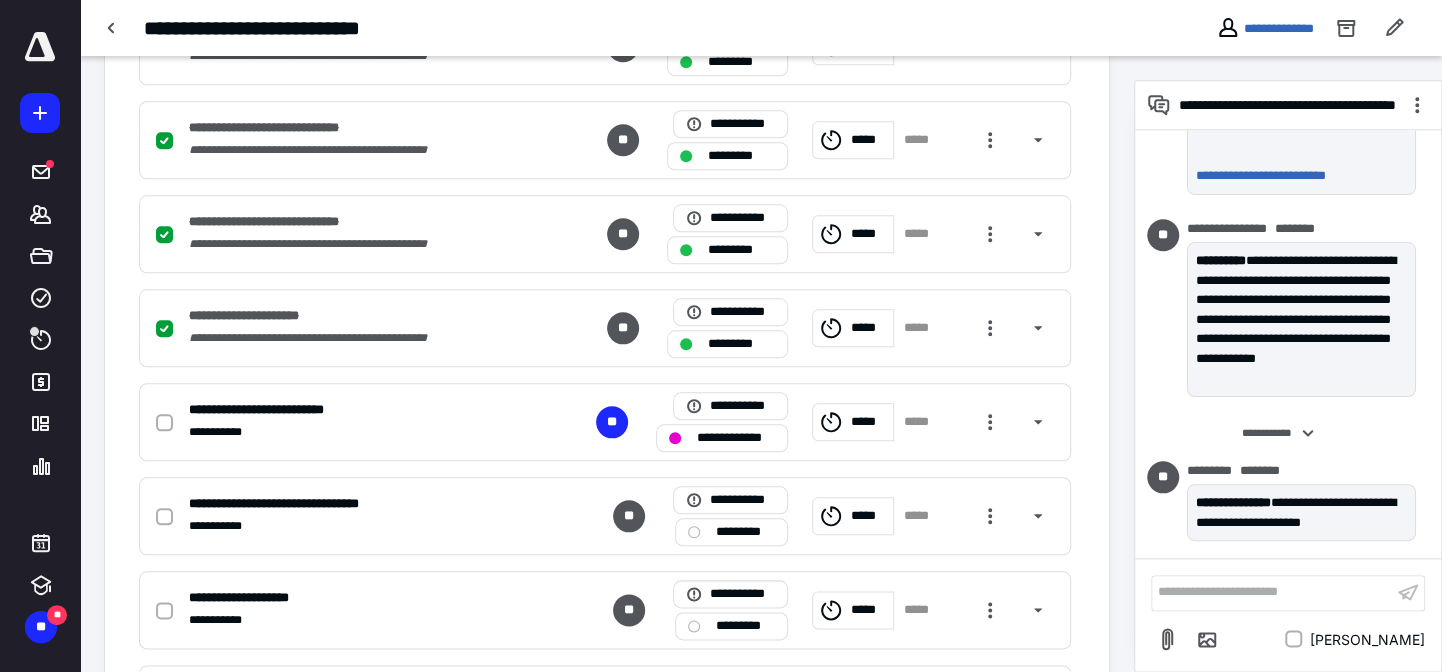 scroll, scrollTop: 1160, scrollLeft: 0, axis: vertical 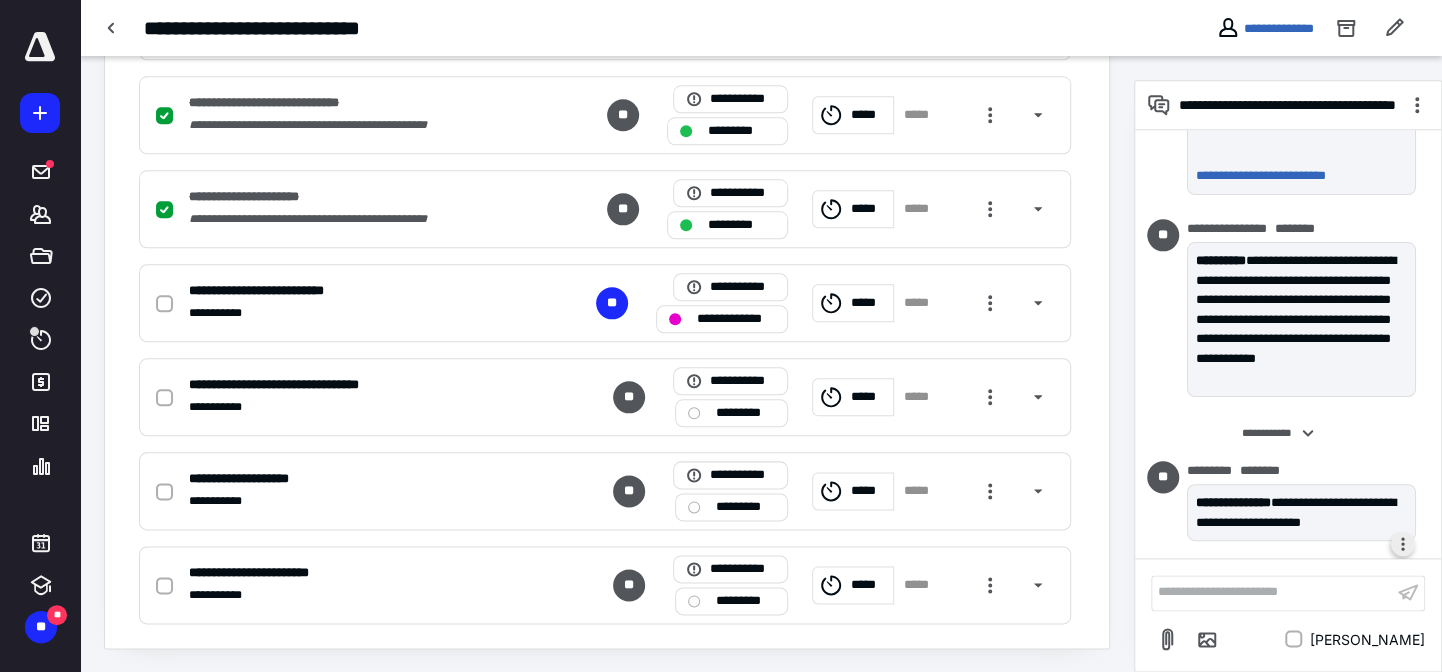 click at bounding box center [1403, 544] 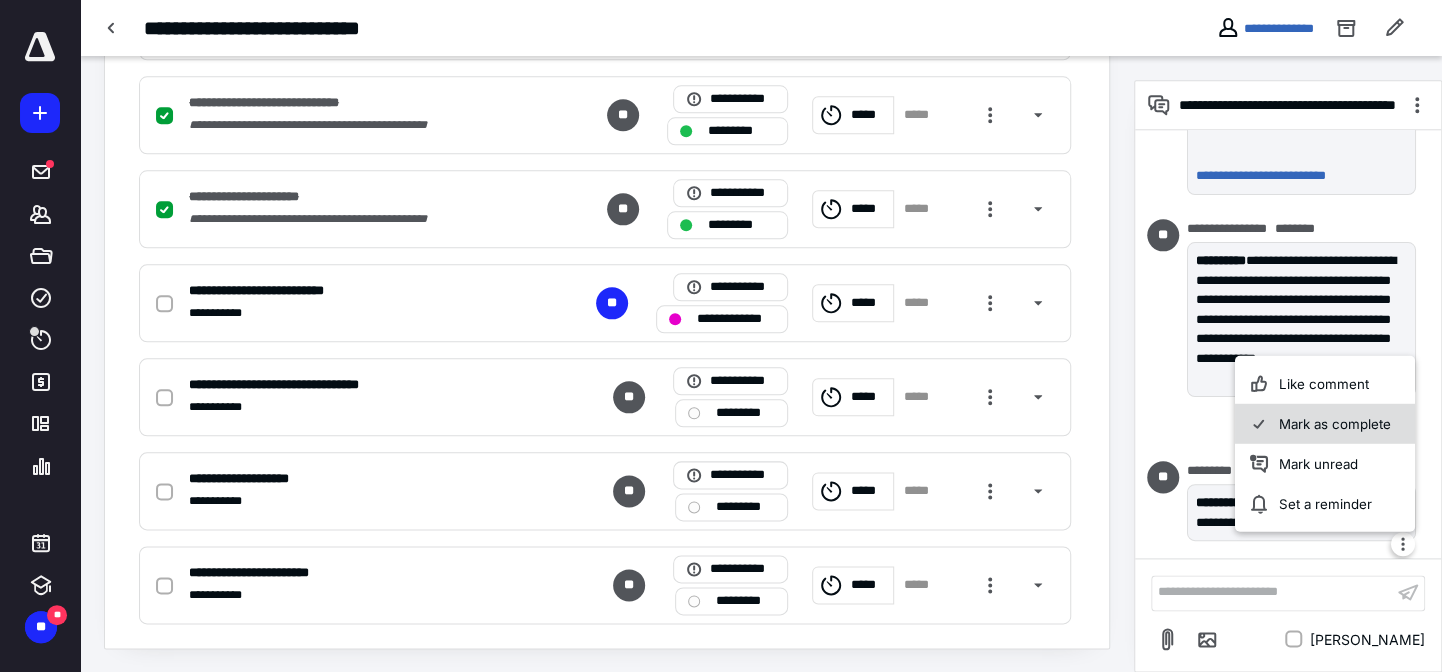 click on "Mark as complete" at bounding box center (1325, 424) 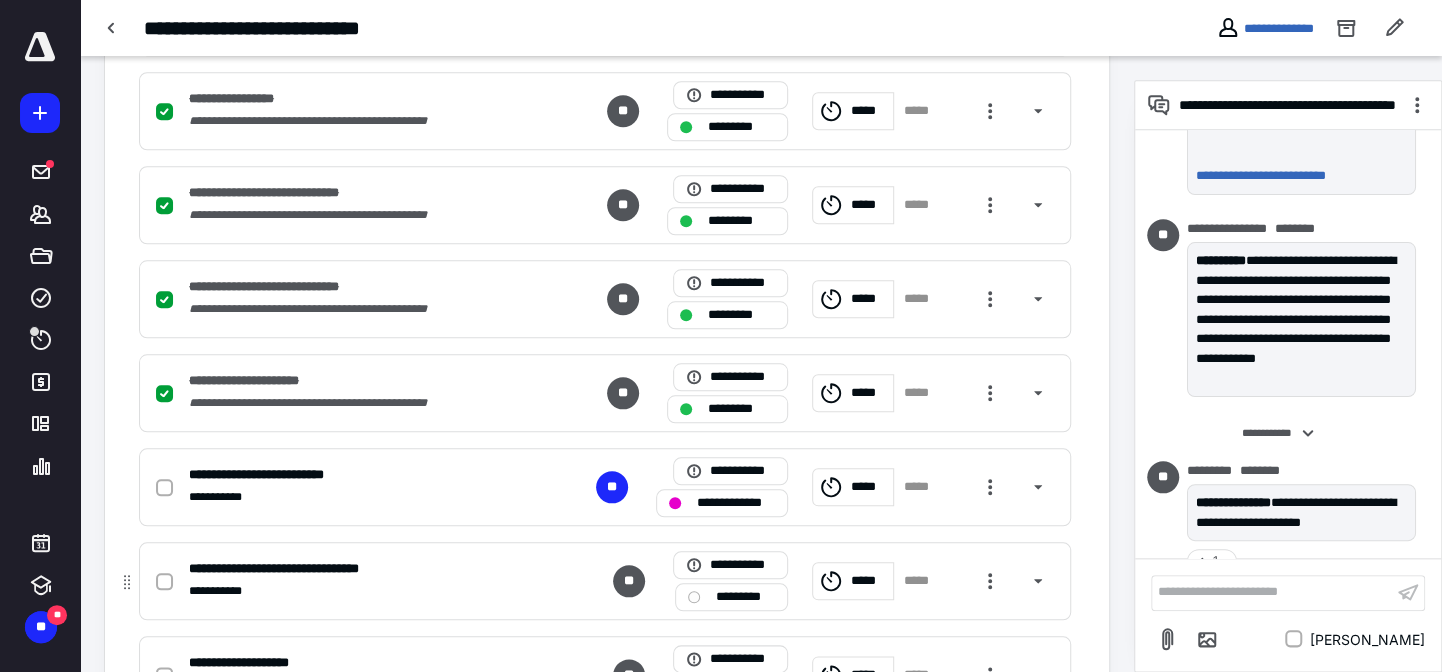 scroll, scrollTop: 978, scrollLeft: 0, axis: vertical 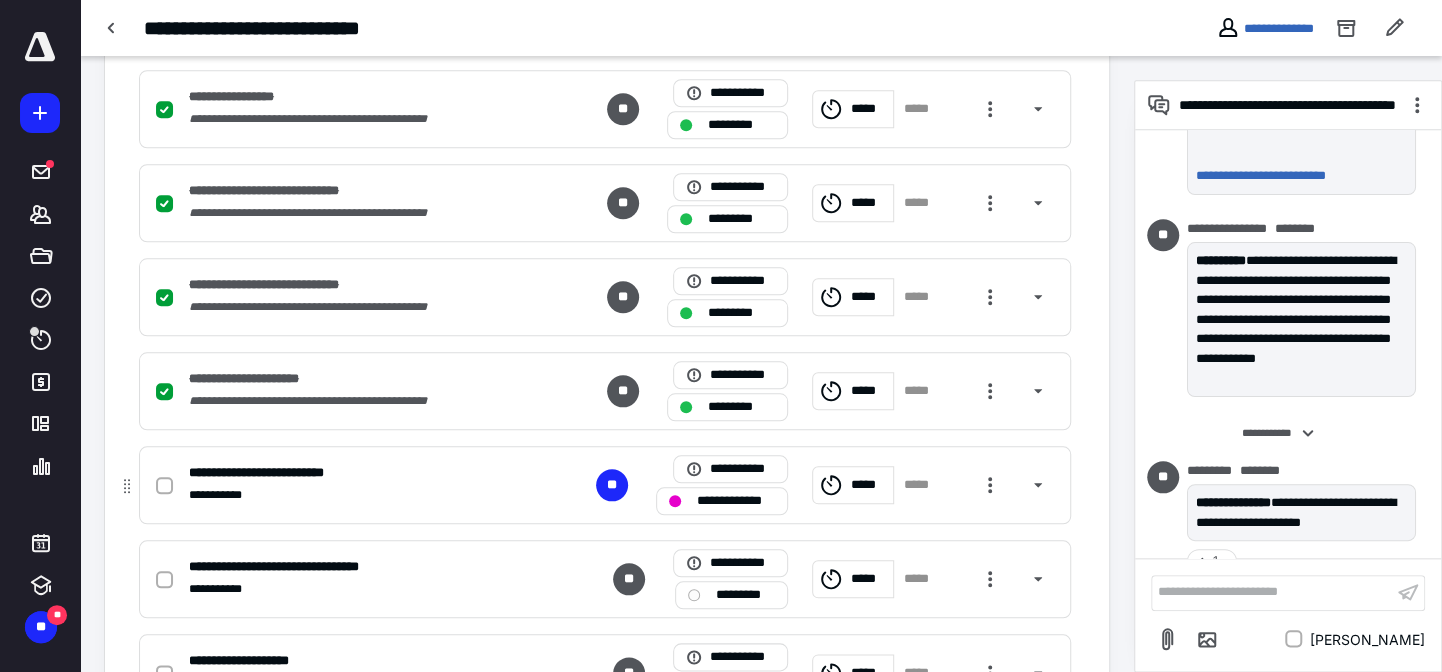 click 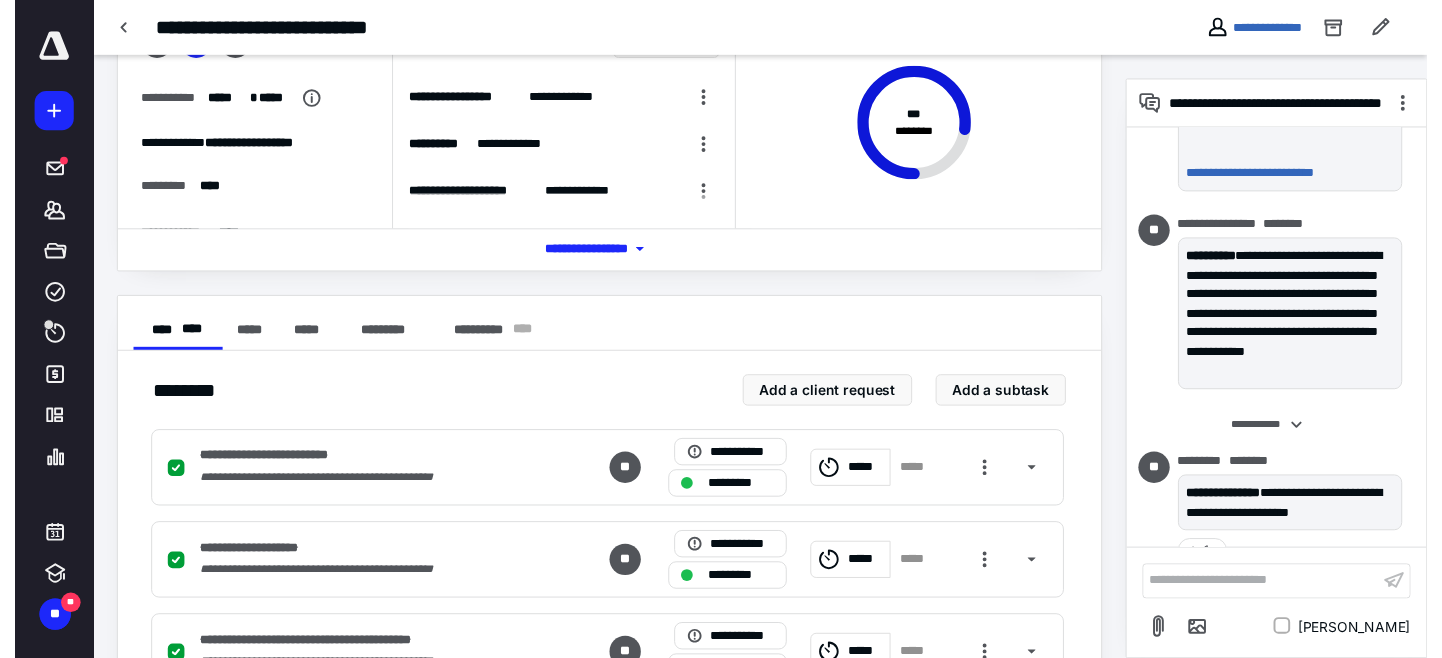 scroll, scrollTop: 0, scrollLeft: 0, axis: both 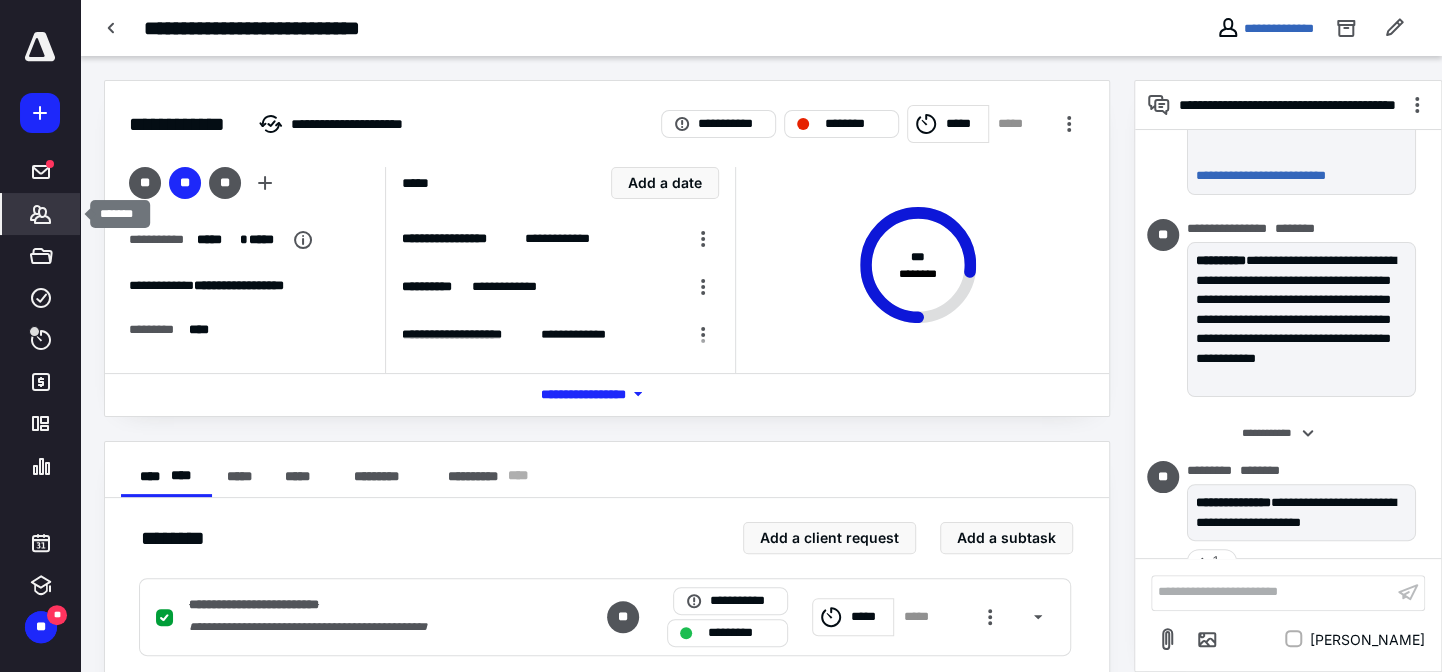 click 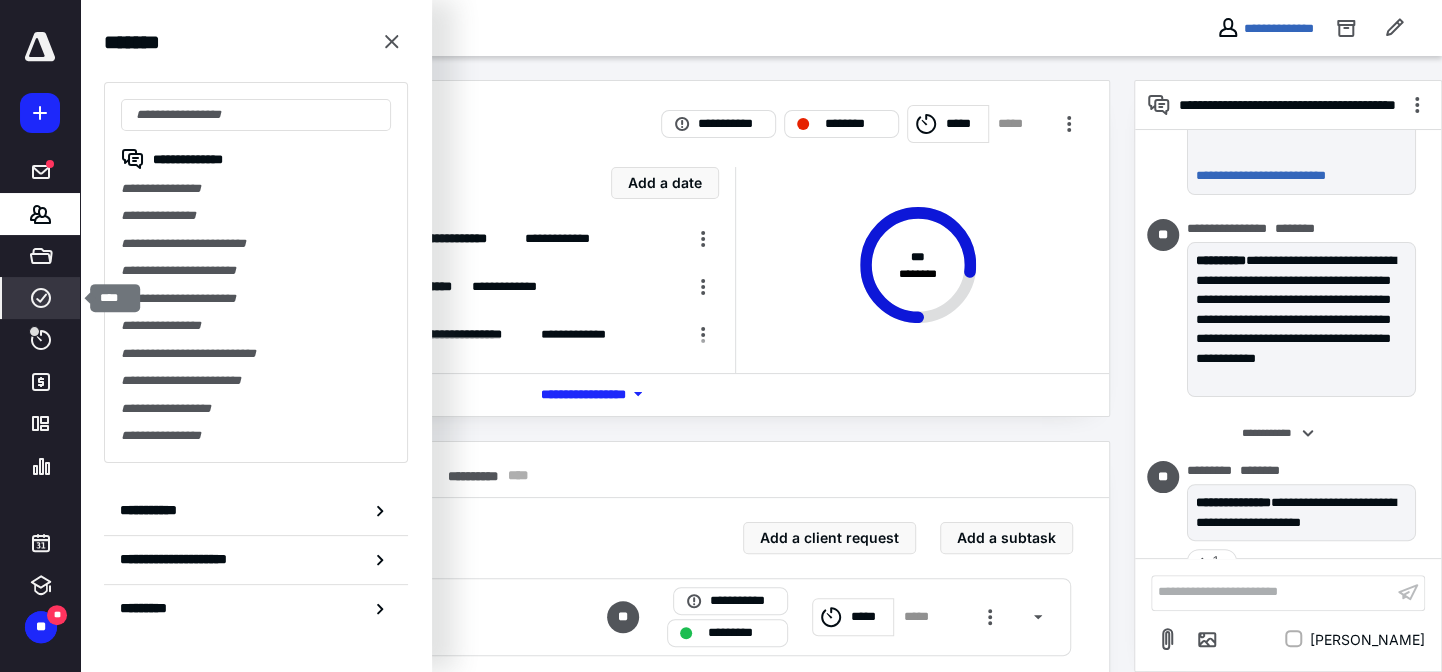 click 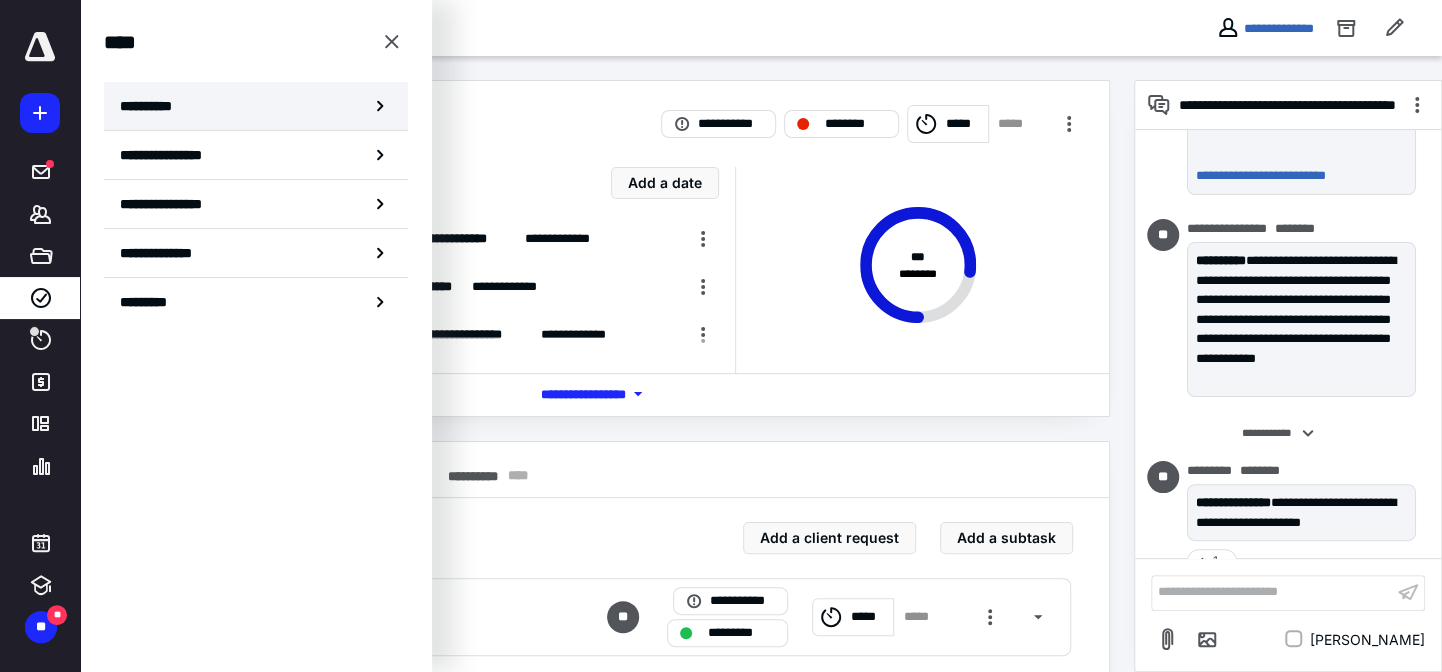 click on "**********" at bounding box center [256, 106] 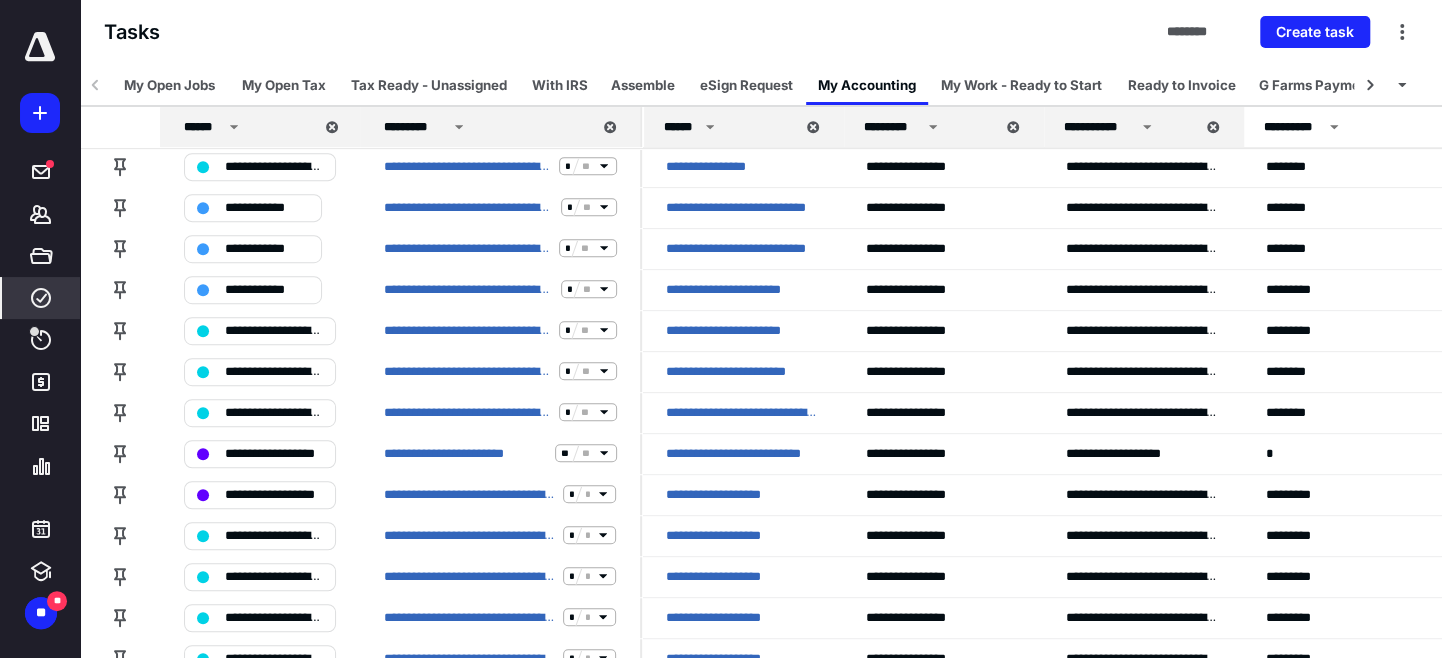 scroll, scrollTop: 543, scrollLeft: 0, axis: vertical 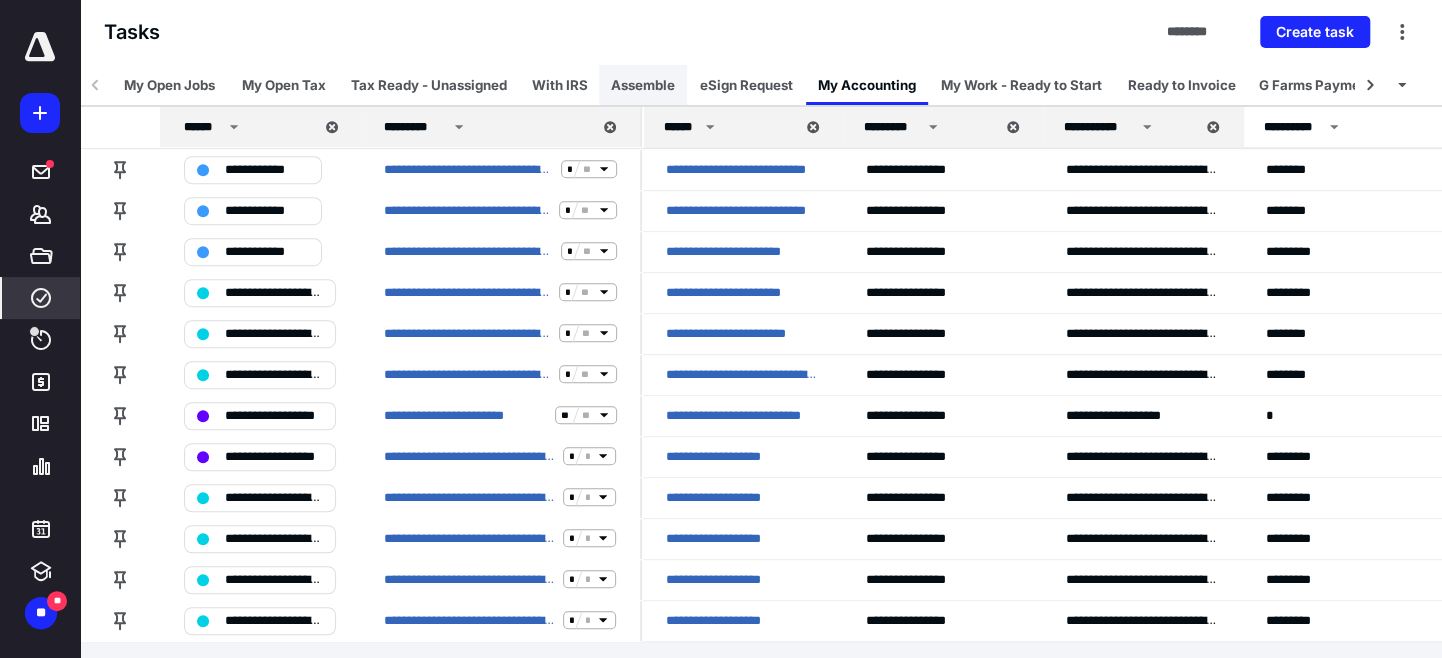 click on "Assemble" at bounding box center [643, 85] 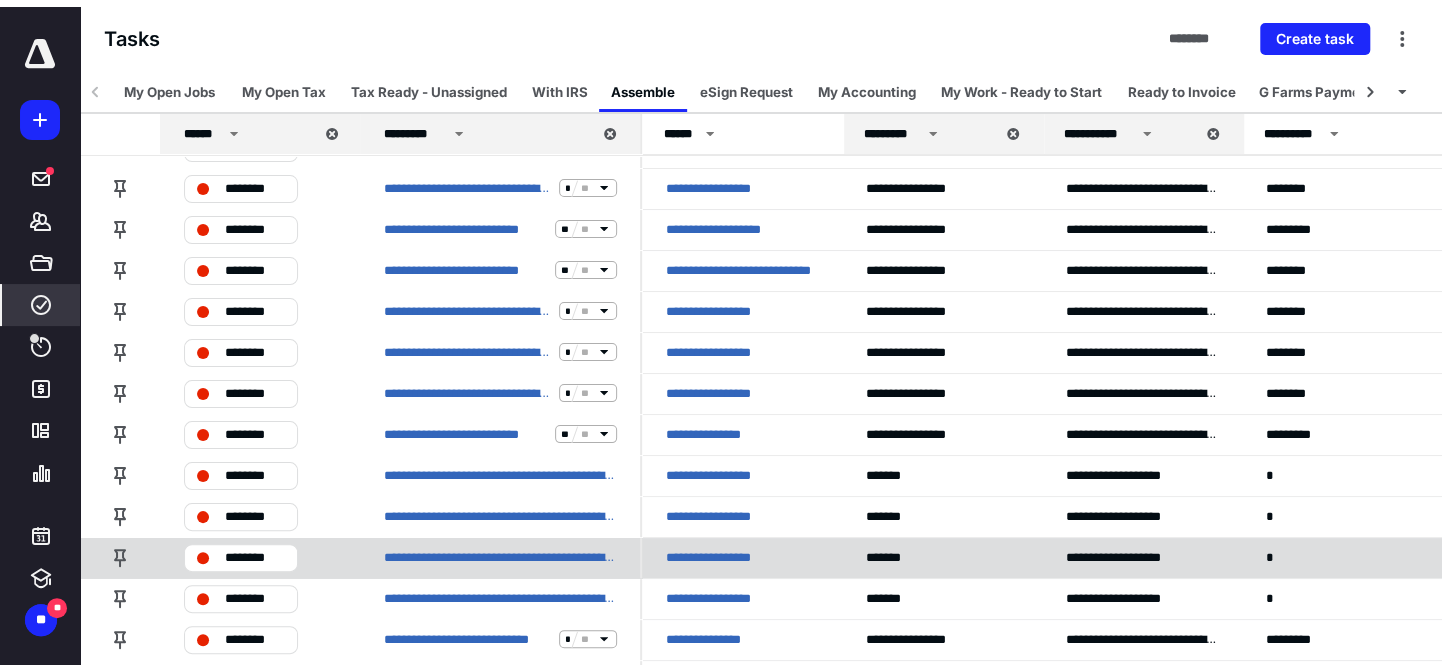 scroll, scrollTop: 0, scrollLeft: 0, axis: both 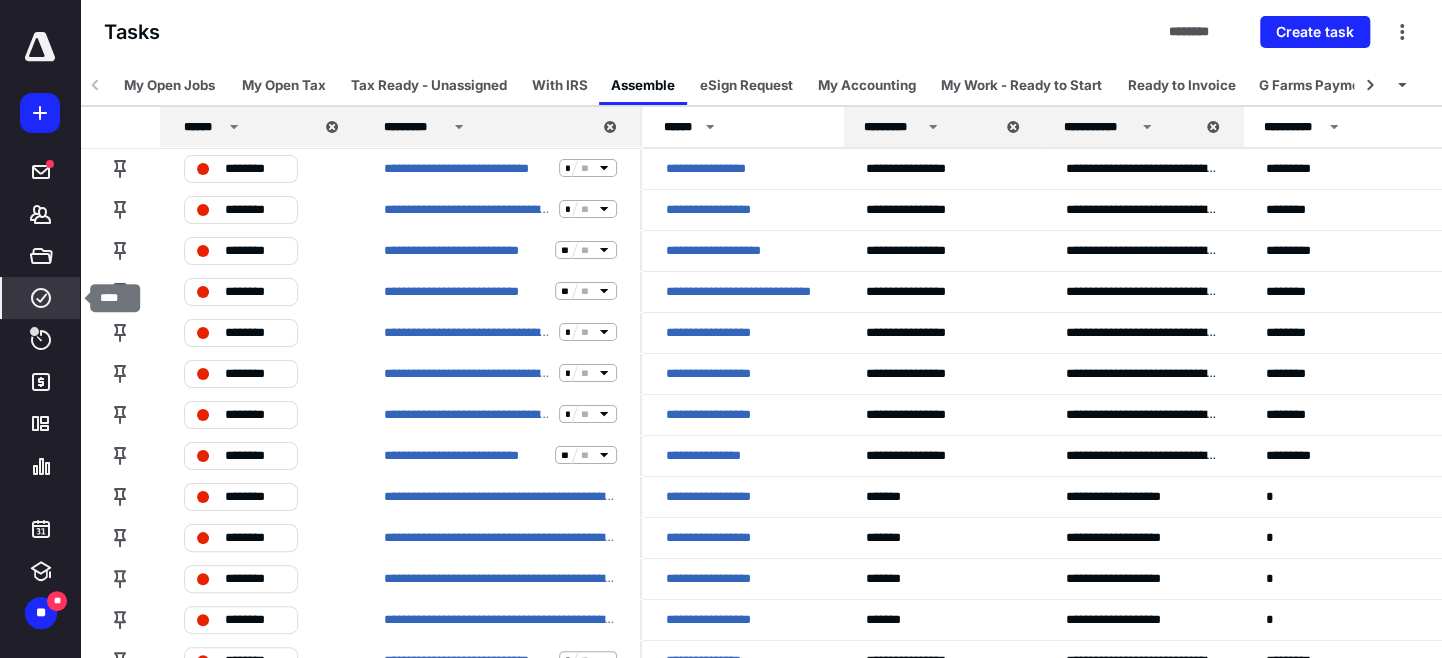 click 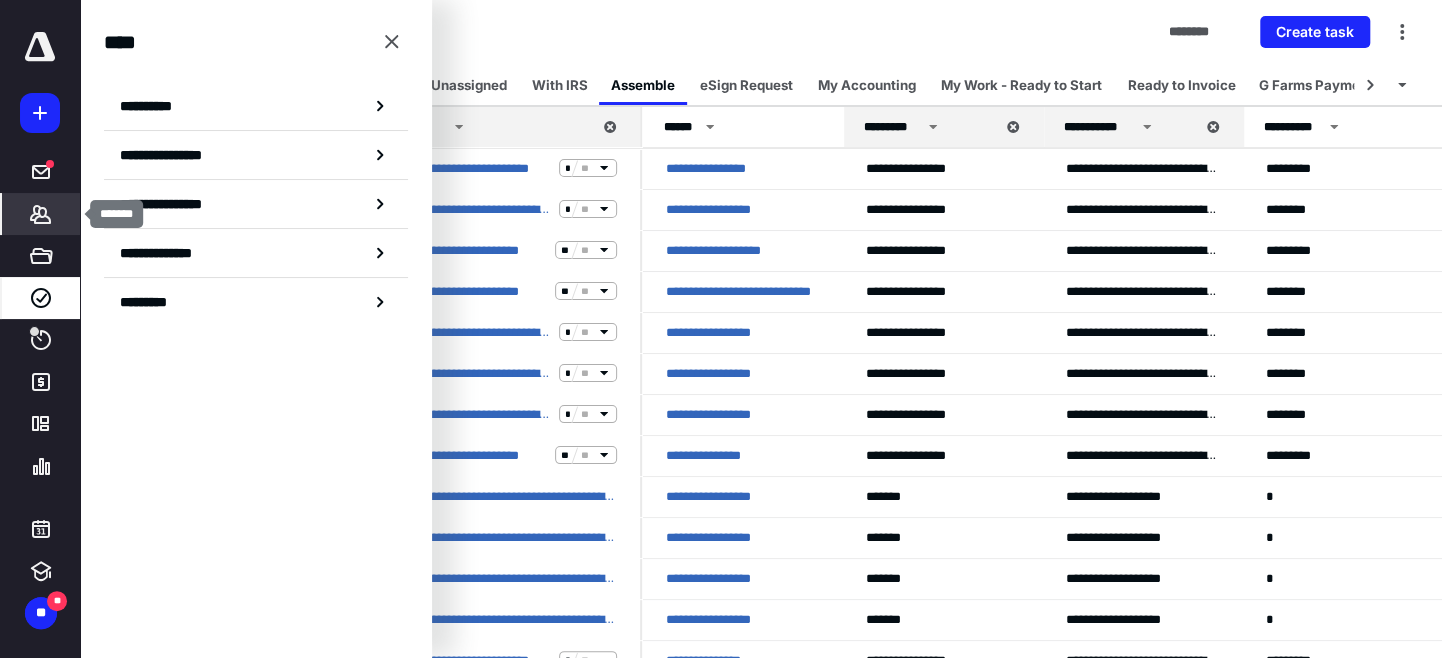 click on "*******" at bounding box center (41, 214) 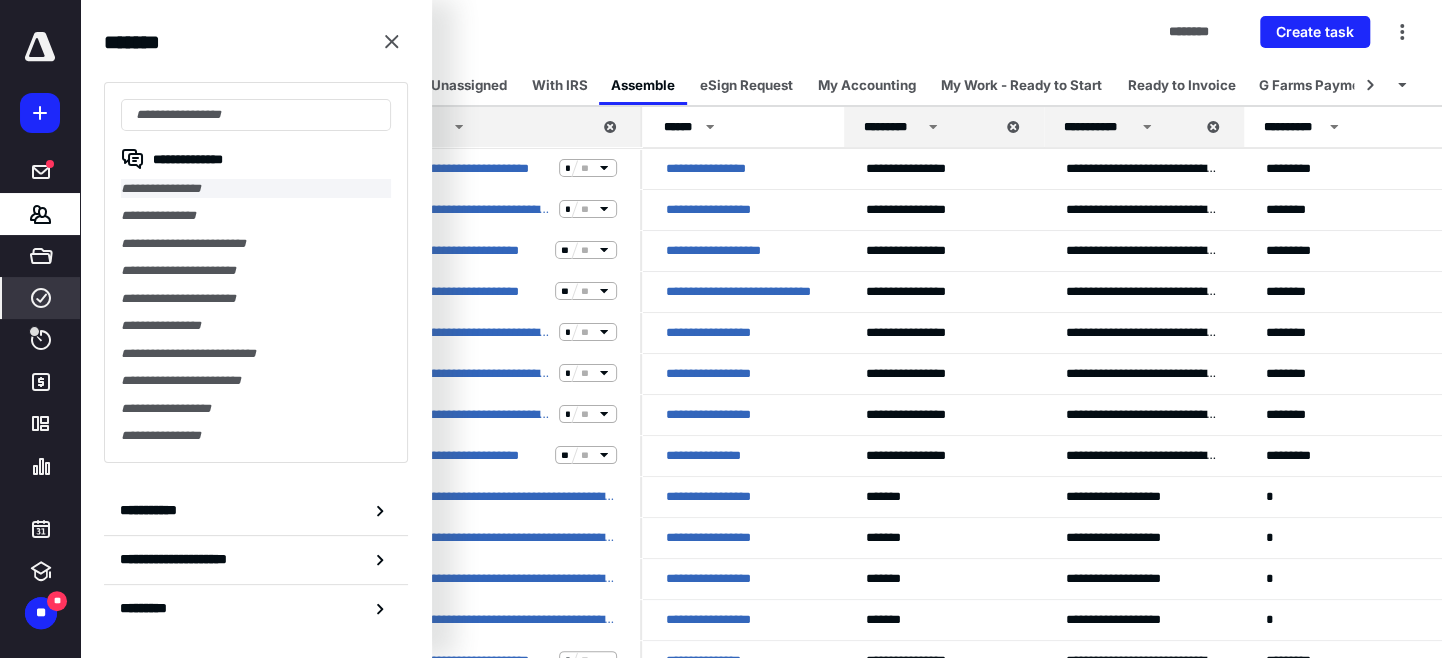 click on "**********" at bounding box center [256, 188] 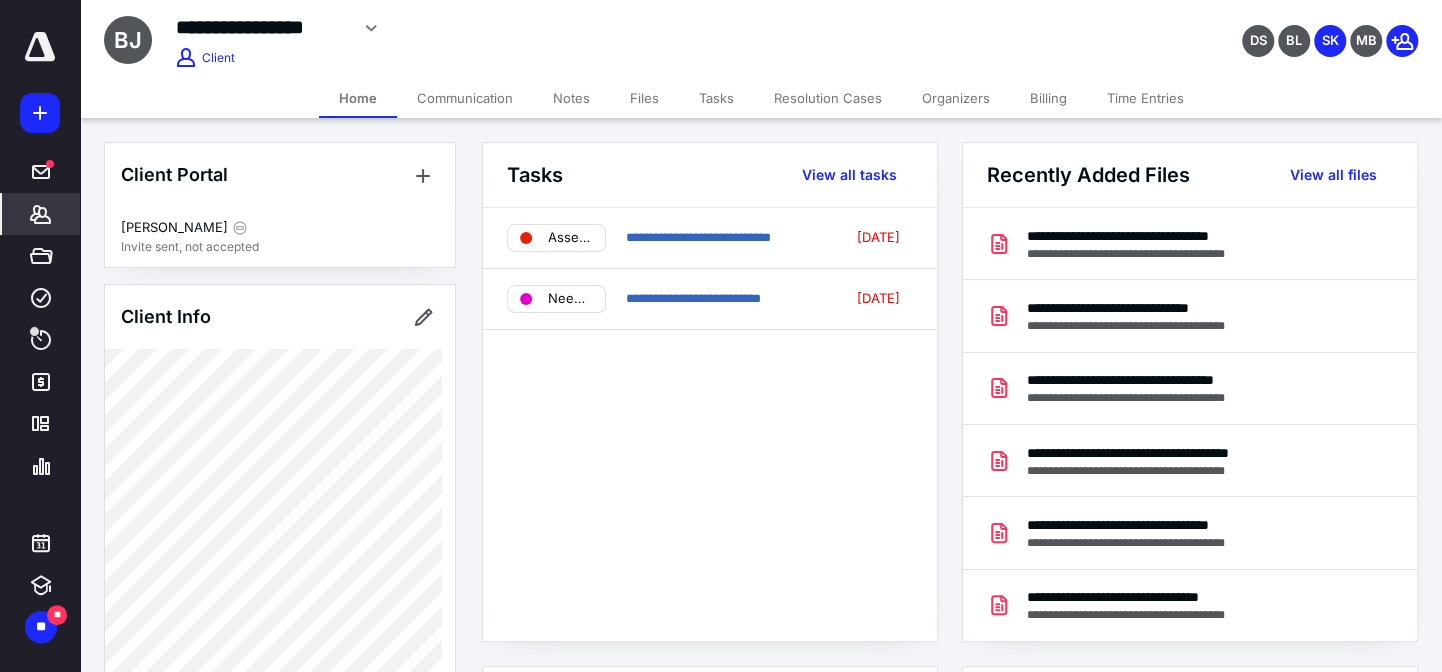 click on "Billing" at bounding box center (1048, 98) 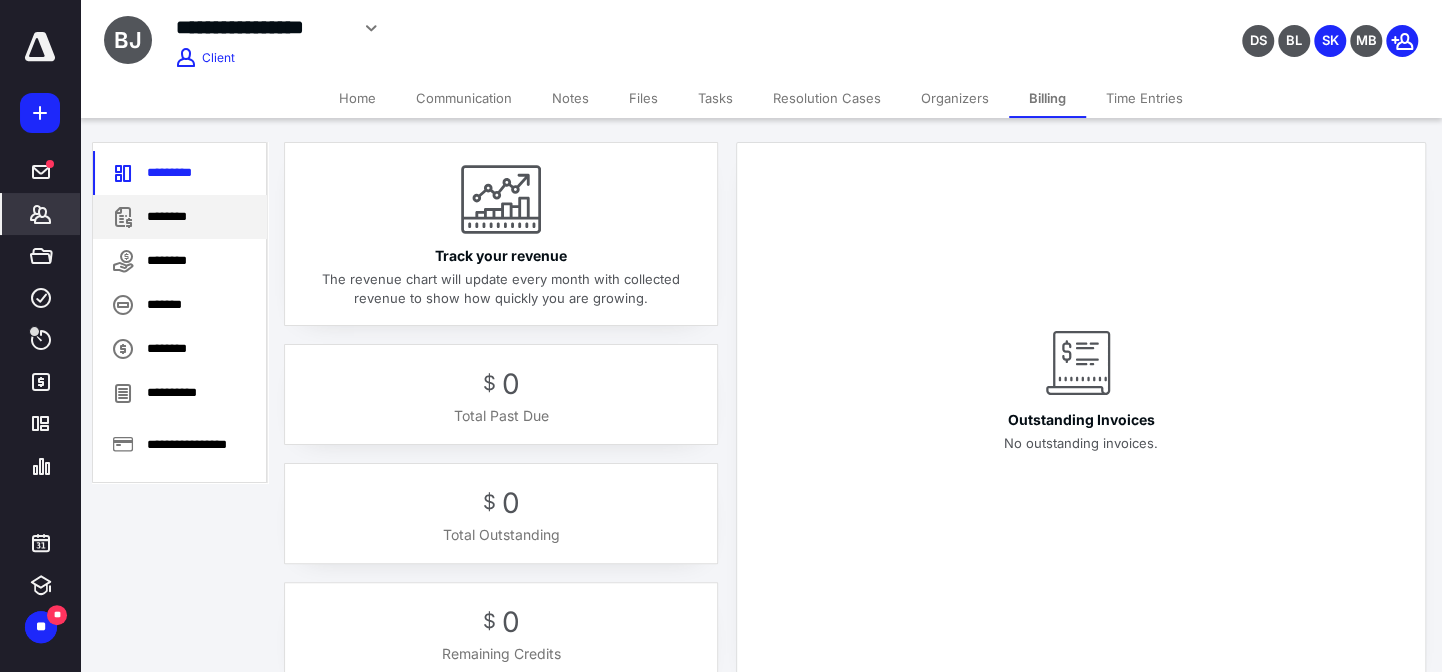 click on "********" at bounding box center (180, 217) 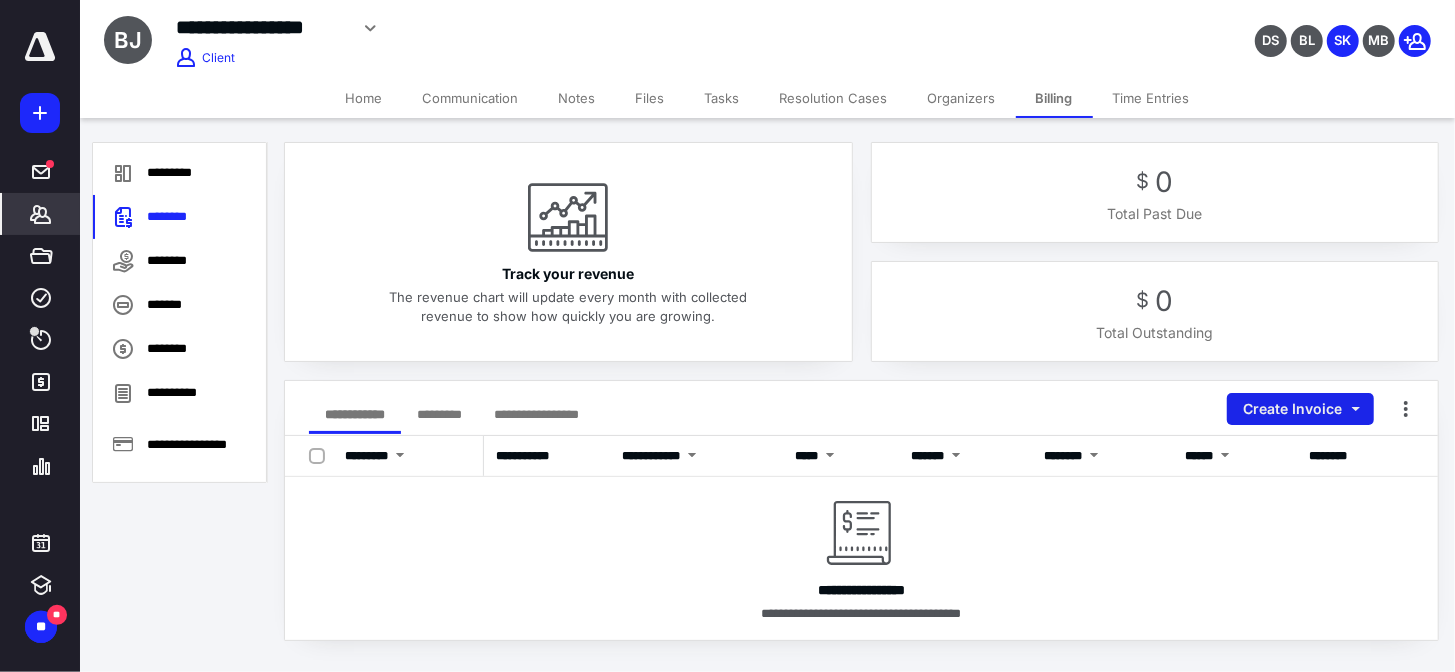 click on "Create Invoice" at bounding box center (1300, 409) 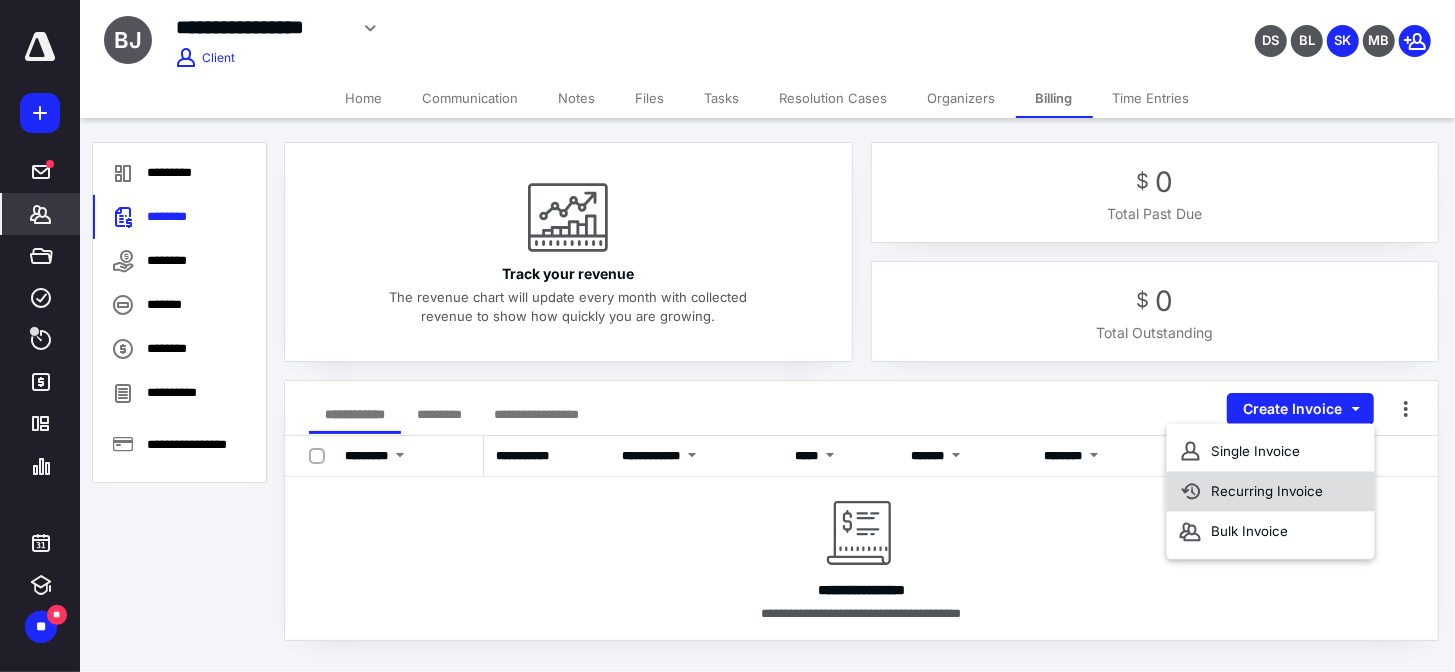 click on "Recurring Invoice" at bounding box center (1271, 491) 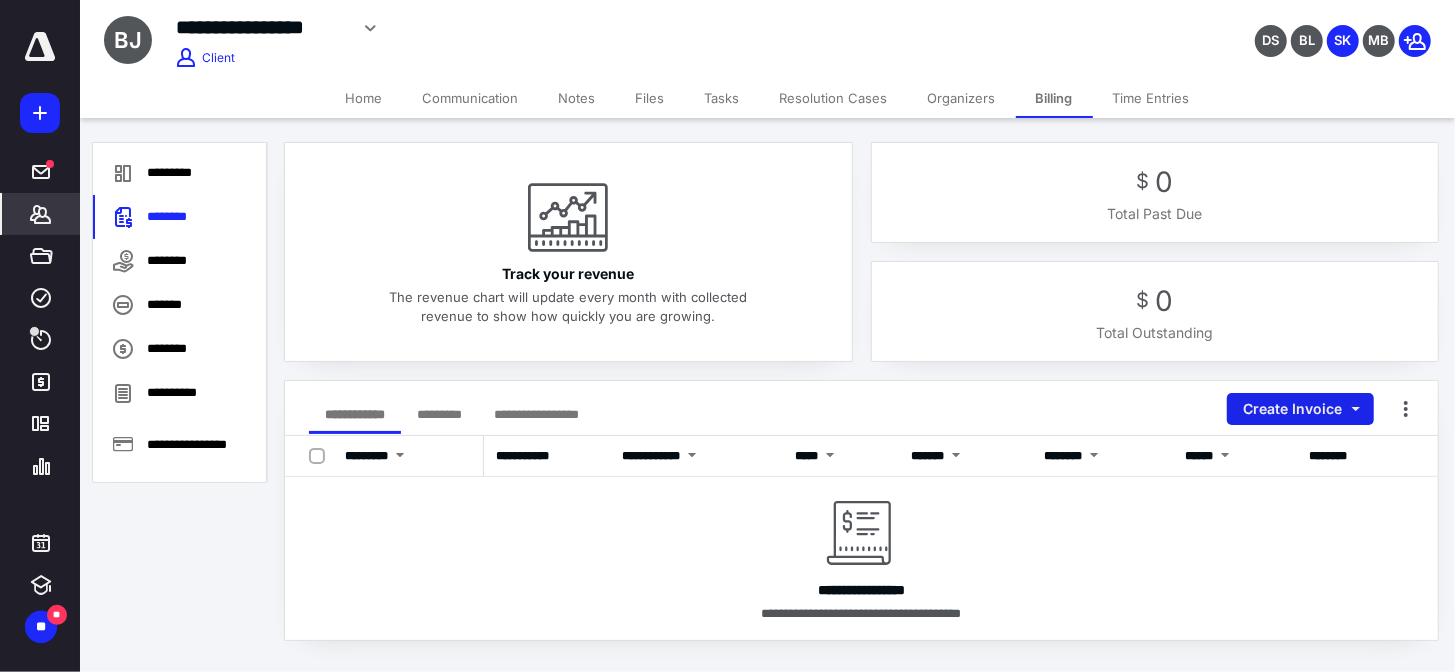 click on "Create Invoice" at bounding box center [1300, 409] 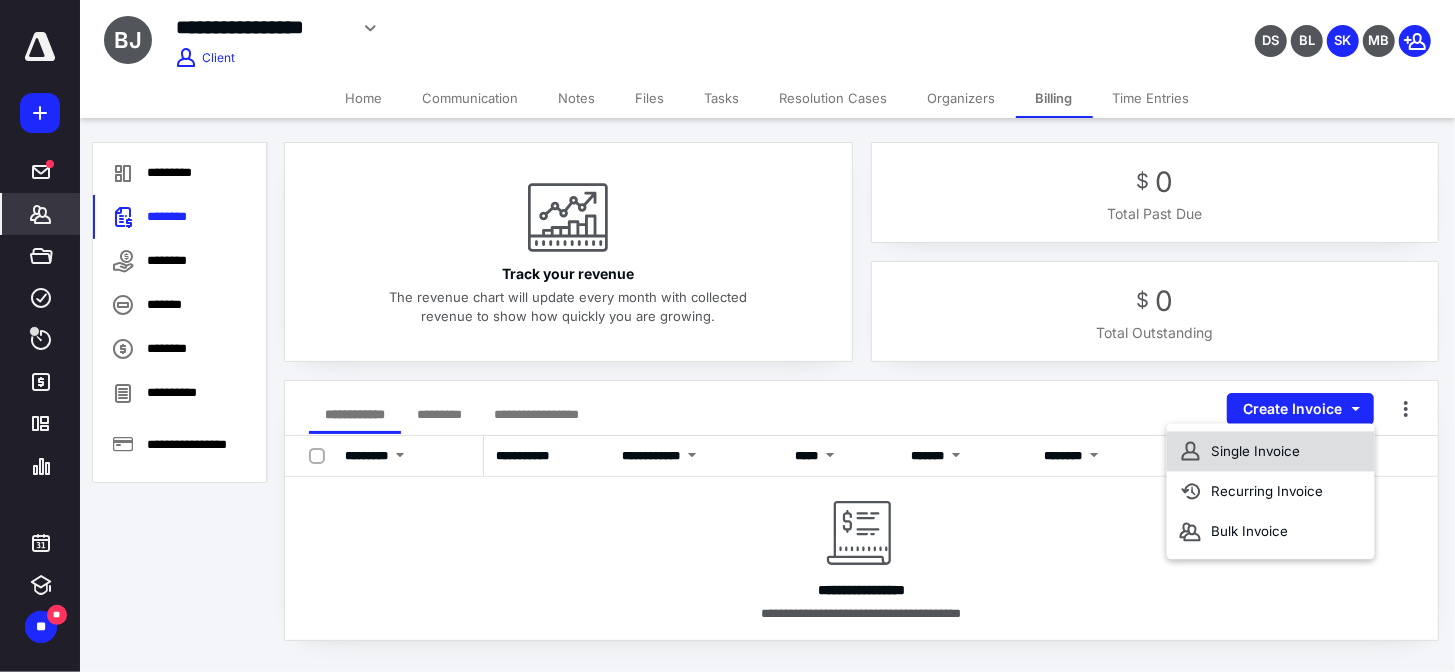 click on "Single Invoice" at bounding box center [1271, 451] 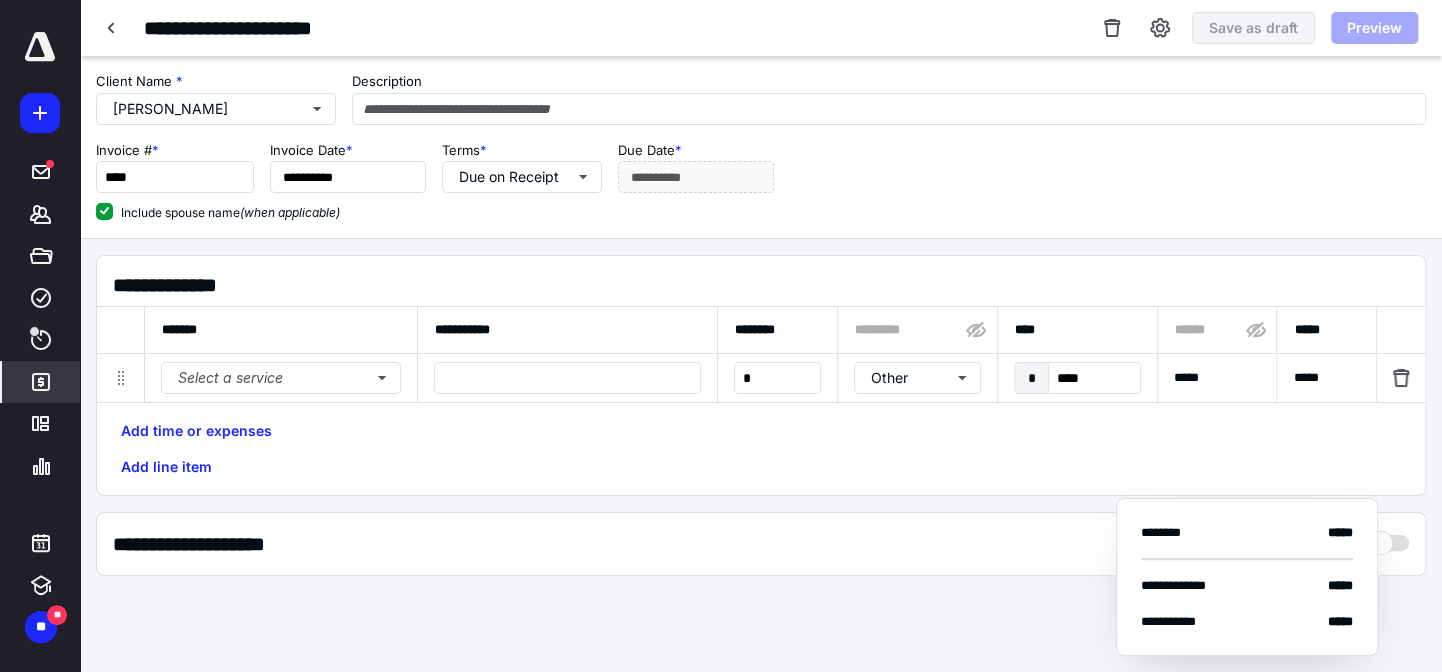 click on "**********" at bounding box center (761, 360) 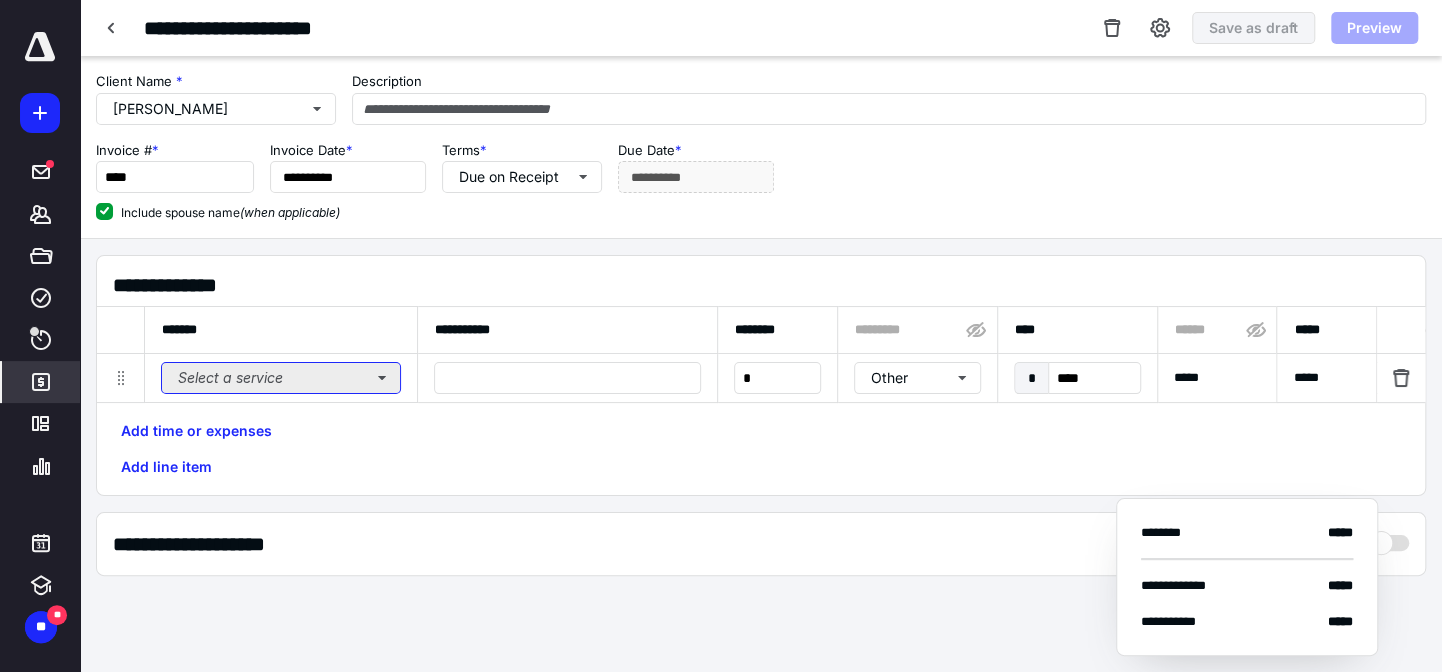 click on "Select a service" at bounding box center [281, 378] 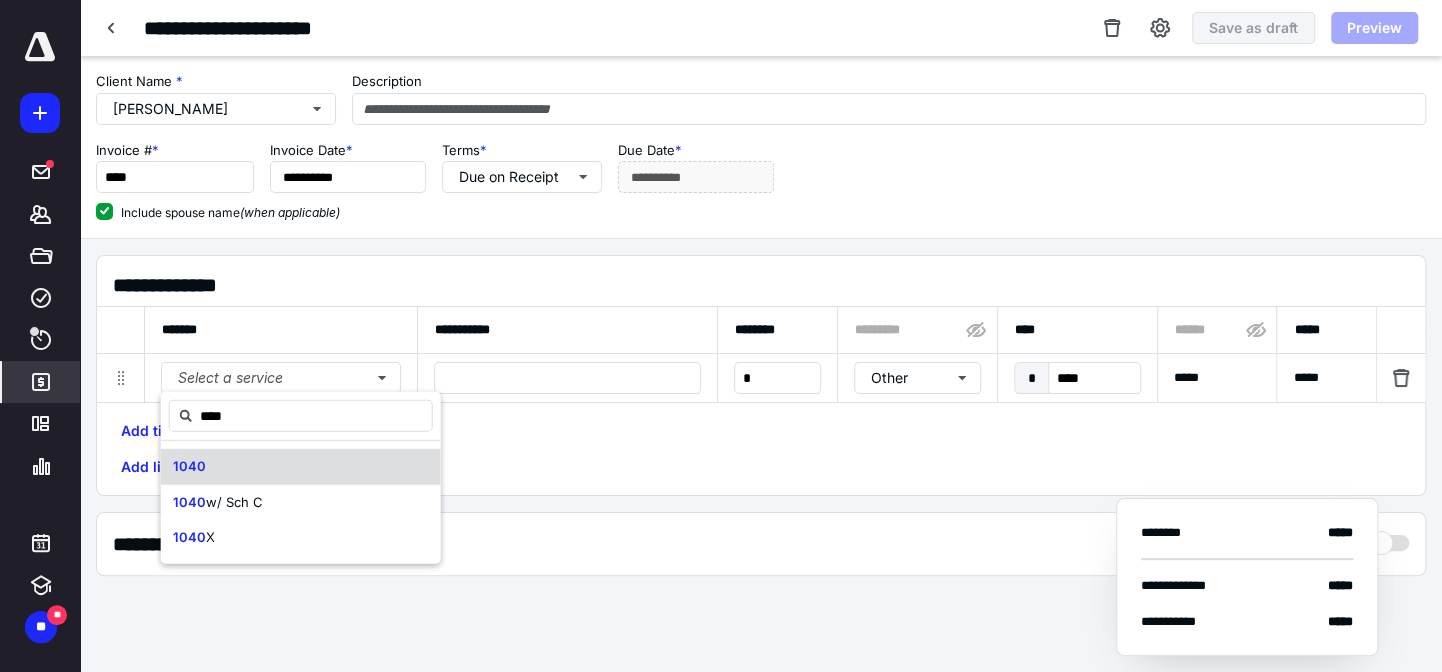 click on "1040" at bounding box center (301, 467) 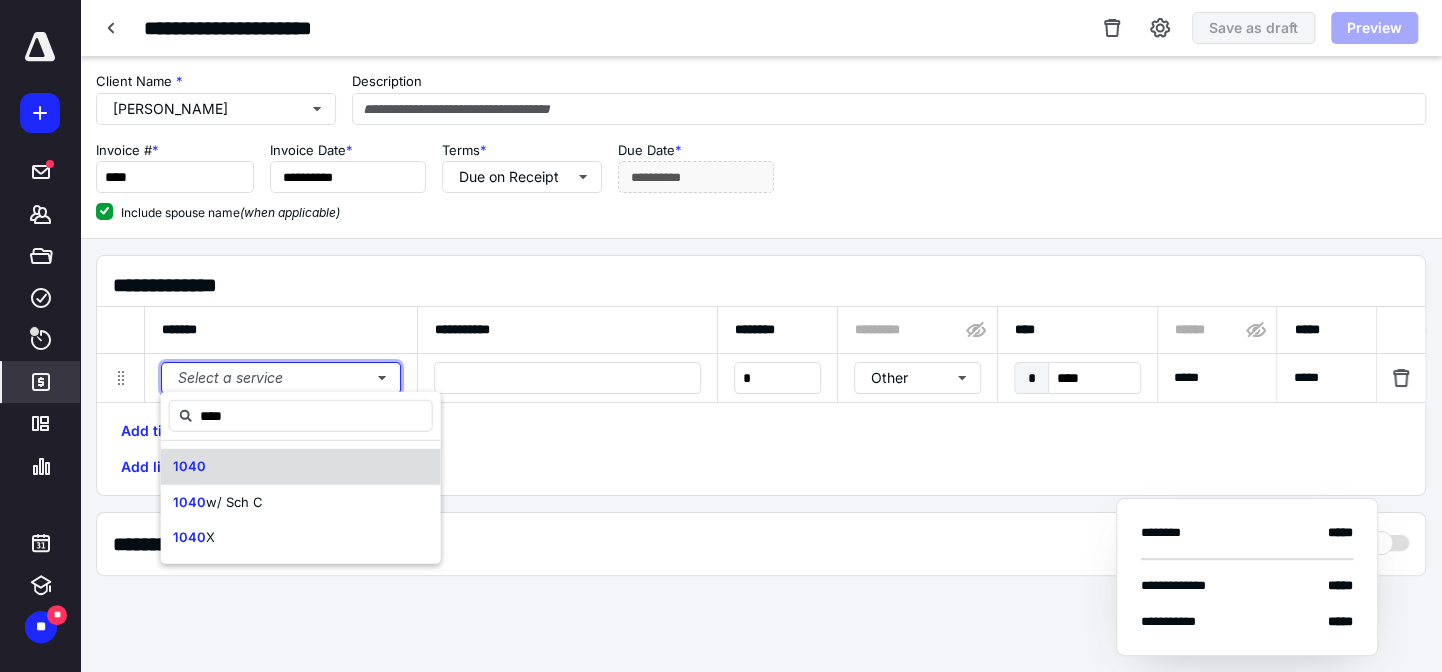 type 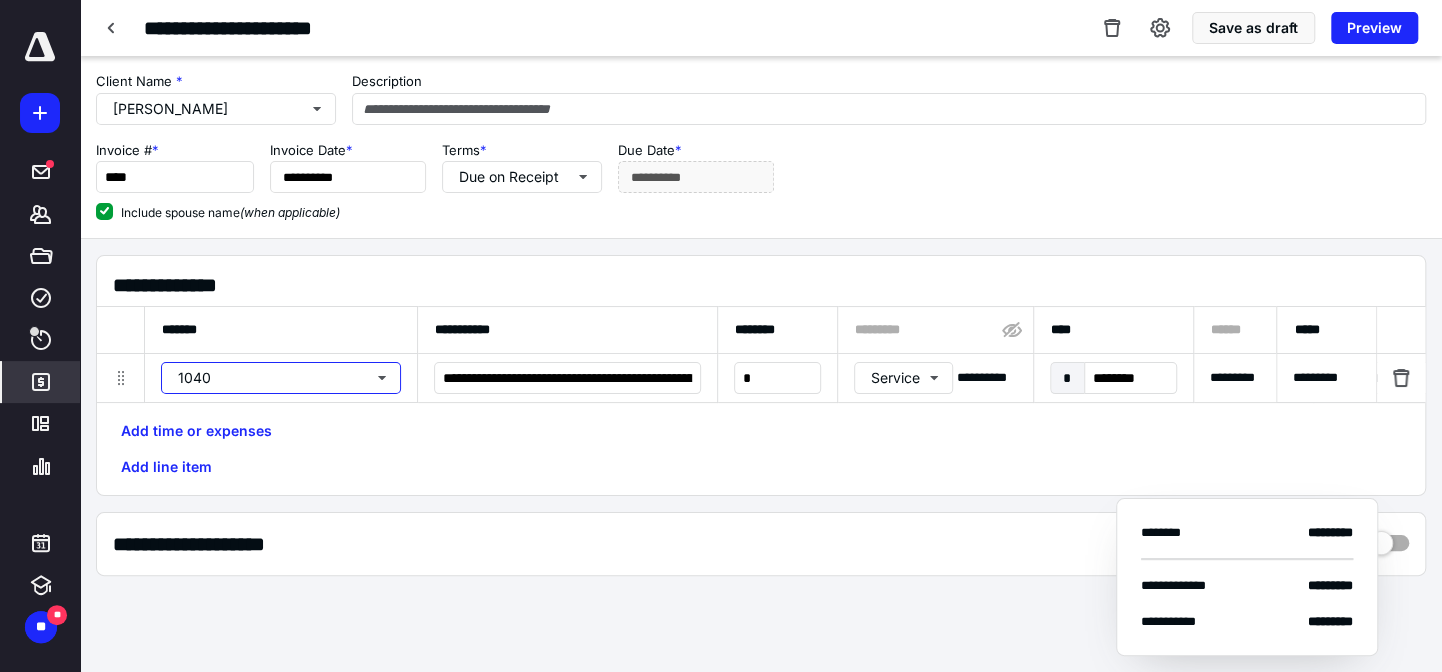 type 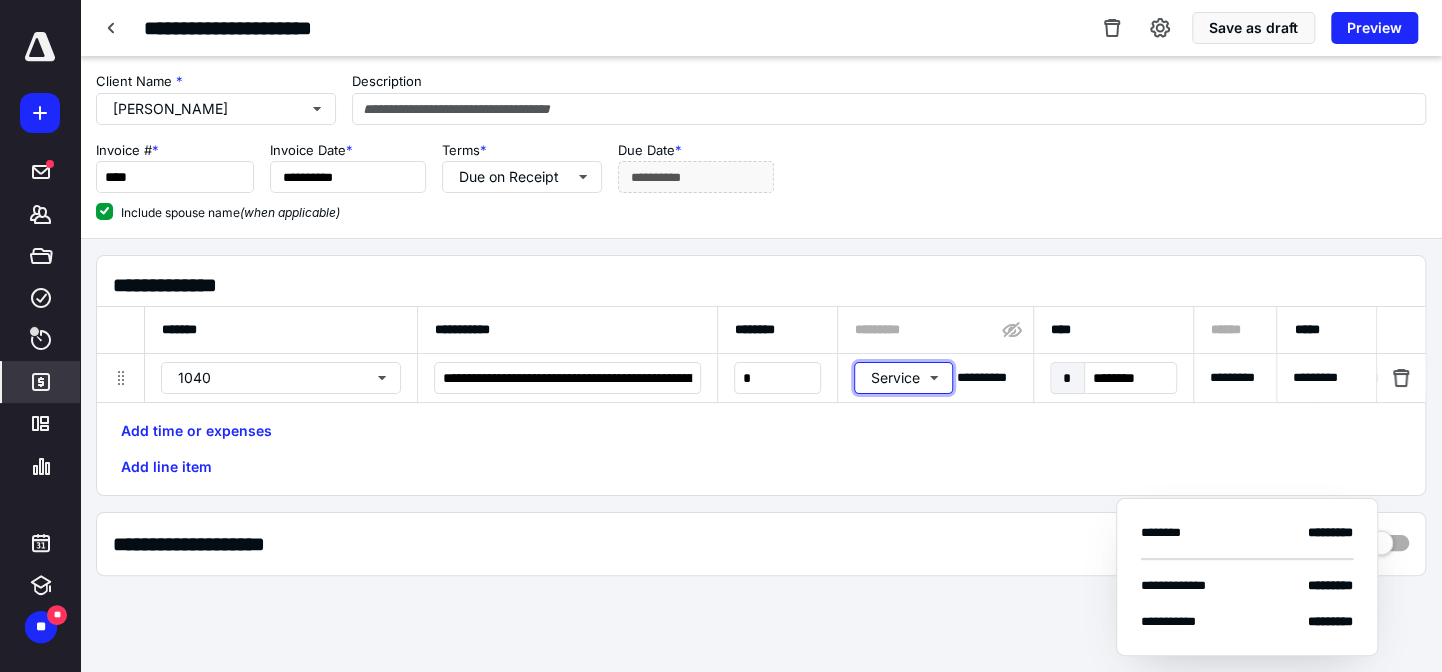 type 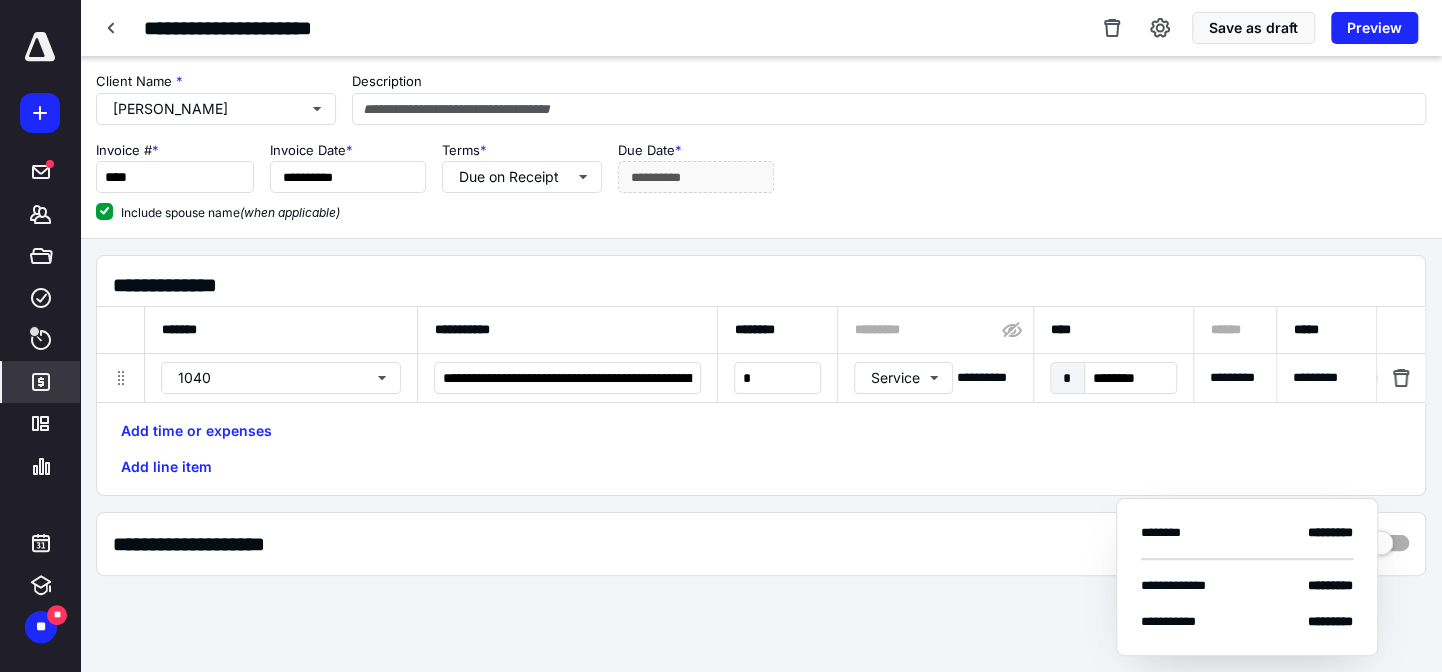 scroll, scrollTop: 0, scrollLeft: 1316, axis: horizontal 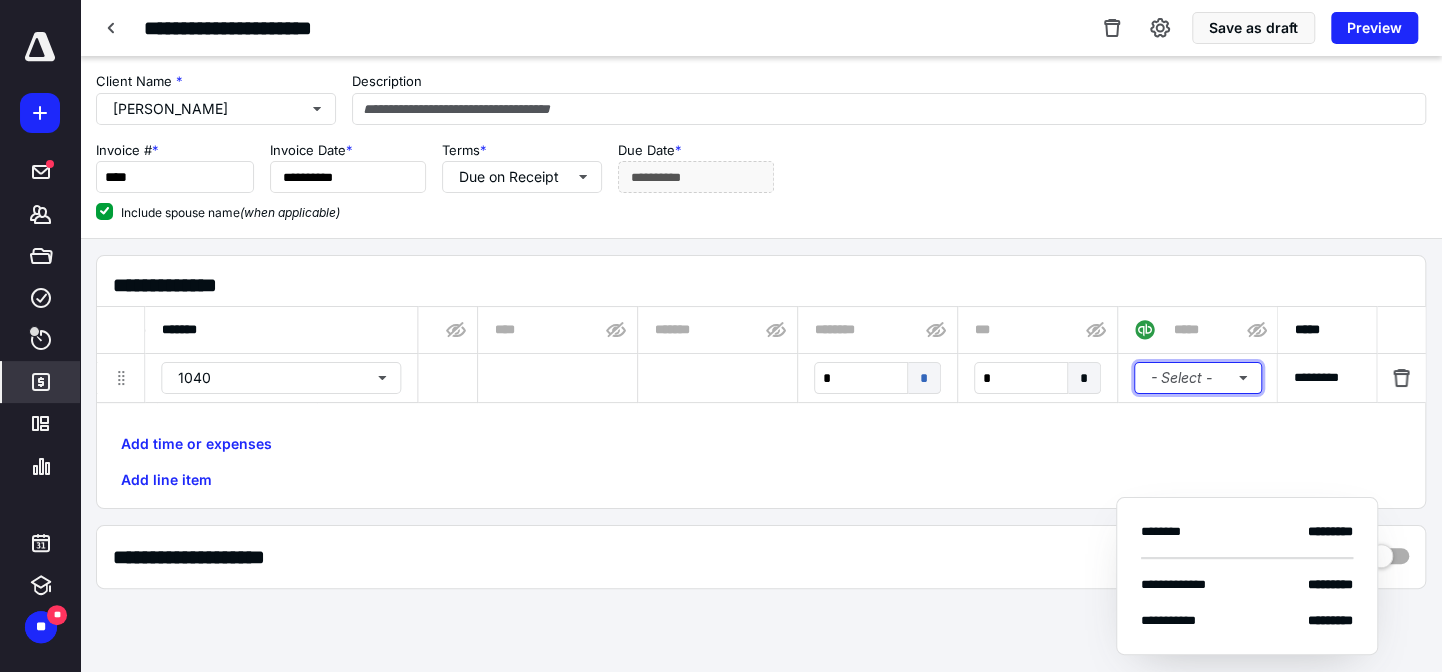 type 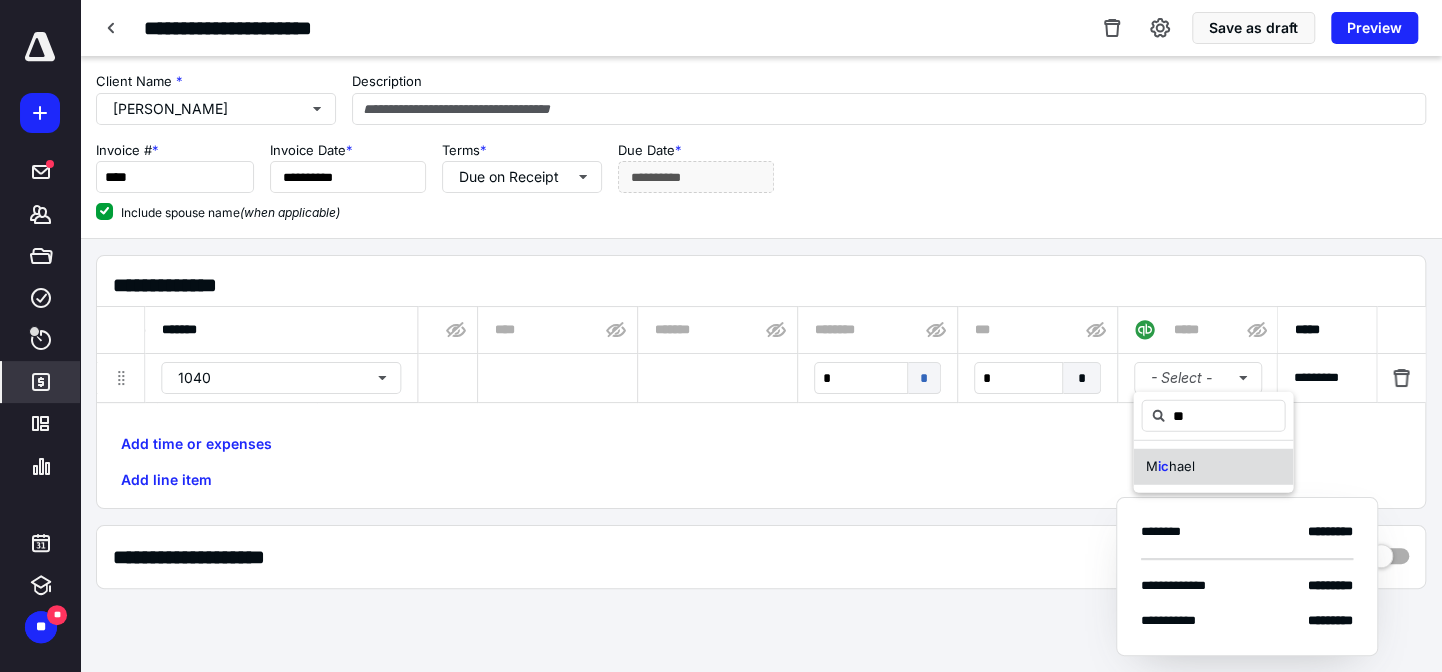 click on "M ic hael" at bounding box center [1213, 467] 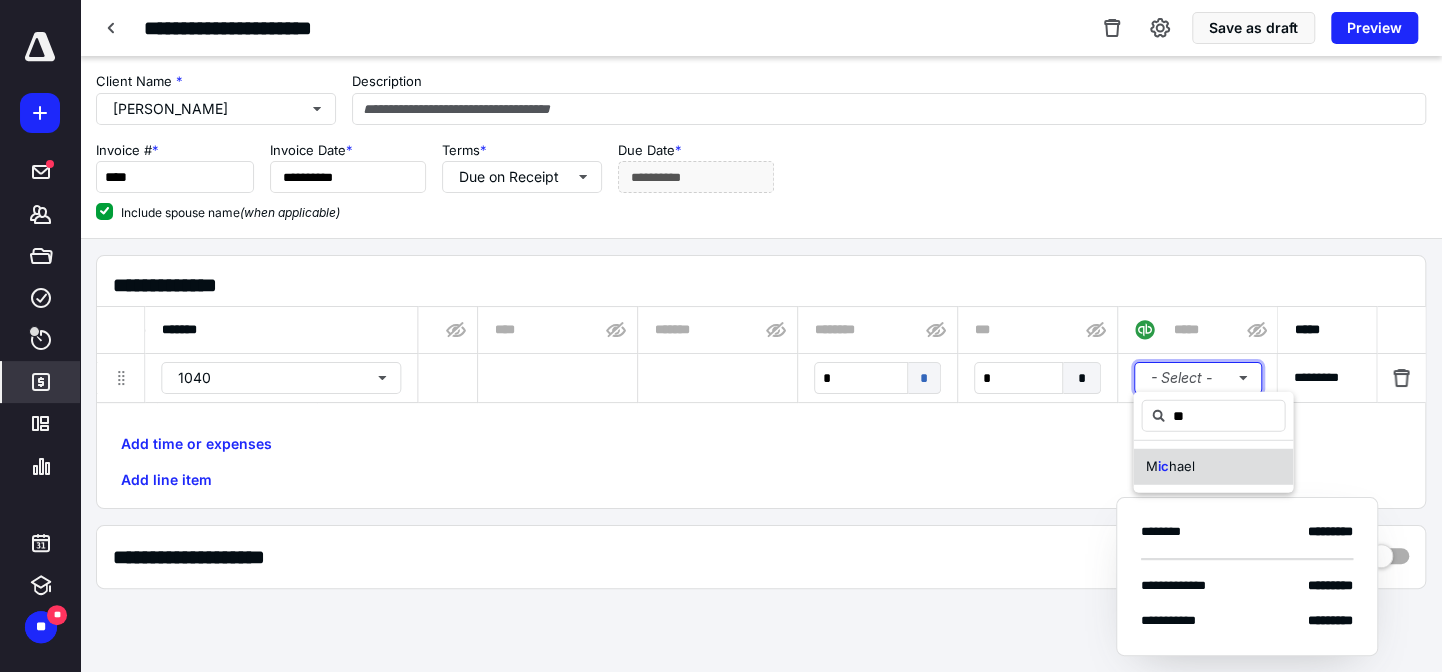 type 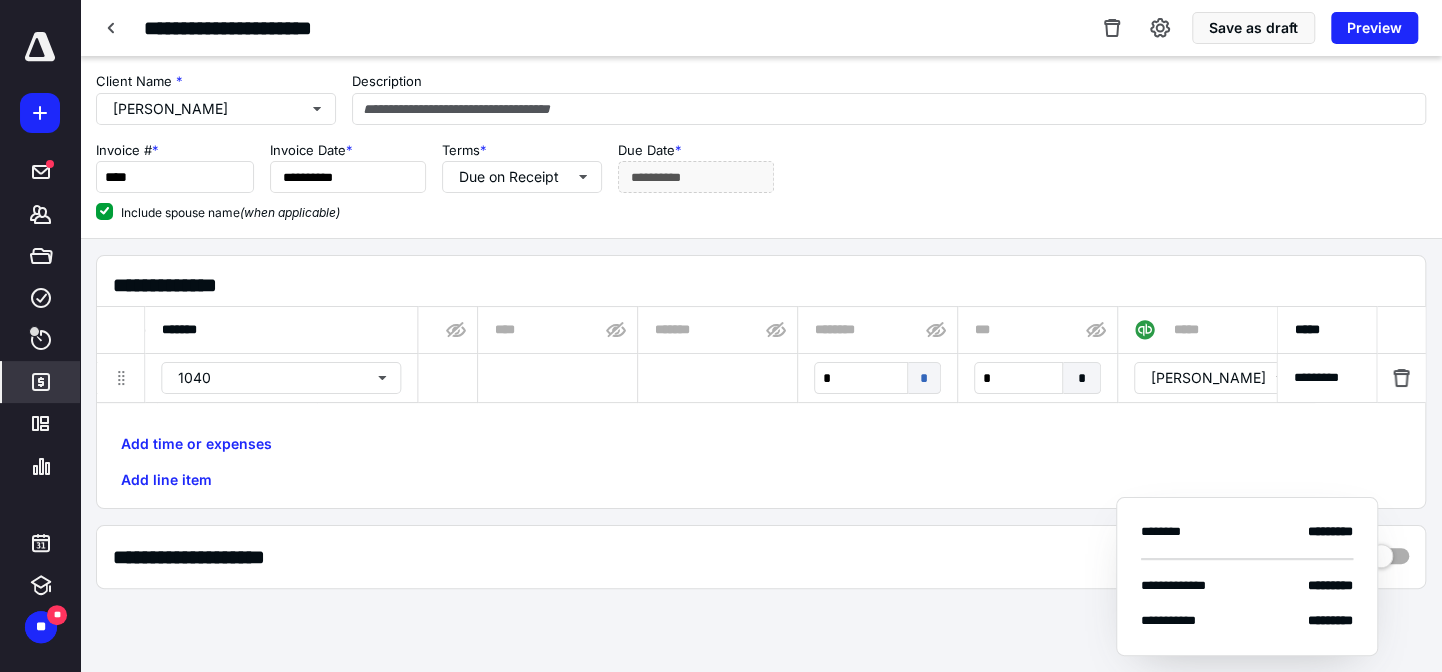 type 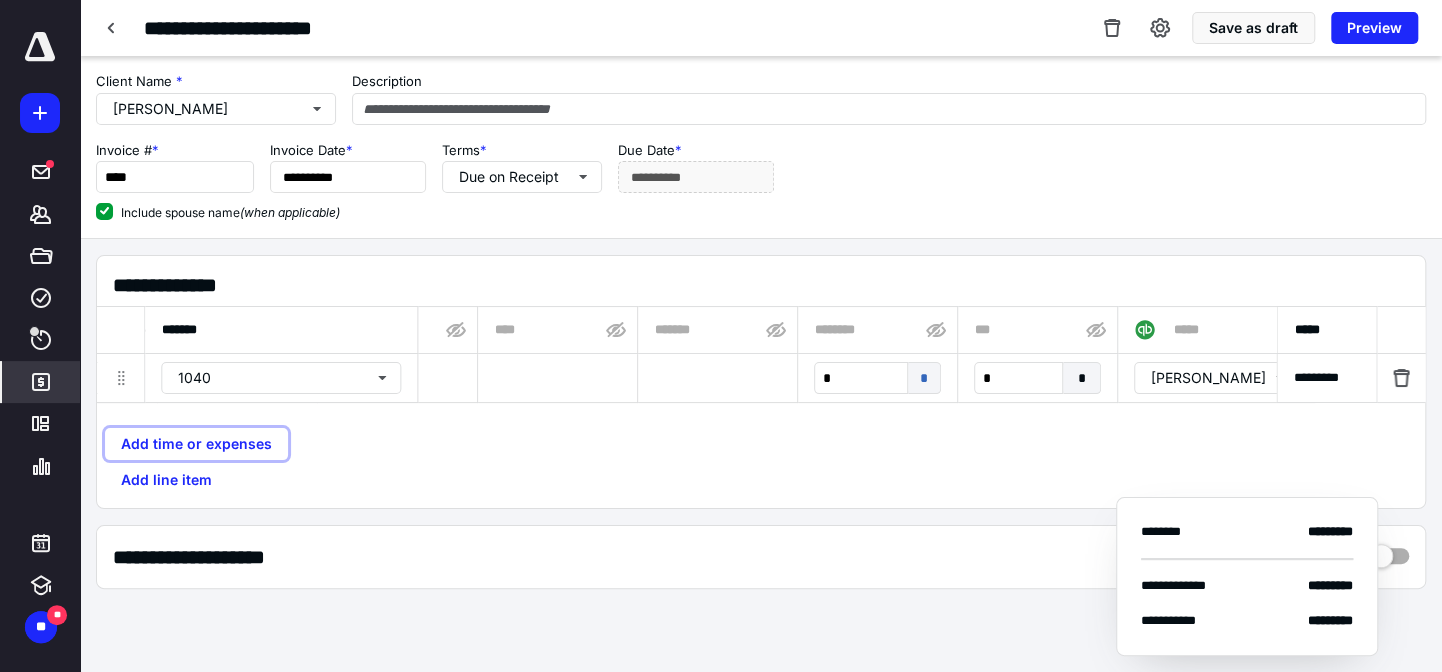 type 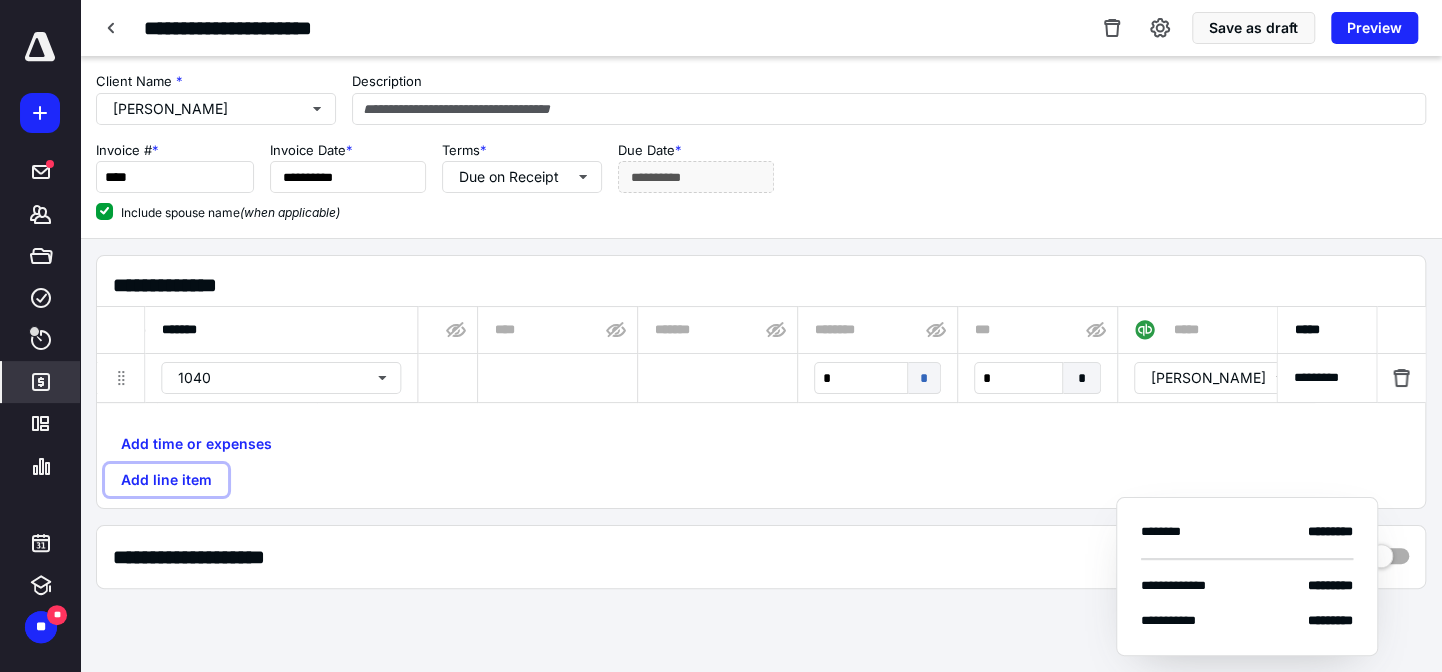 type 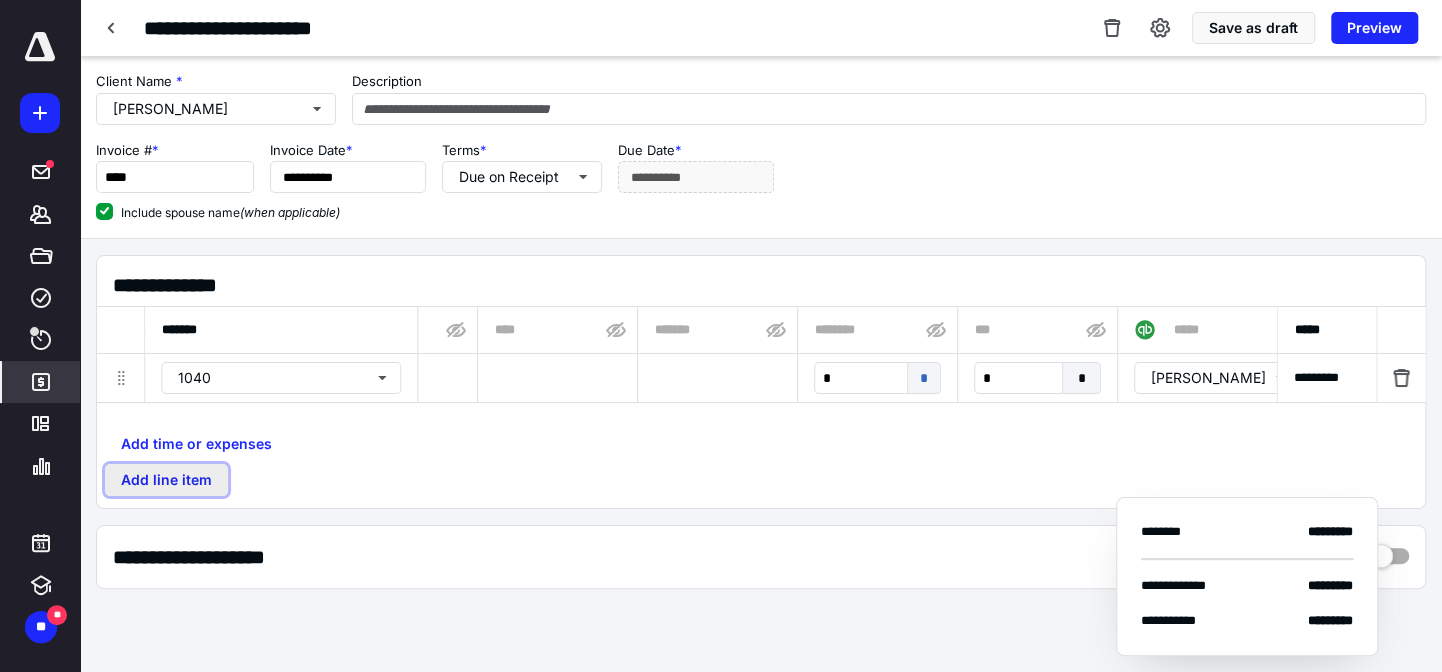 click on "Add line item" at bounding box center (166, 480) 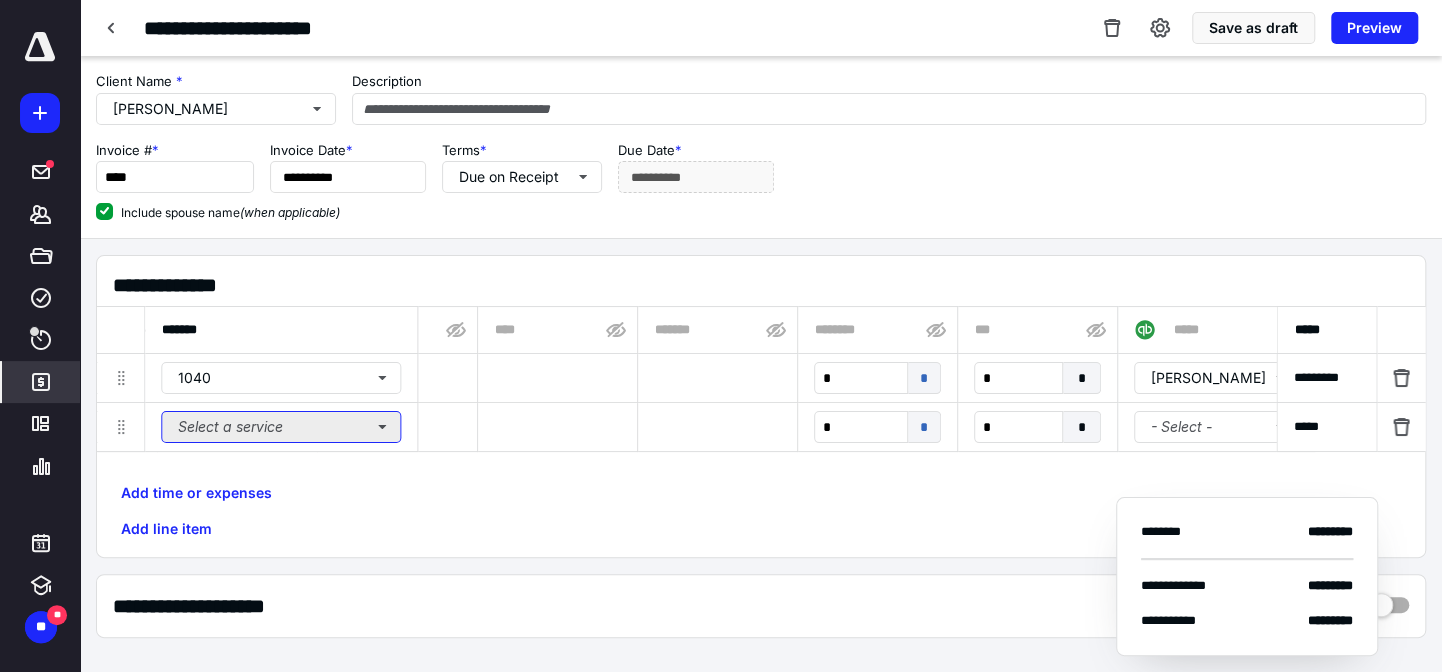 click on "Select a service" at bounding box center (281, 427) 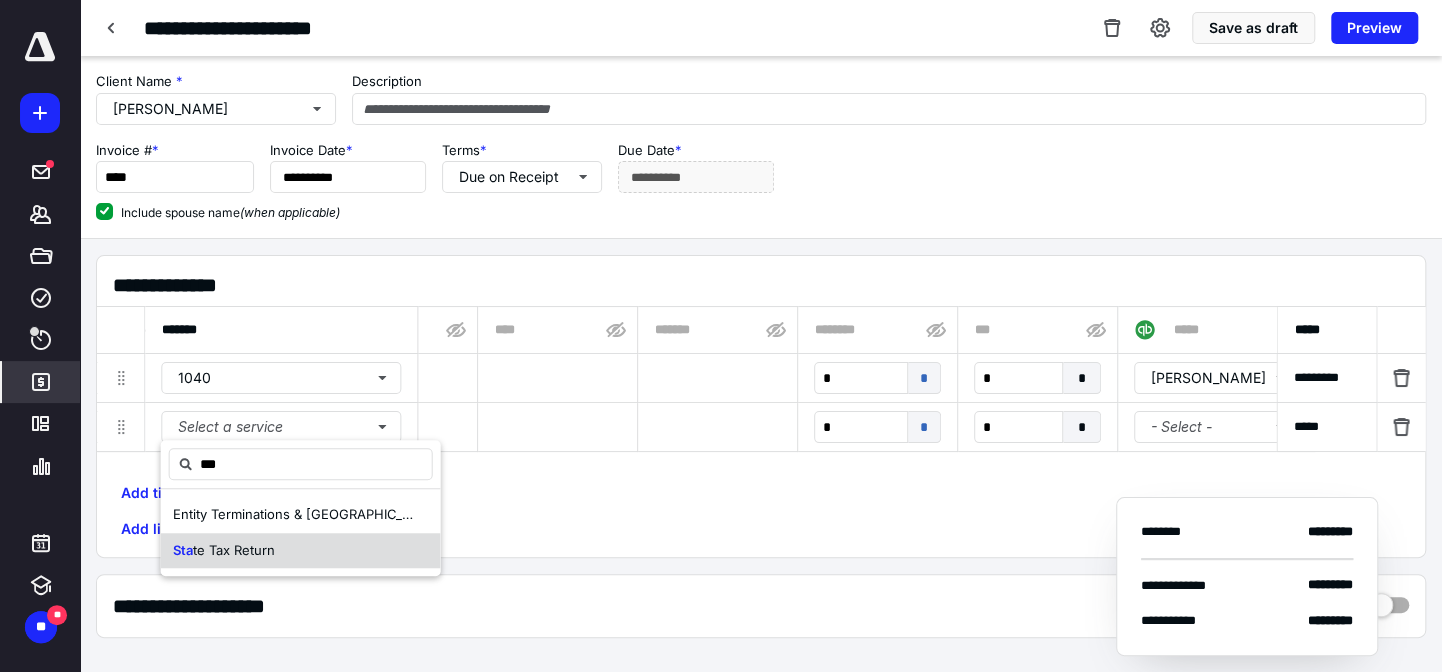 click on "Sta" at bounding box center [183, 550] 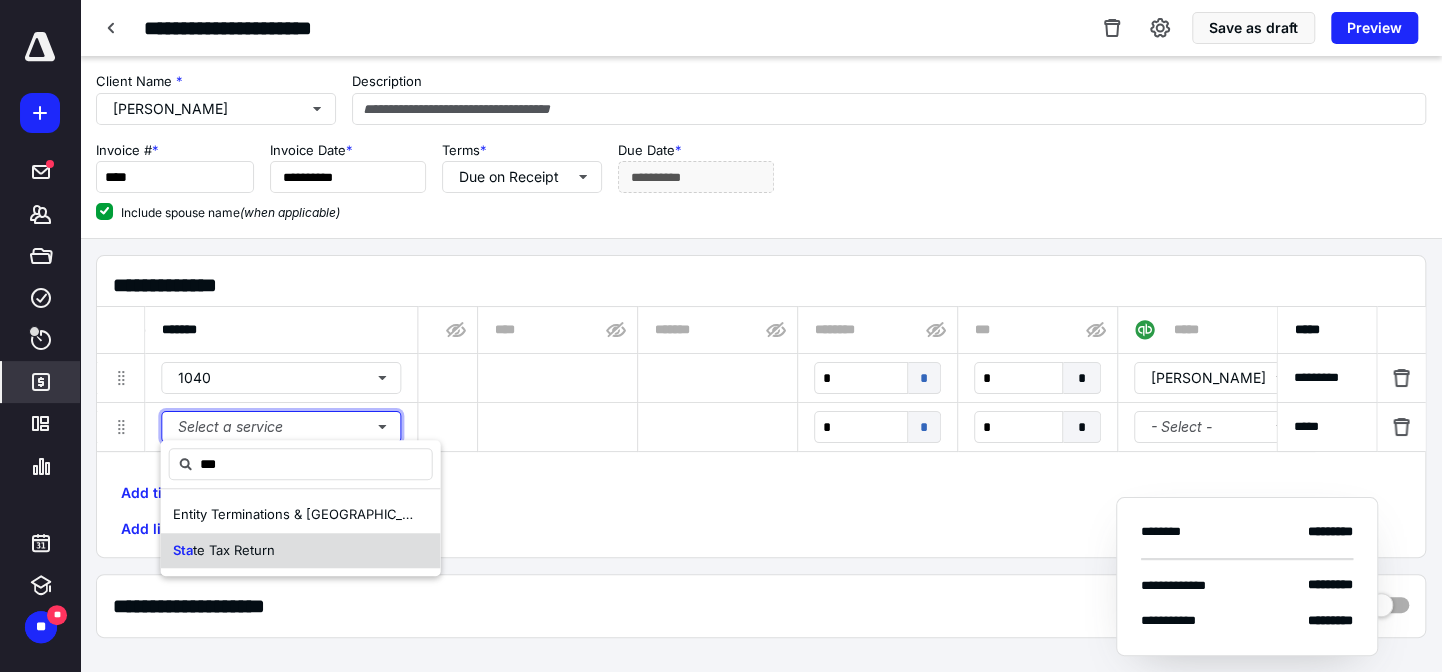 type 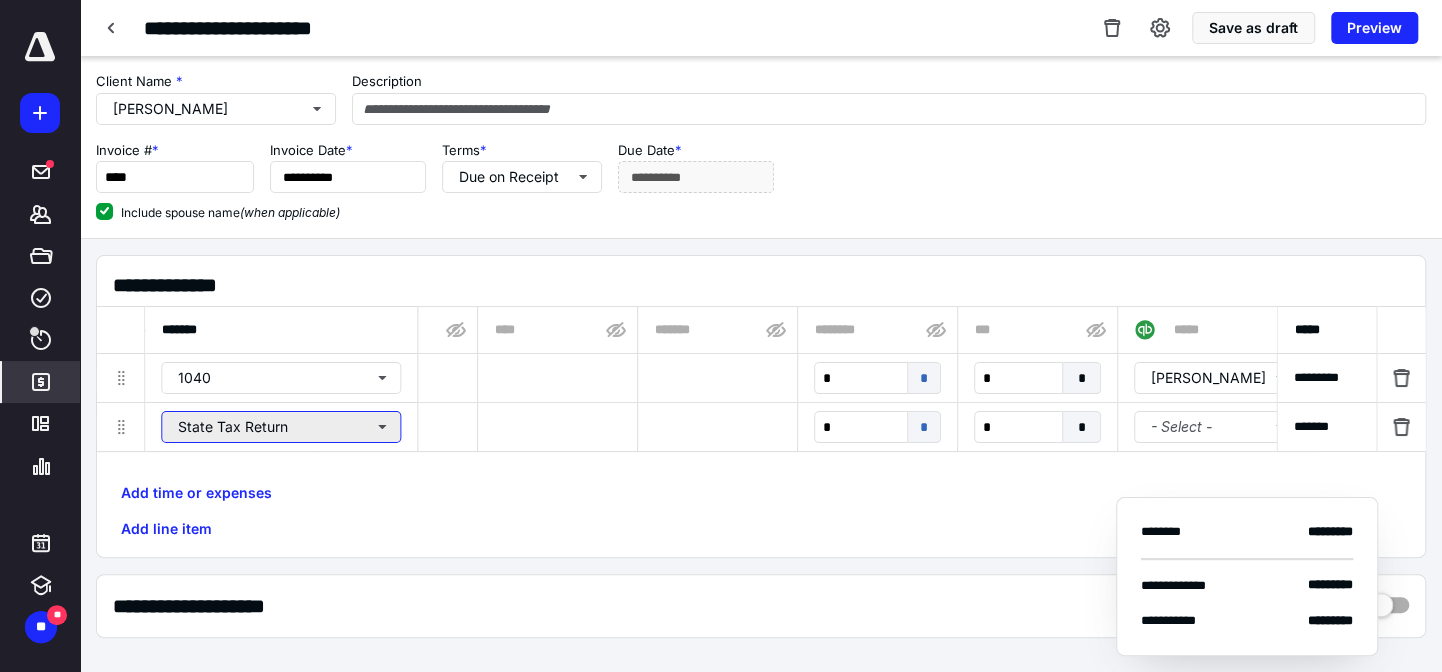type 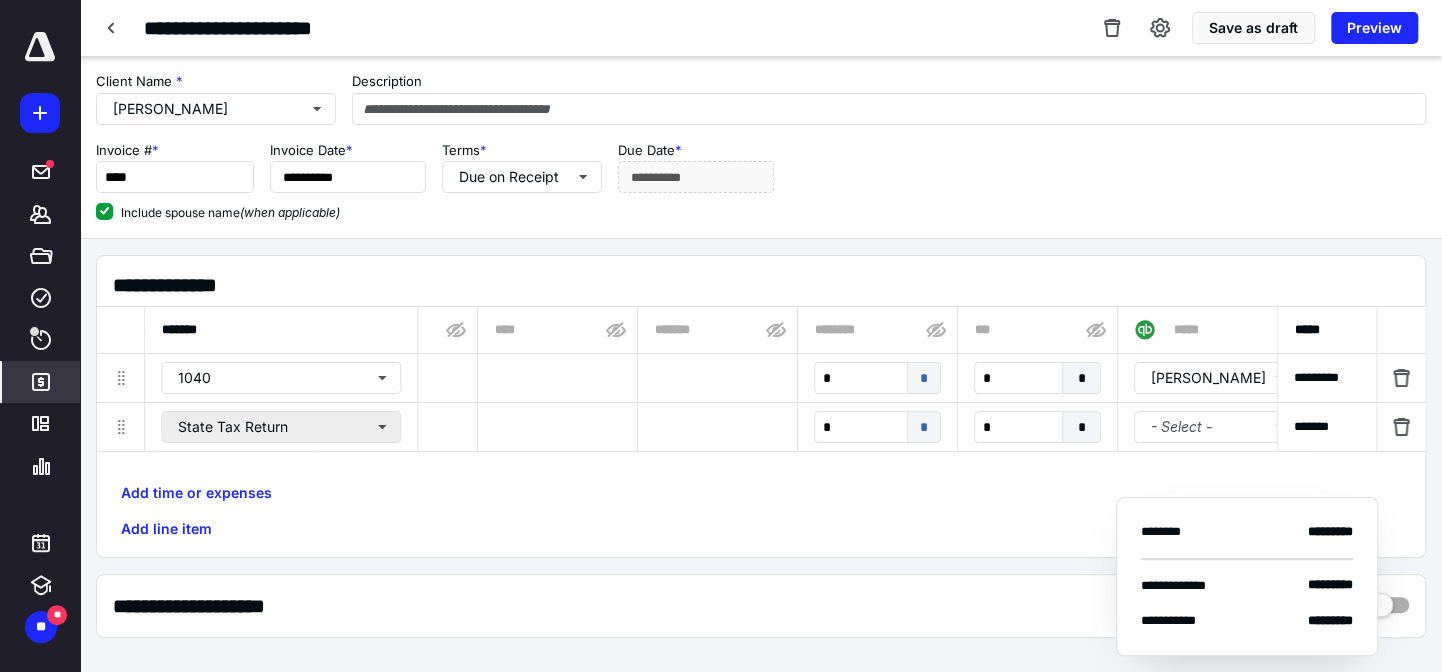 scroll, scrollTop: 0, scrollLeft: 0, axis: both 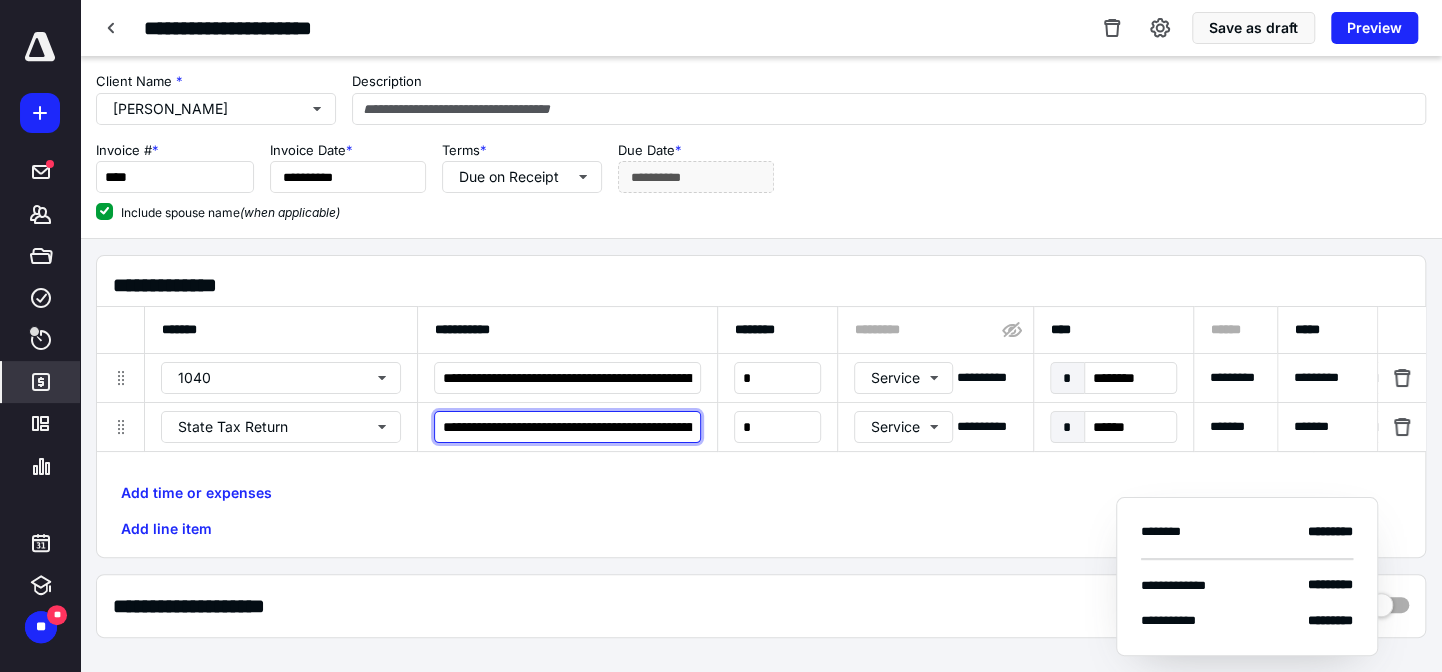 click on "**********" at bounding box center [567, 427] 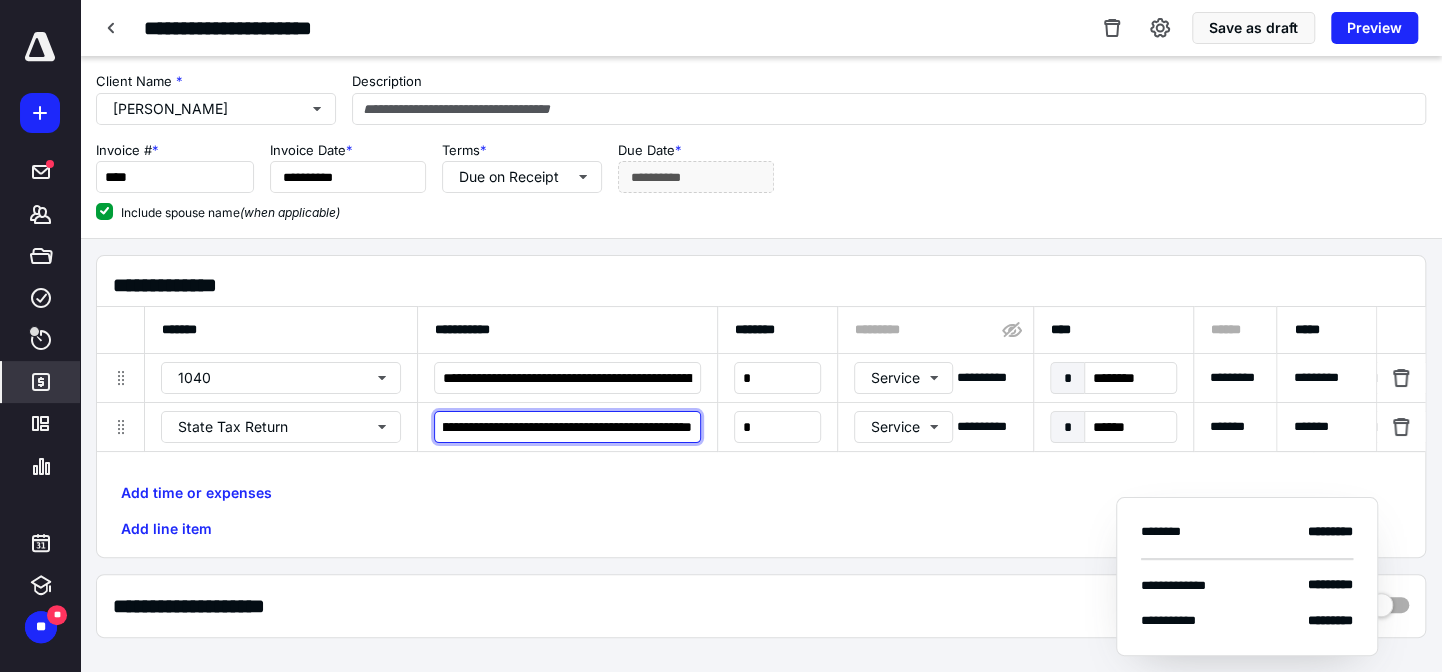 scroll, scrollTop: 0, scrollLeft: 315, axis: horizontal 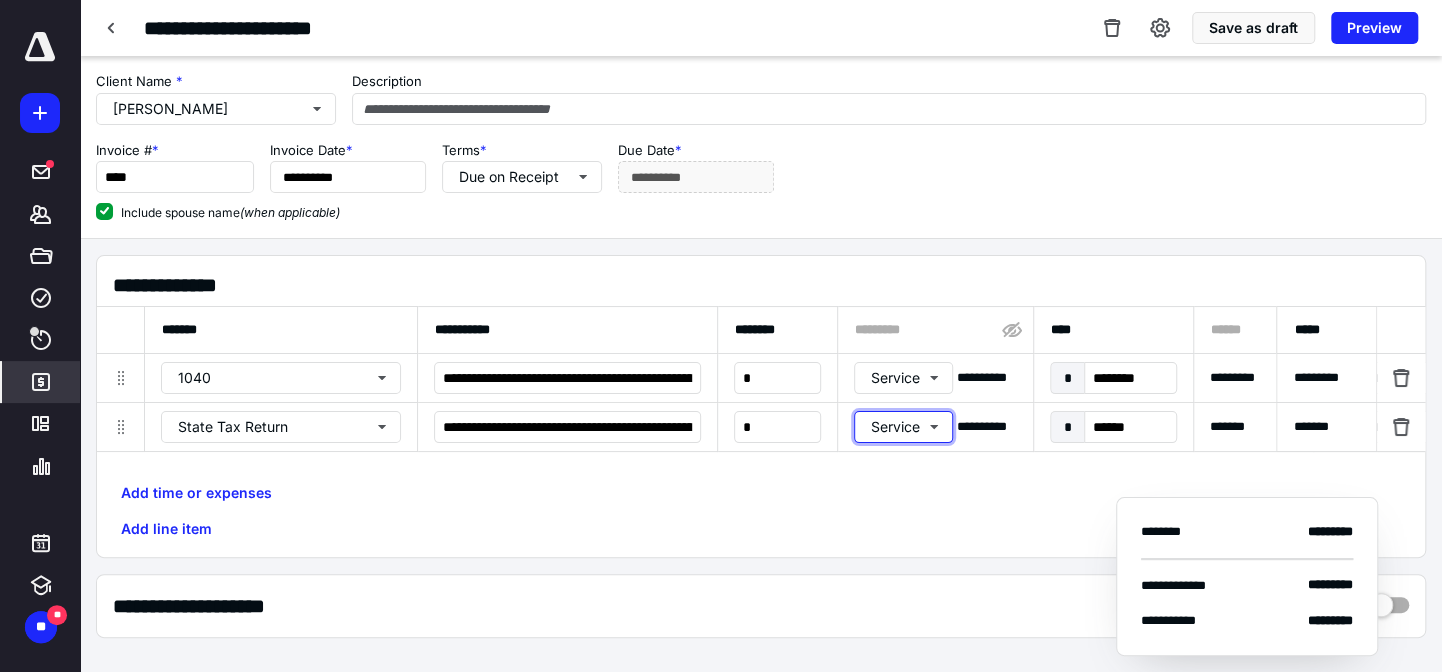 type 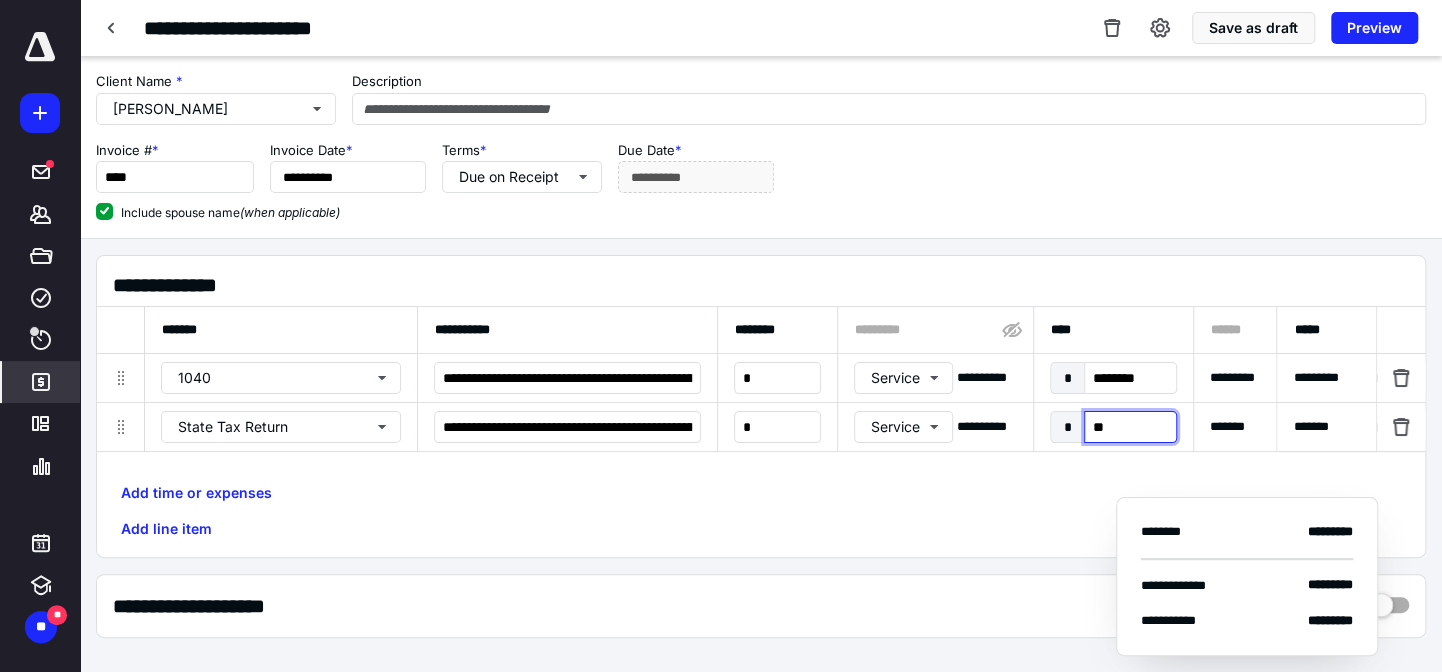 type on "***" 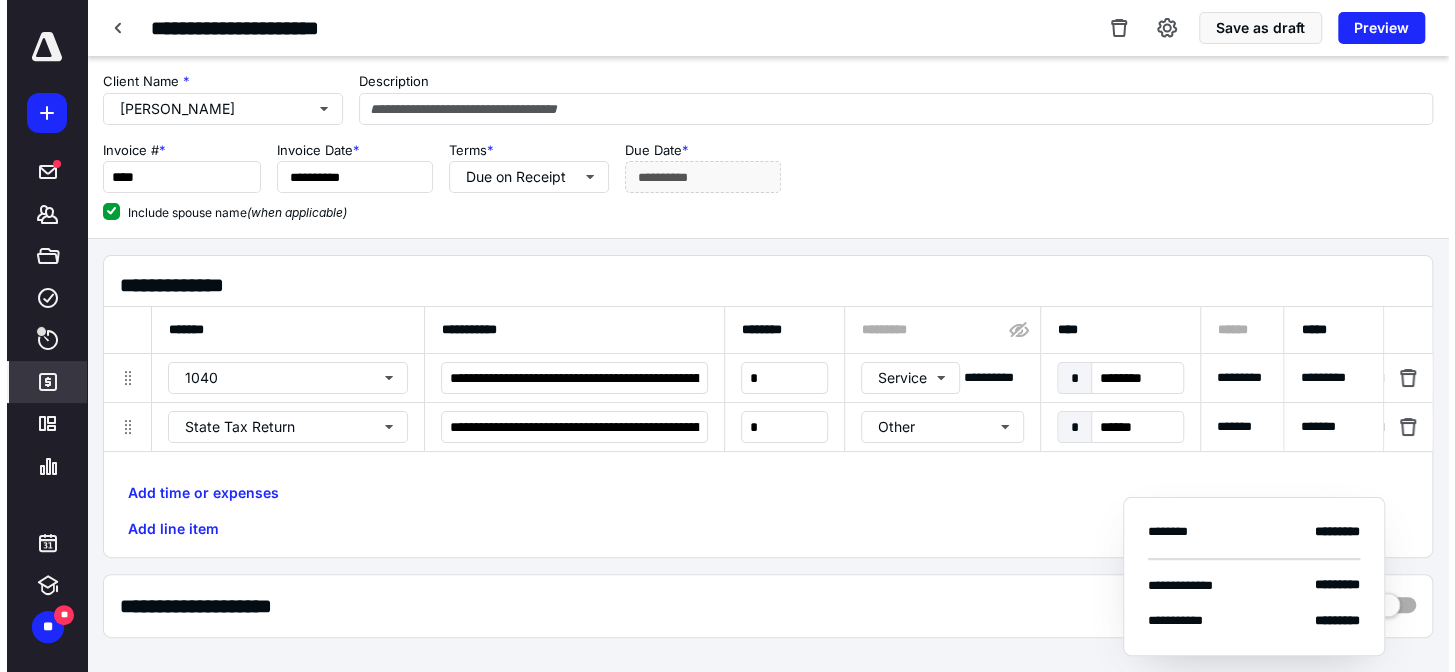 scroll, scrollTop: 0, scrollLeft: 1316, axis: horizontal 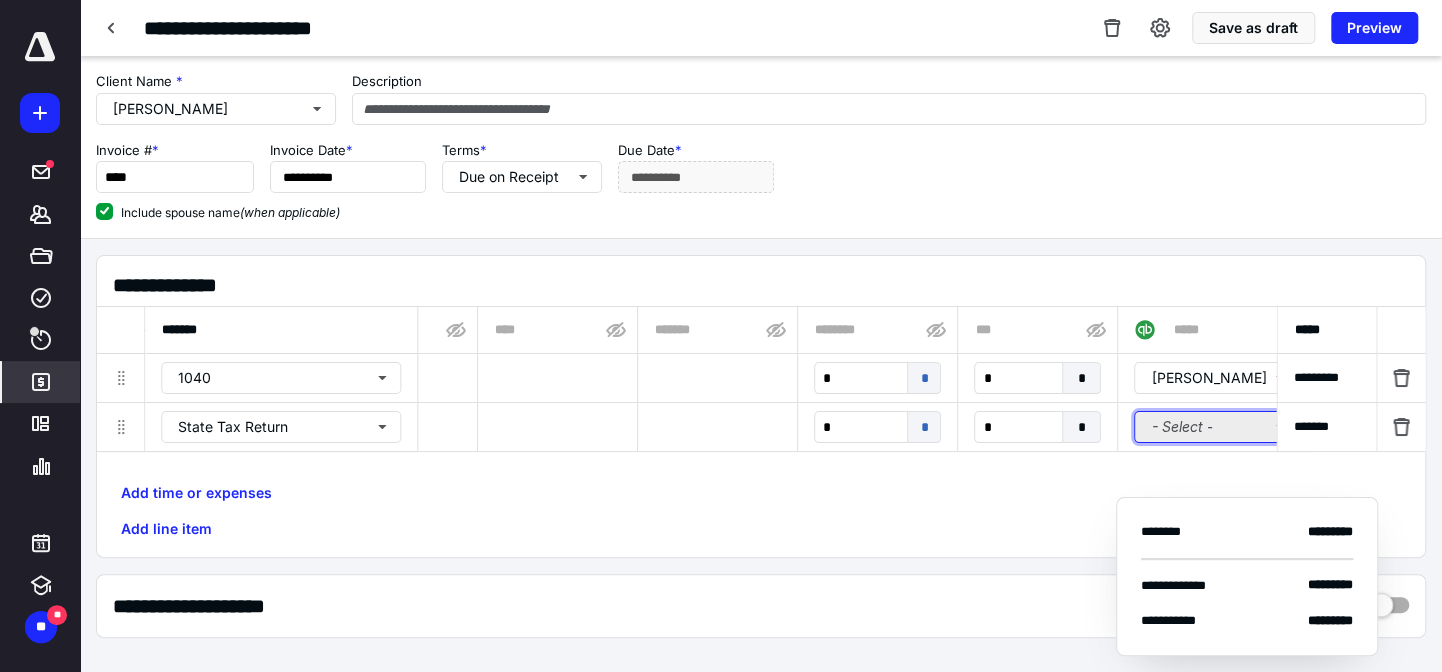 click on "- Select -" at bounding box center (1216, 427) 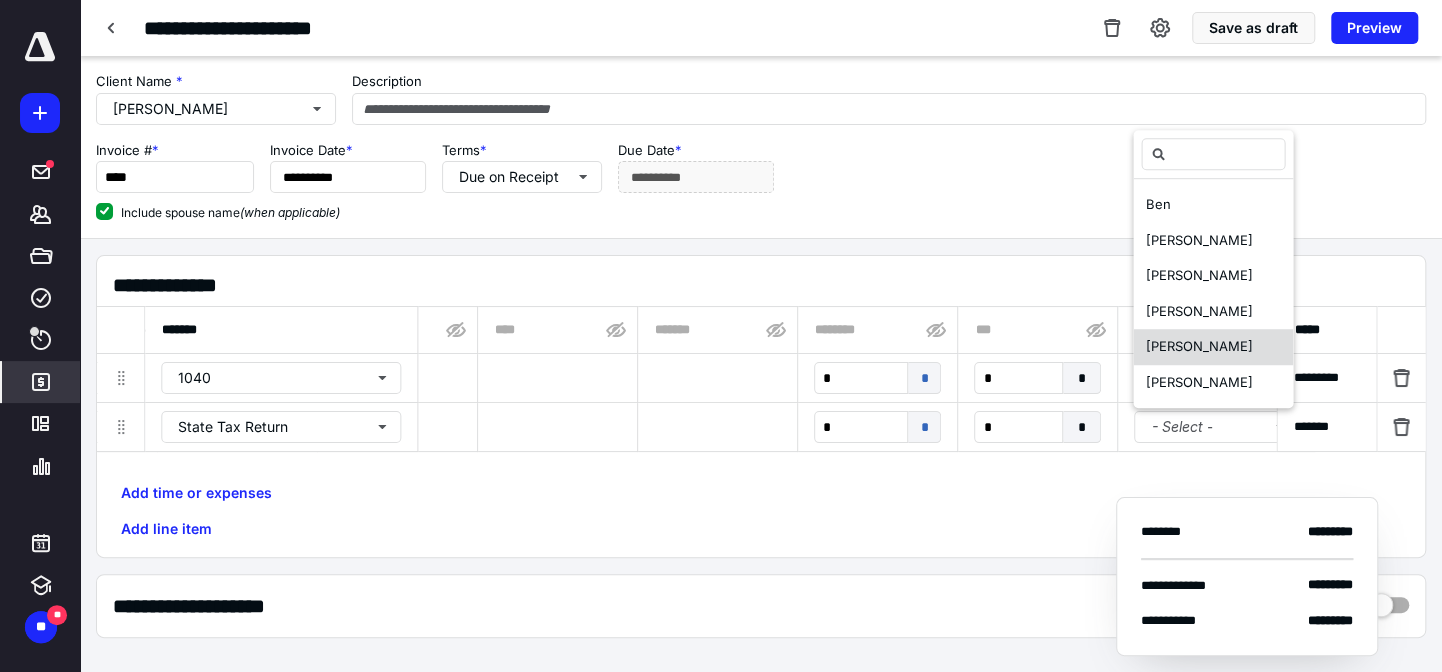 click on "[PERSON_NAME]" at bounding box center [1213, 347] 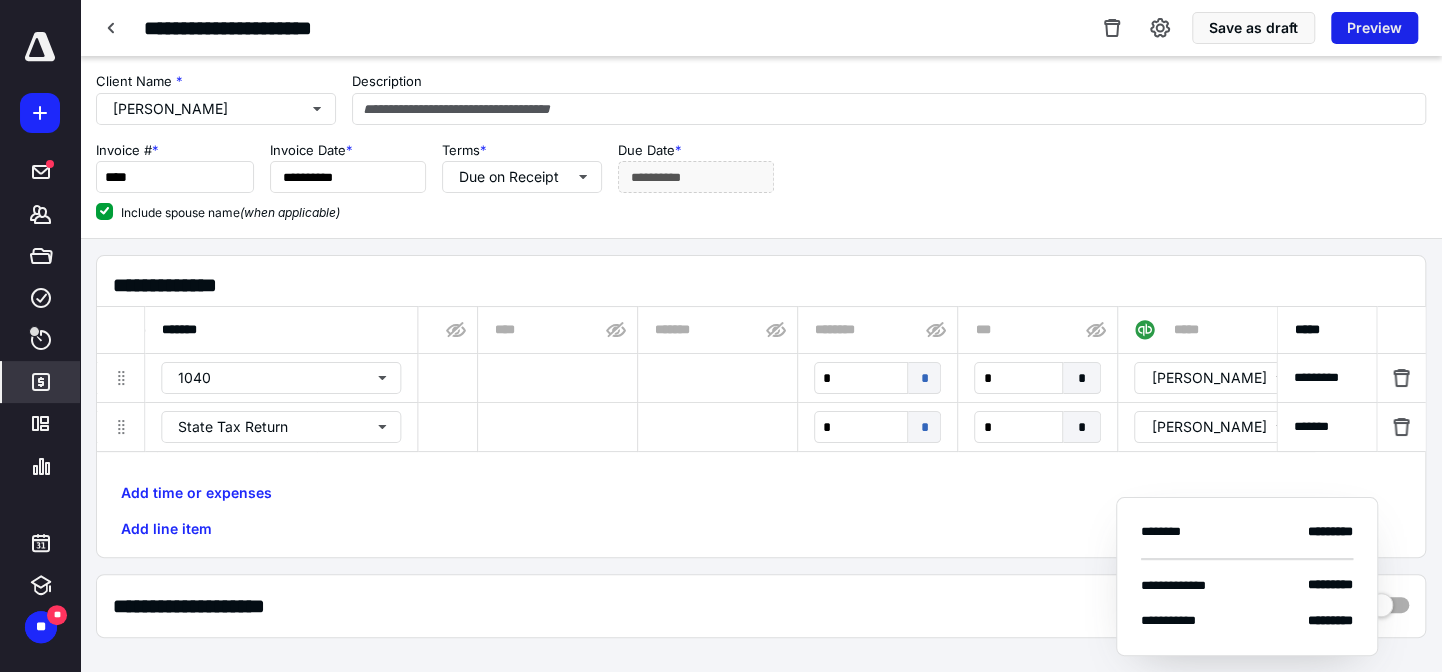 click on "Preview" at bounding box center (1374, 28) 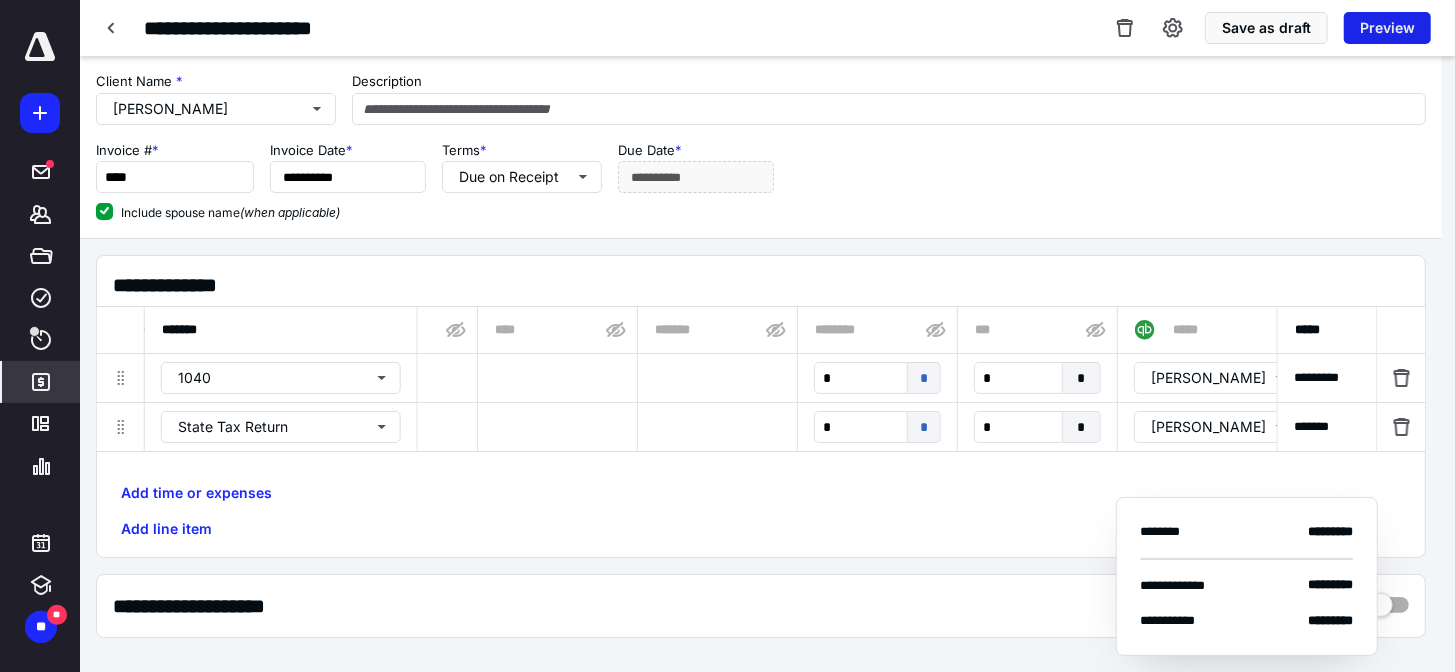 scroll, scrollTop: 0, scrollLeft: 1303, axis: horizontal 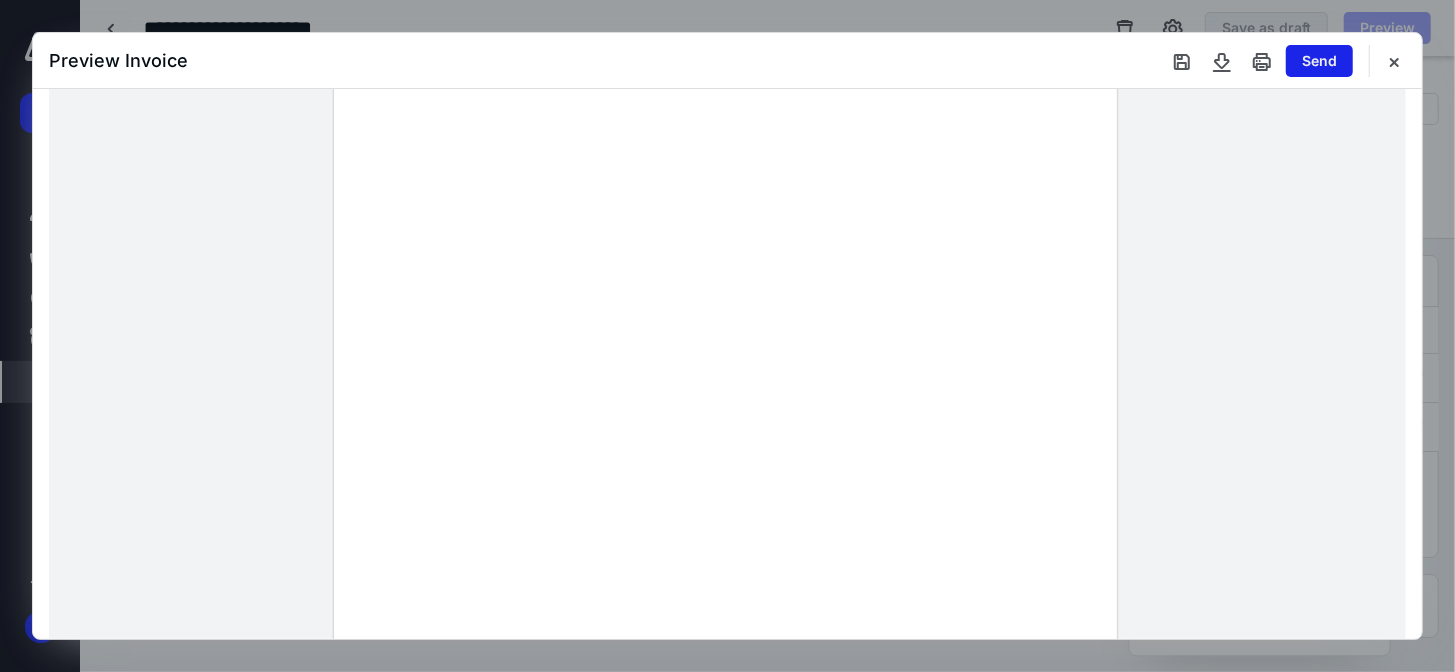 click on "Send" at bounding box center [1319, 61] 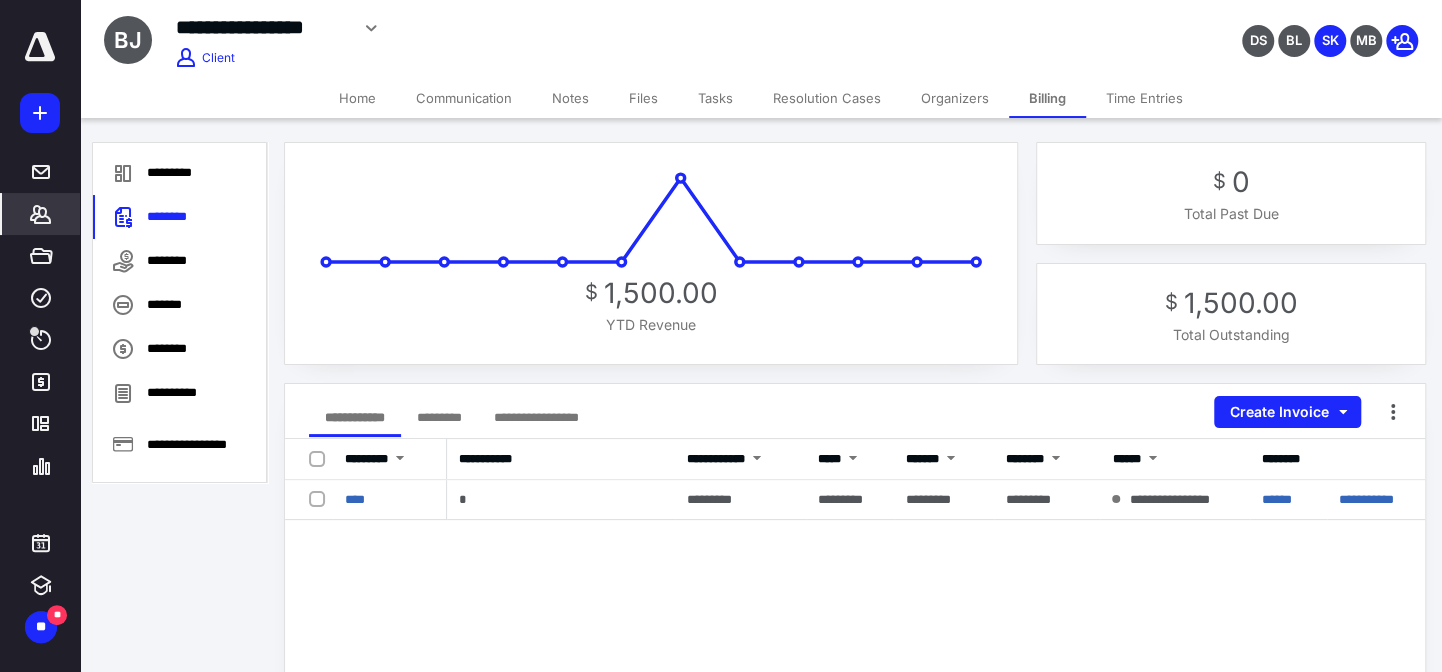 click on "*******" at bounding box center (41, 214) 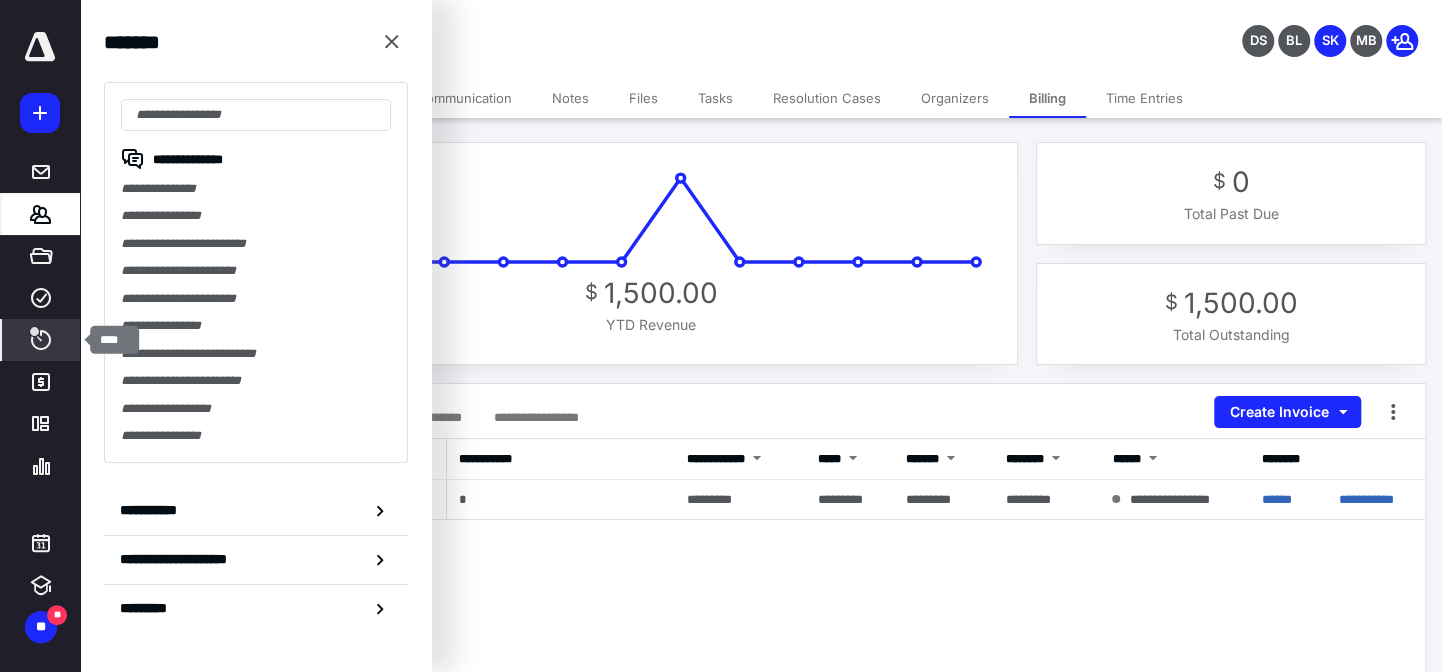 click 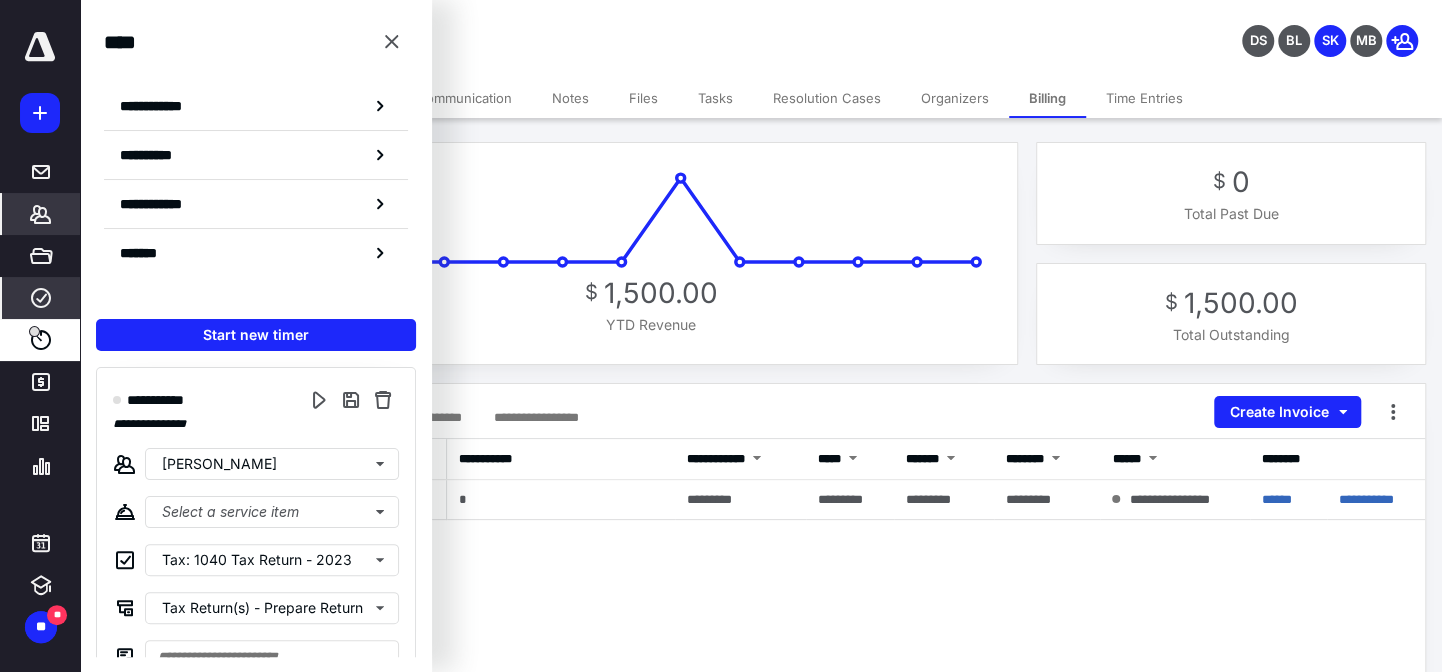 click on "****" at bounding box center [41, 298] 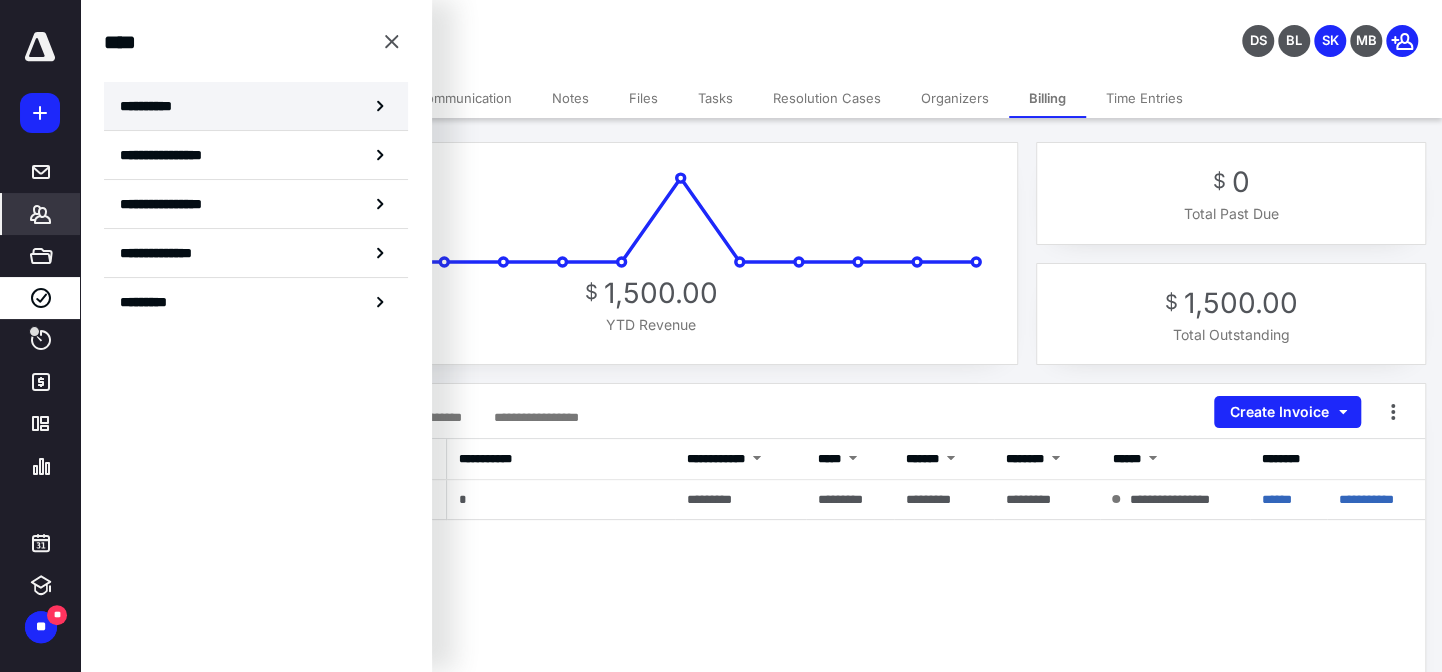 click on "**********" at bounding box center (256, 106) 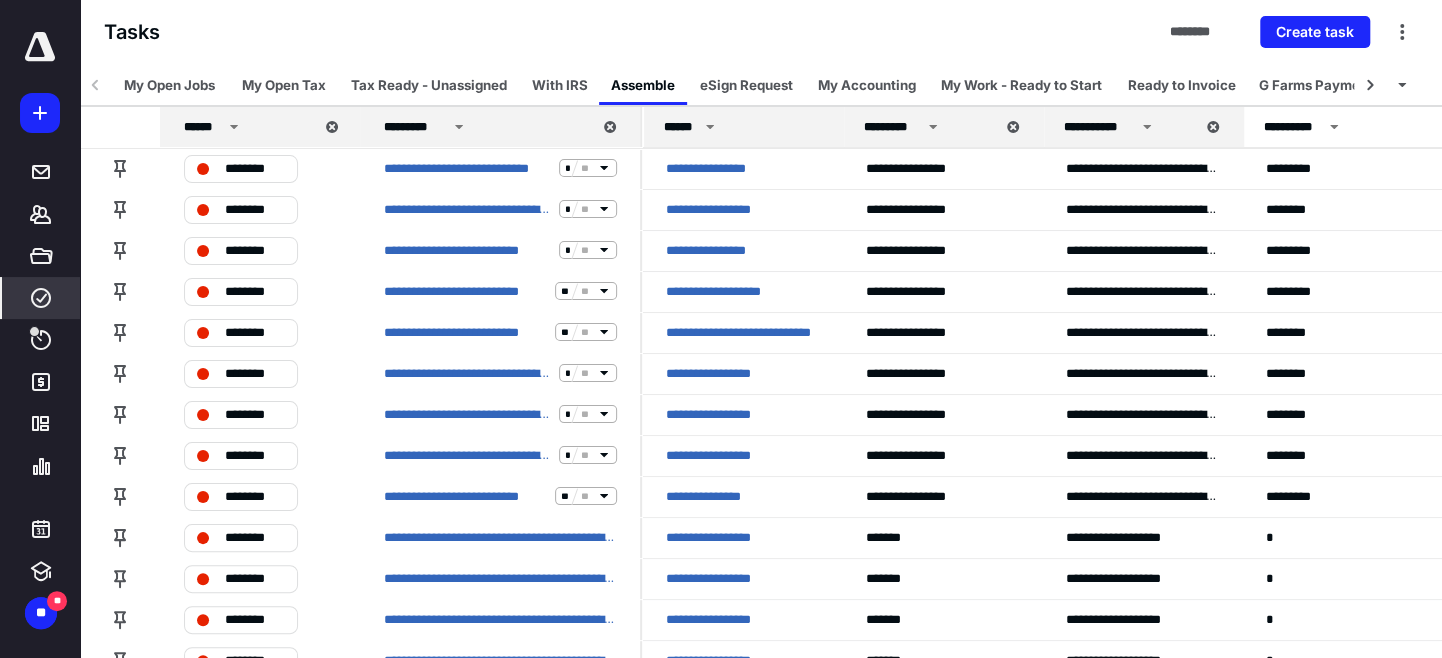 click 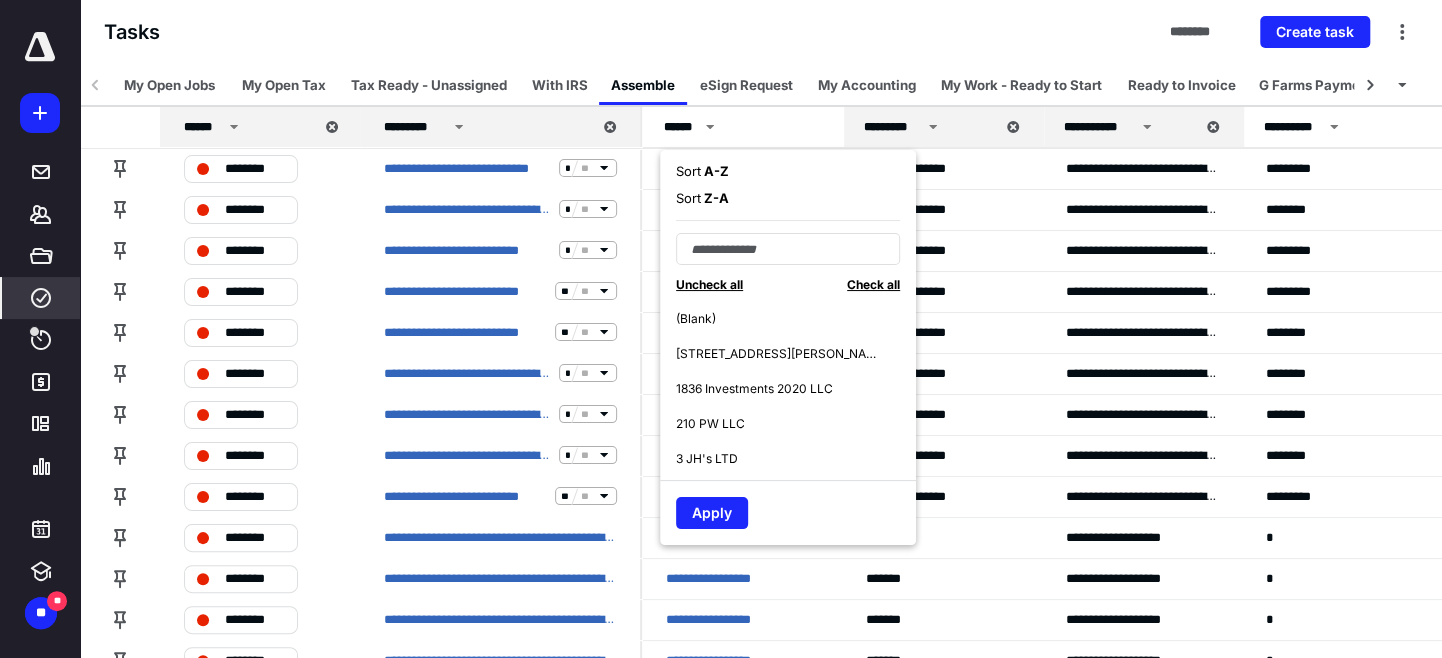 click on "A  -  Z" at bounding box center (715, 171) 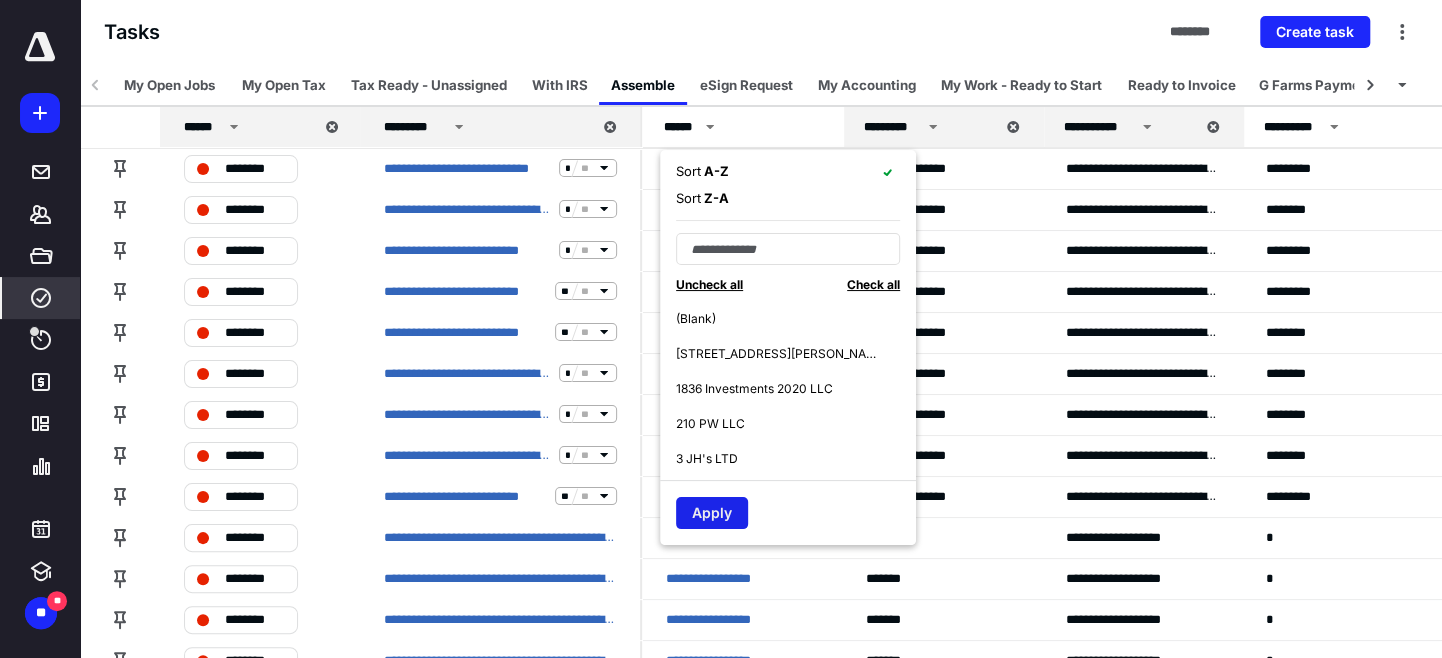 click on "Apply" at bounding box center (712, 513) 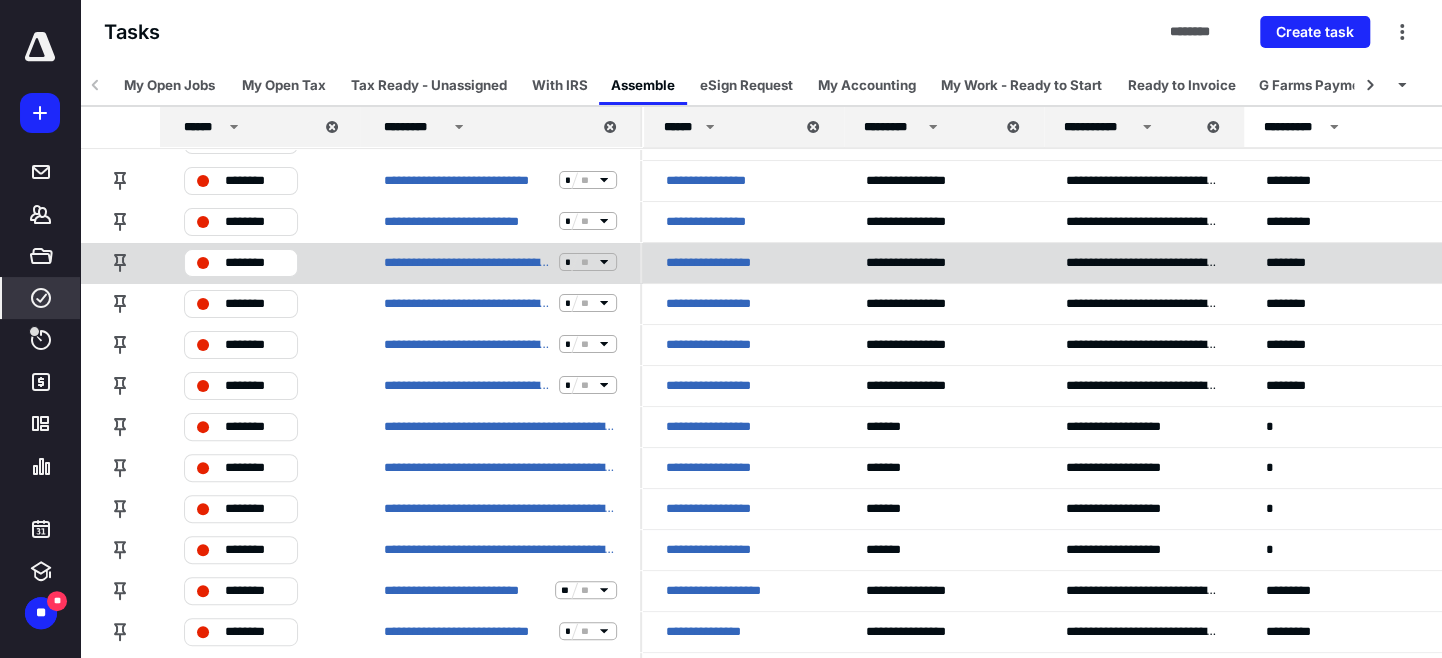 scroll, scrollTop: 90, scrollLeft: 0, axis: vertical 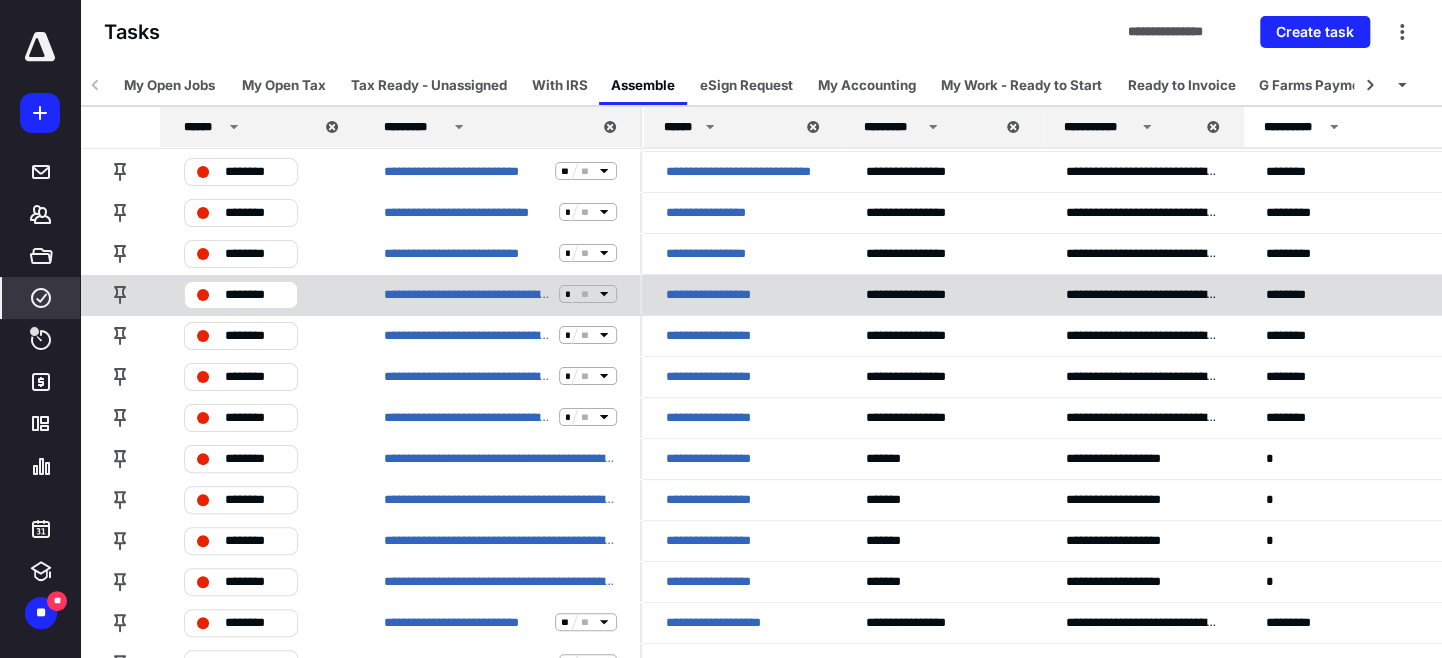 click on "**********" at bounding box center [727, 294] 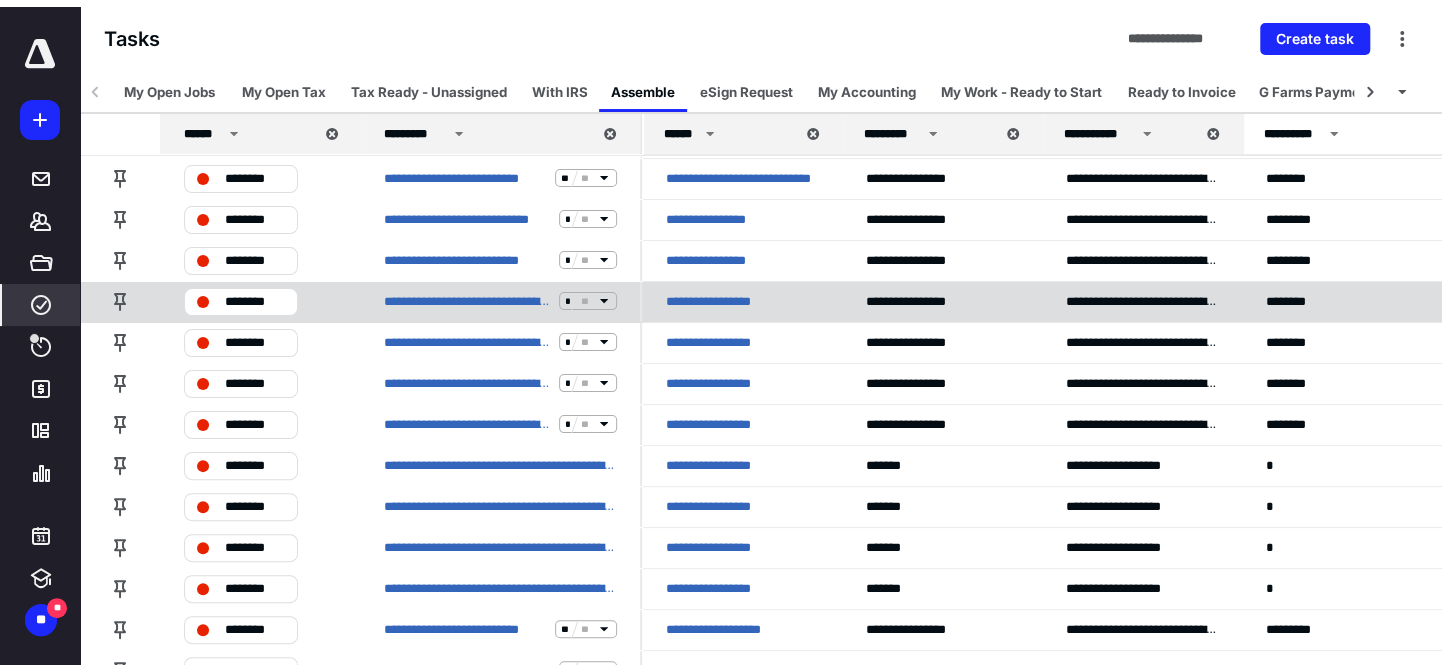 scroll, scrollTop: 0, scrollLeft: 0, axis: both 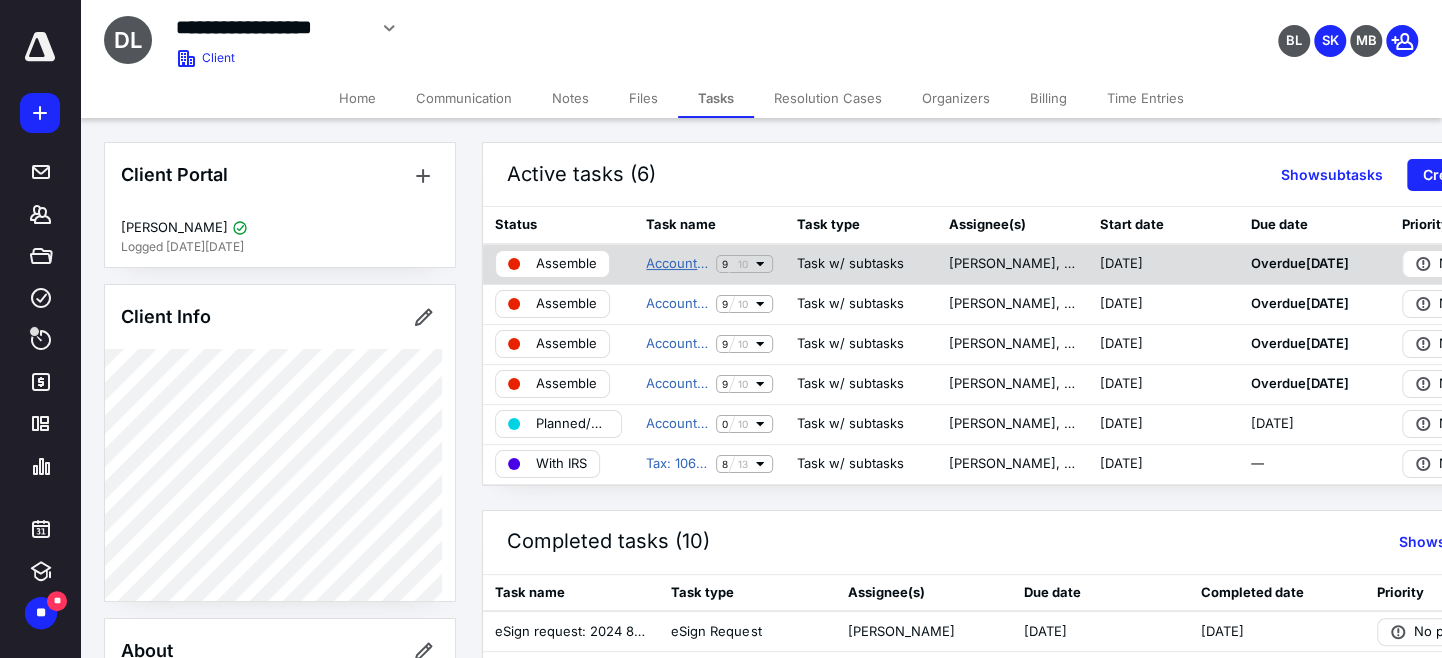 click on "Accounting: Monthly Accounts (Plan) - [DATE]" at bounding box center [677, 264] 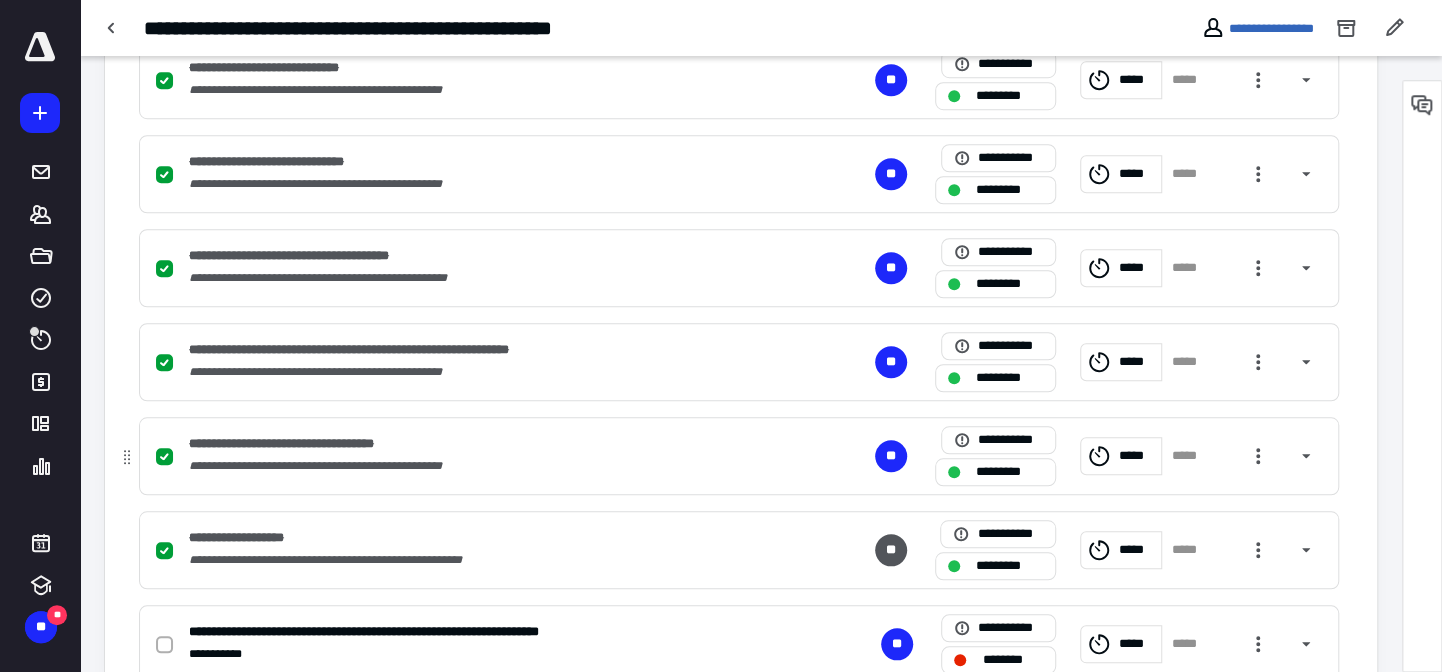 scroll, scrollTop: 897, scrollLeft: 0, axis: vertical 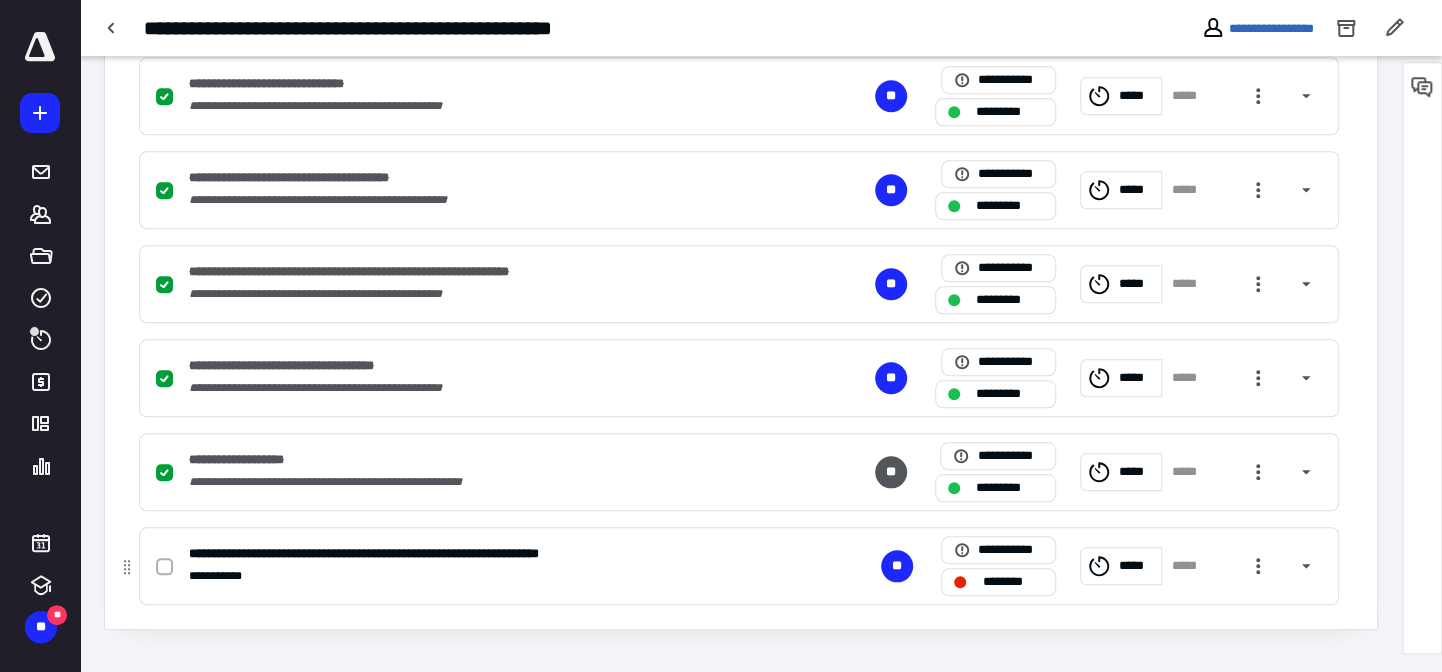 click 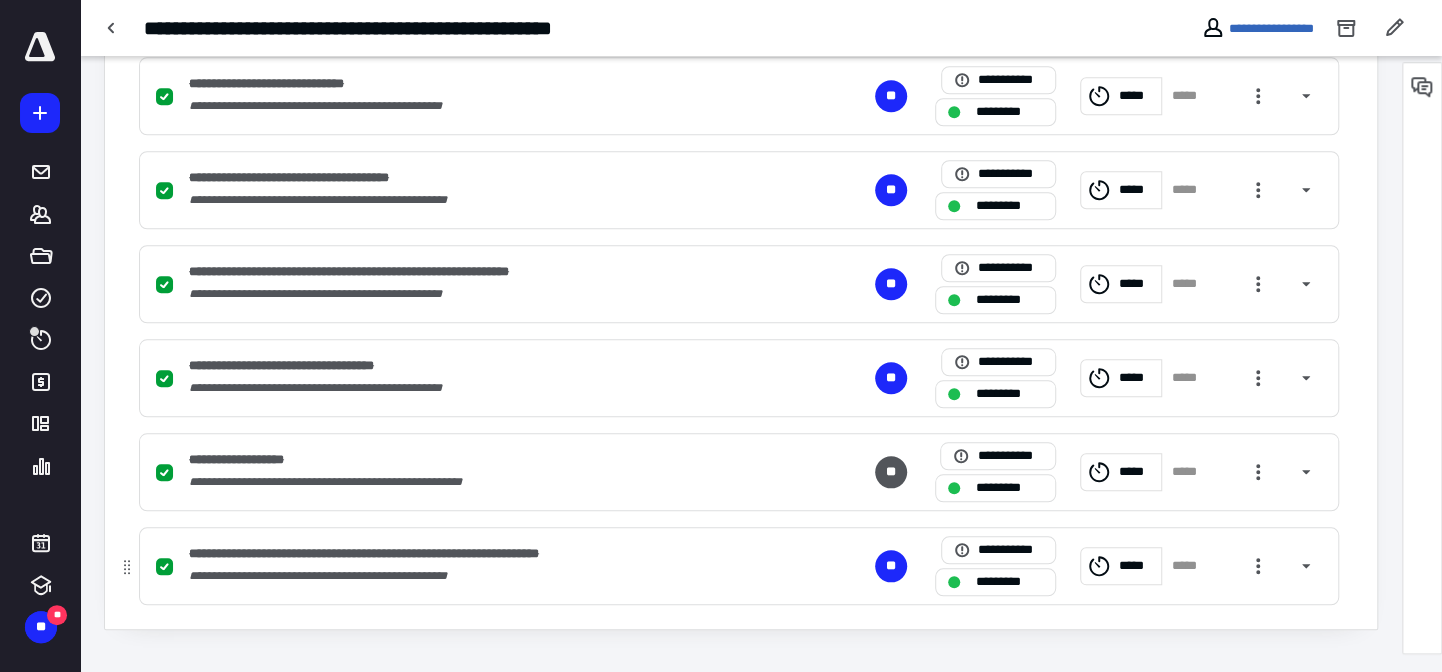 click at bounding box center (164, 567) 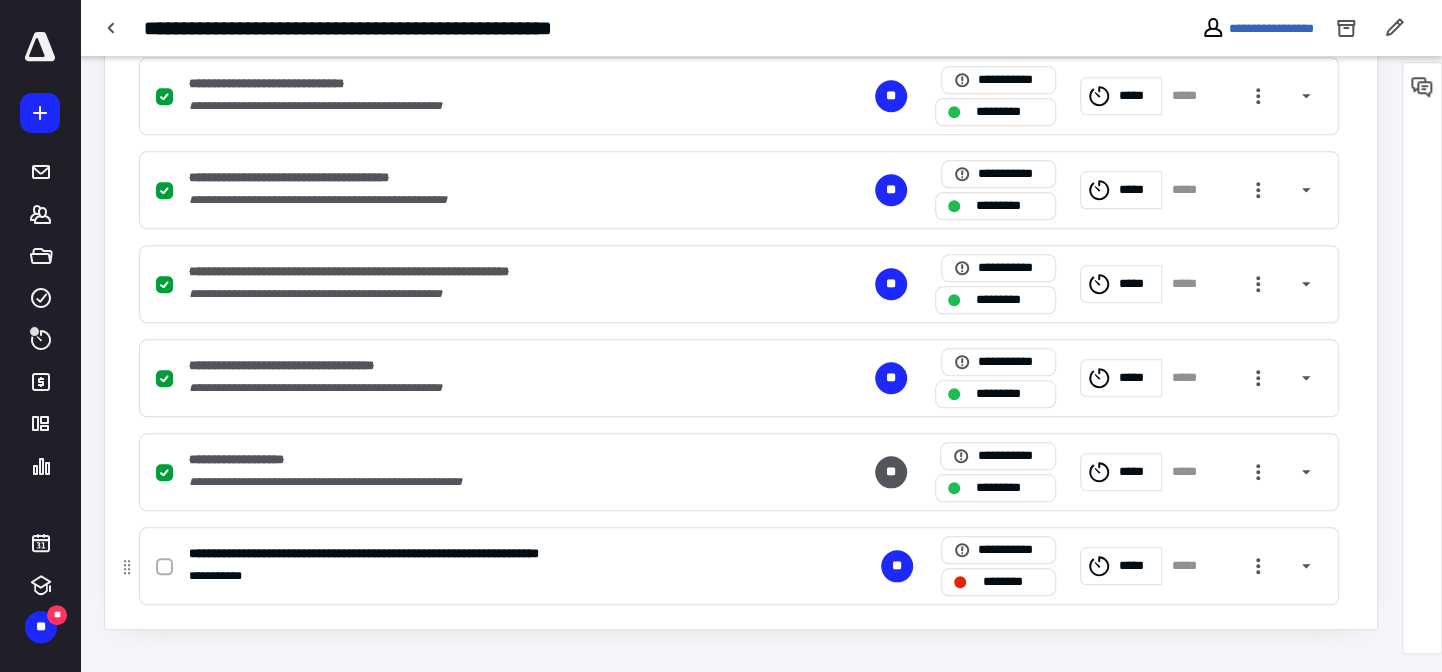 click 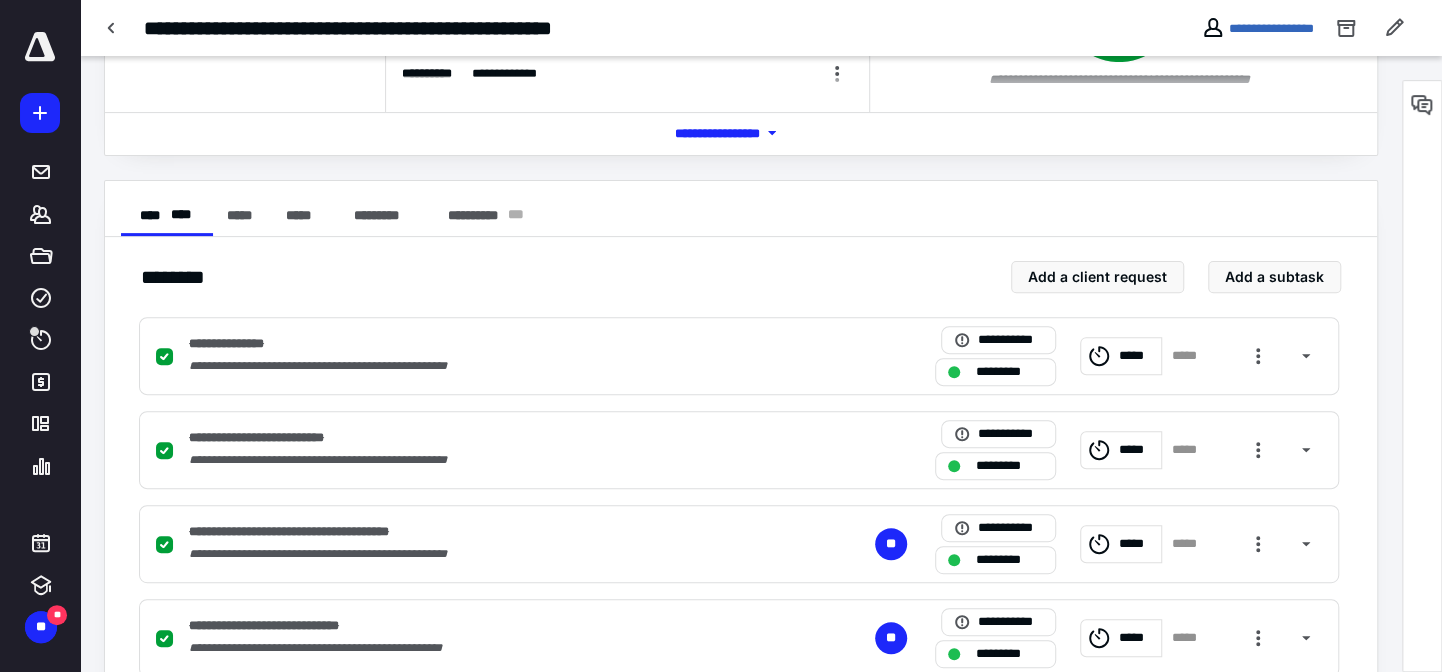 scroll, scrollTop: 0, scrollLeft: 0, axis: both 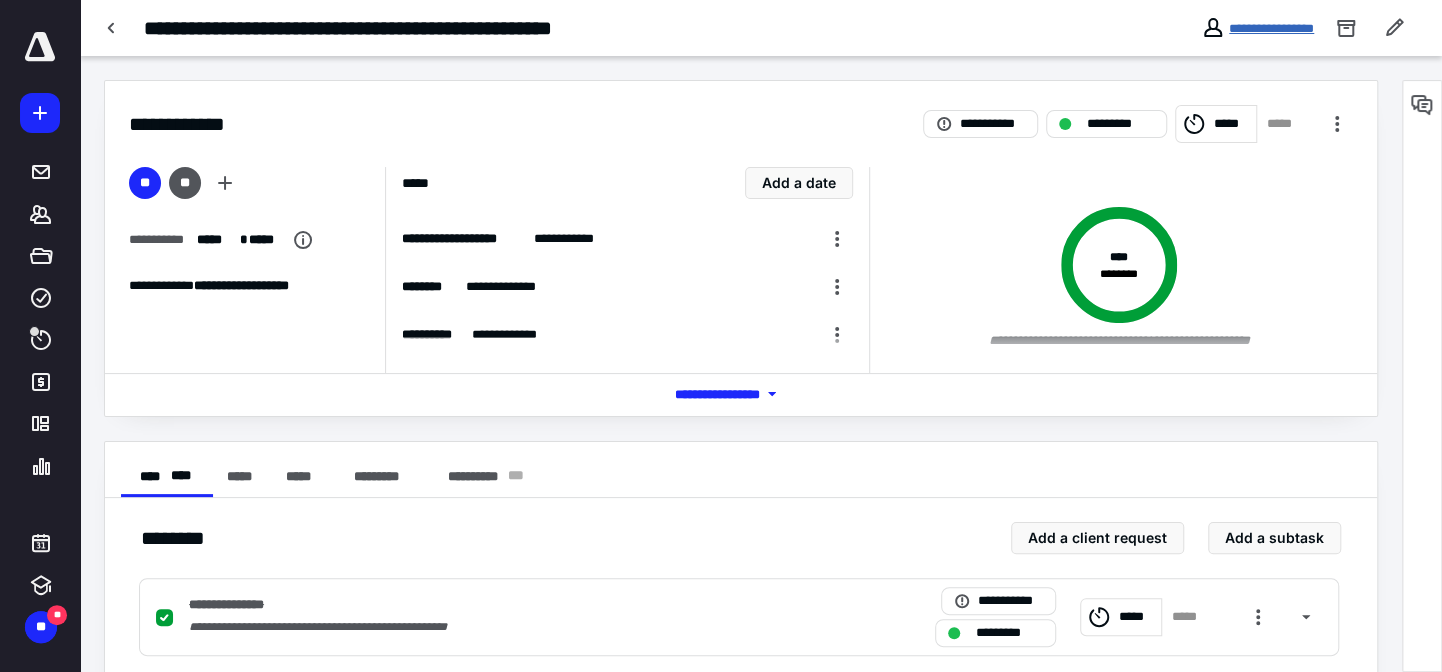 click on "**********" at bounding box center (1271, 28) 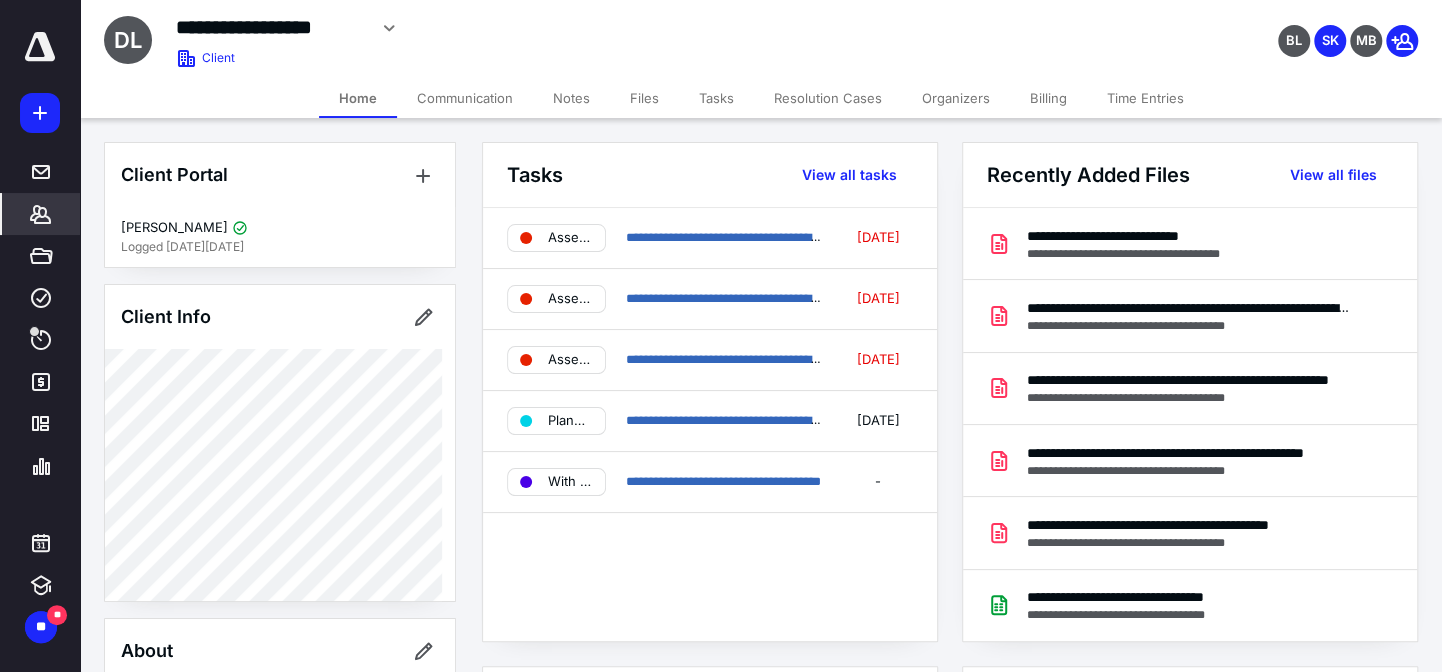 click on "Files" at bounding box center (644, 98) 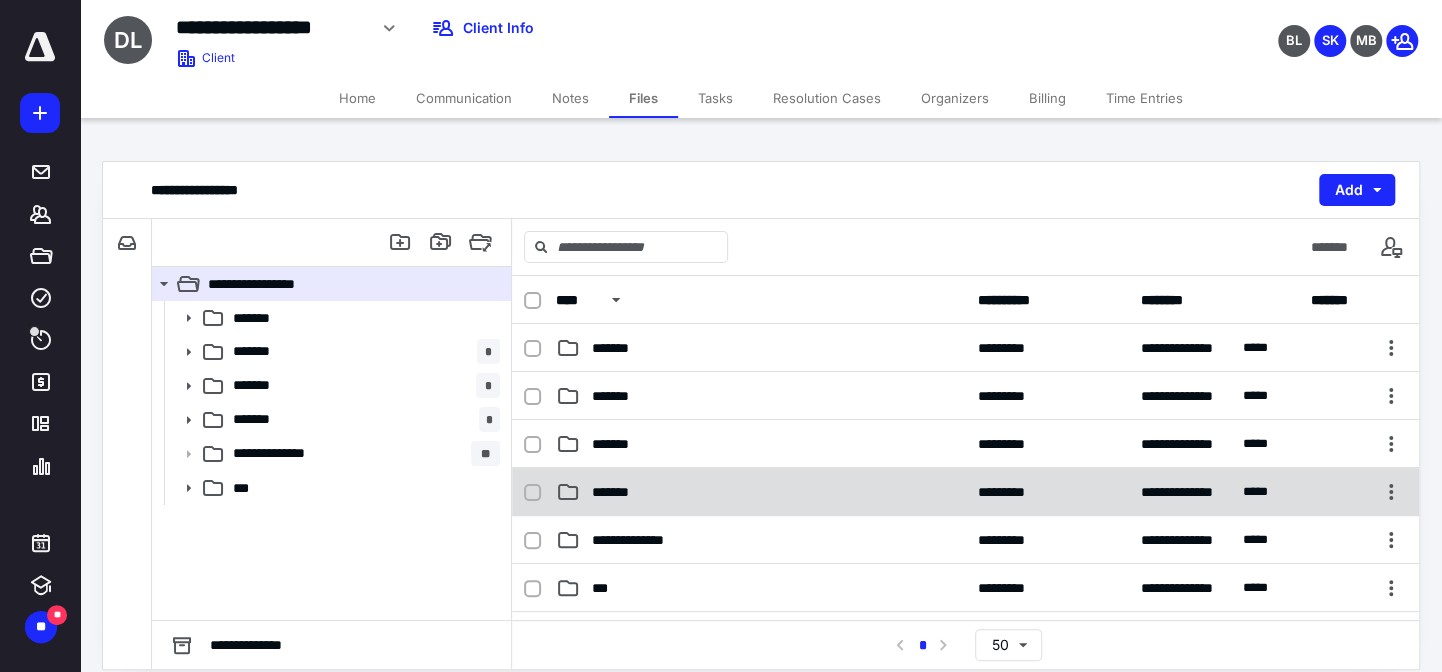 click on "*******" at bounding box center [619, 492] 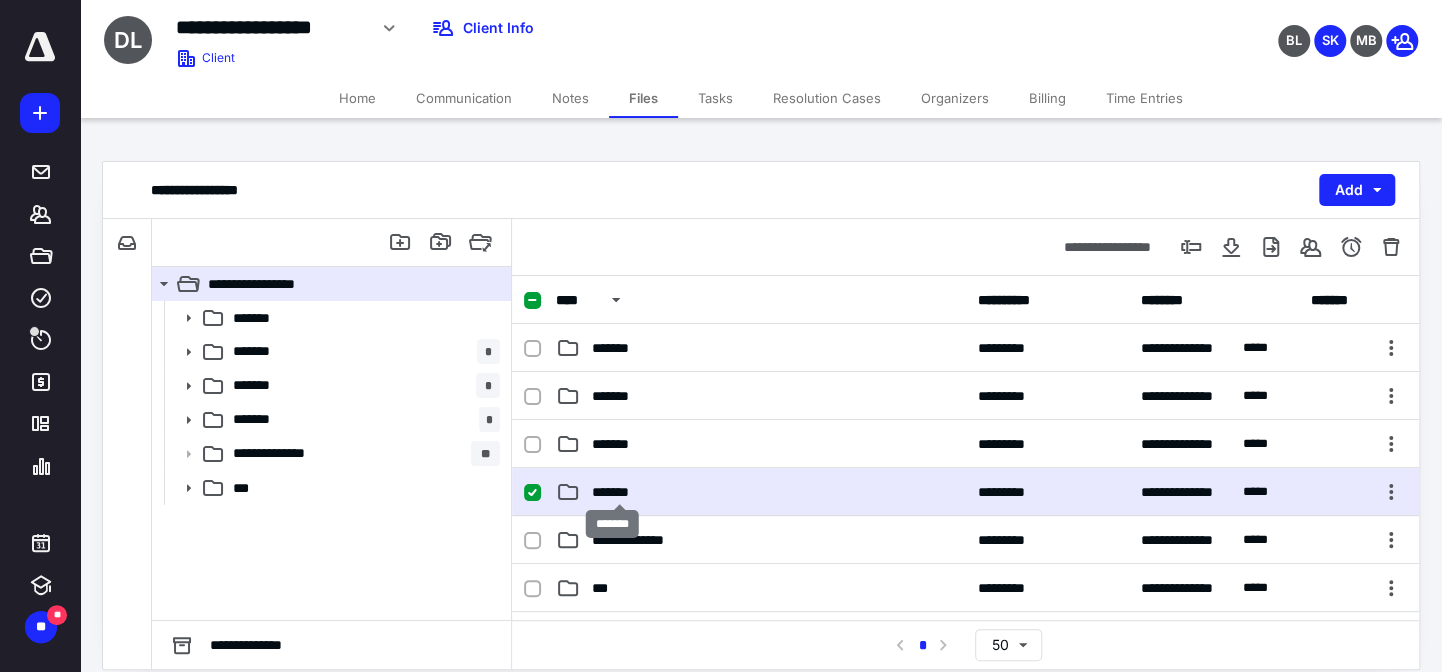 click on "*******" at bounding box center [619, 492] 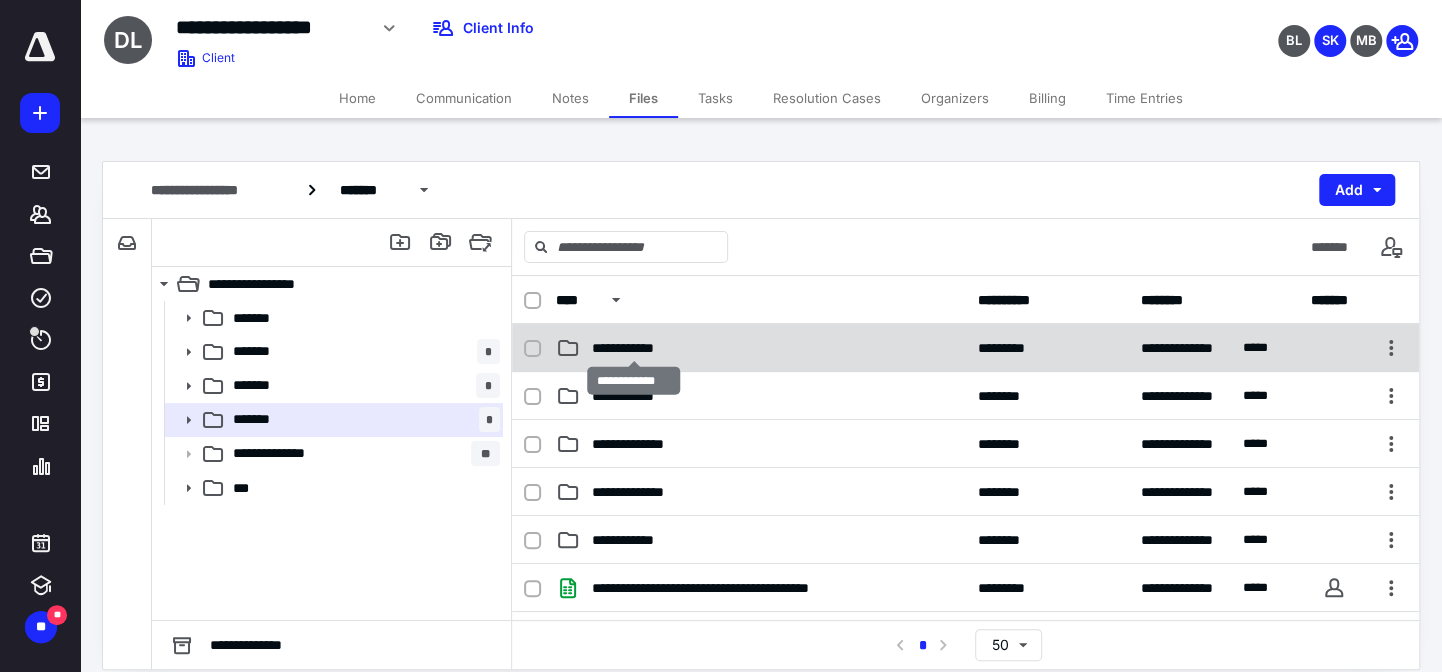 click on "**********" at bounding box center [760, 348] 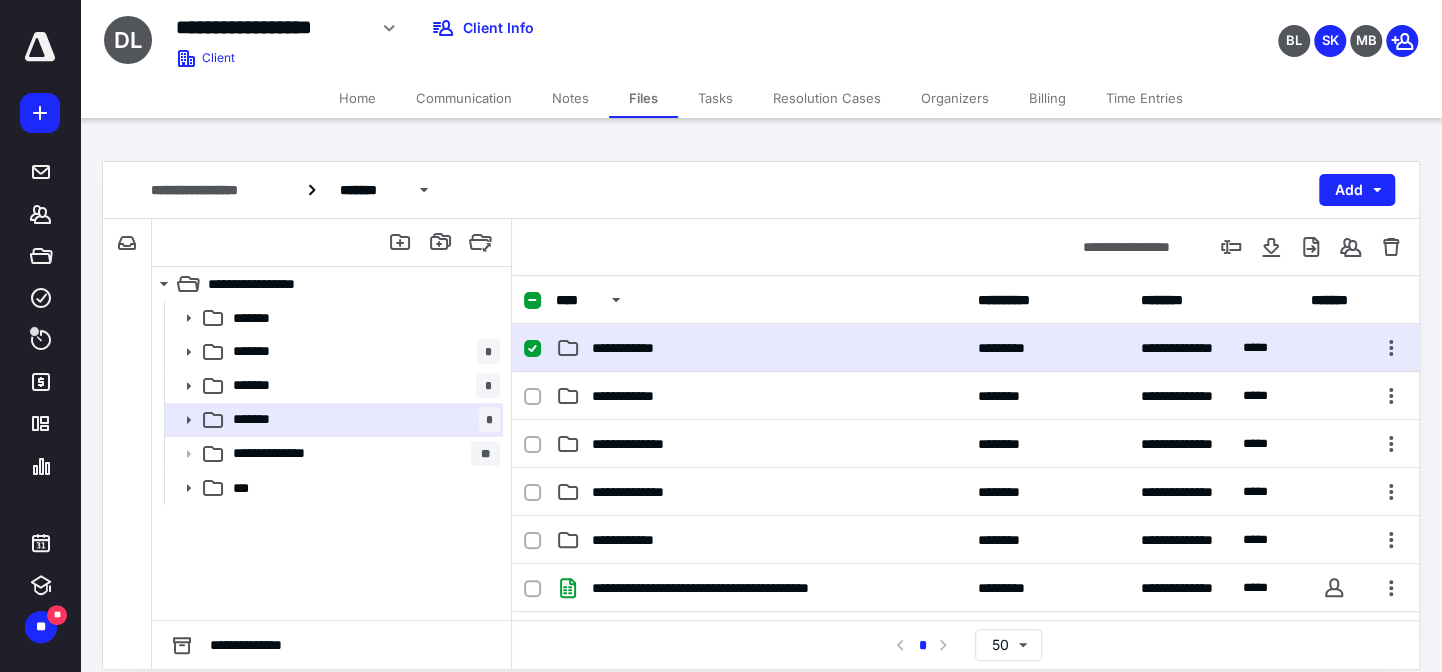 click on "**********" at bounding box center [760, 348] 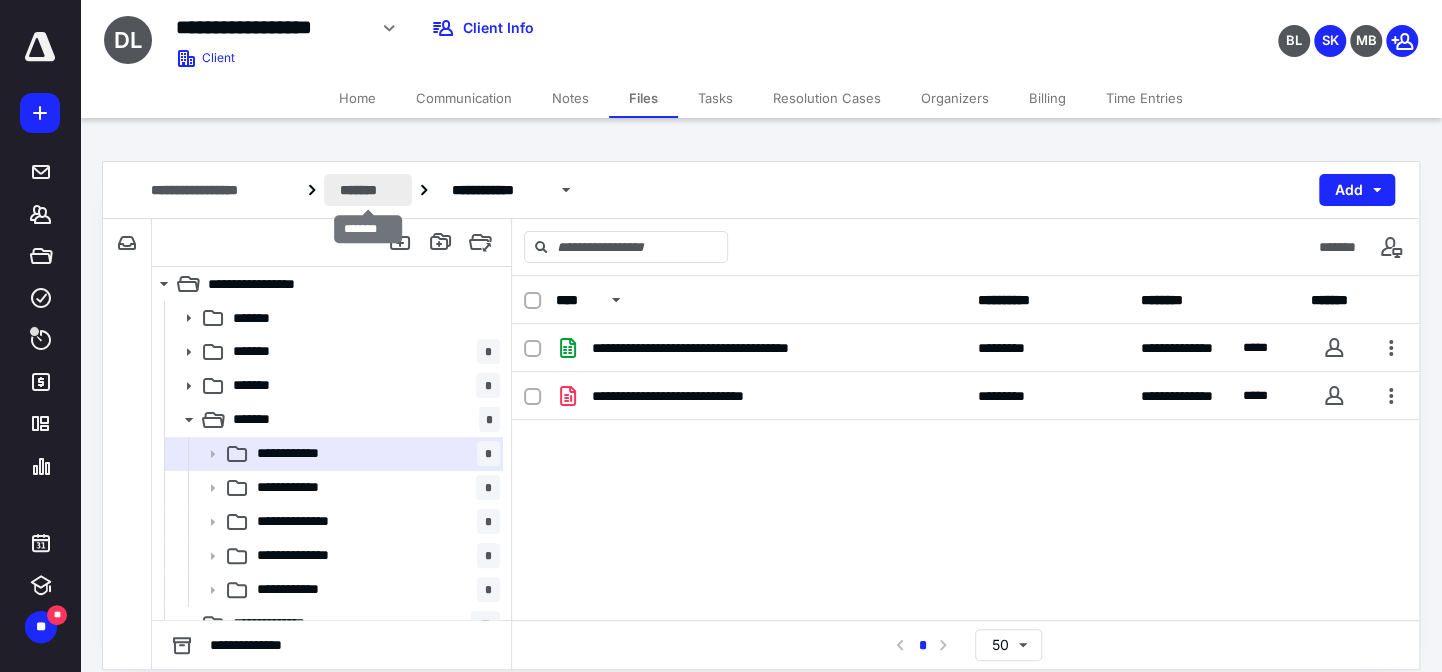 click on "*******" at bounding box center [368, 190] 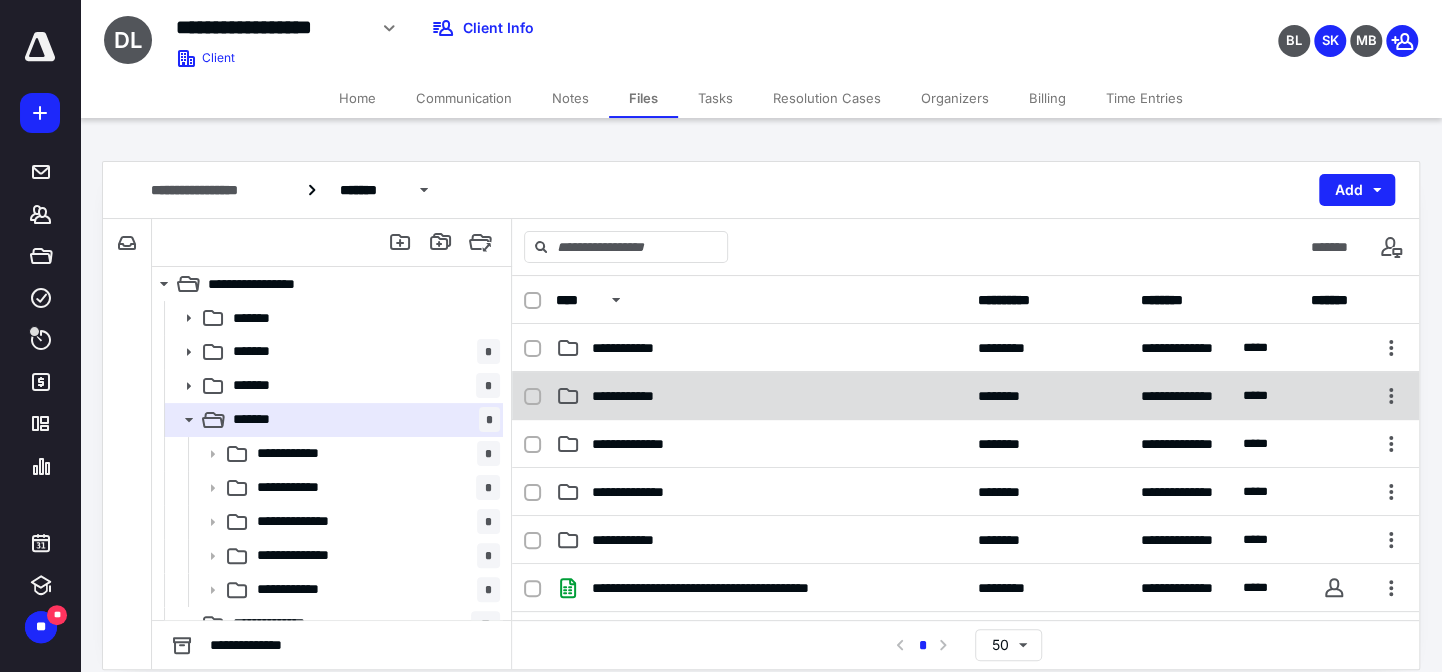 click on "**********" at bounding box center [636, 396] 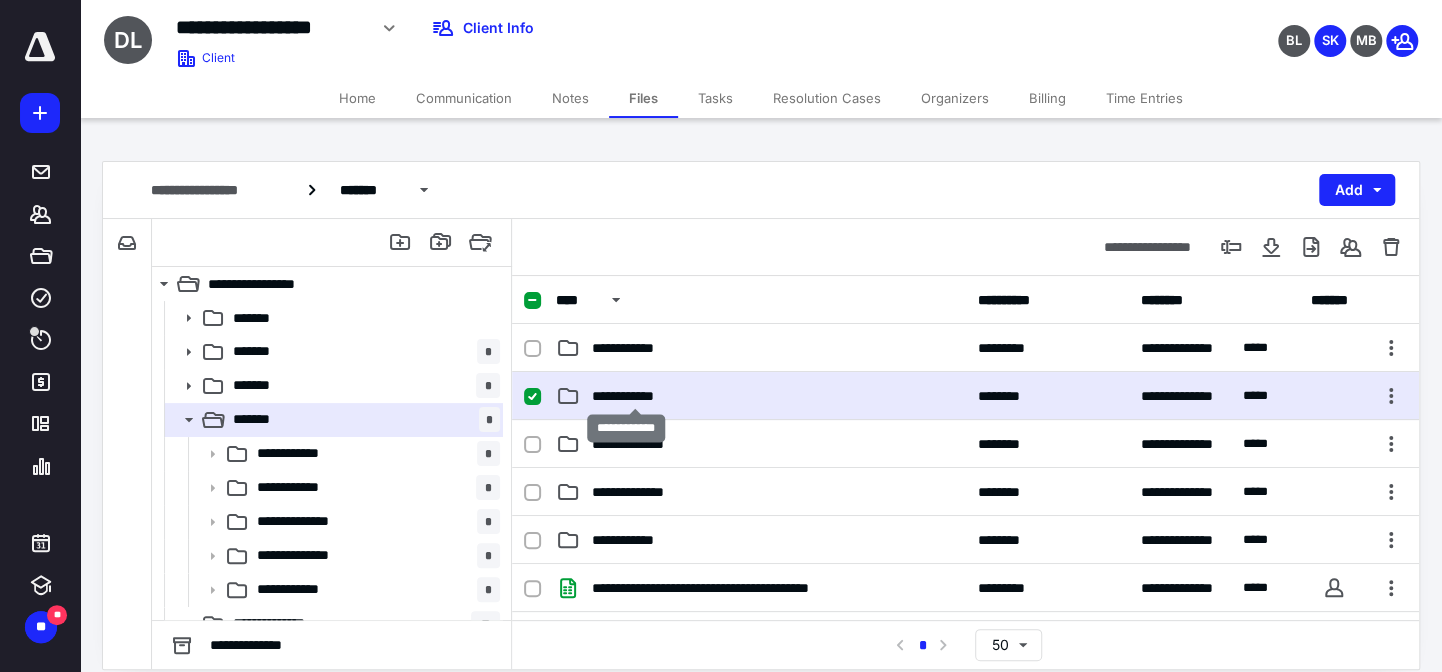 checkbox on "true" 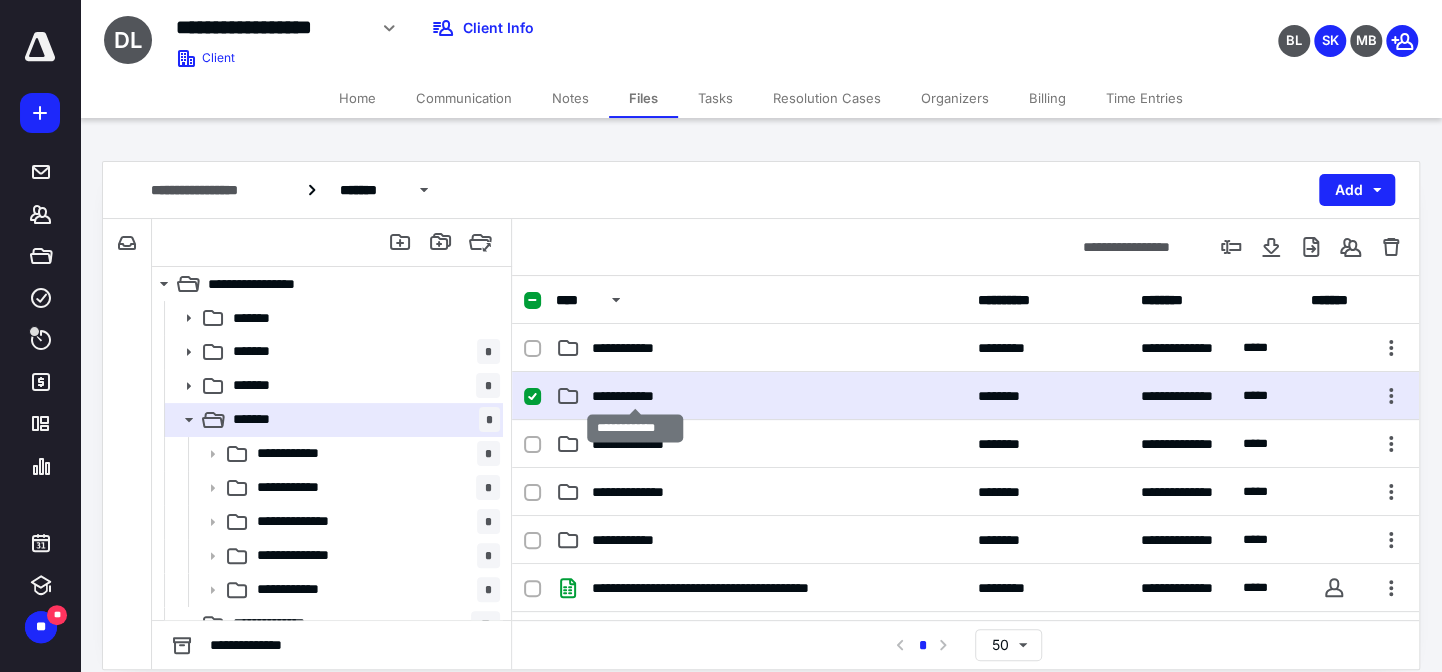 click on "**********" at bounding box center [636, 396] 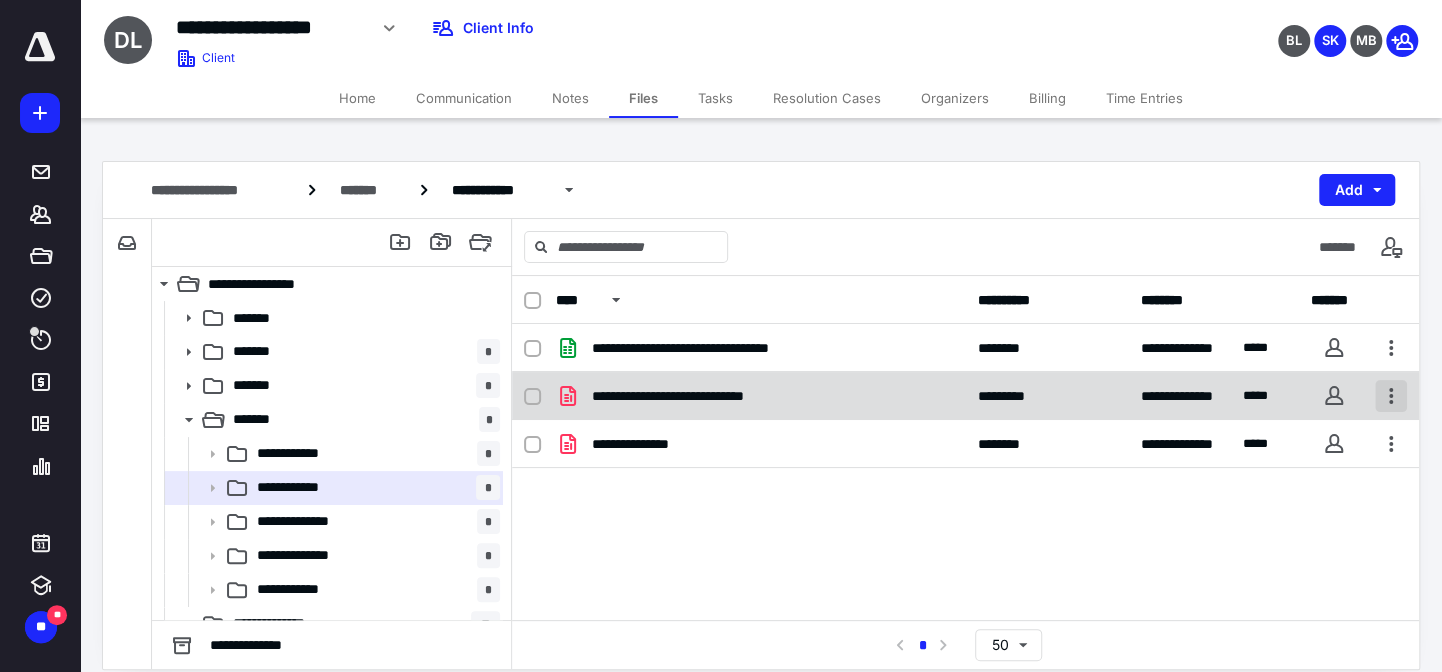 click at bounding box center (1391, 396) 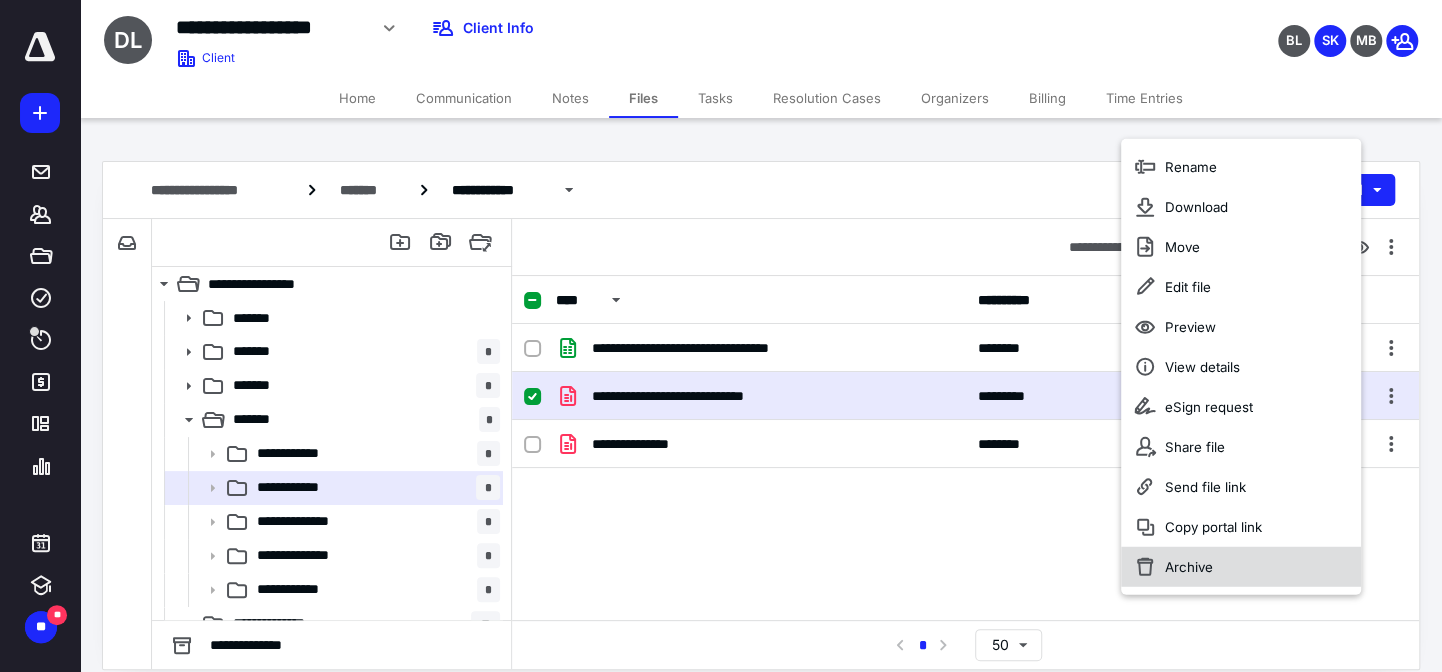 click on "Archive" at bounding box center (1189, 567) 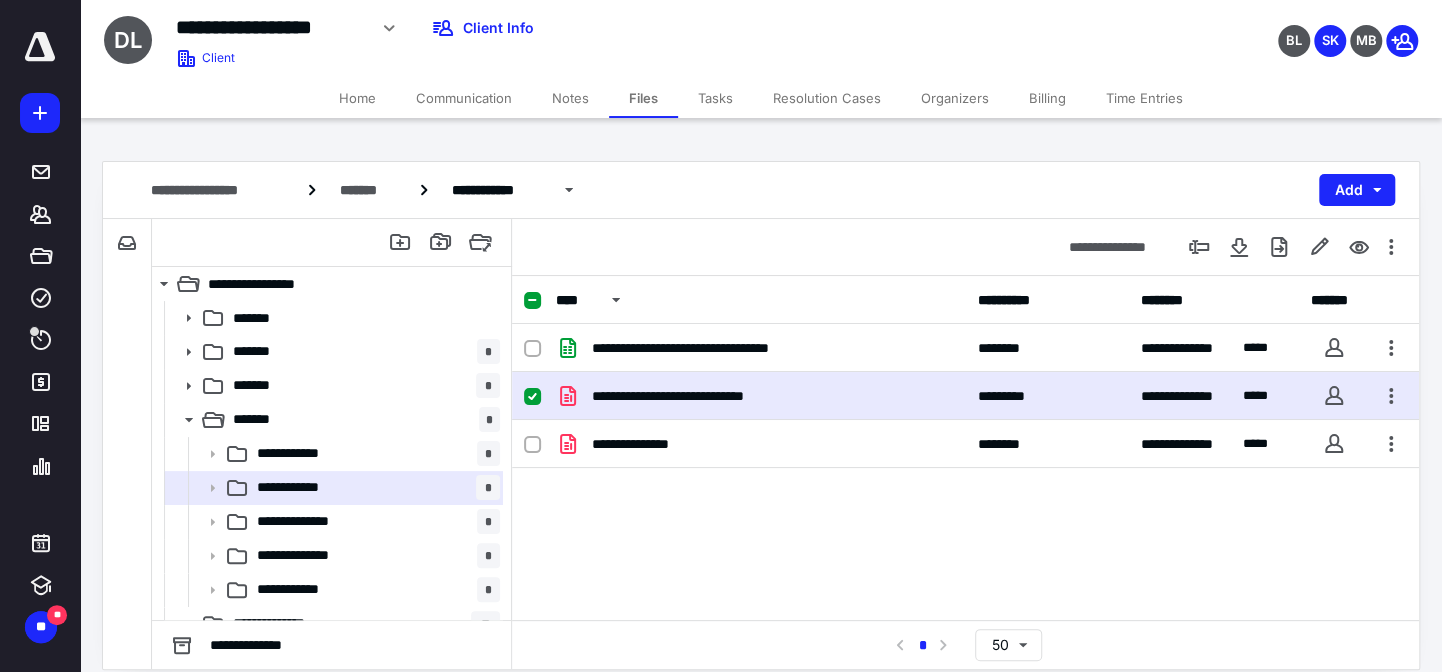 checkbox on "false" 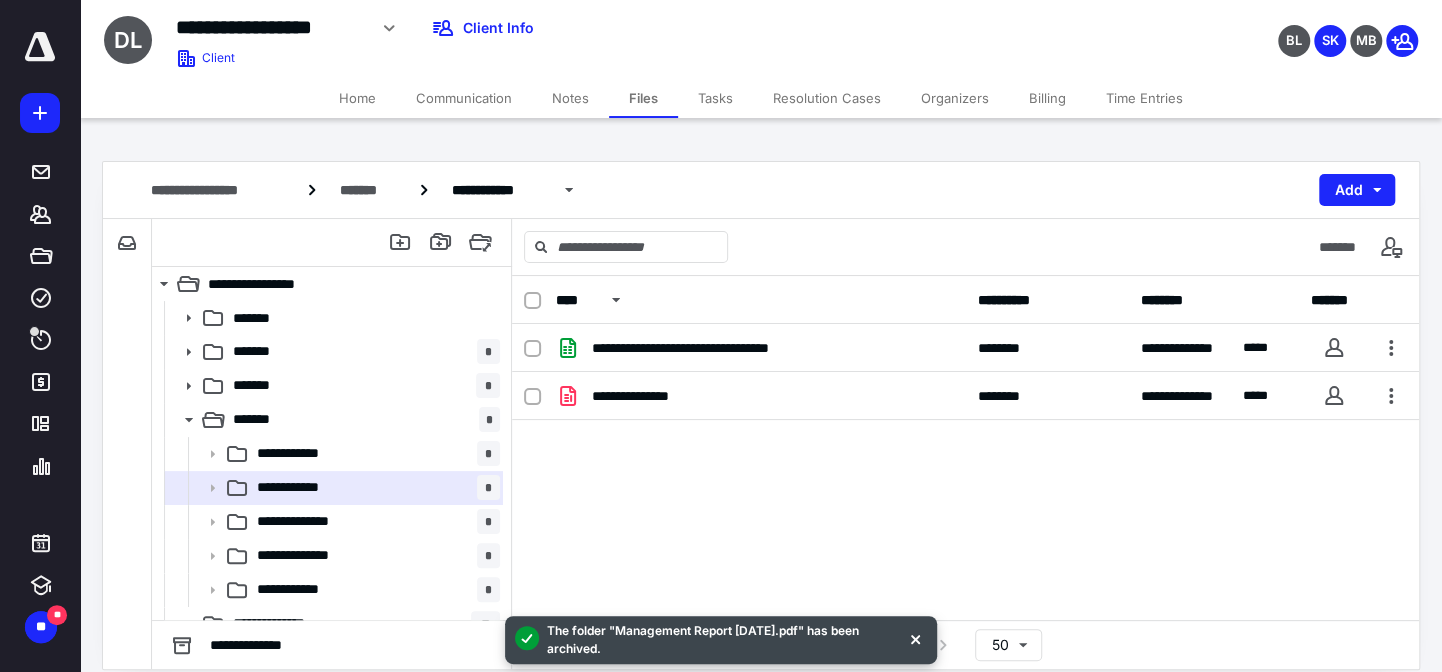 click on "Files" at bounding box center [643, 98] 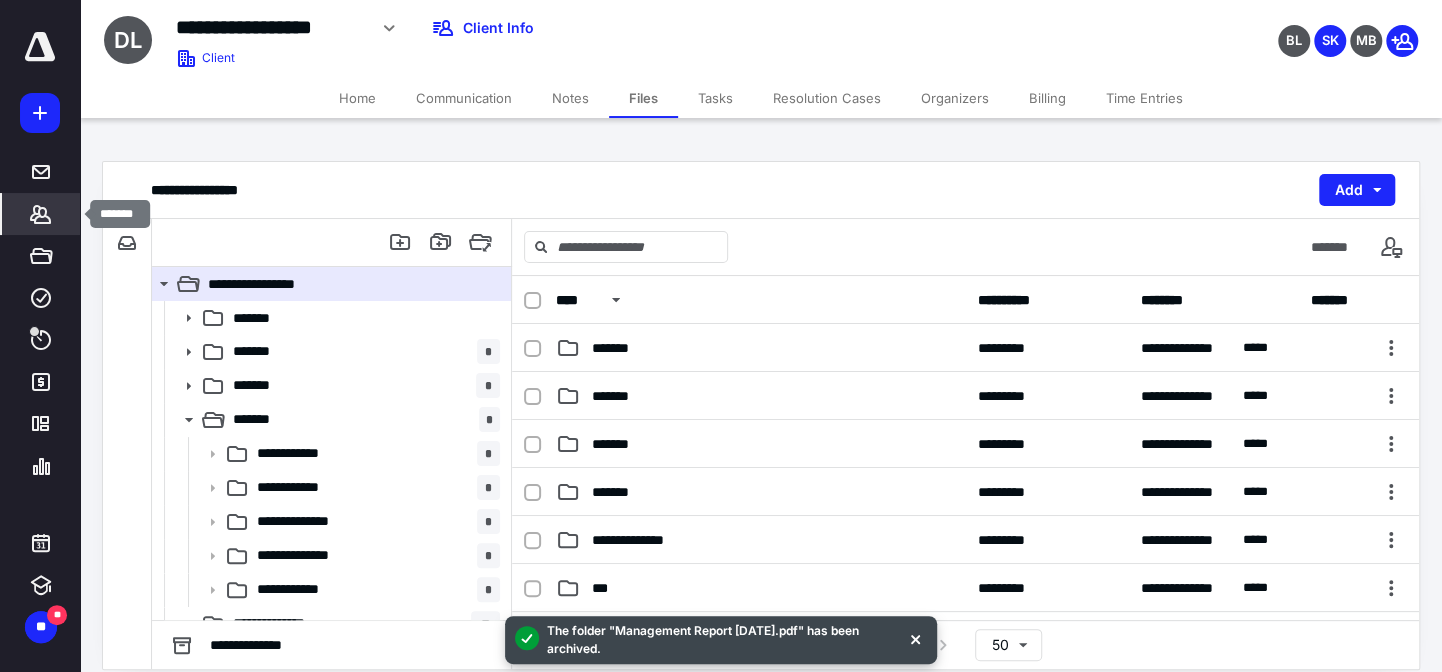 click 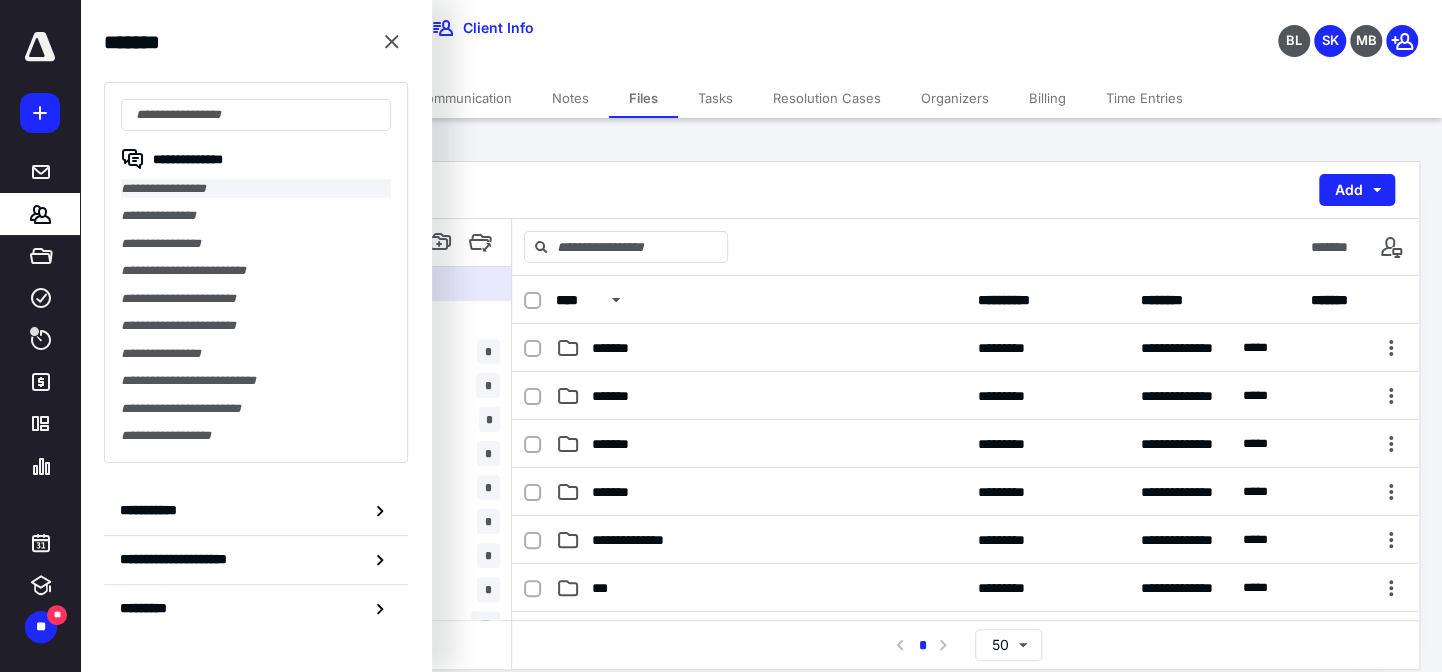 click on "**********" at bounding box center (256, 188) 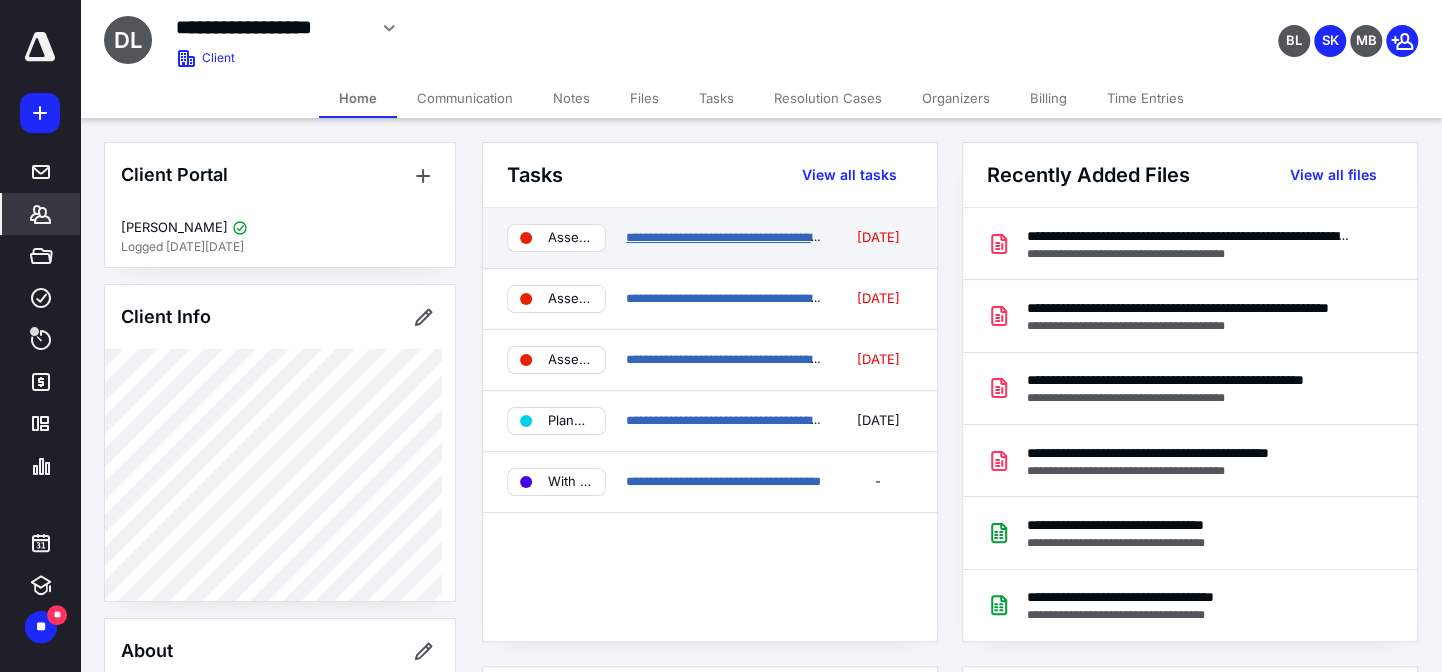 click on "**********" at bounding box center [746, 237] 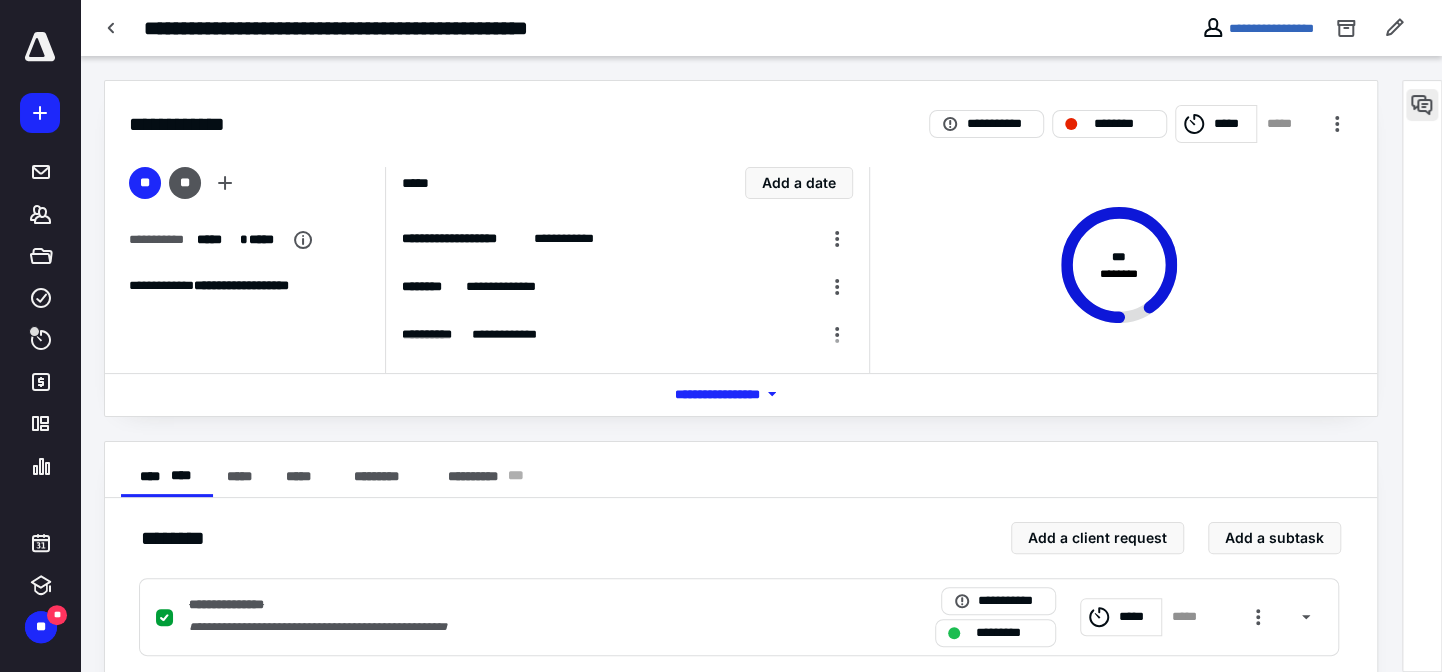 click at bounding box center (1422, 105) 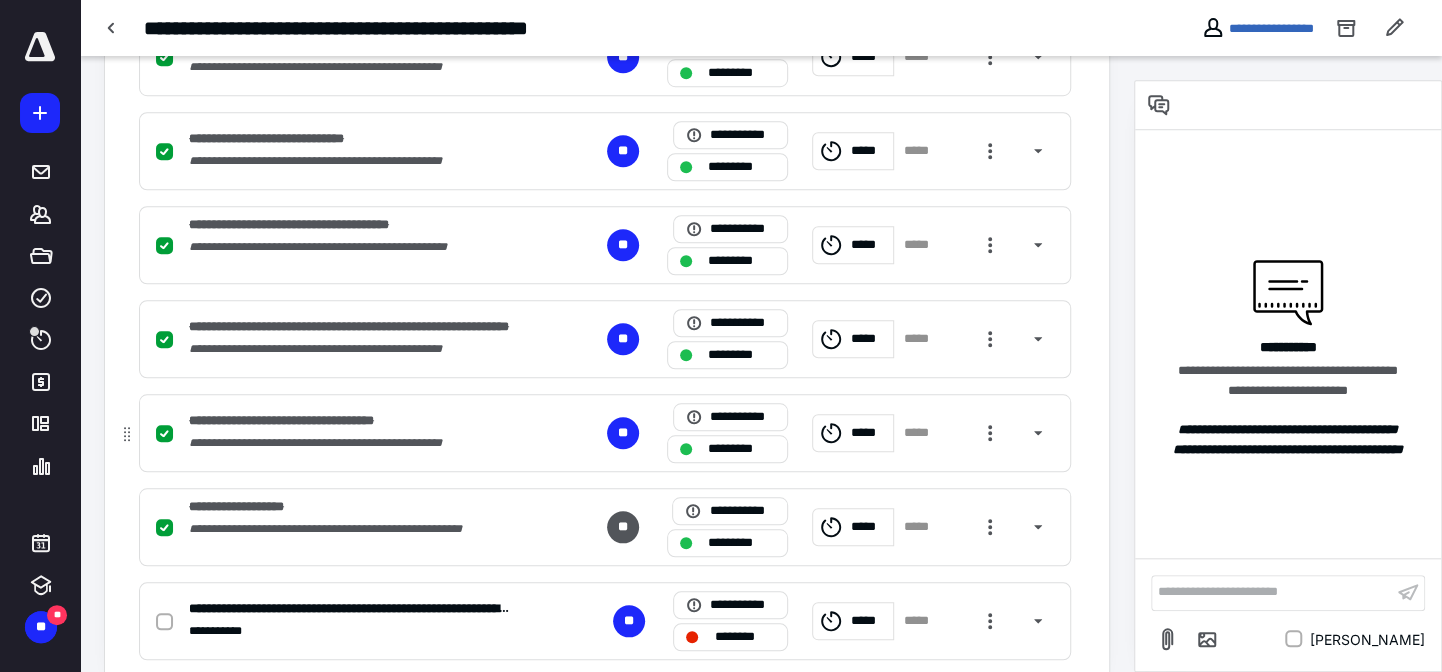 scroll, scrollTop: 897, scrollLeft: 0, axis: vertical 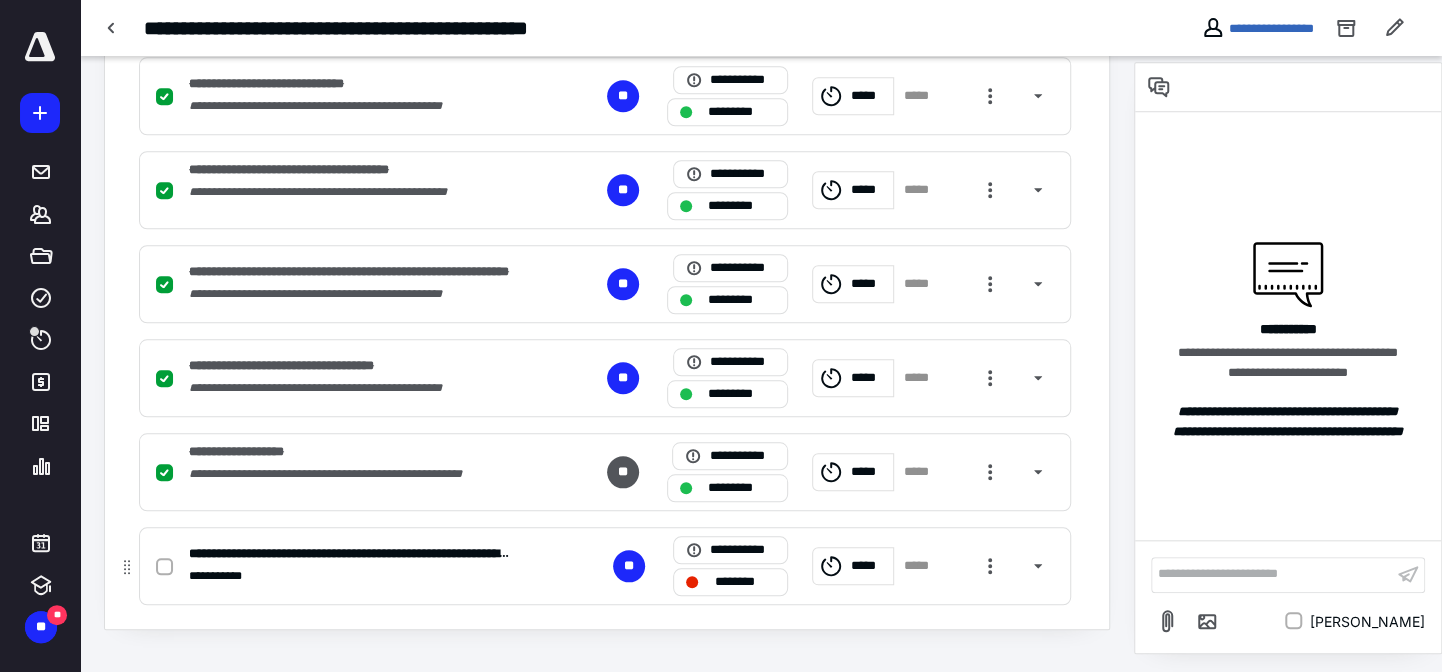 click at bounding box center (164, 567) 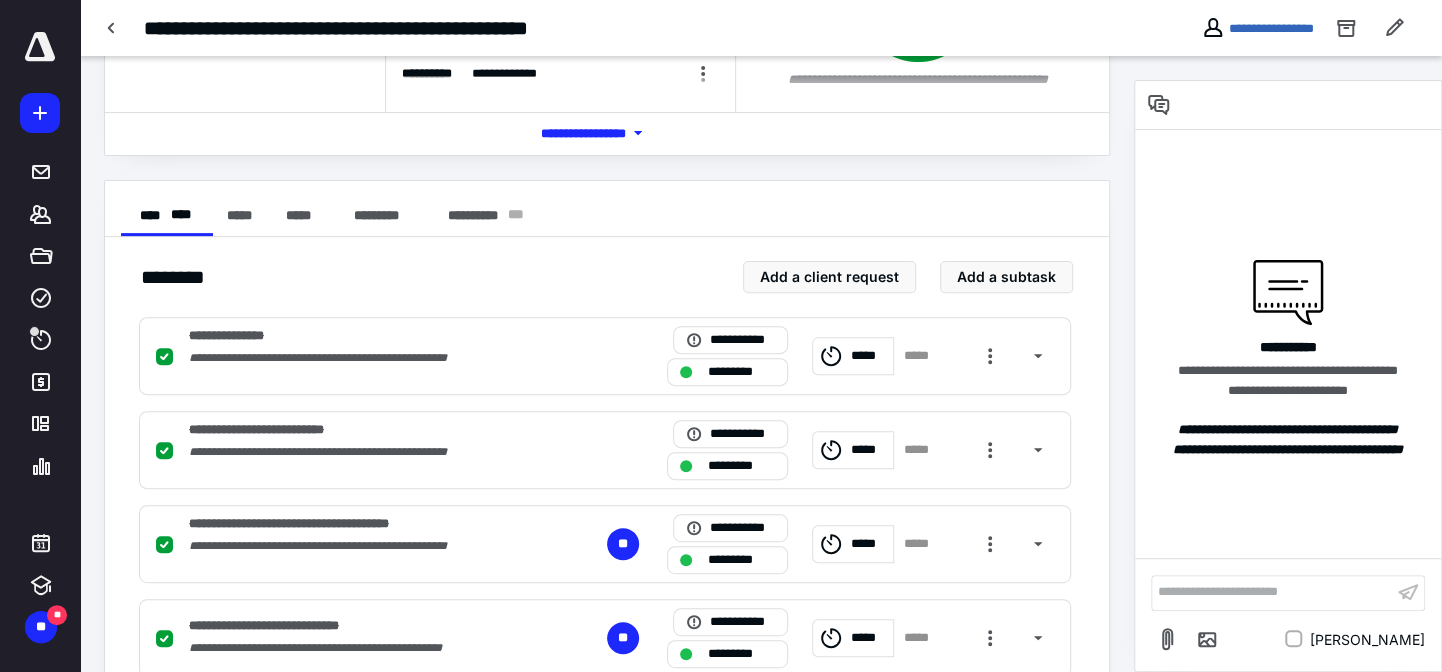 scroll, scrollTop: 0, scrollLeft: 0, axis: both 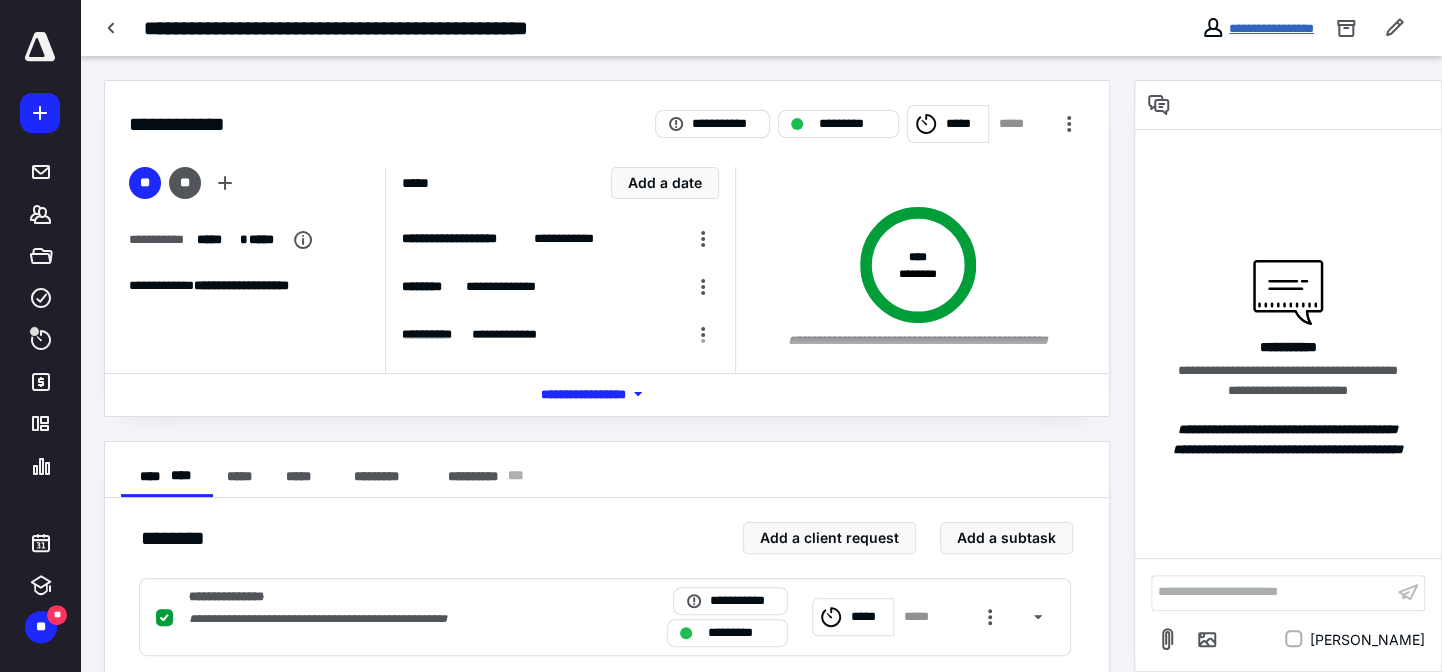 click on "**********" at bounding box center (1271, 28) 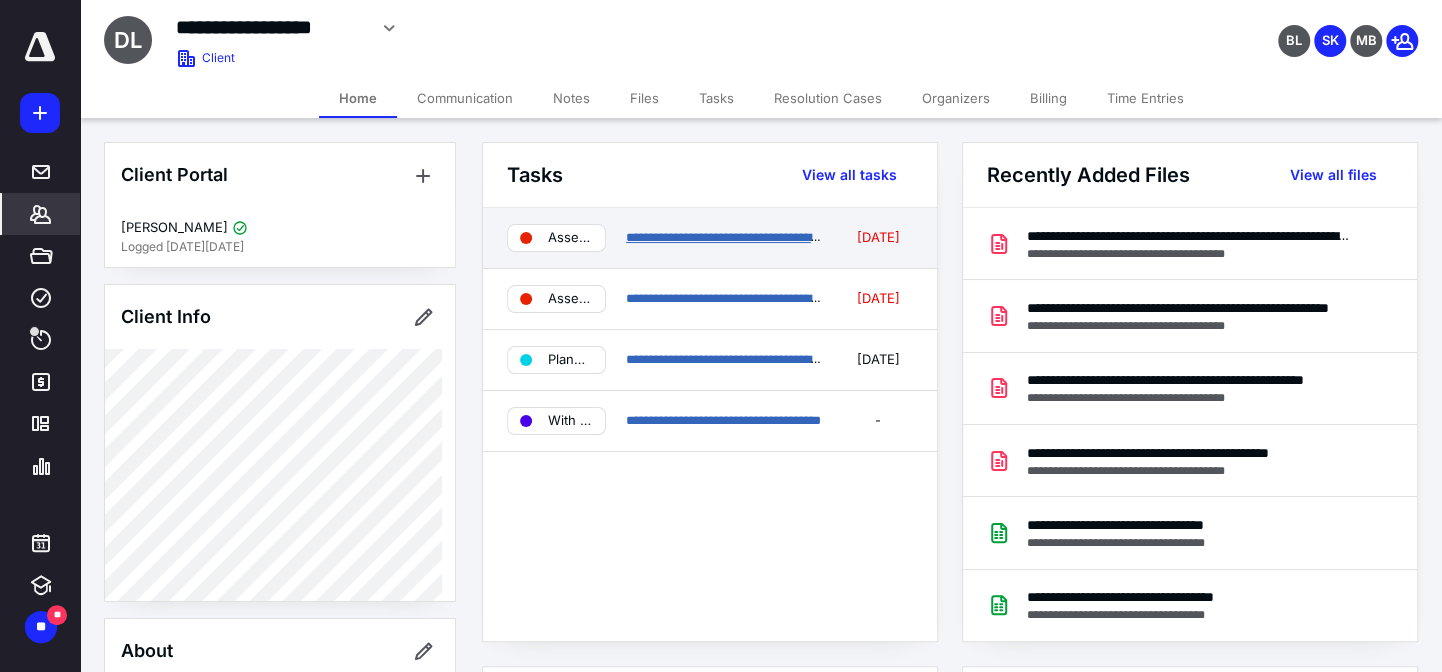 click on "**********" at bounding box center (746, 237) 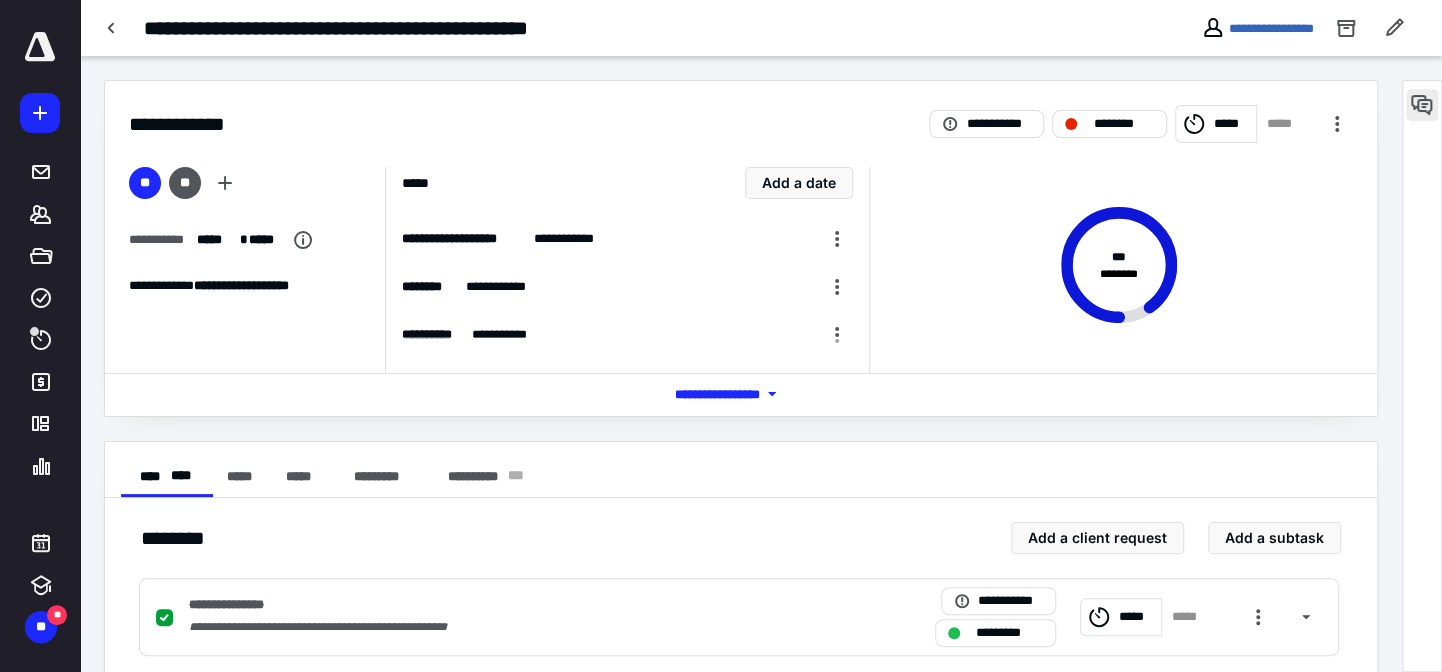 click at bounding box center (1422, 105) 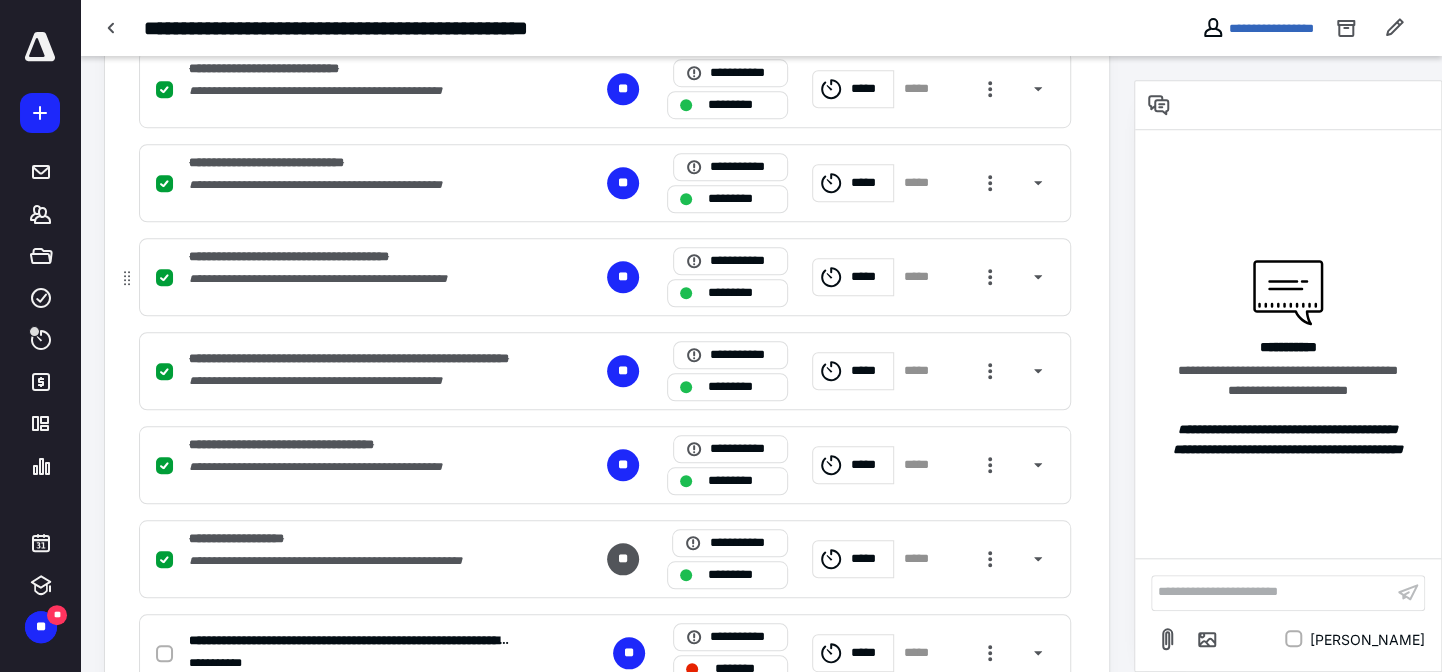 scroll, scrollTop: 897, scrollLeft: 0, axis: vertical 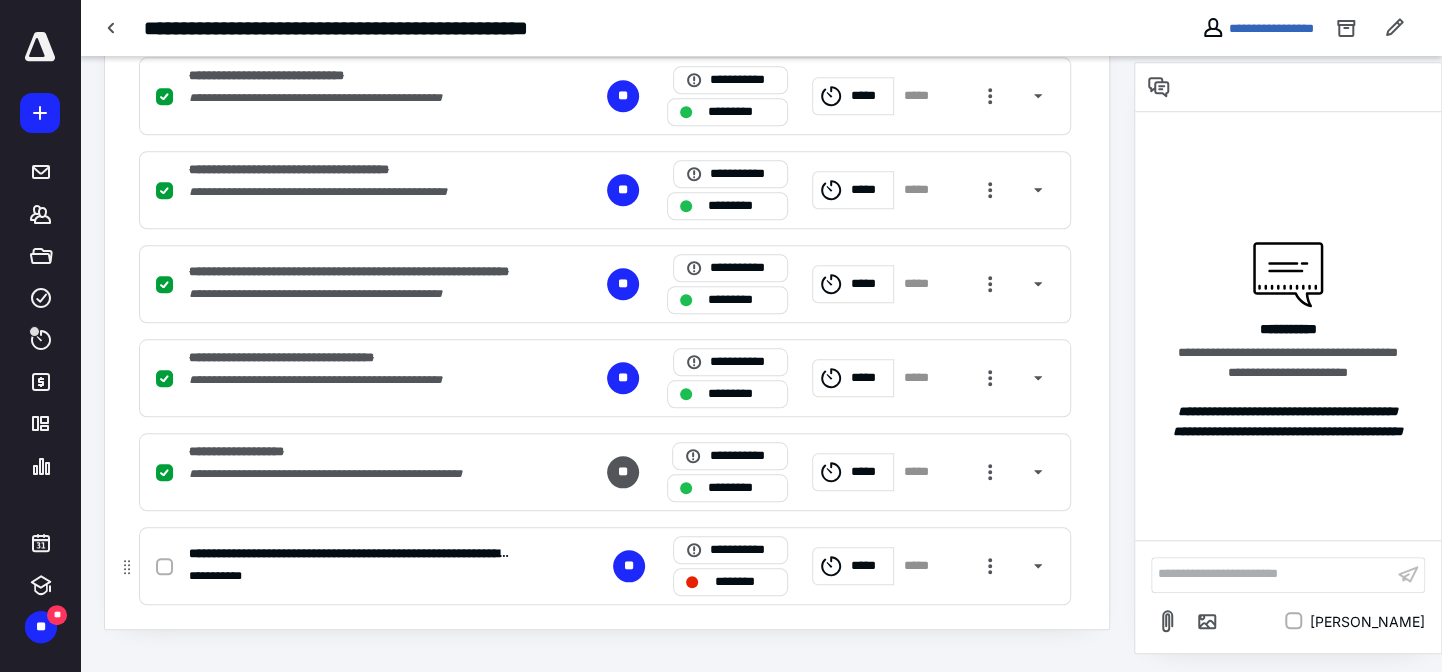 click 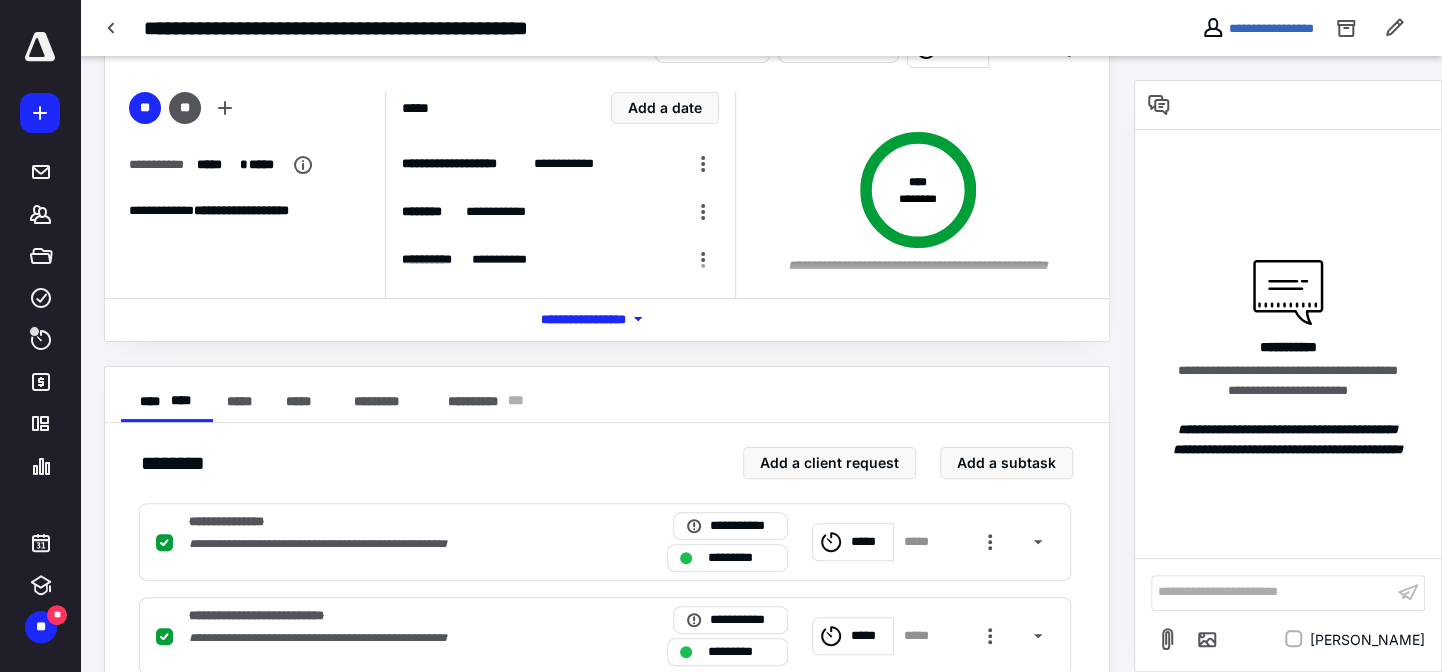 scroll, scrollTop: 0, scrollLeft: 0, axis: both 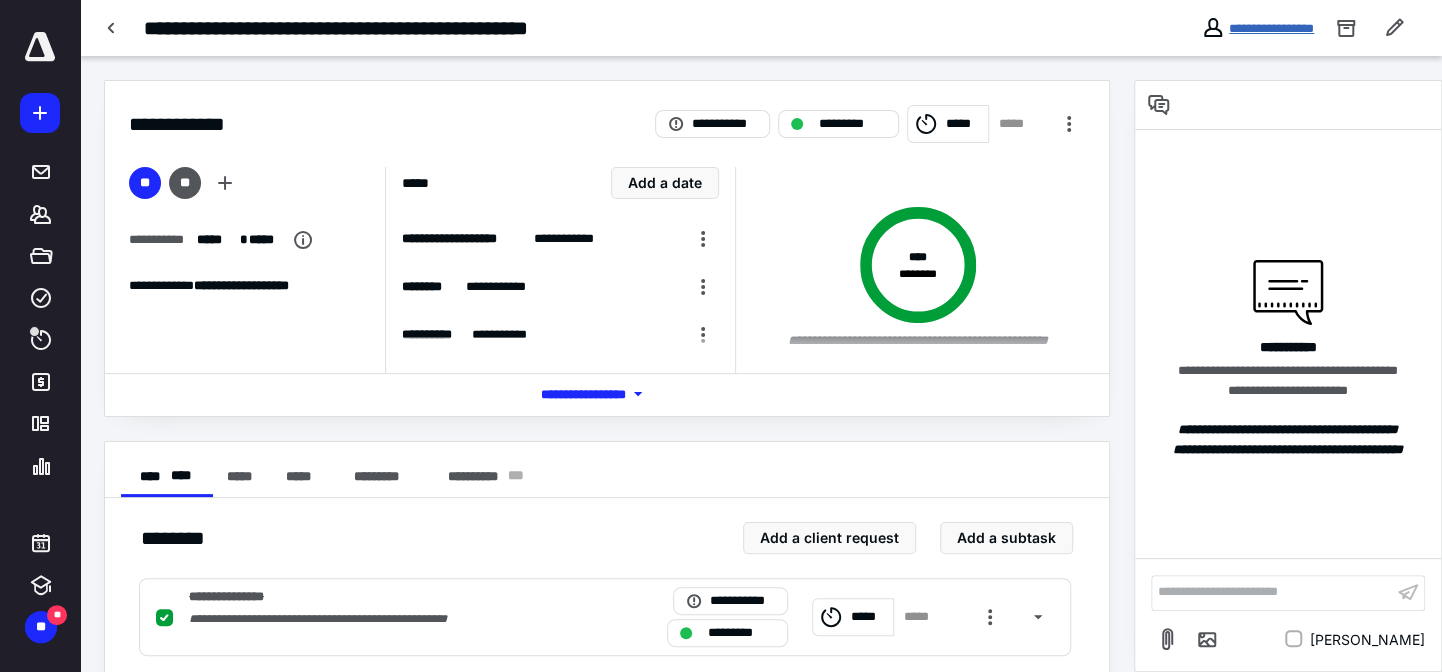 click on "**********" at bounding box center [1271, 28] 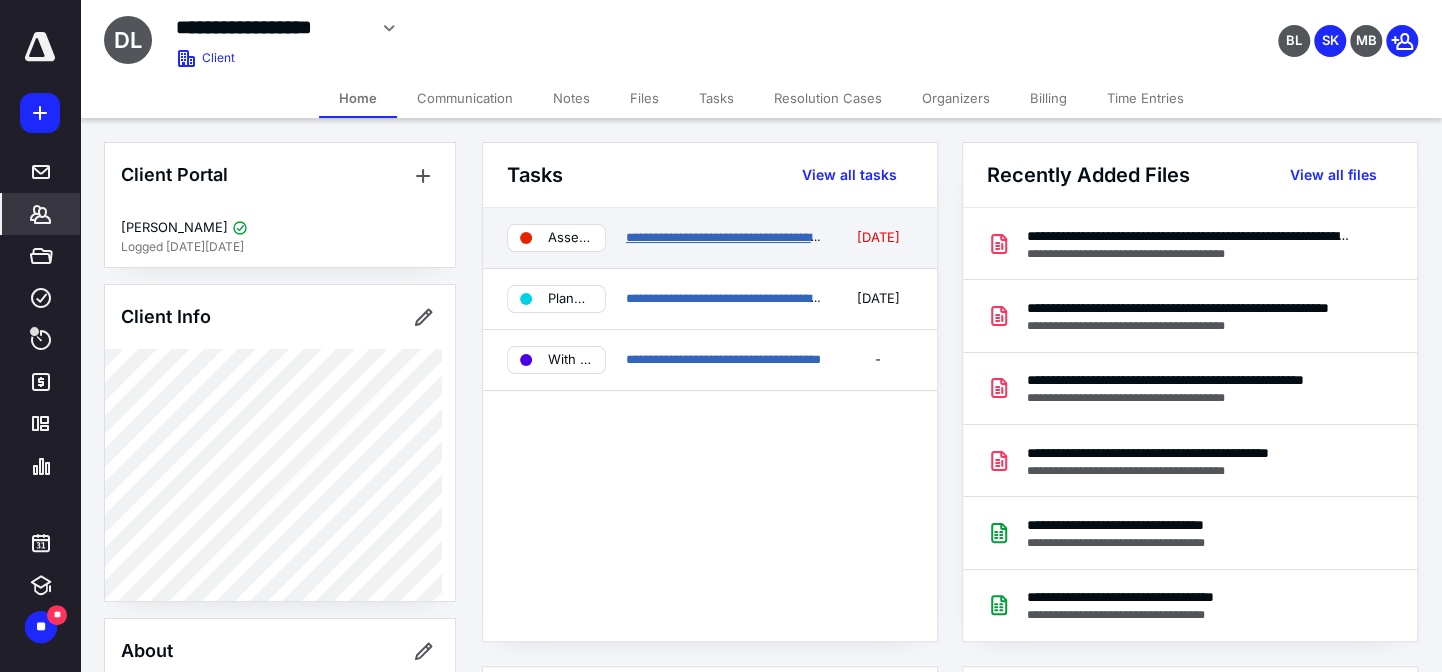 click on "**********" at bounding box center (741, 237) 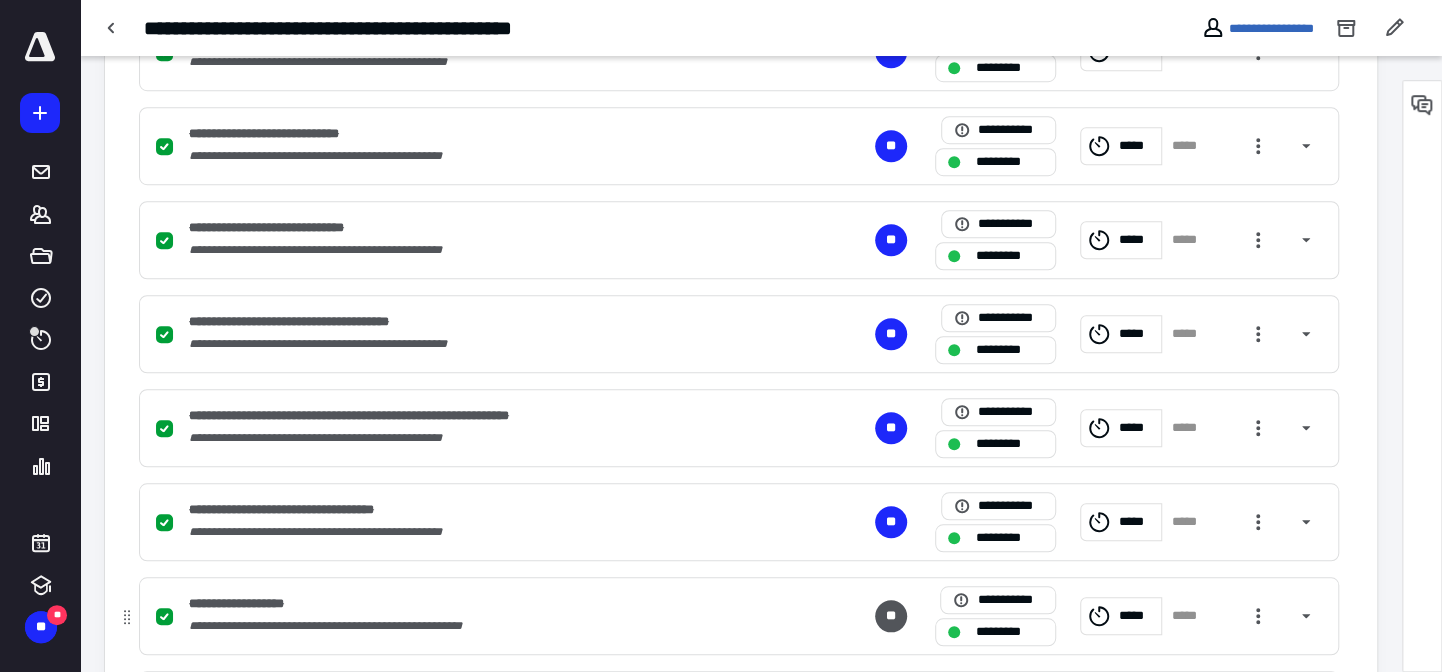 scroll, scrollTop: 897, scrollLeft: 0, axis: vertical 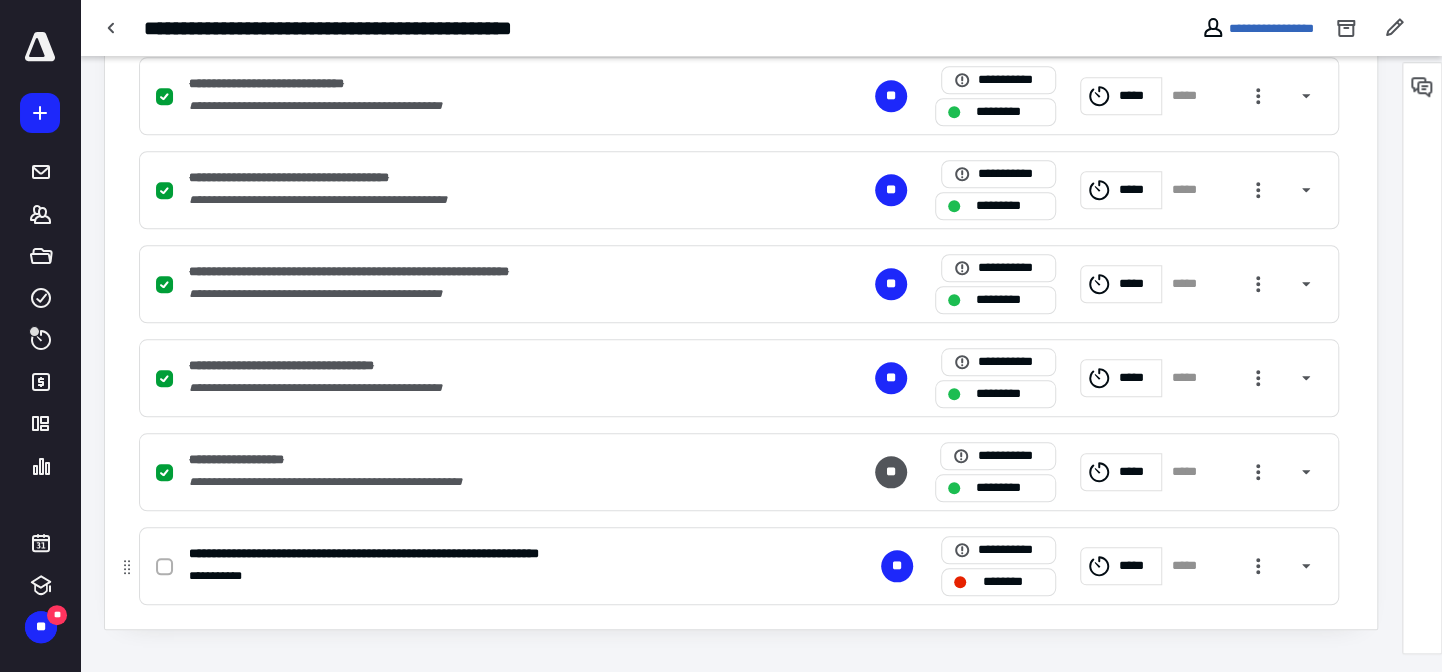 click at bounding box center [164, 567] 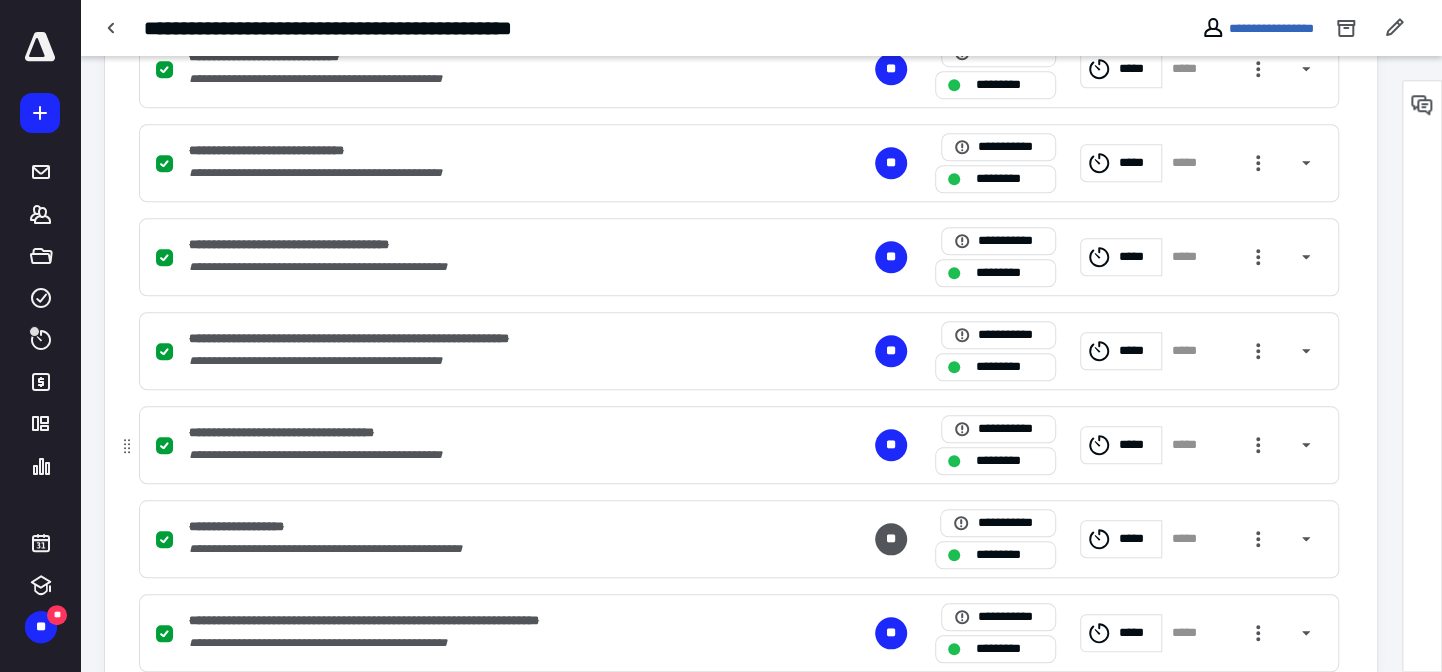 scroll, scrollTop: 897, scrollLeft: 0, axis: vertical 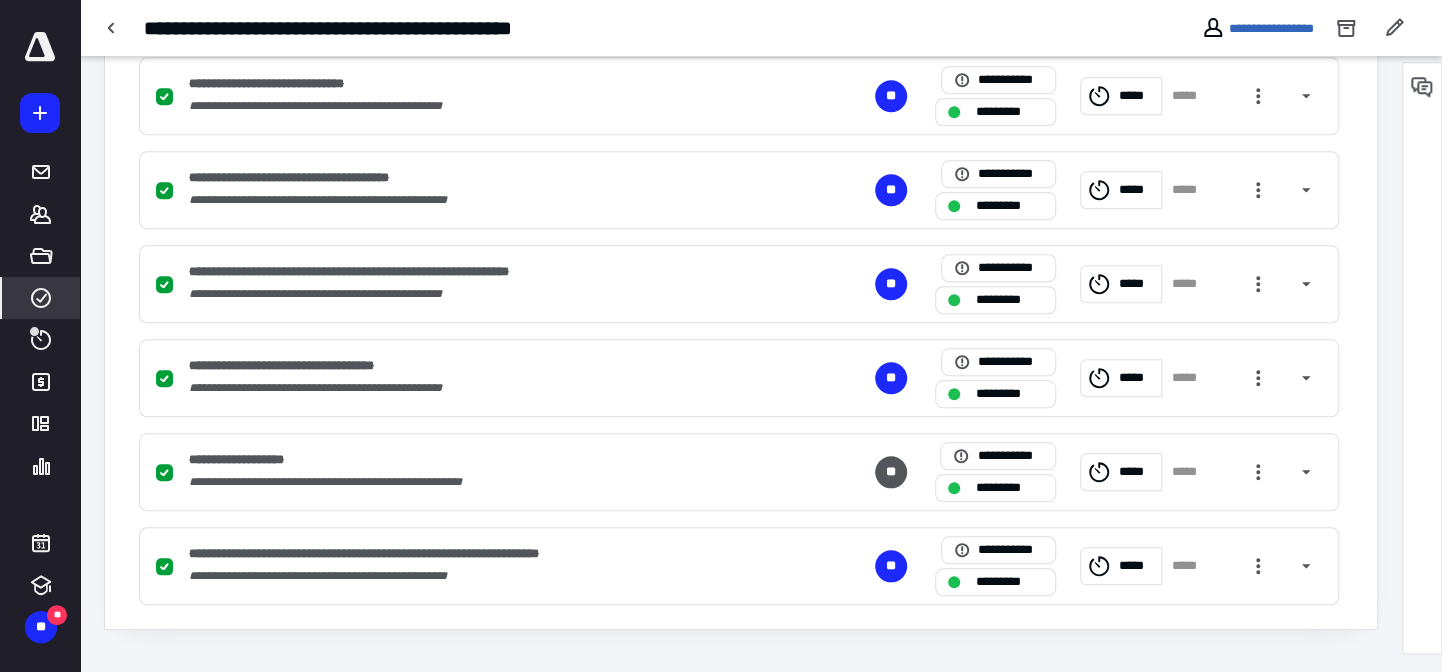 click 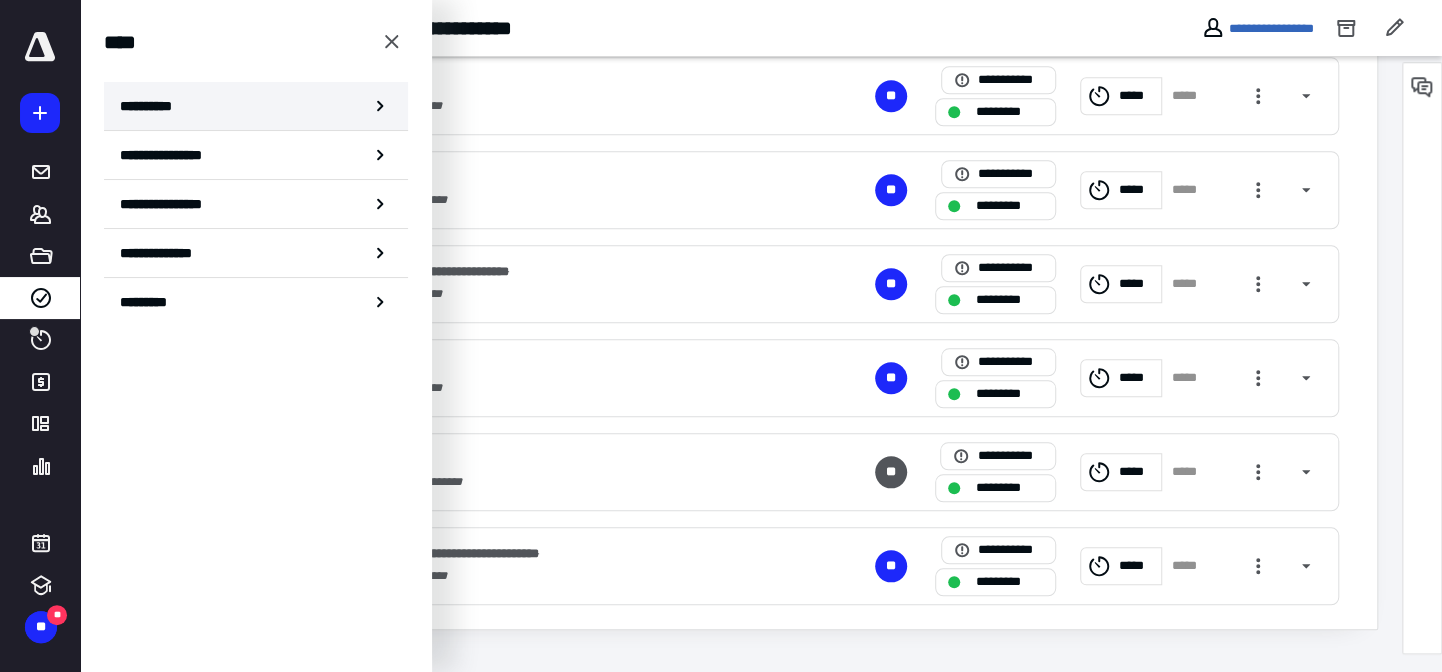 click on "**********" at bounding box center [256, 106] 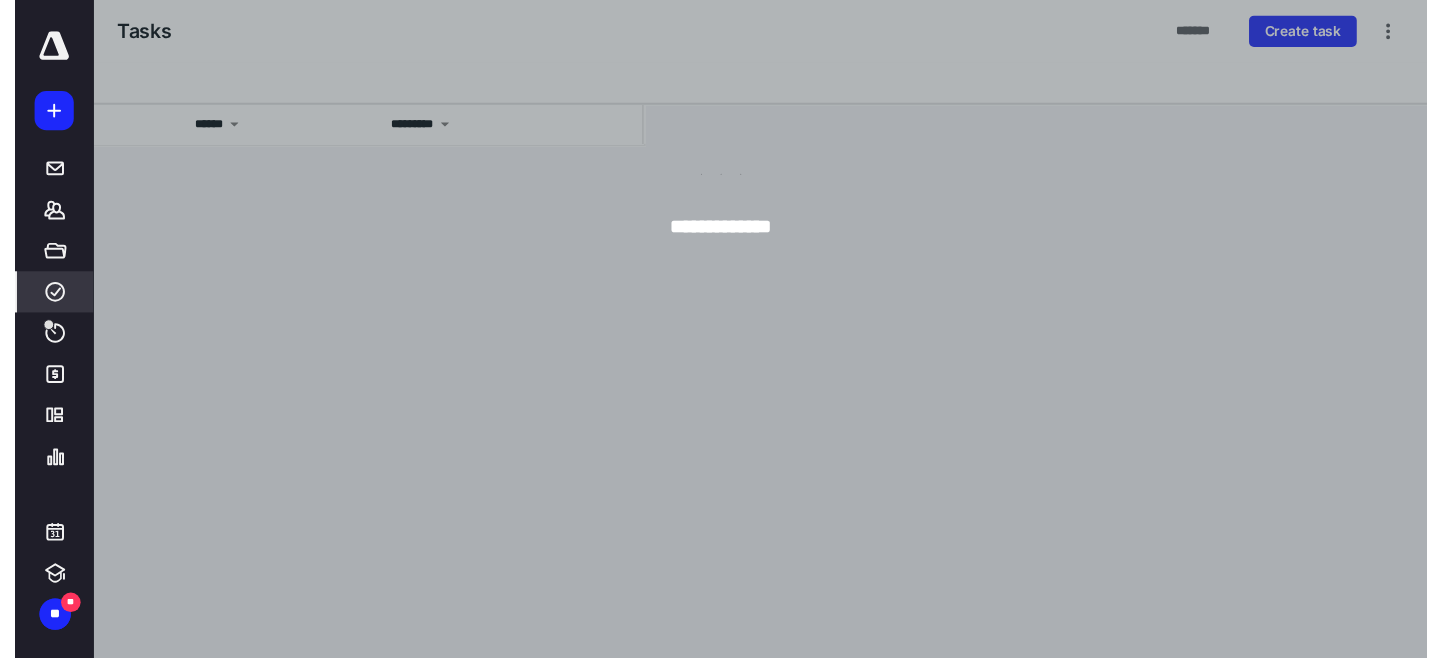 scroll, scrollTop: 0, scrollLeft: 0, axis: both 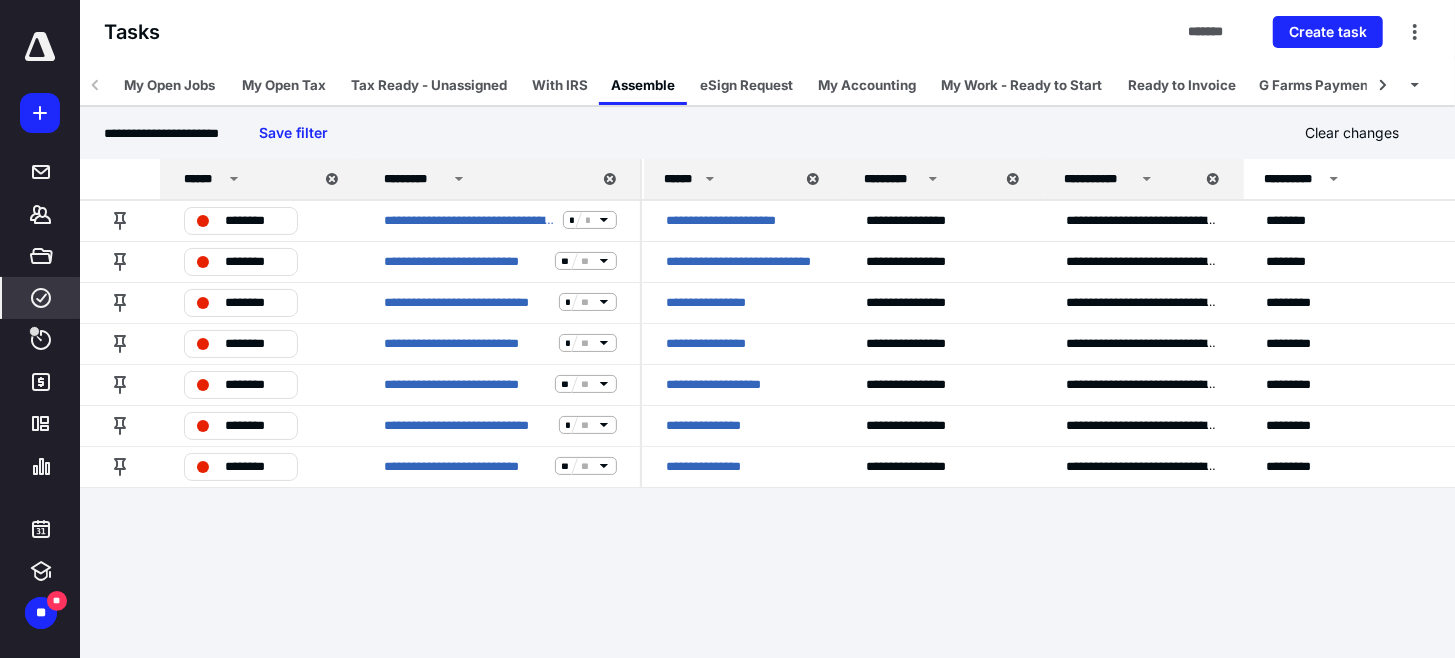 click on "**********" at bounding box center [727, 329] 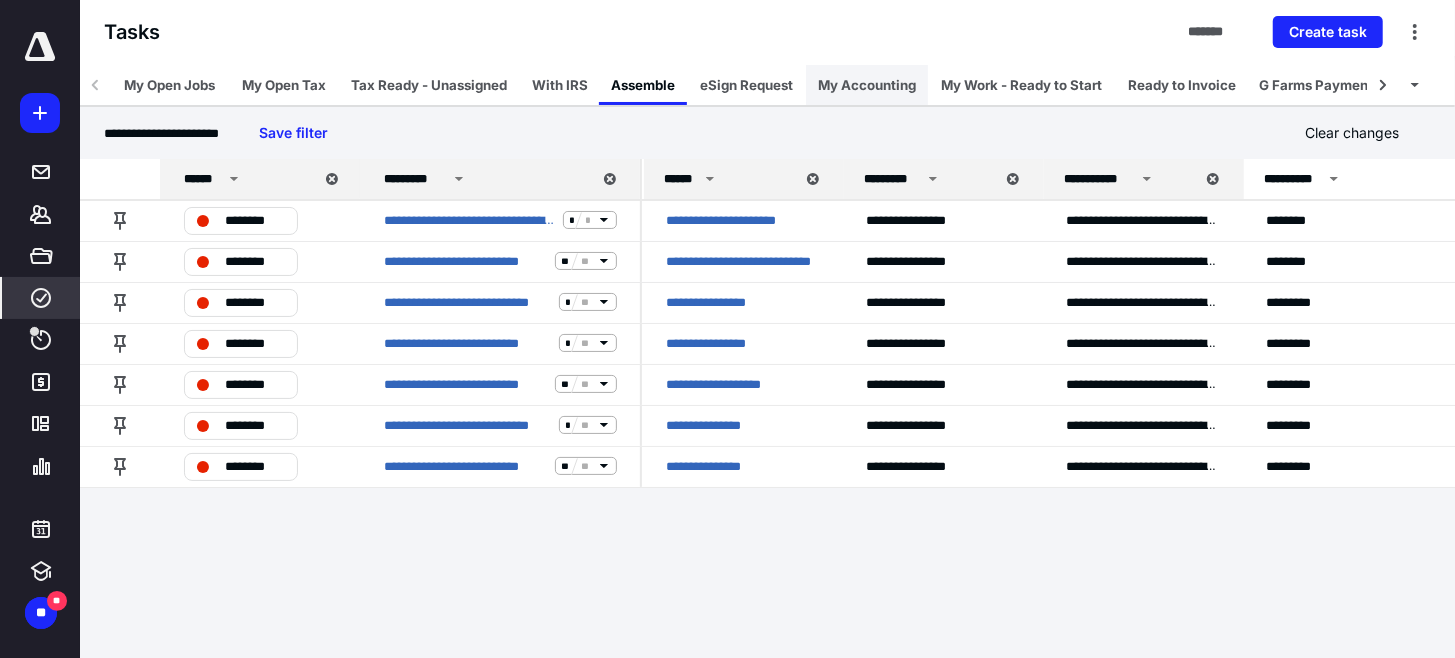 click on "My Accounting" at bounding box center (867, 85) 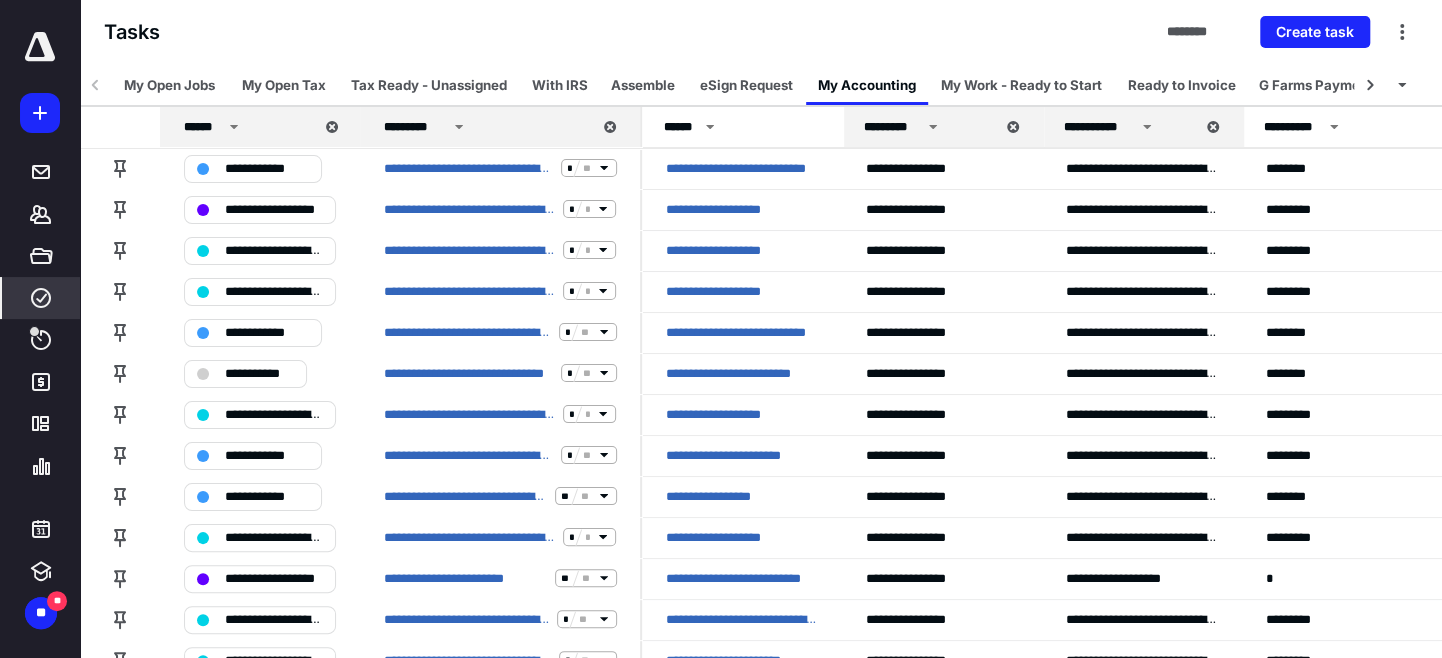click 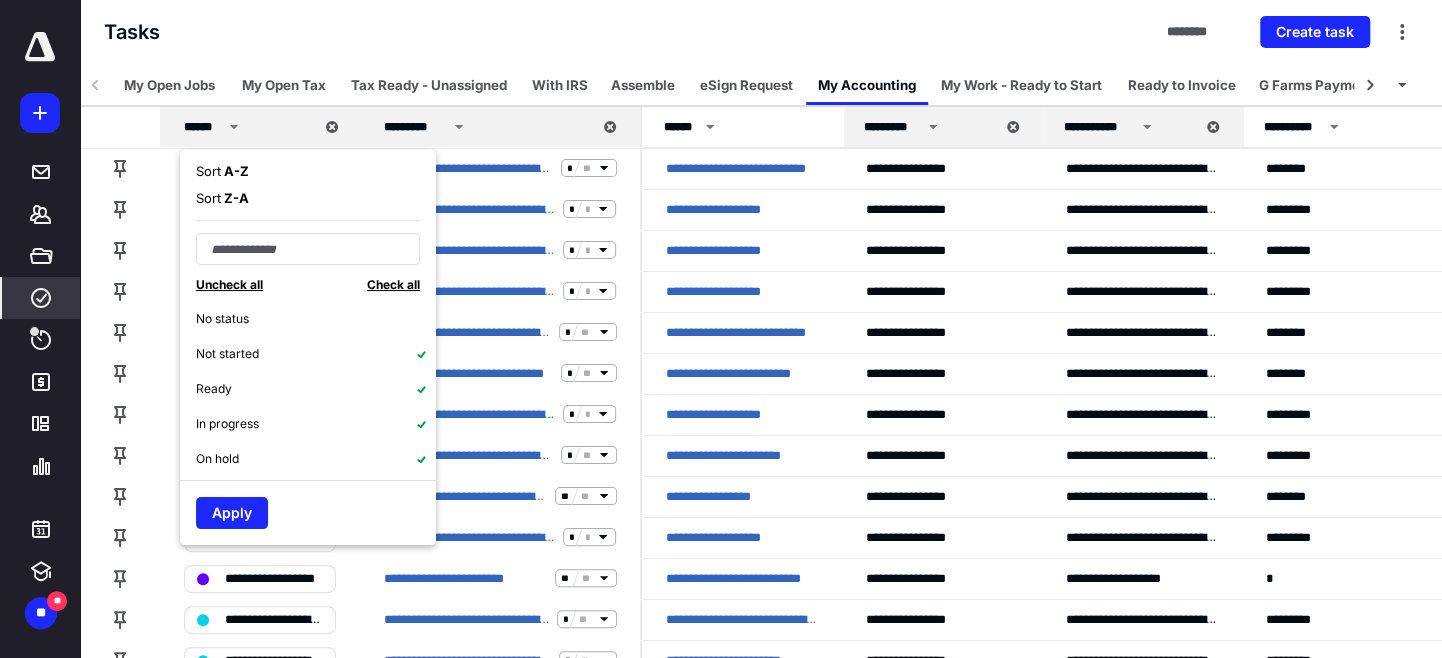 click 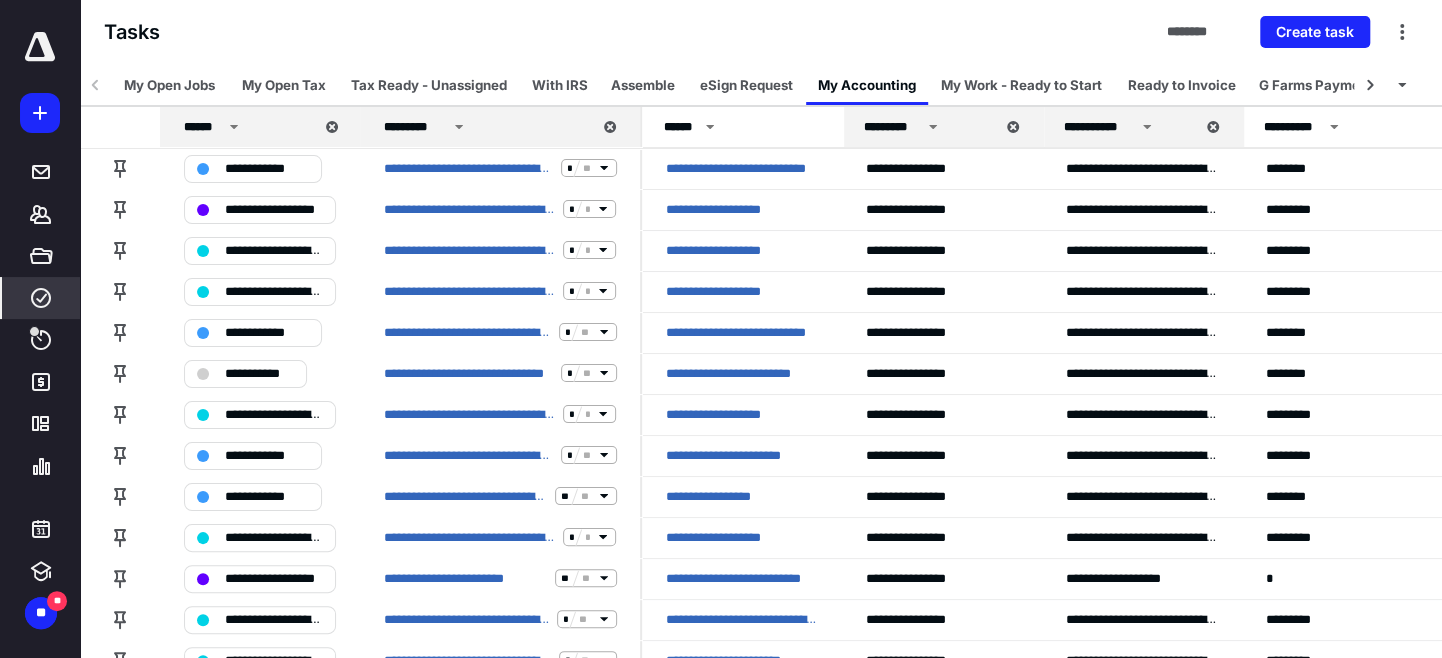 click 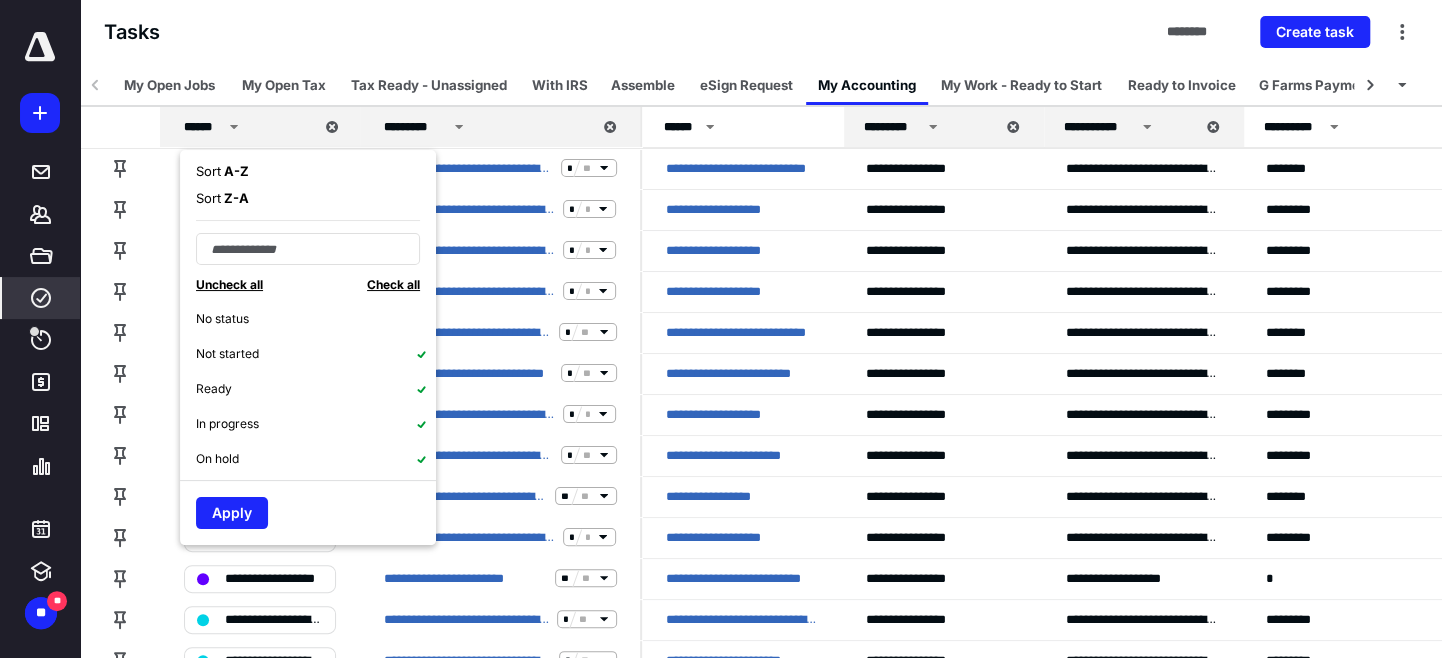 click on "Sort   A  -  Z" at bounding box center [222, 172] 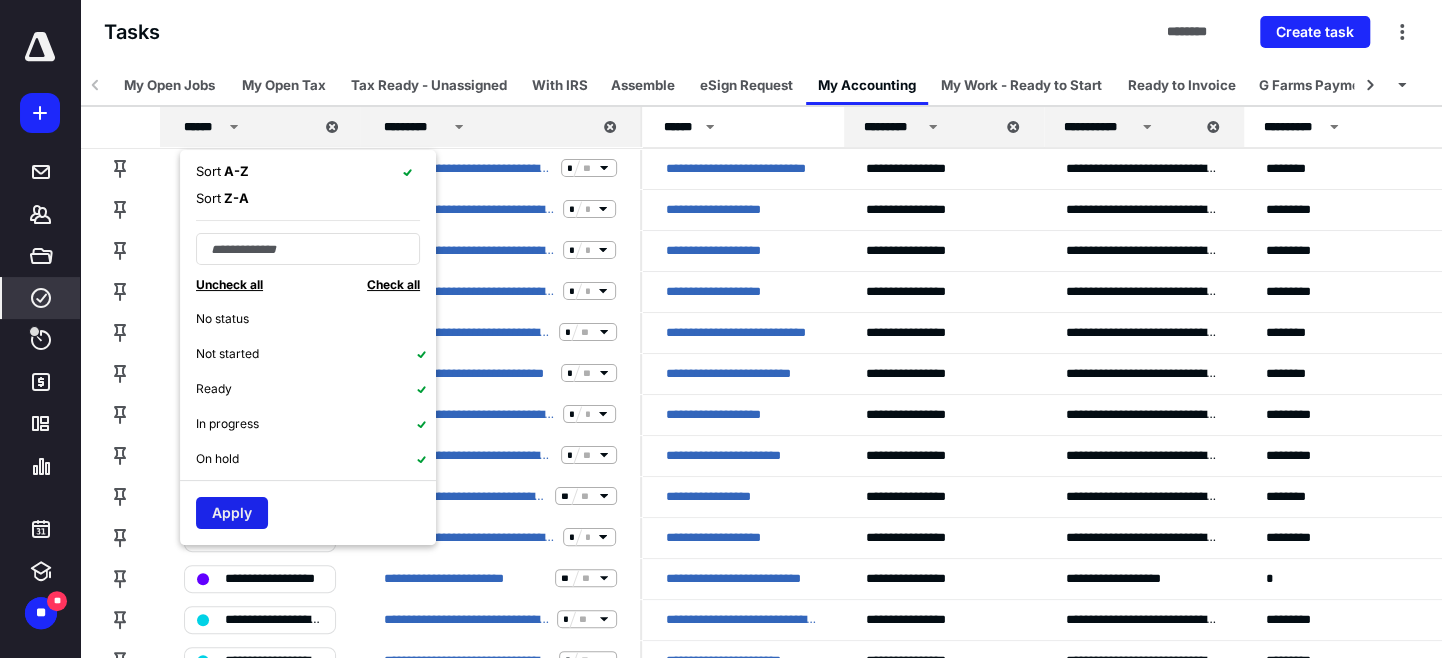 click on "Apply" at bounding box center (232, 513) 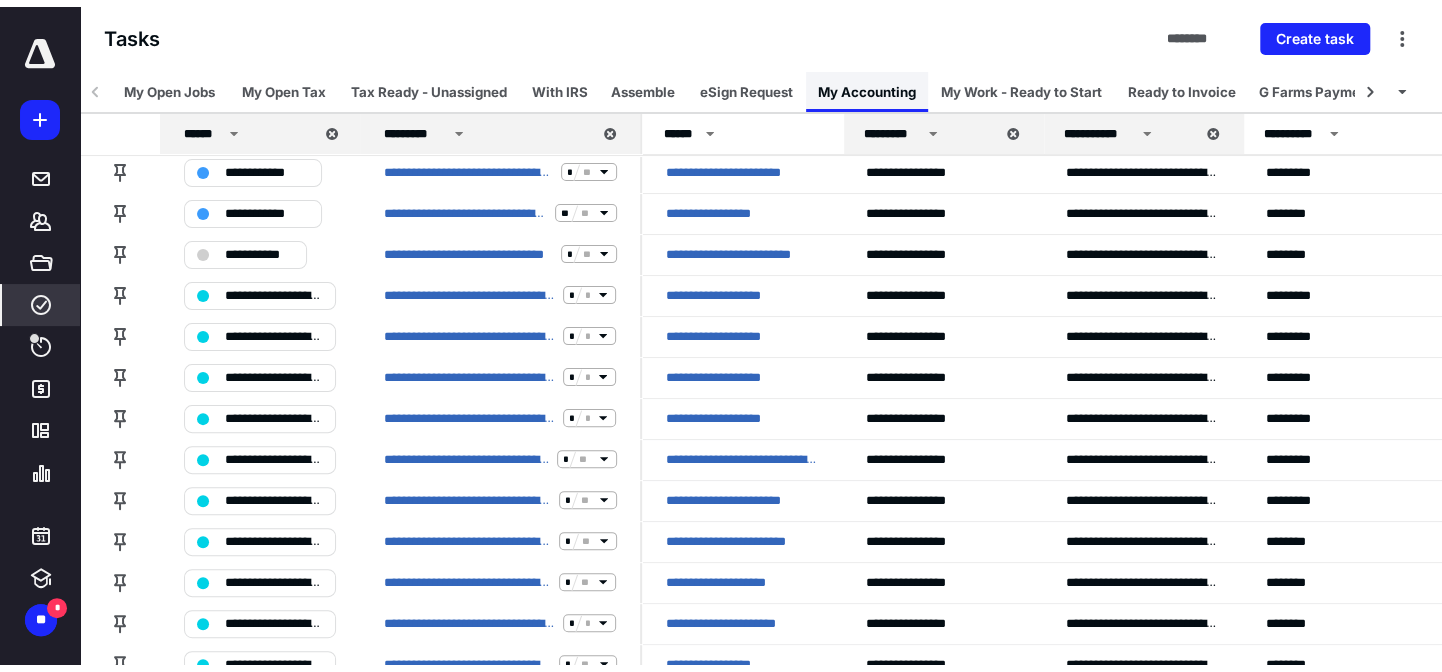 scroll, scrollTop: 0, scrollLeft: 0, axis: both 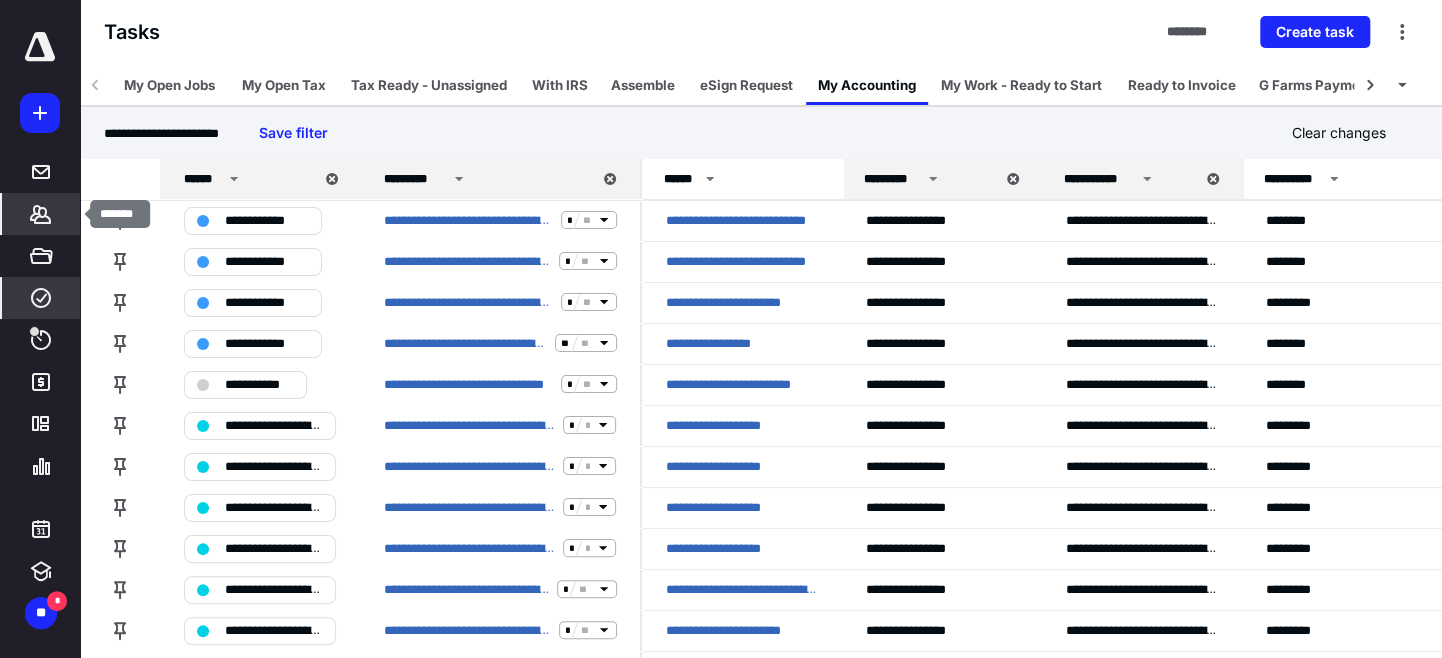 click on "*******" at bounding box center (41, 214) 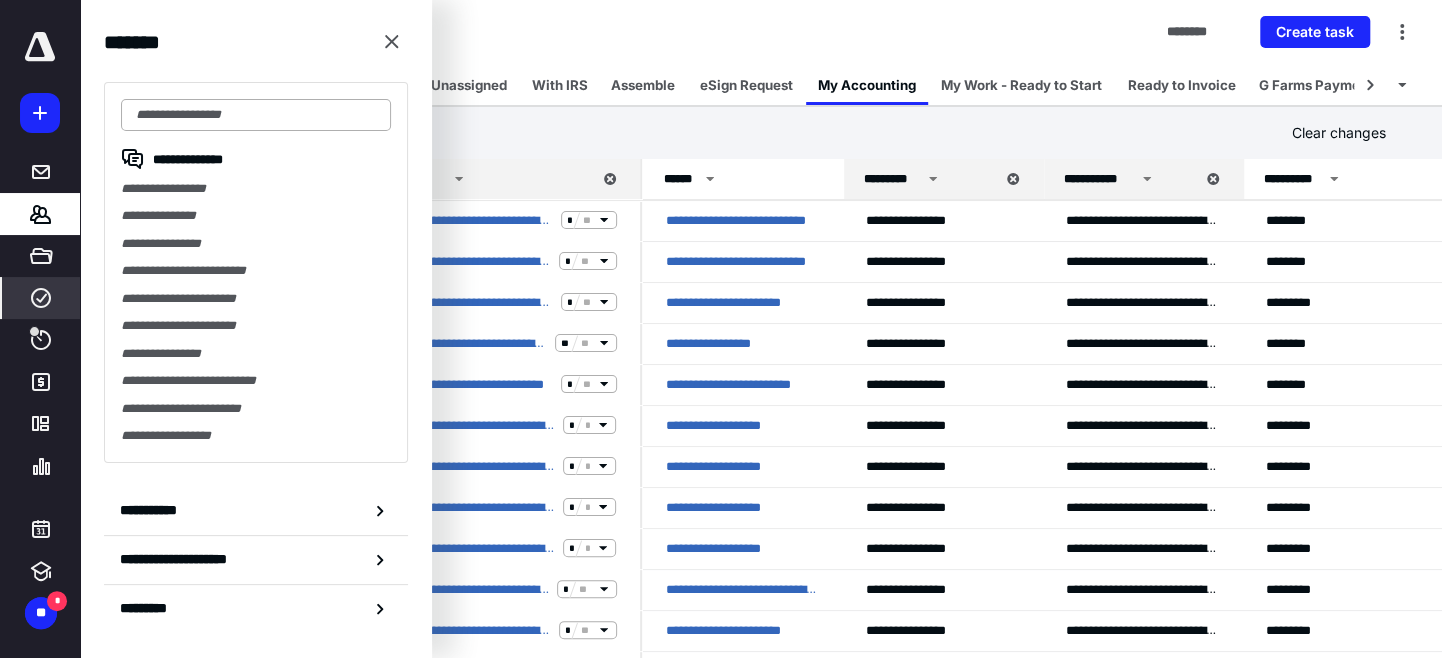 click at bounding box center (256, 115) 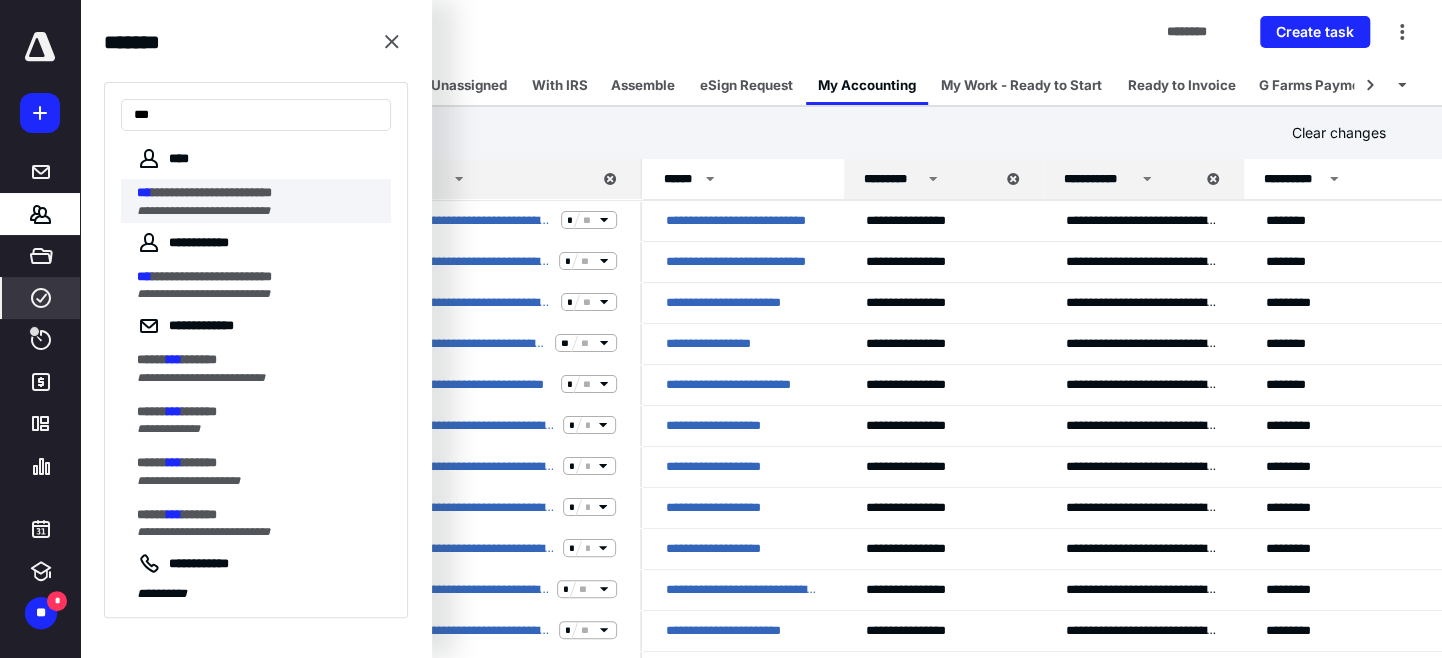 type on "***" 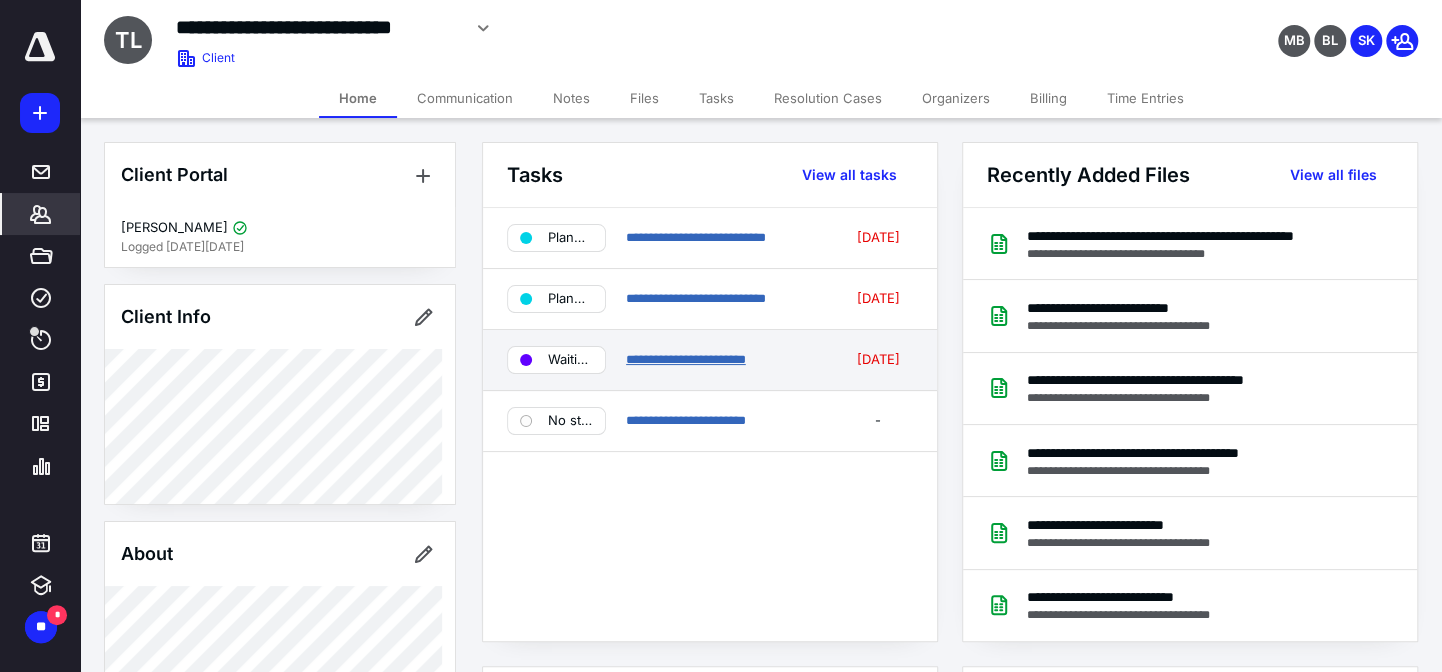 click on "**********" at bounding box center [686, 359] 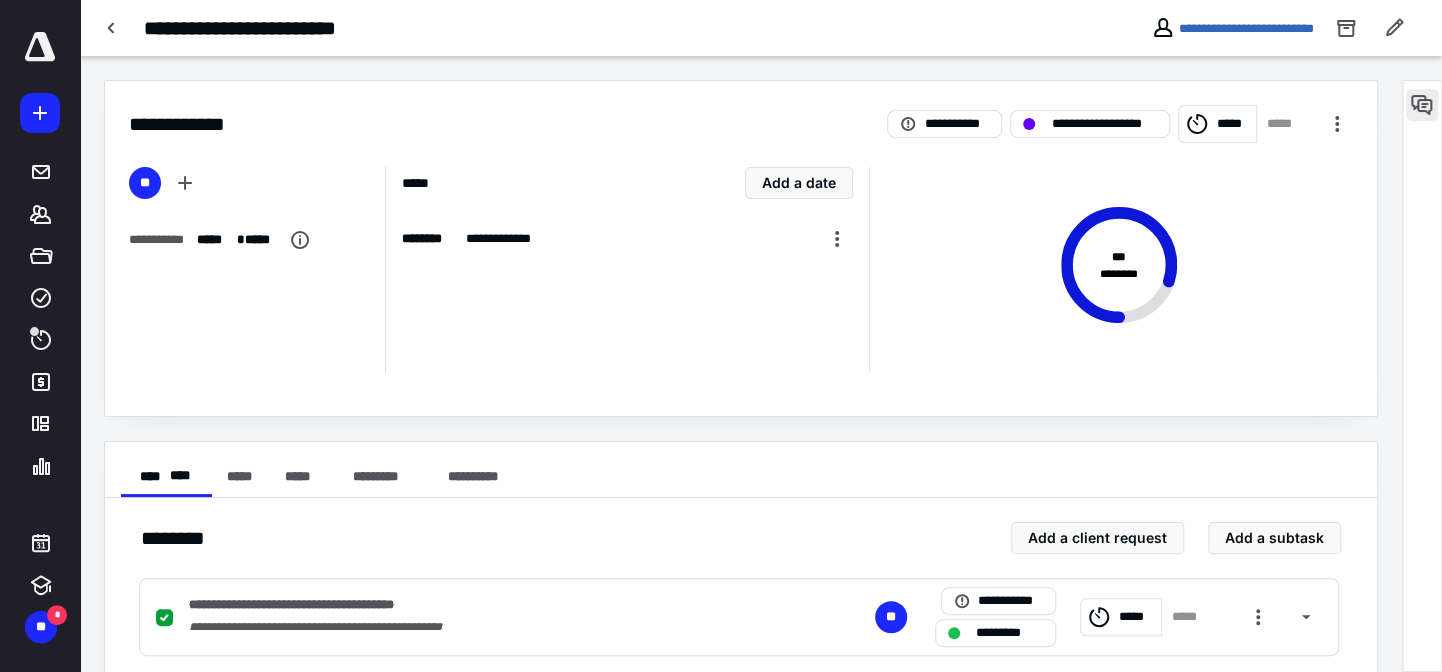 click at bounding box center [1422, 105] 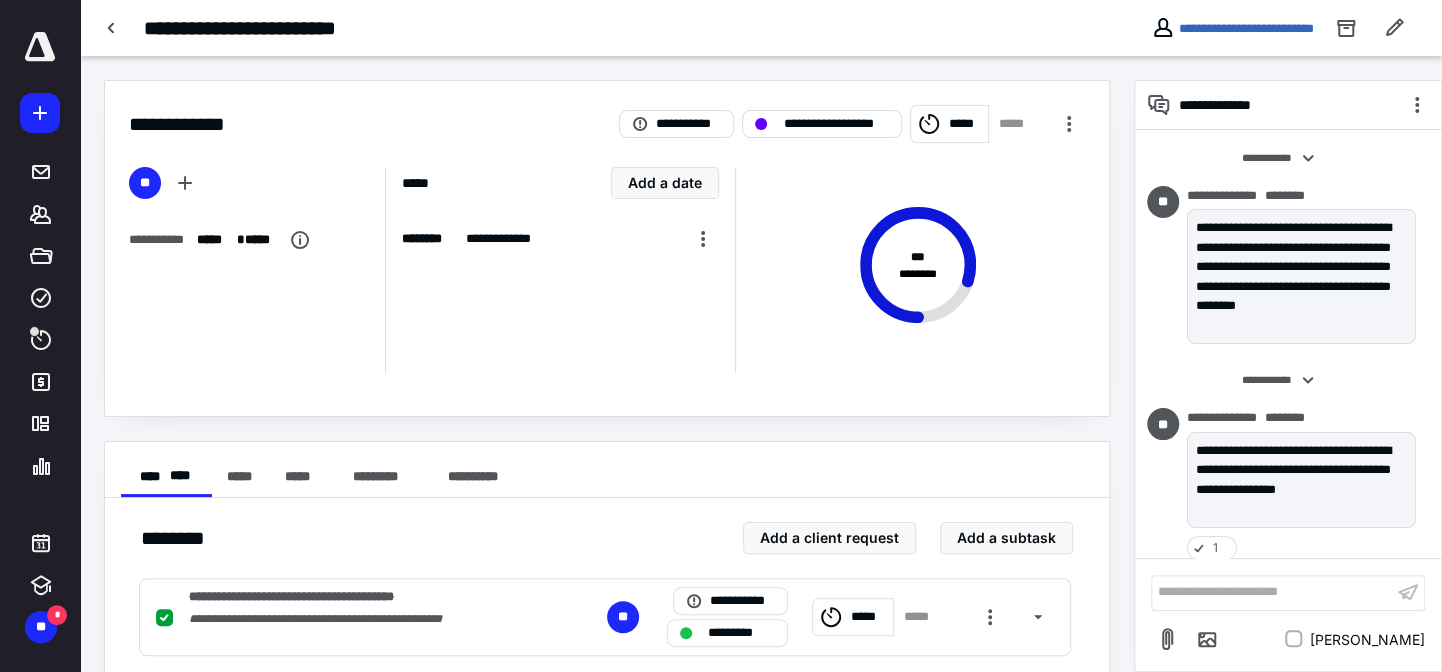 scroll, scrollTop: 155, scrollLeft: 0, axis: vertical 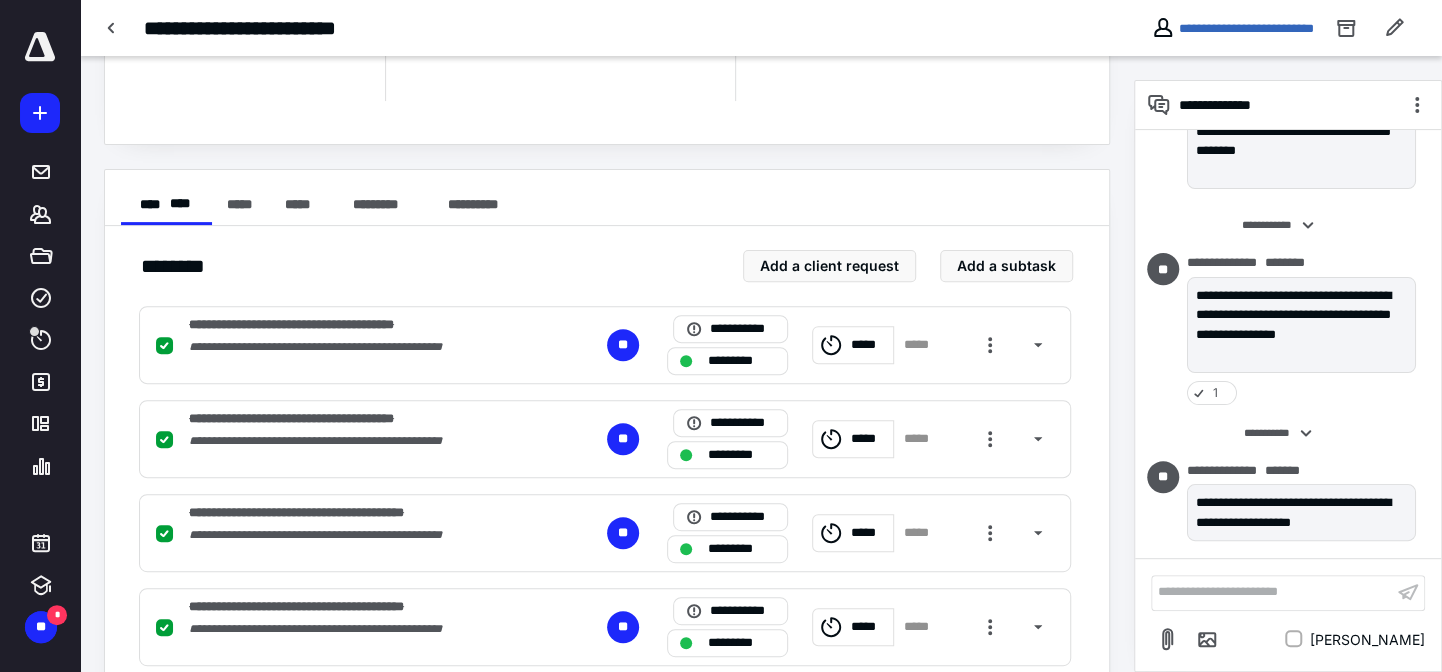 click on "**********" at bounding box center (1272, 592) 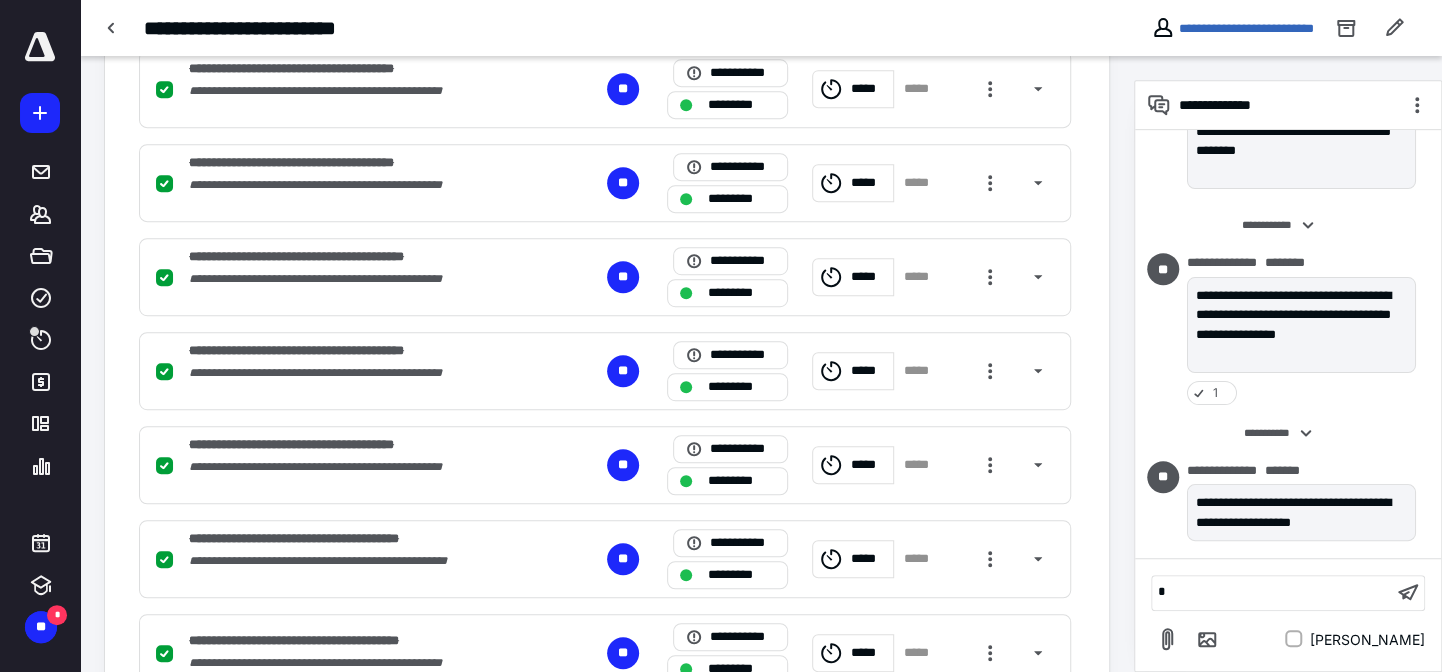 type 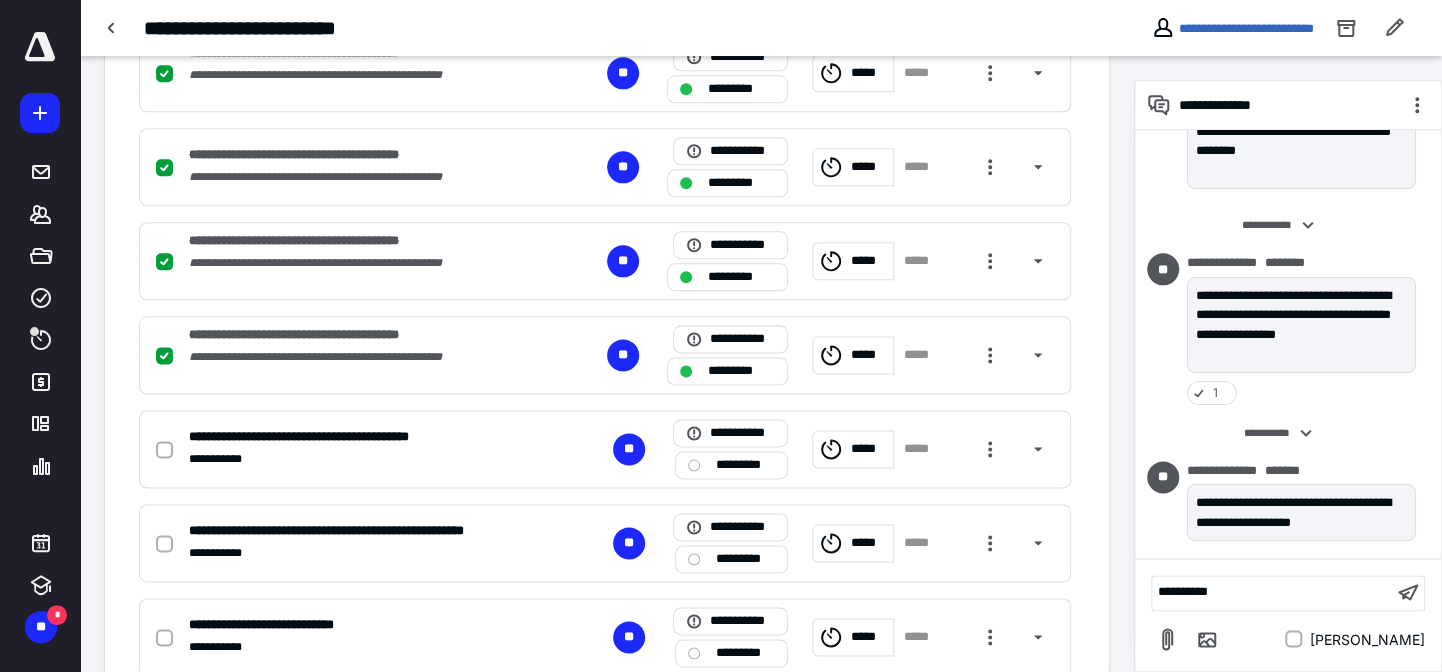 scroll, scrollTop: 1367, scrollLeft: 0, axis: vertical 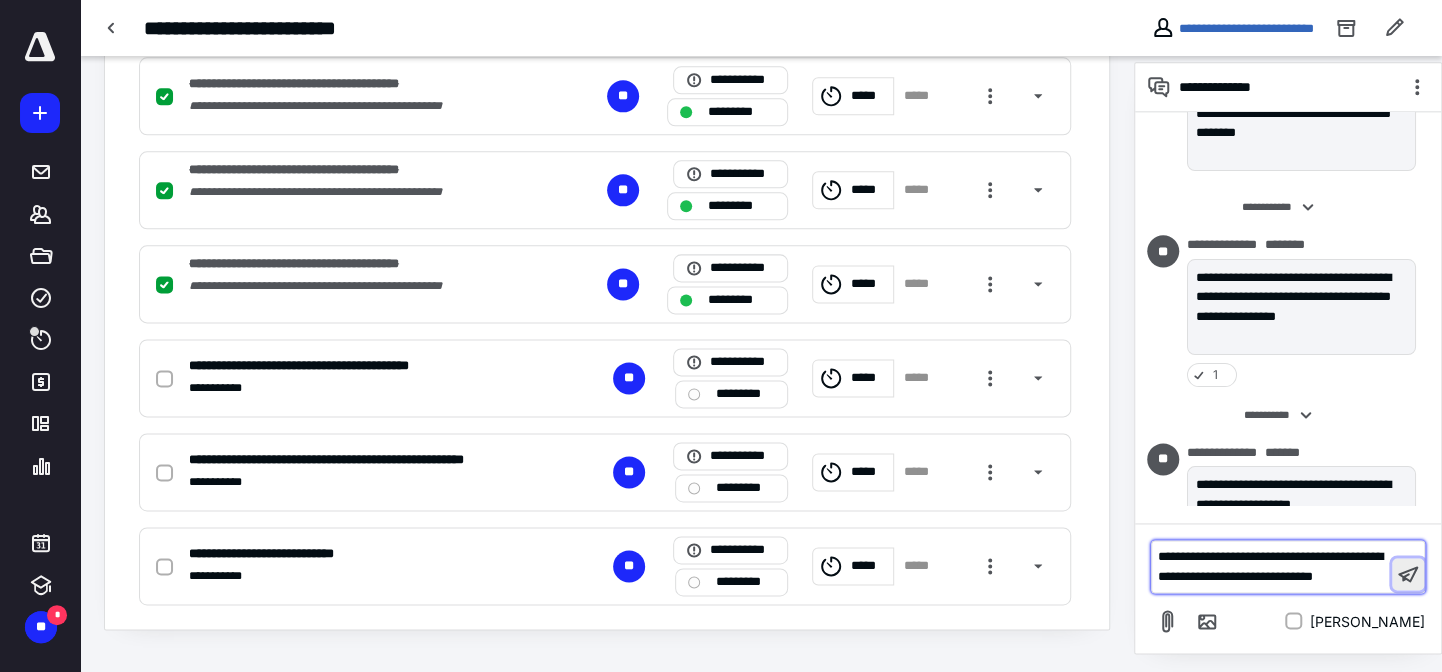 click at bounding box center (1408, 574) 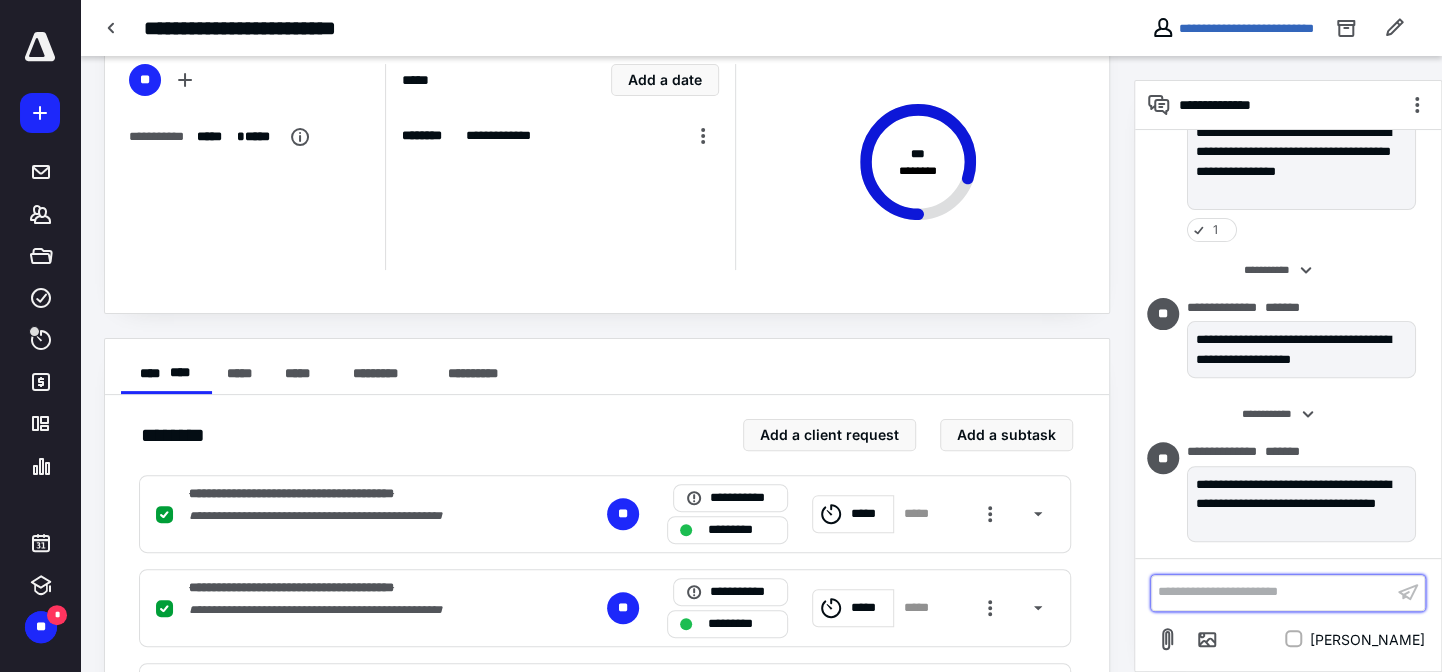scroll, scrollTop: 0, scrollLeft: 0, axis: both 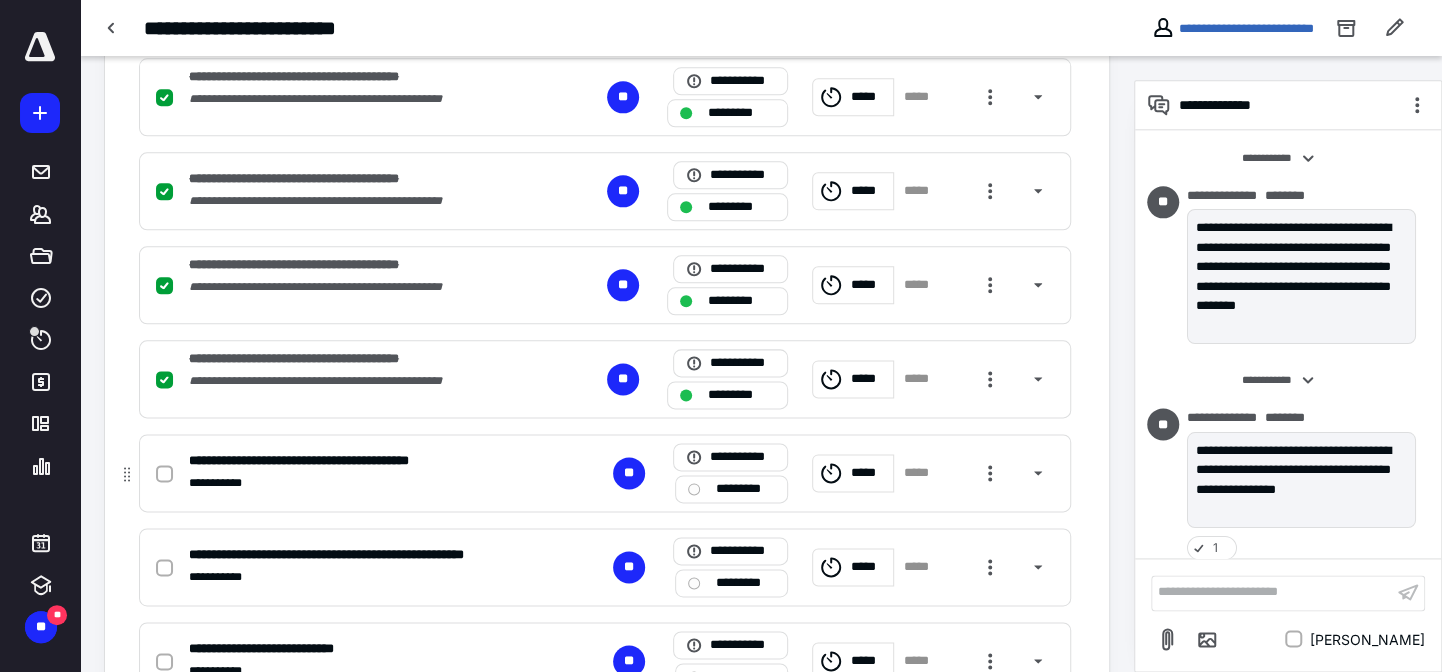 click 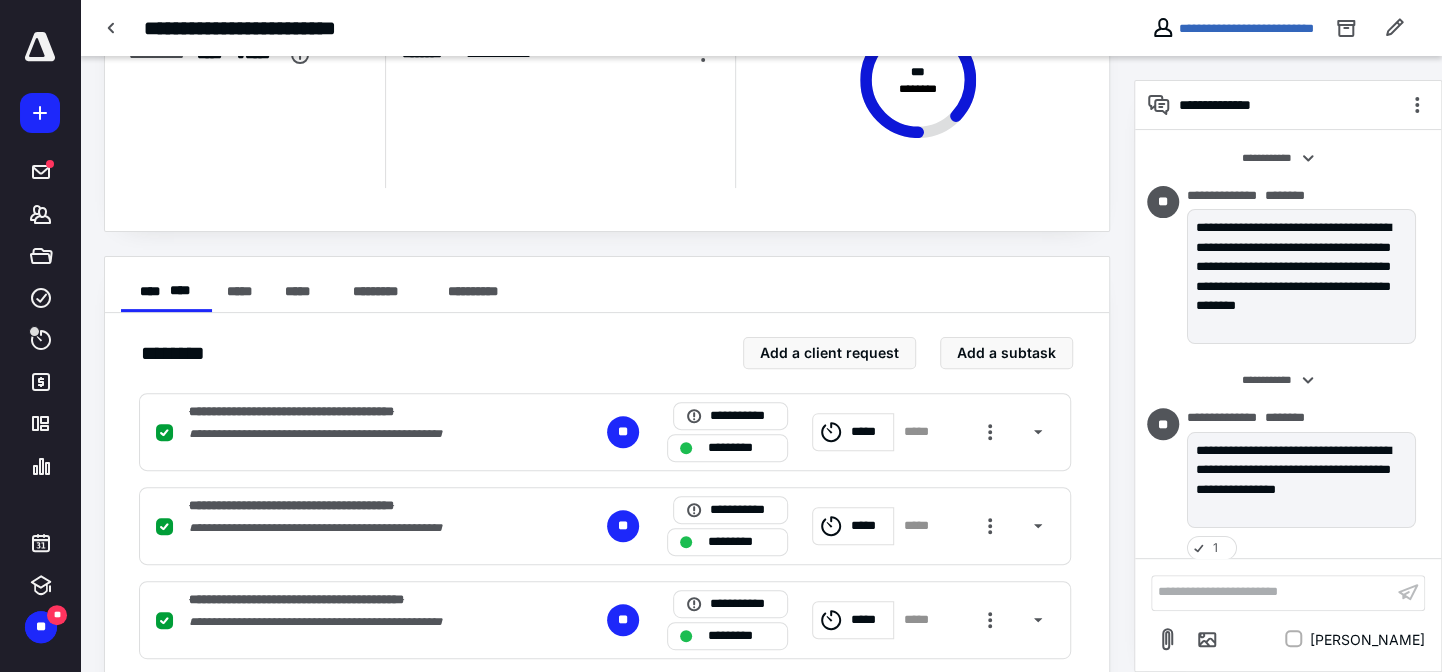 scroll, scrollTop: 0, scrollLeft: 0, axis: both 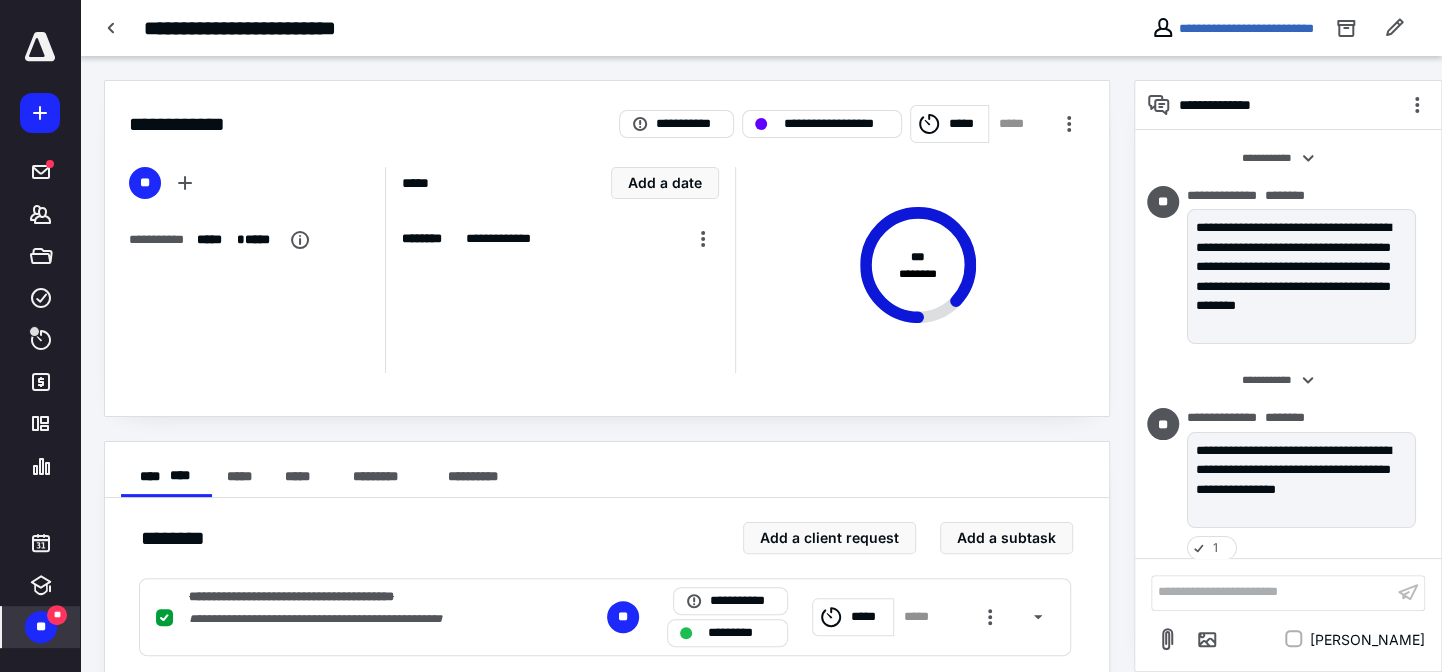 click on "**" at bounding box center [41, 627] 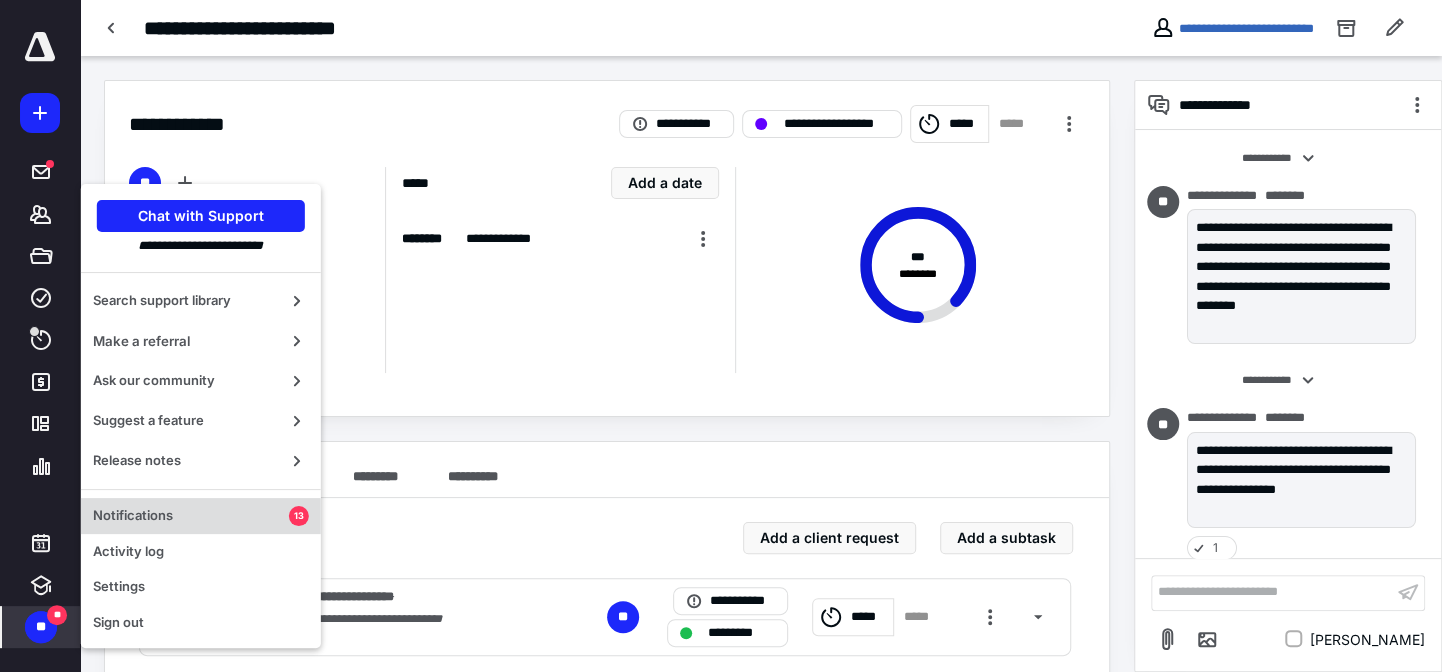 click on "Notifications 13" at bounding box center (201, 516) 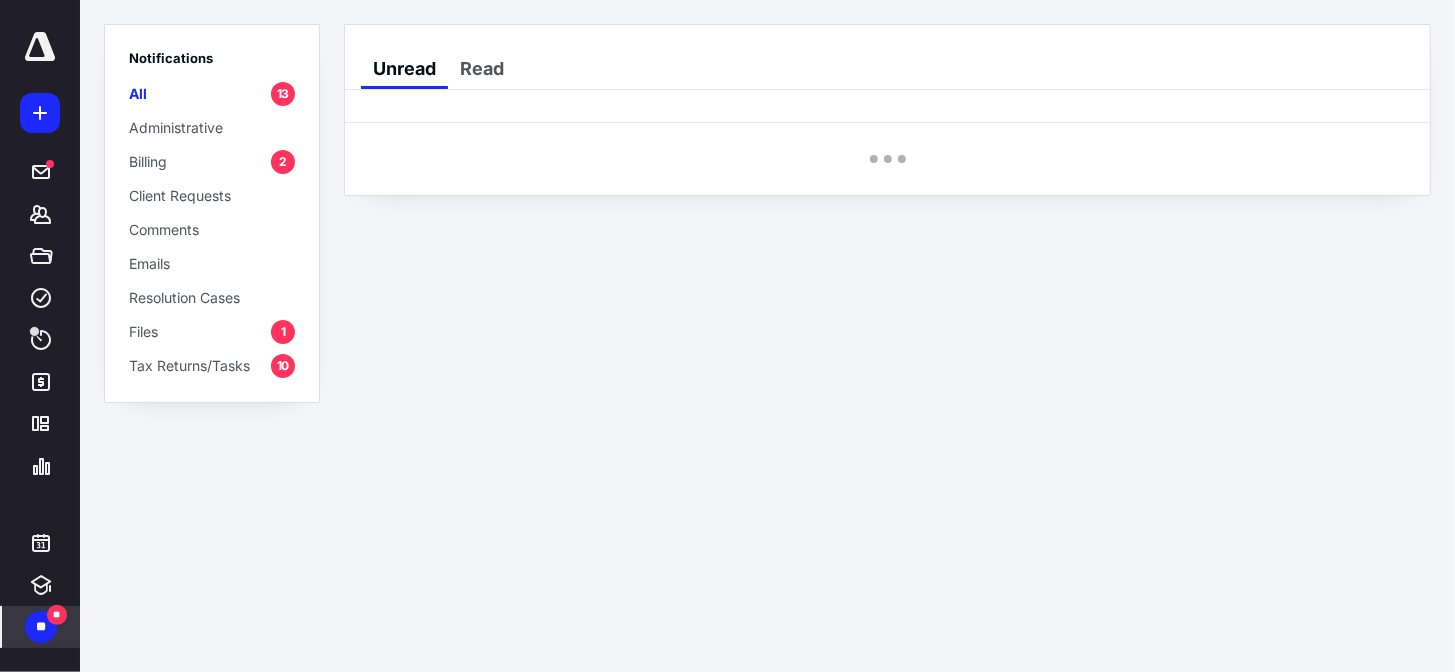 click on "Billing 2" at bounding box center (212, 161) 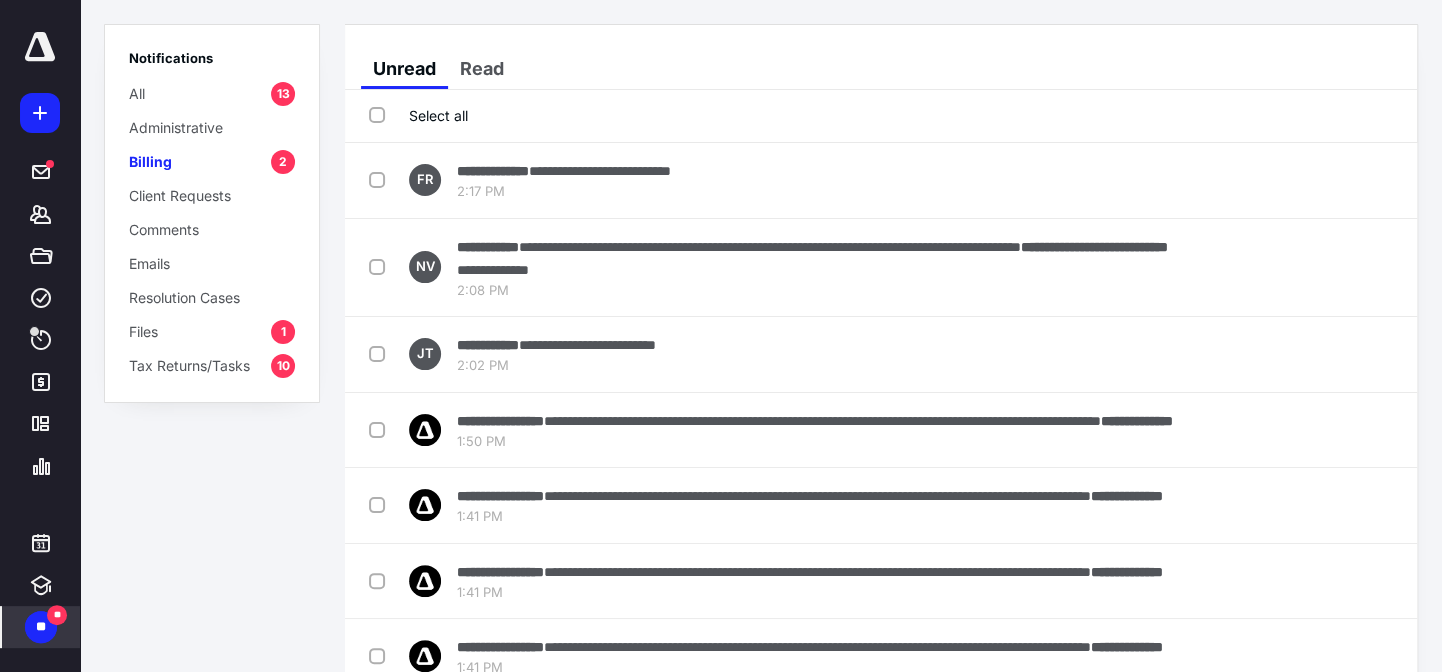click on "Select all" at bounding box center (418, 115) 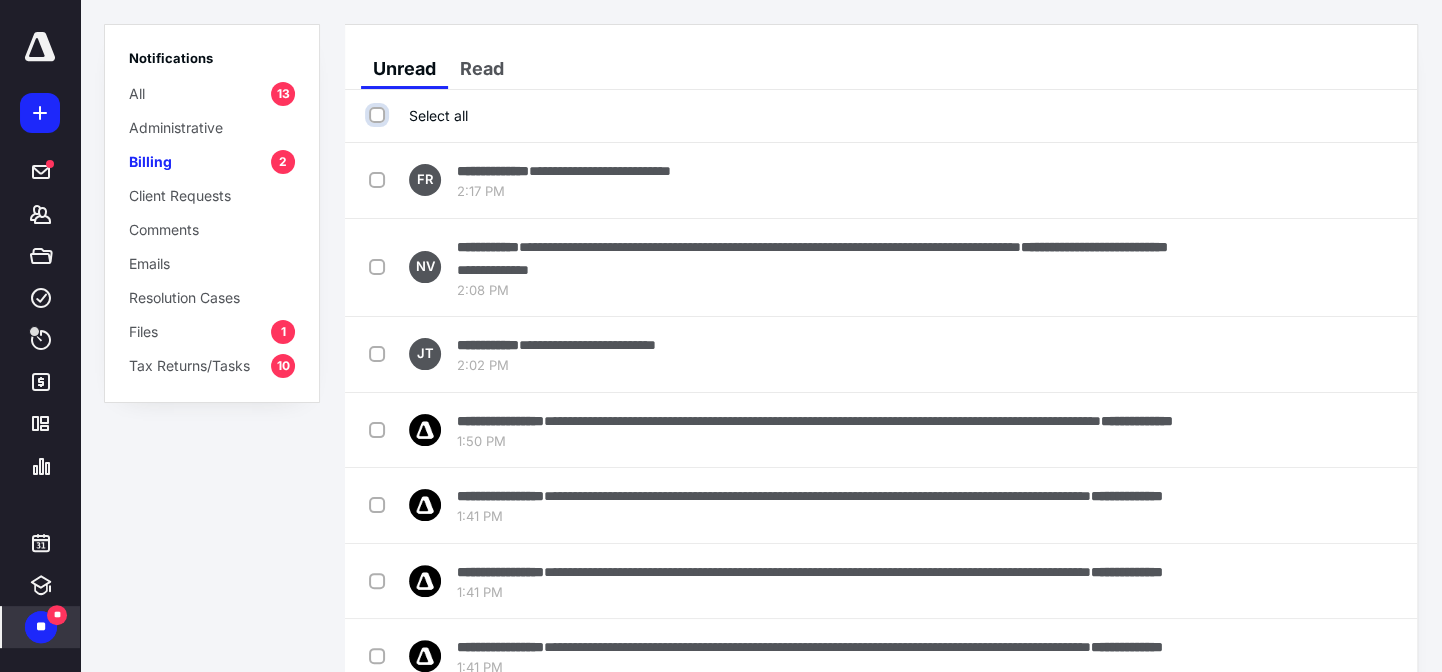 click on "Select all" at bounding box center [379, 115] 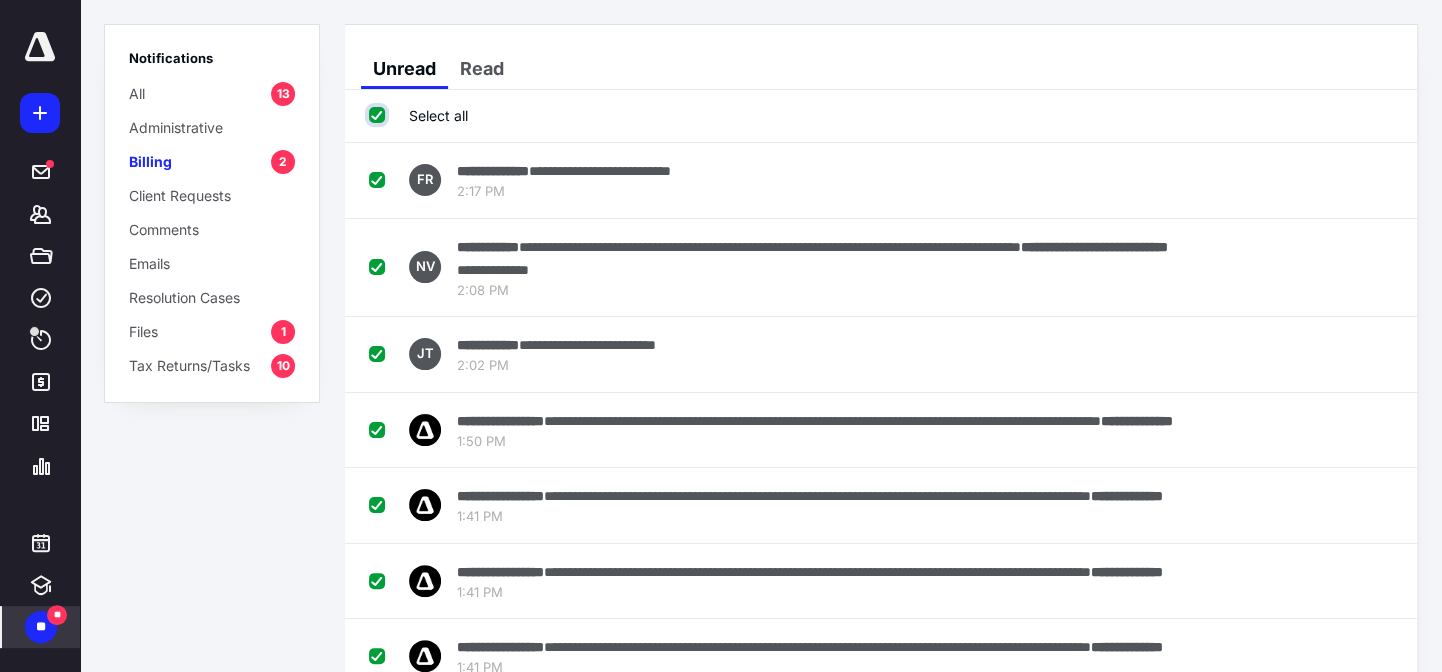 checkbox on "true" 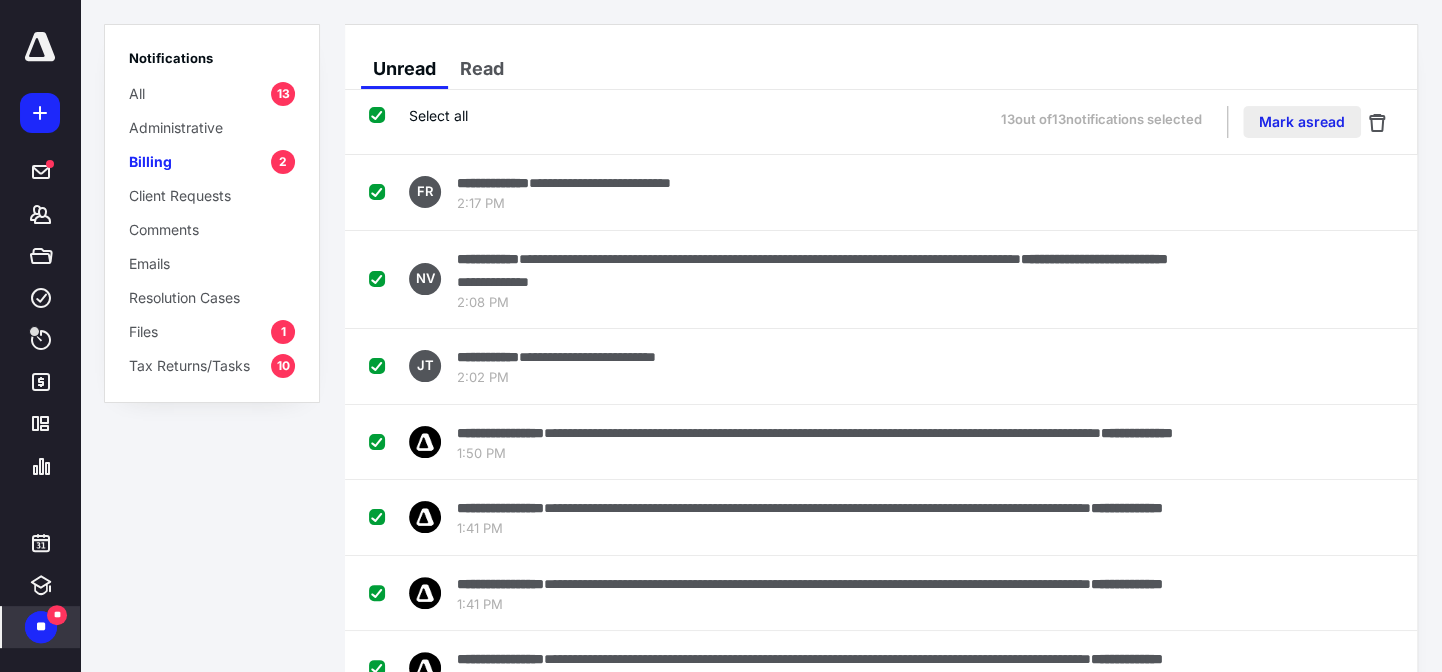 click on "Mark as  read" at bounding box center [1302, 122] 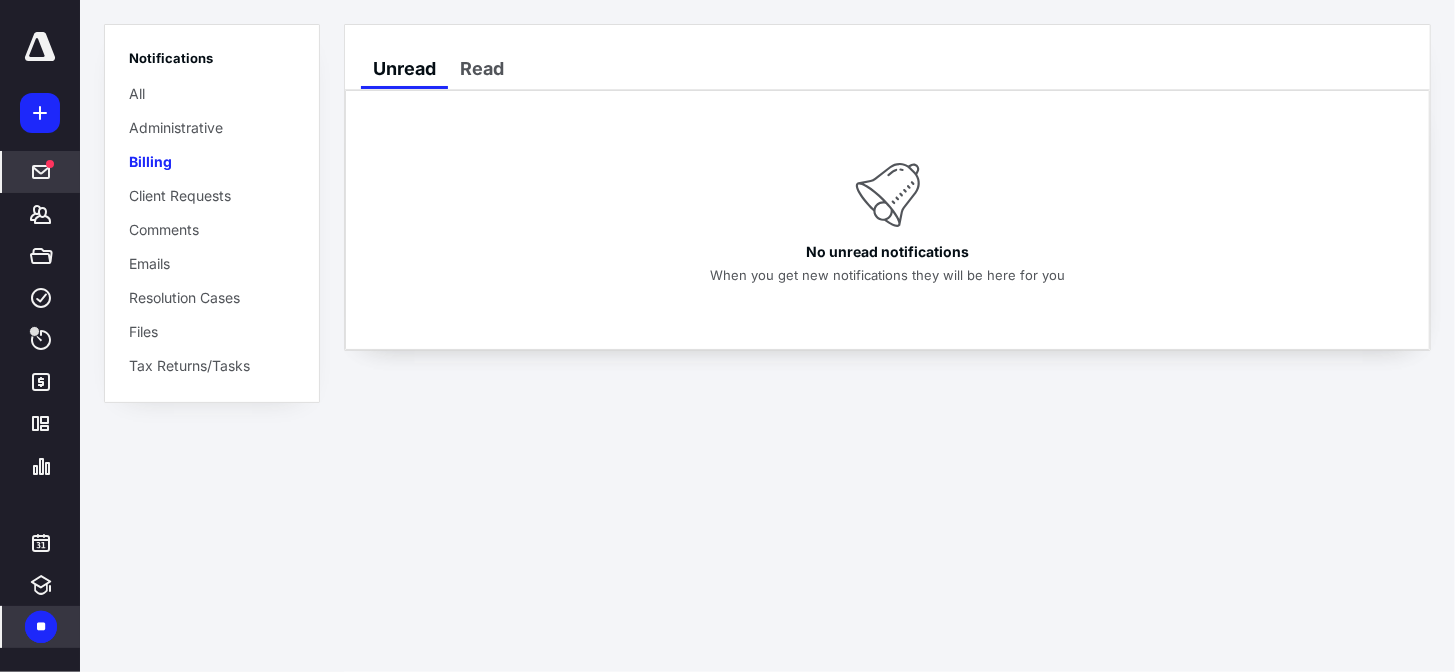 click 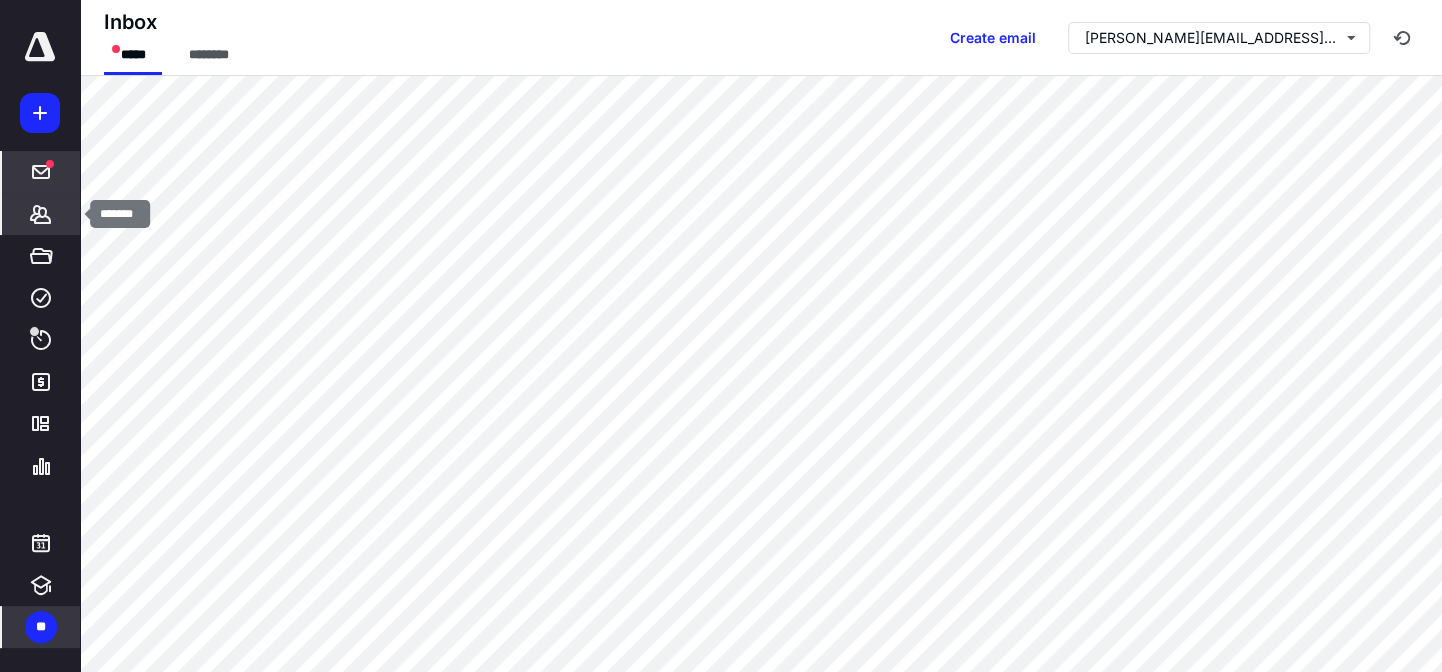 click 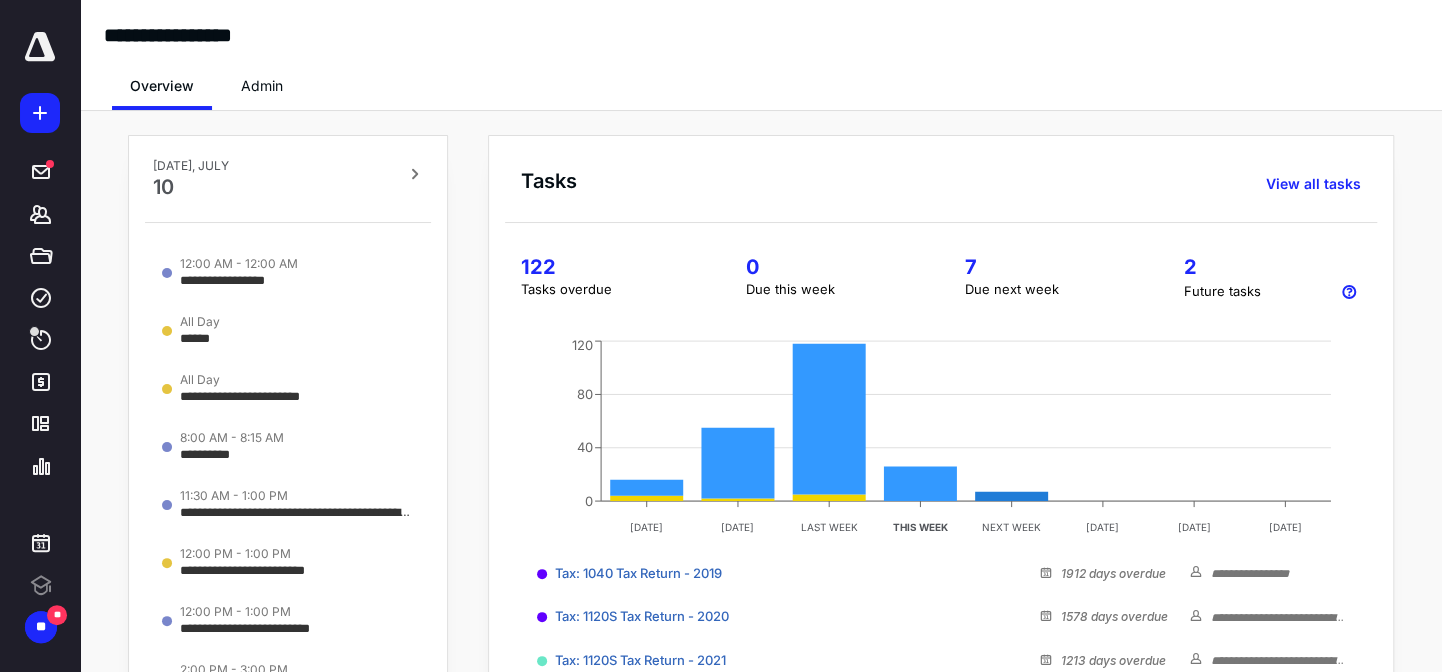 scroll, scrollTop: 0, scrollLeft: 0, axis: both 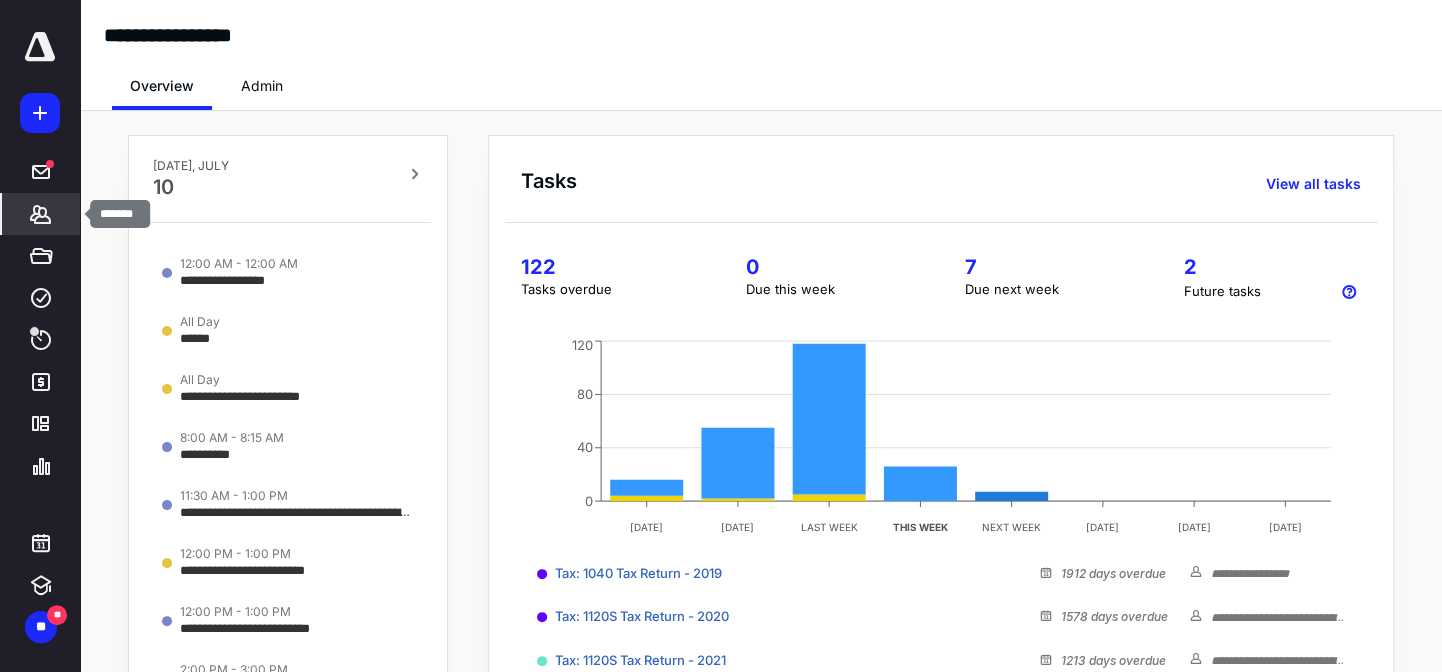 click 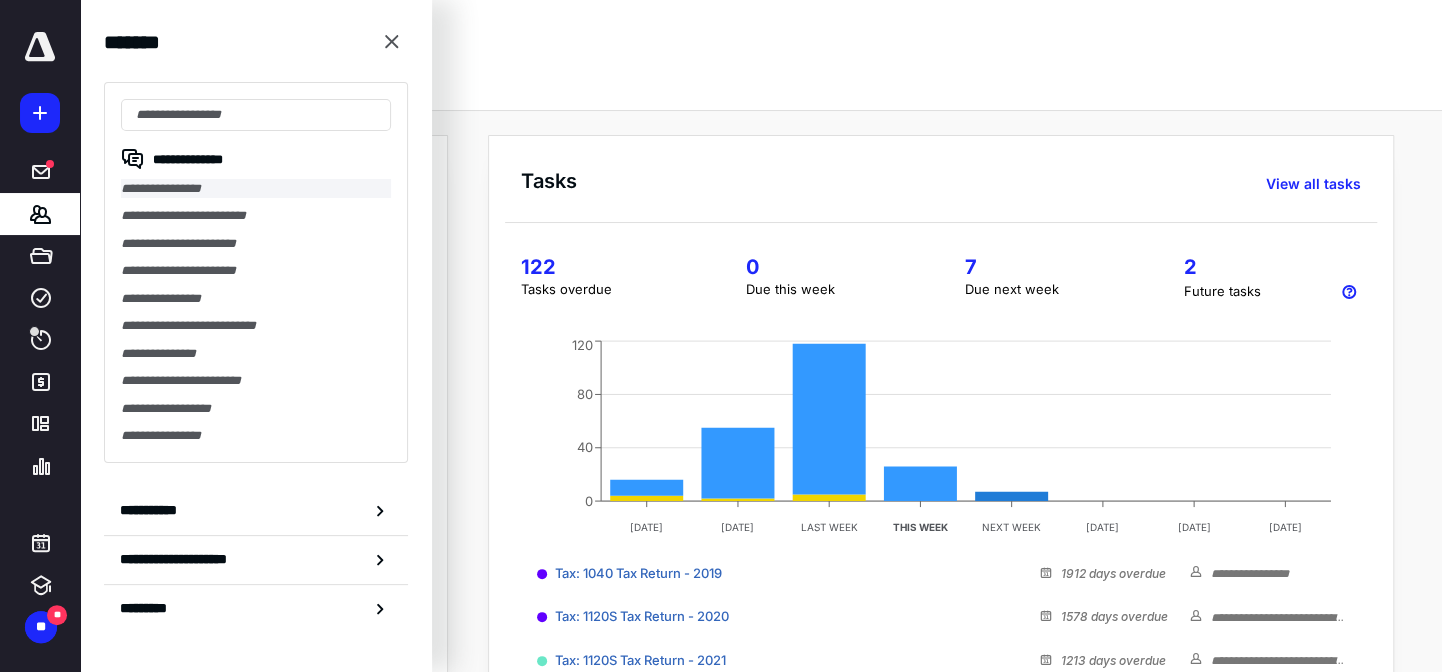 click on "**********" at bounding box center (256, 188) 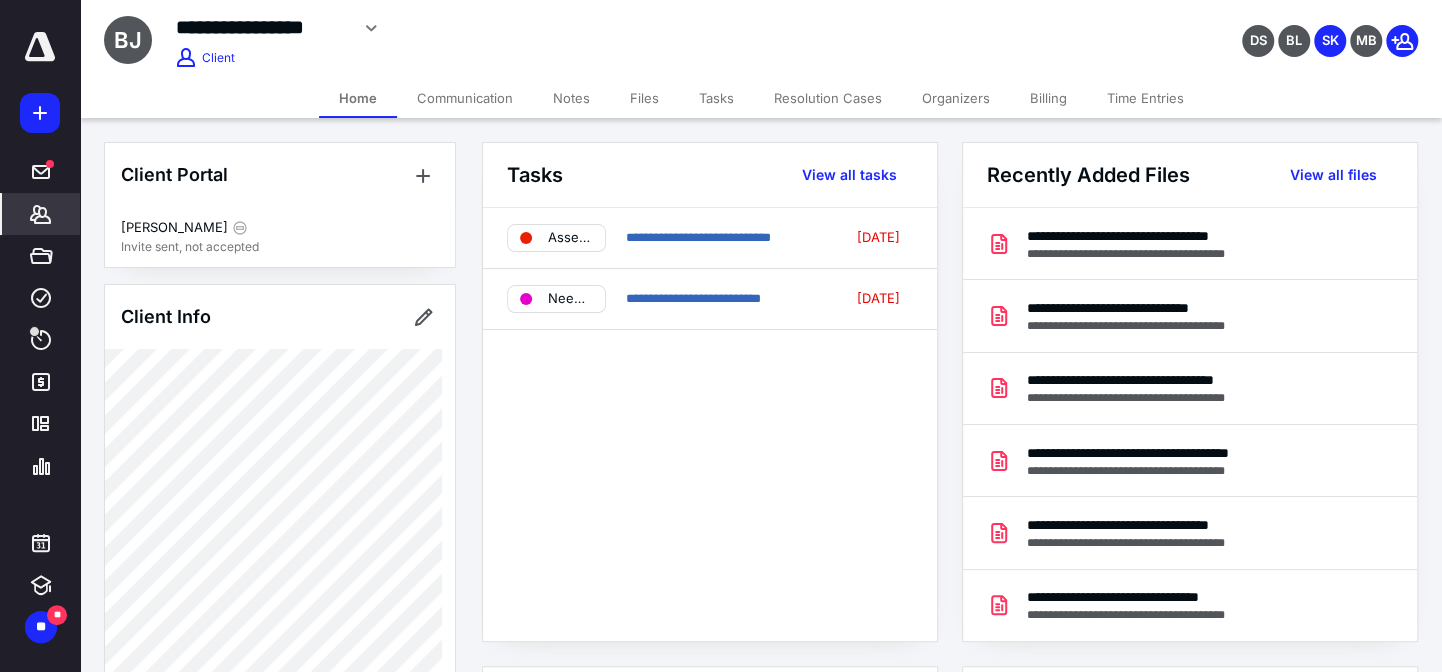 click on "Billing" at bounding box center (1048, 98) 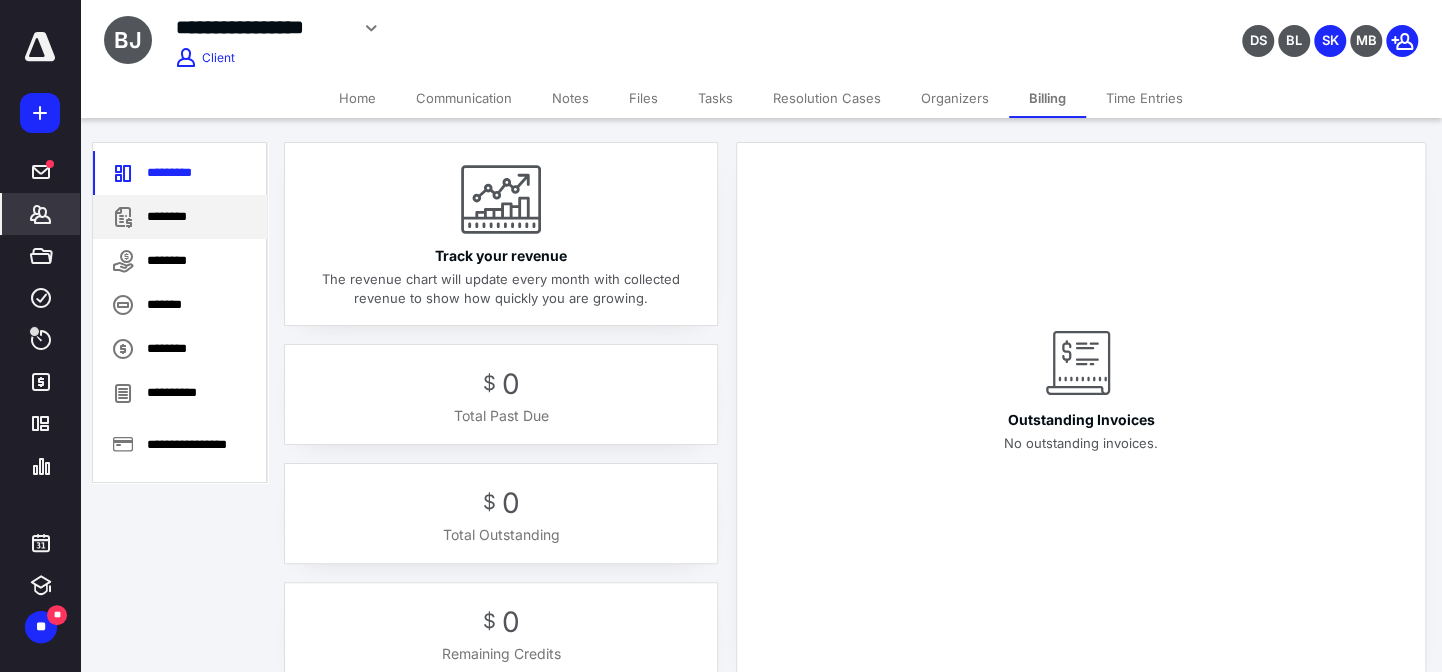 click on "********" at bounding box center [180, 217] 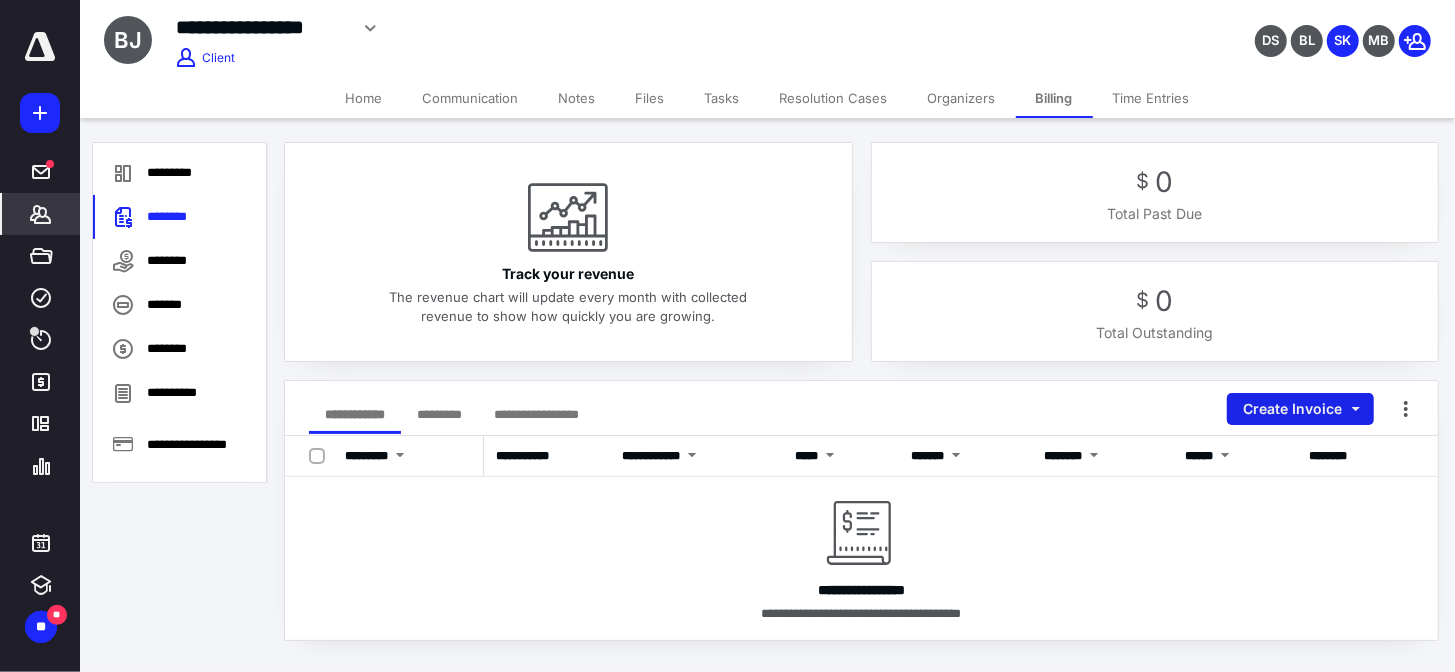 click on "Create Invoice" at bounding box center [1300, 409] 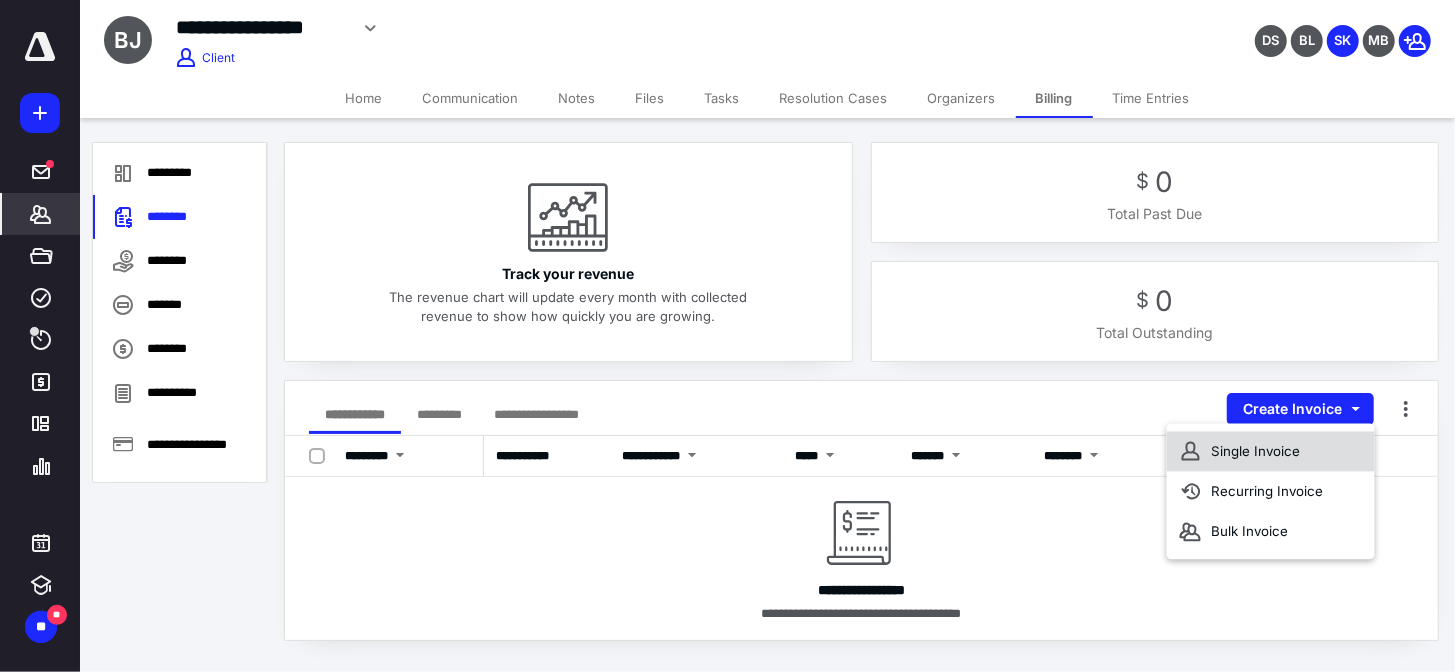 click on "Single Invoice" at bounding box center (1271, 451) 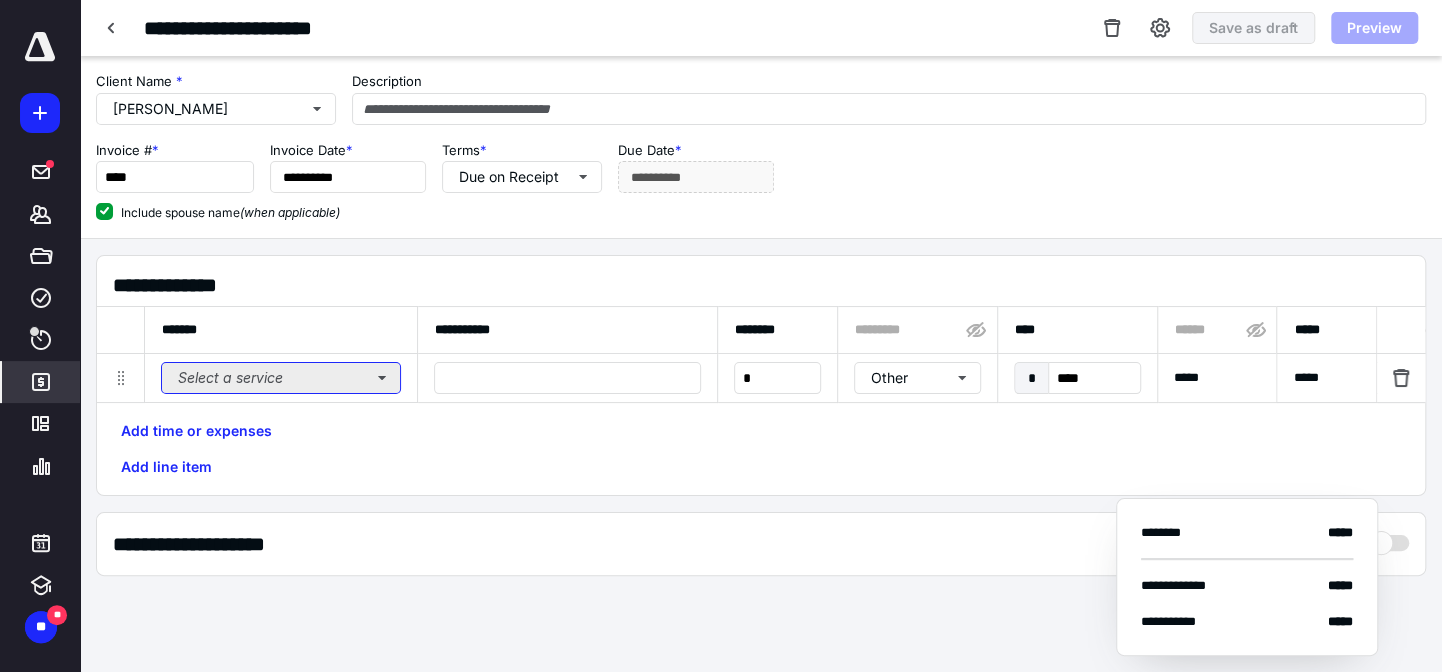 click on "Select a service" at bounding box center [281, 378] 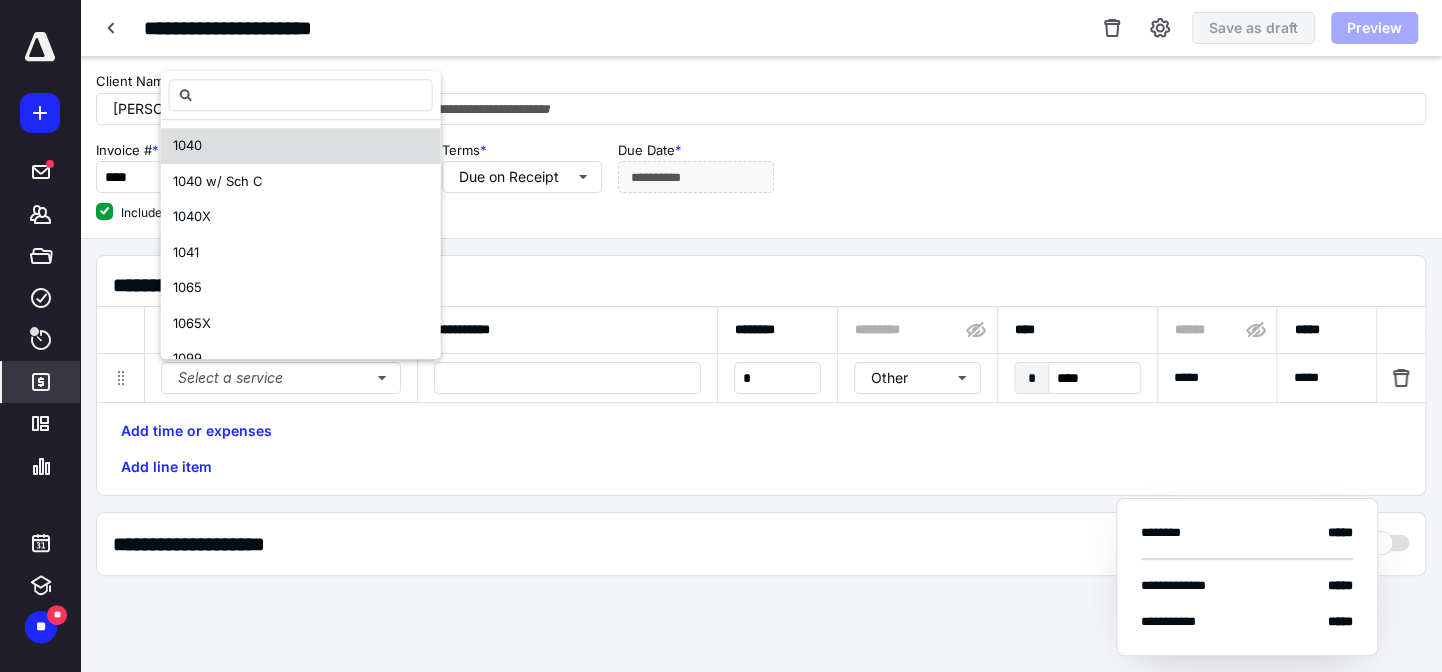 click on "1040" at bounding box center (301, 147) 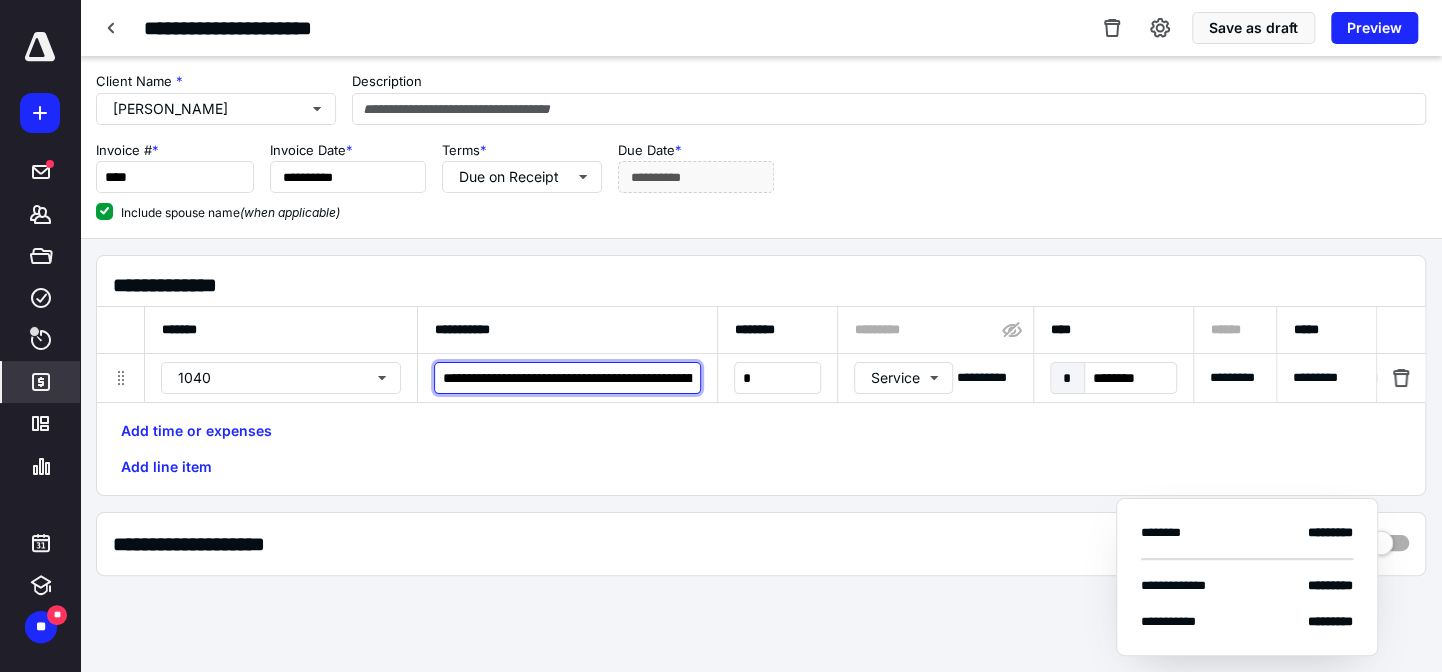 click on "**********" at bounding box center (567, 378) 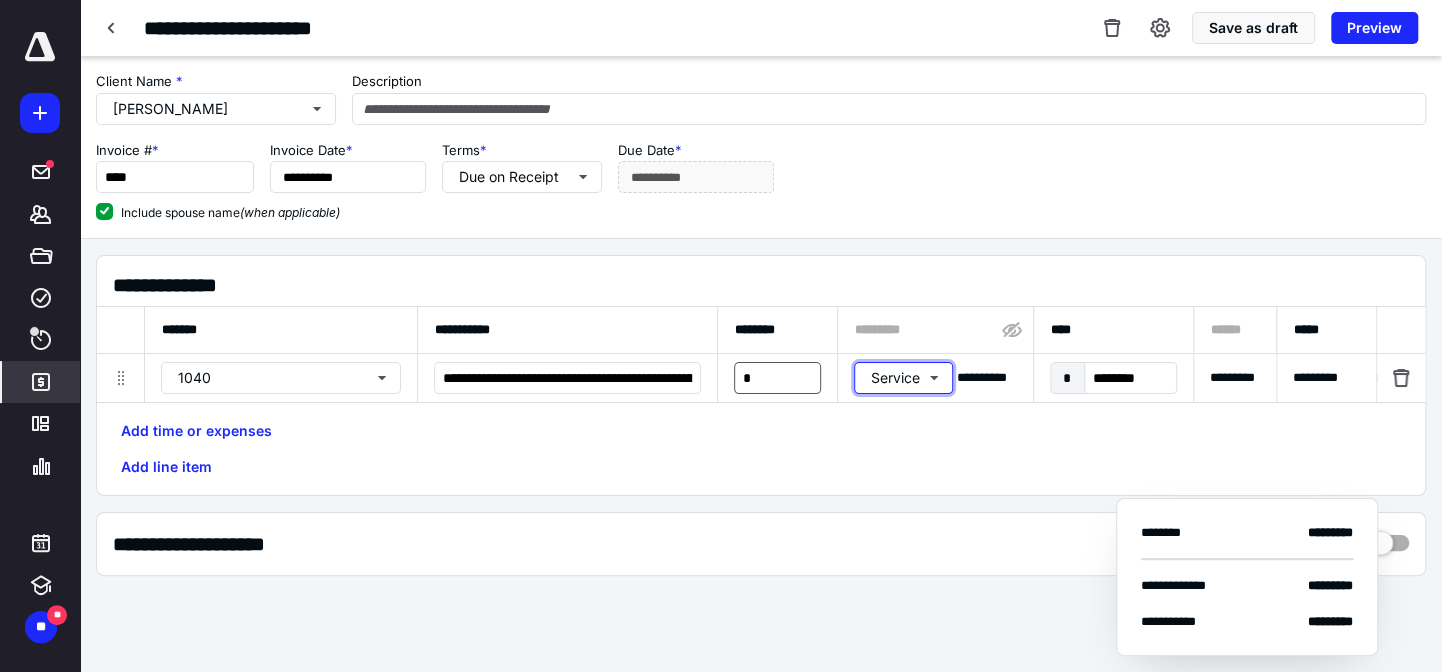 type 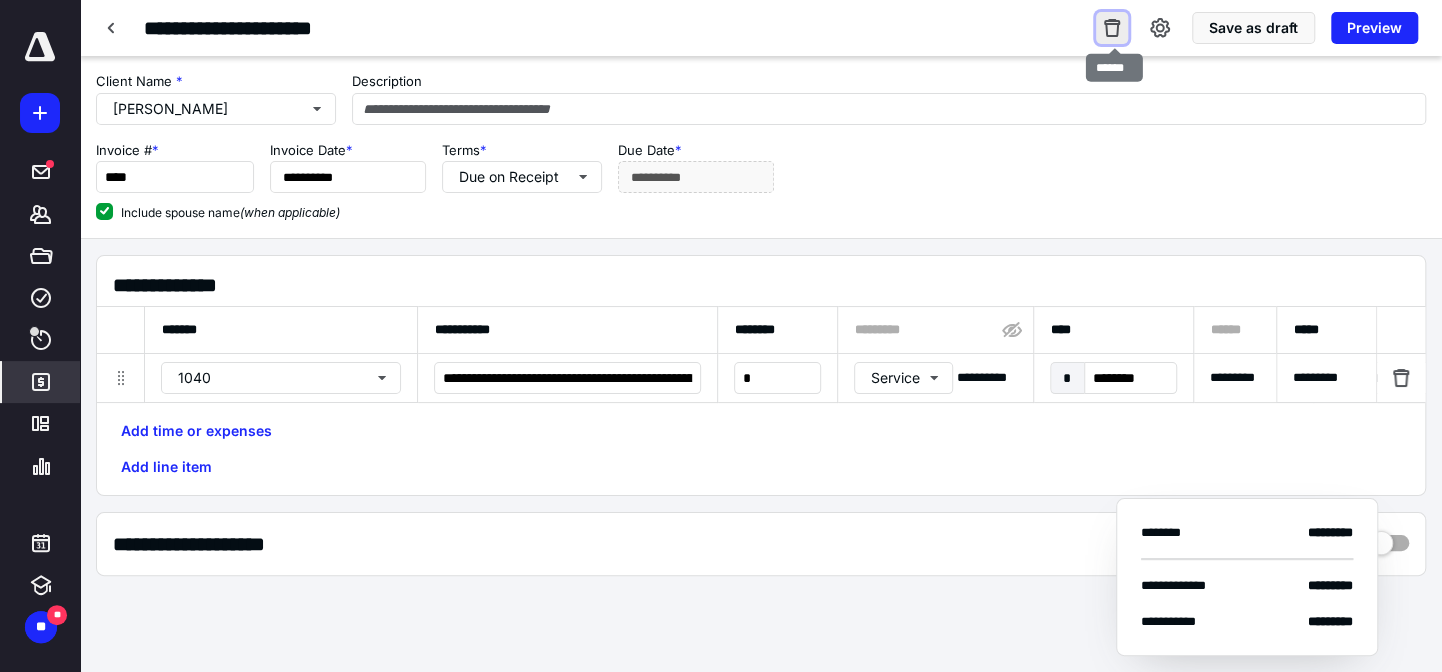 click at bounding box center [1112, 28] 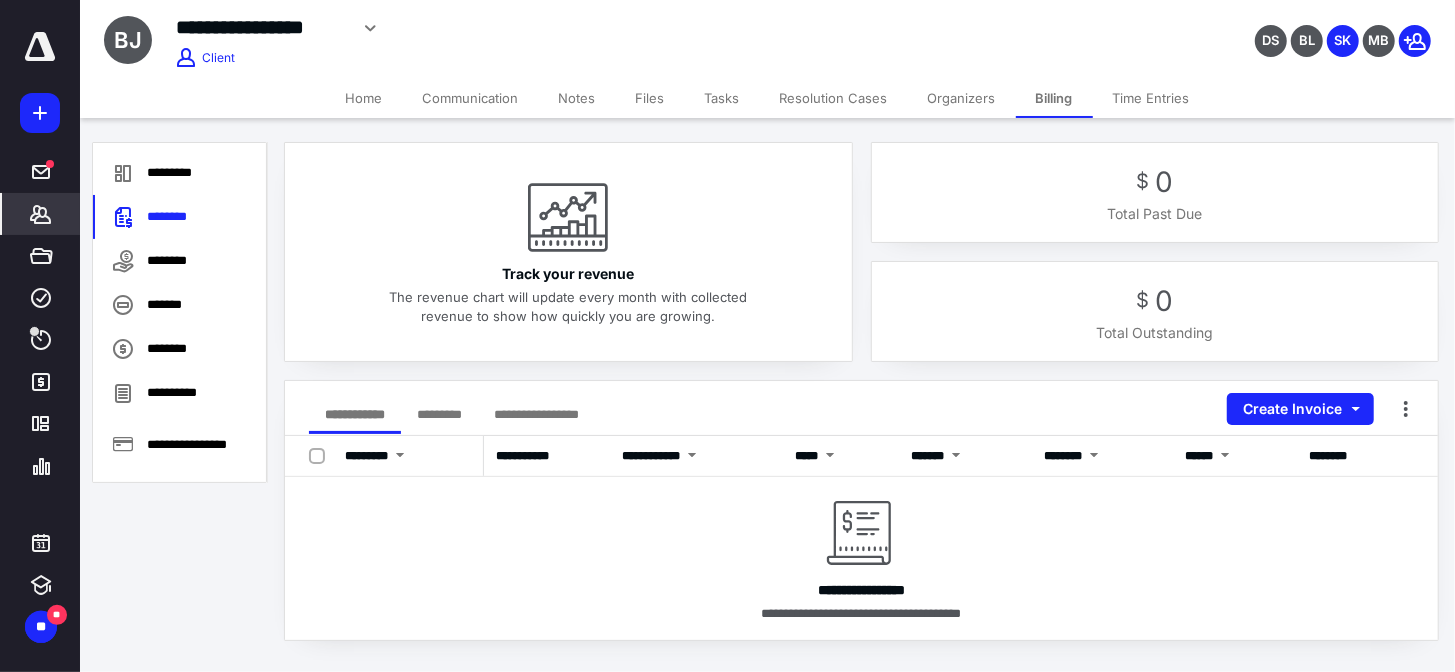 click 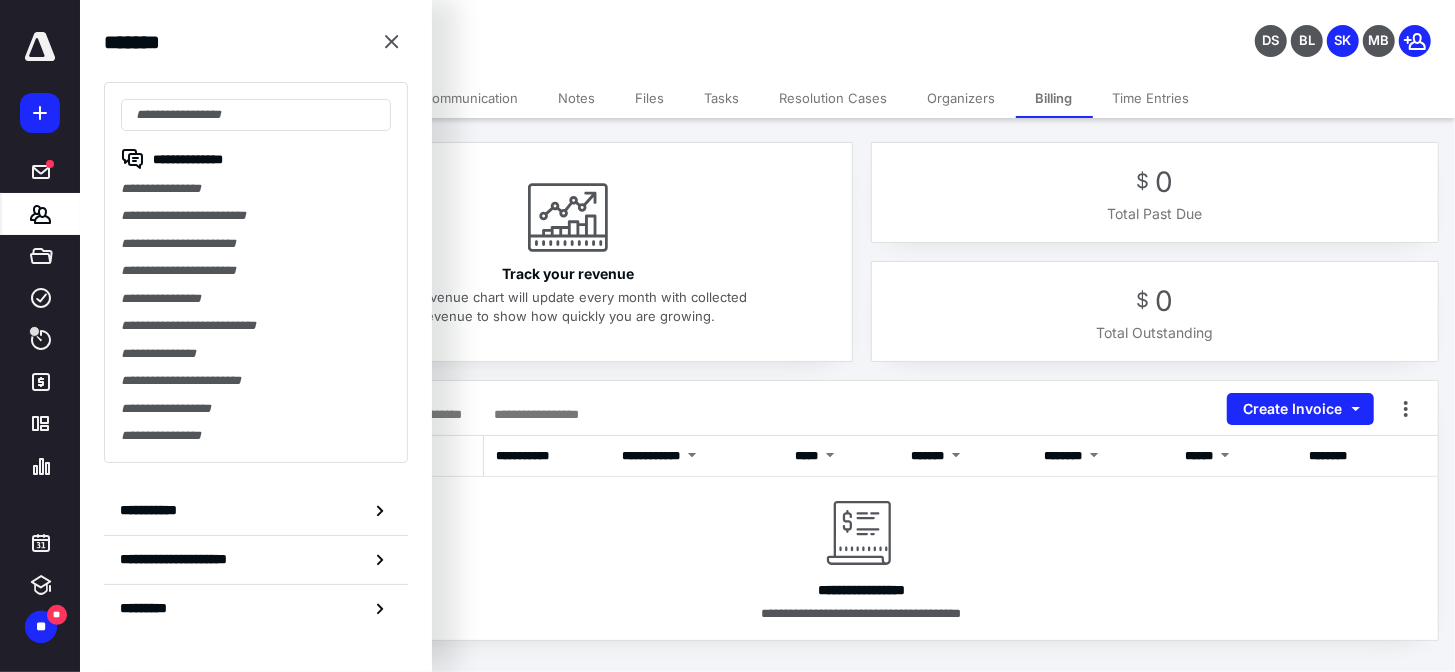 click on "*******" at bounding box center [41, 214] 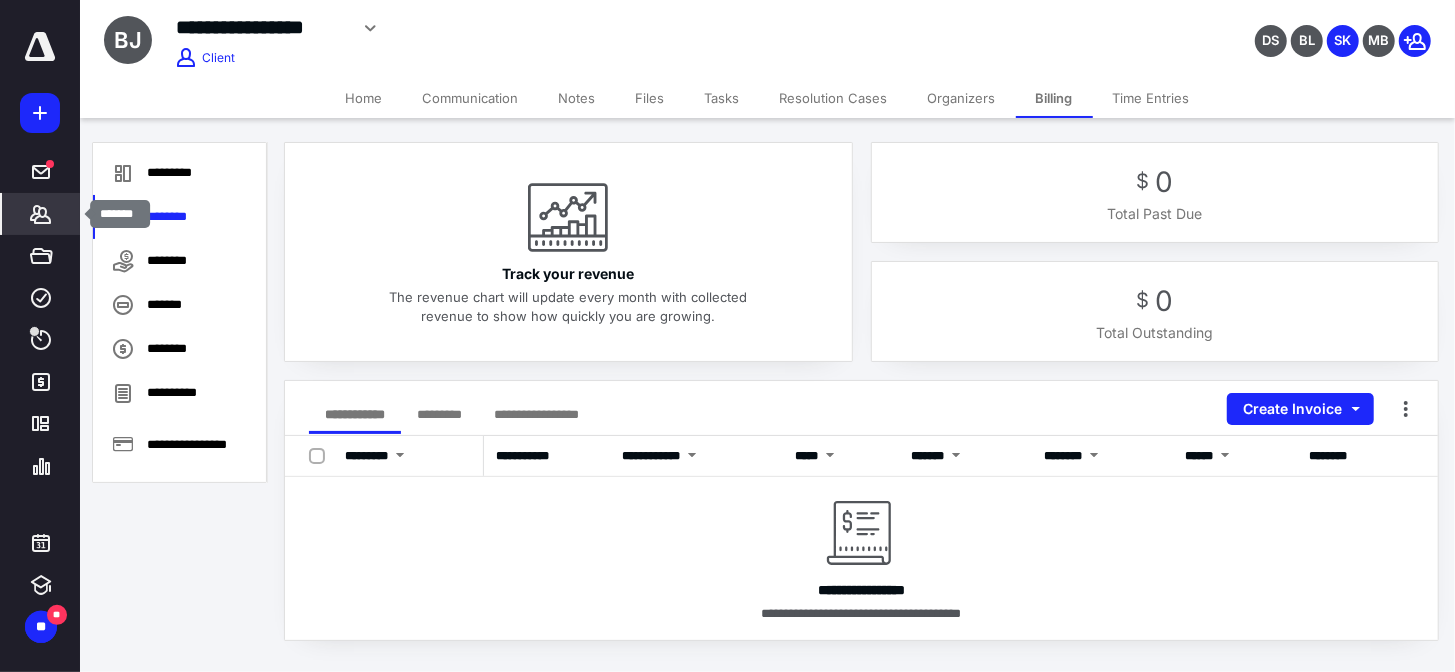 click 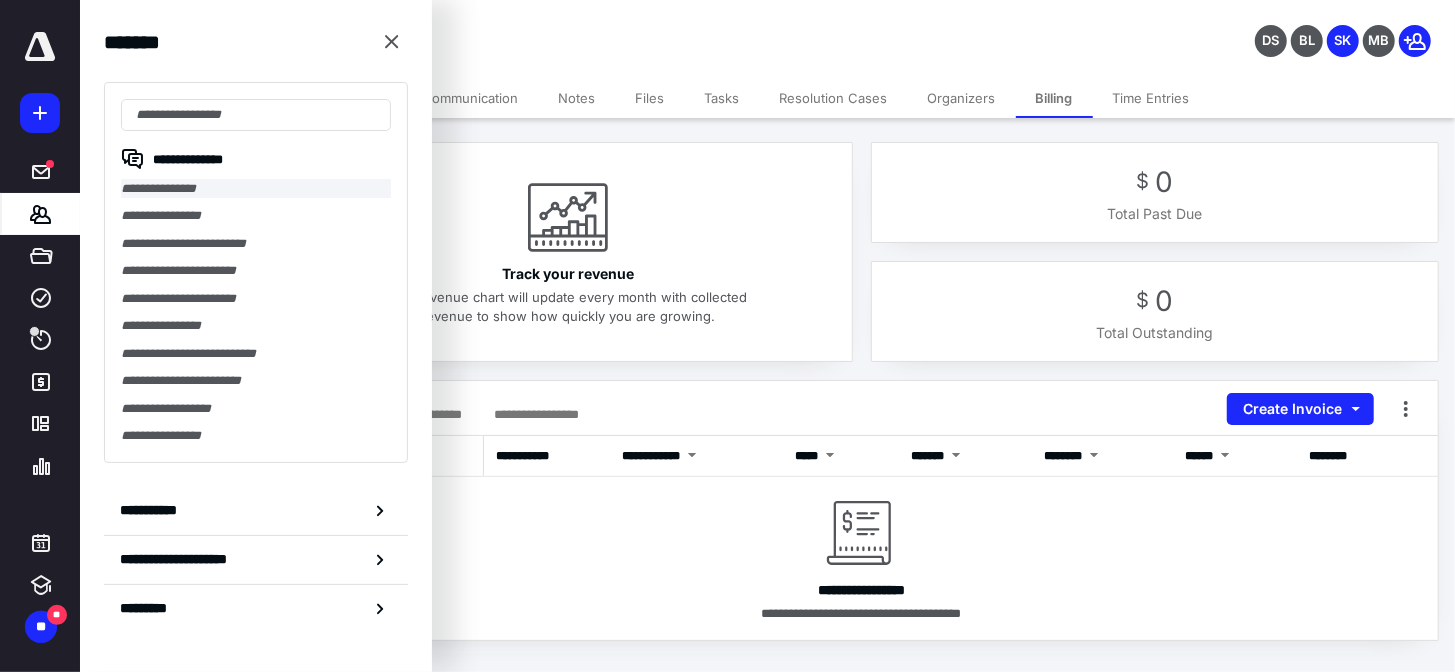 click on "**********" at bounding box center [256, 188] 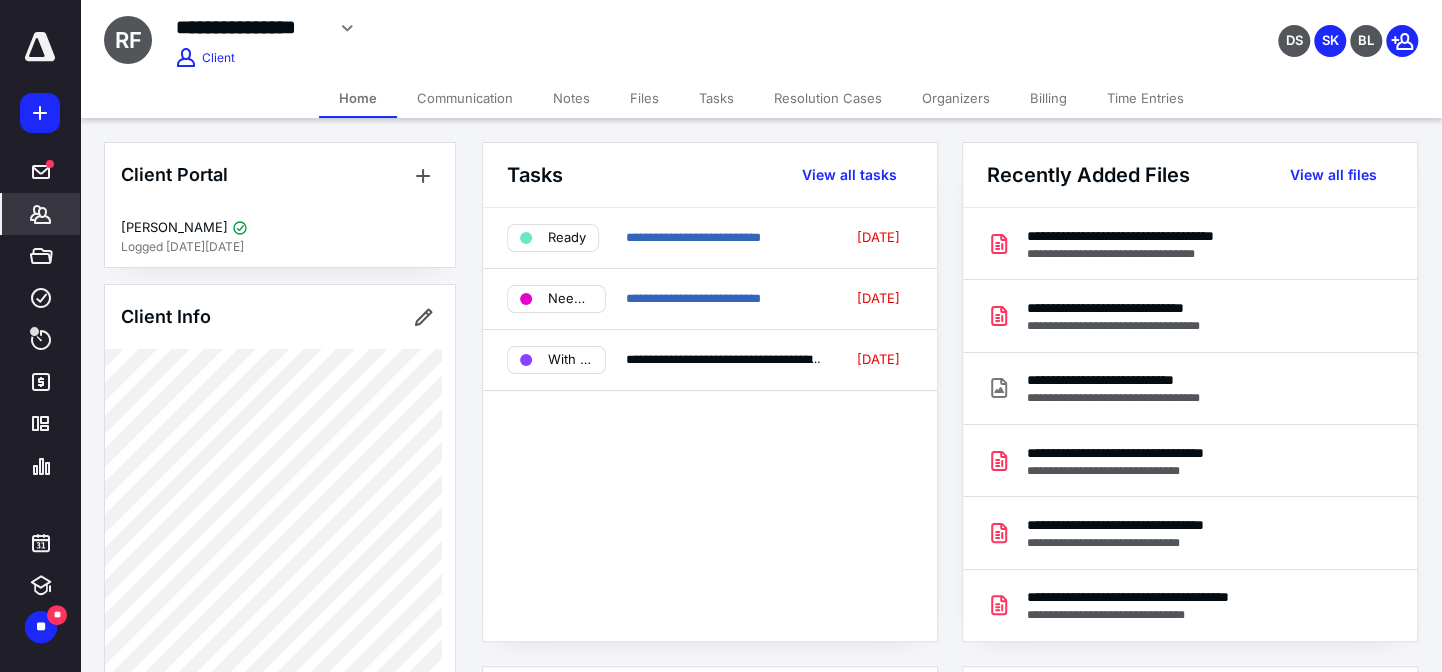 click on "Billing" at bounding box center (1048, 98) 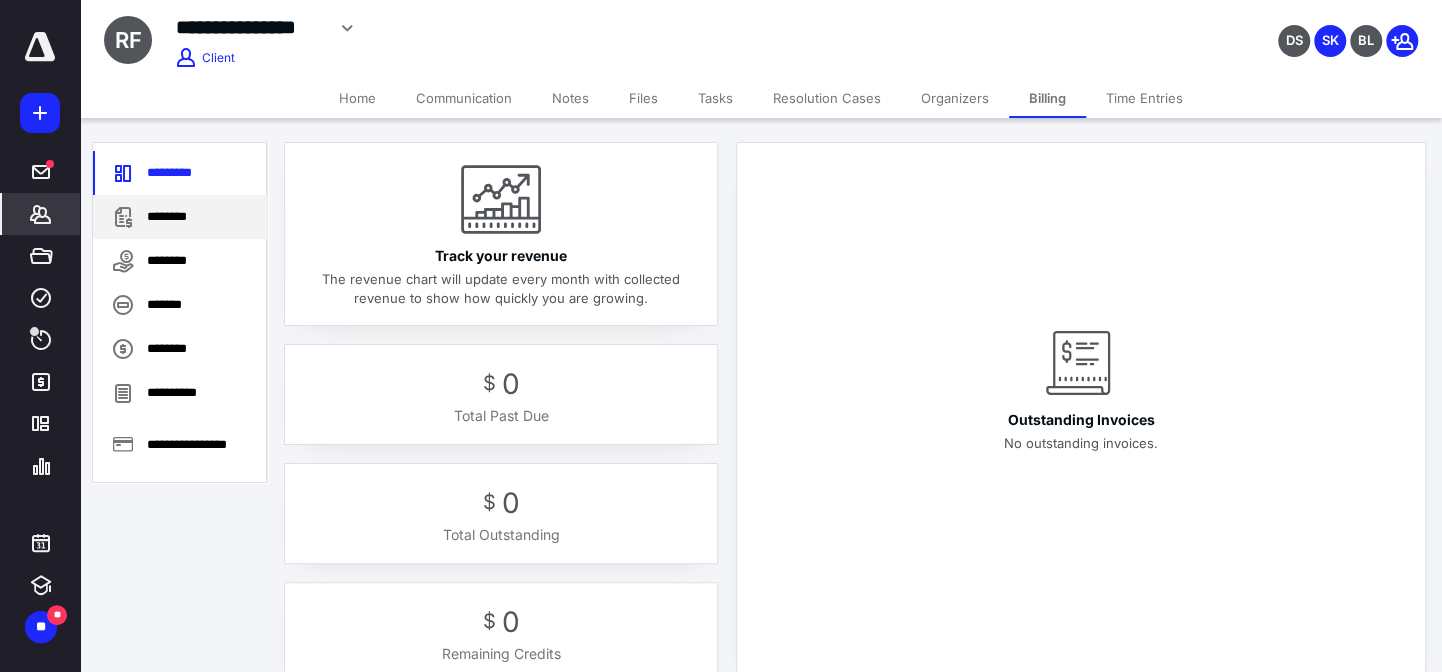 click on "********" at bounding box center [180, 217] 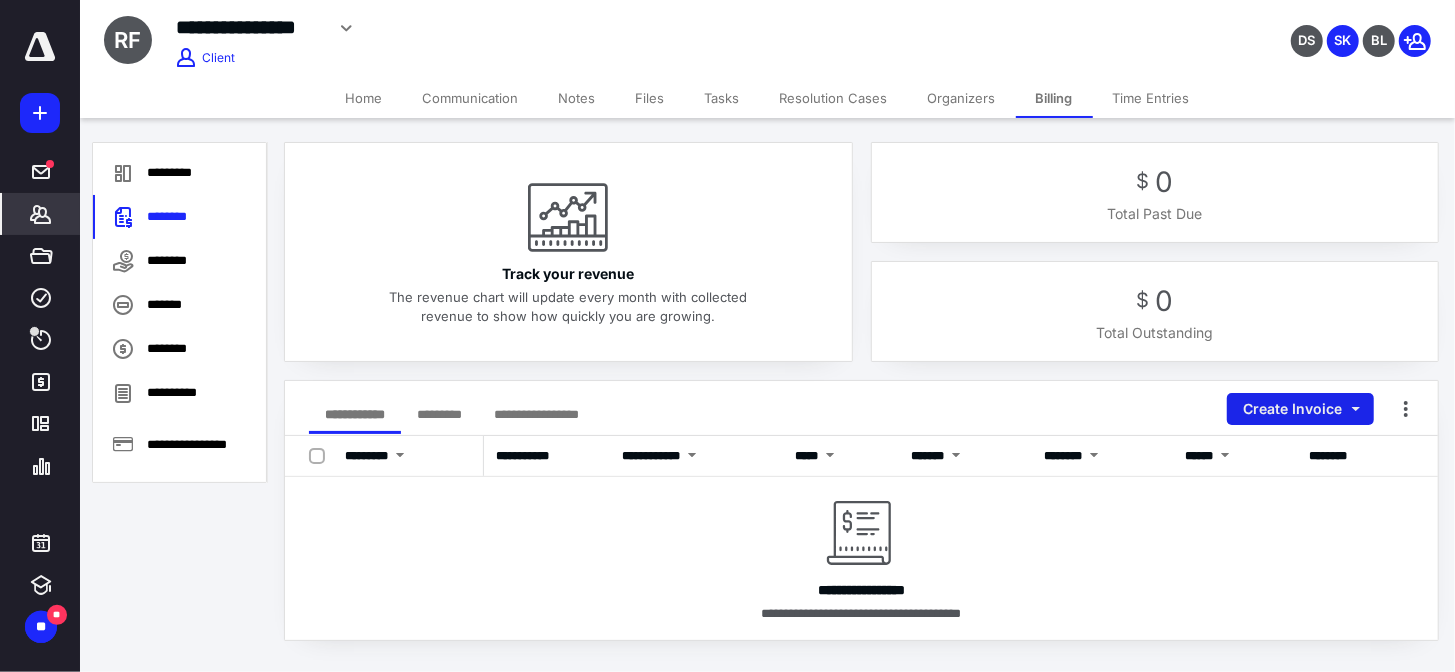 click on "Create Invoice" at bounding box center [1300, 409] 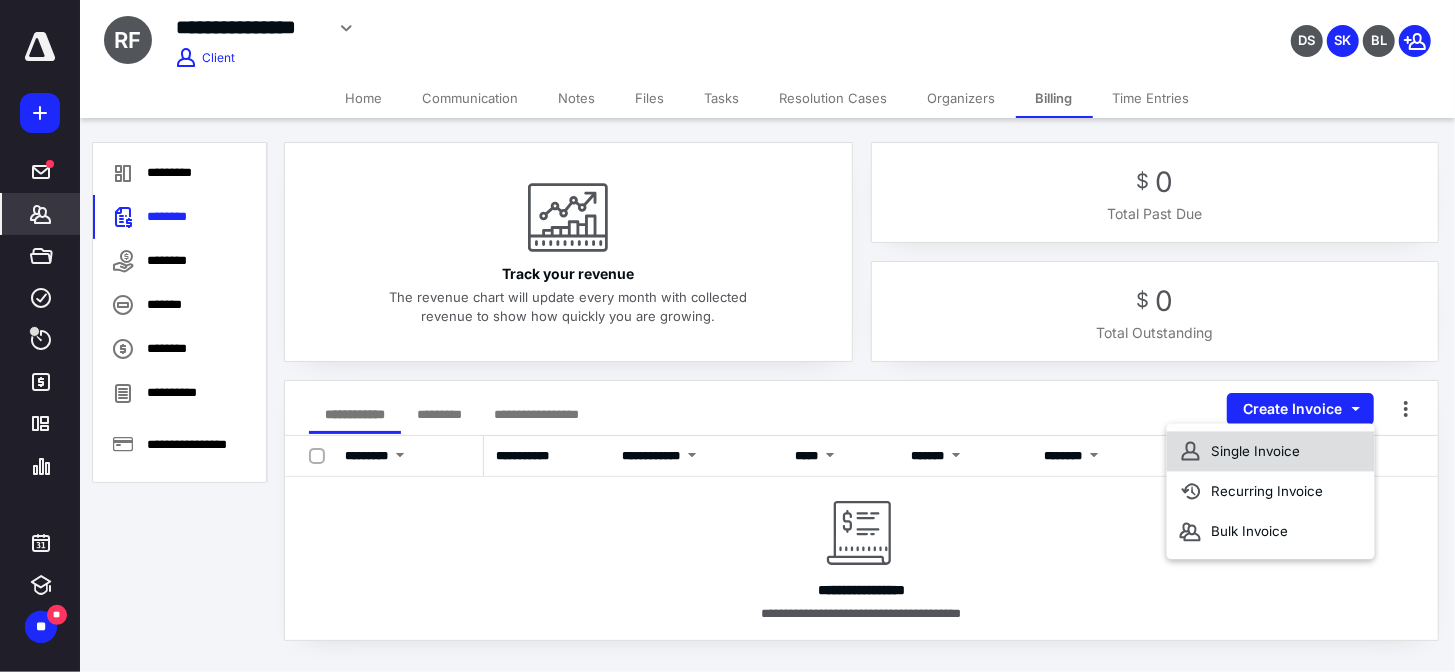 click on "Single Invoice" at bounding box center (1271, 451) 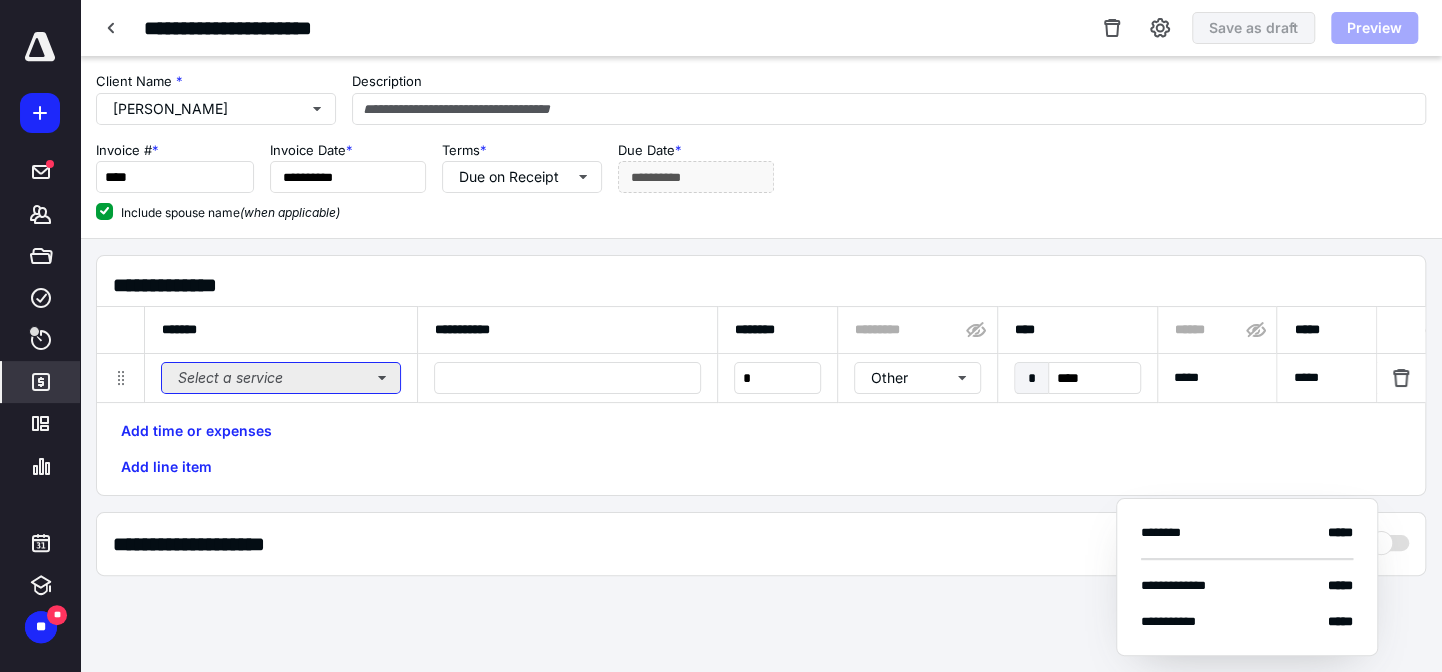 click on "Select a service" at bounding box center [281, 378] 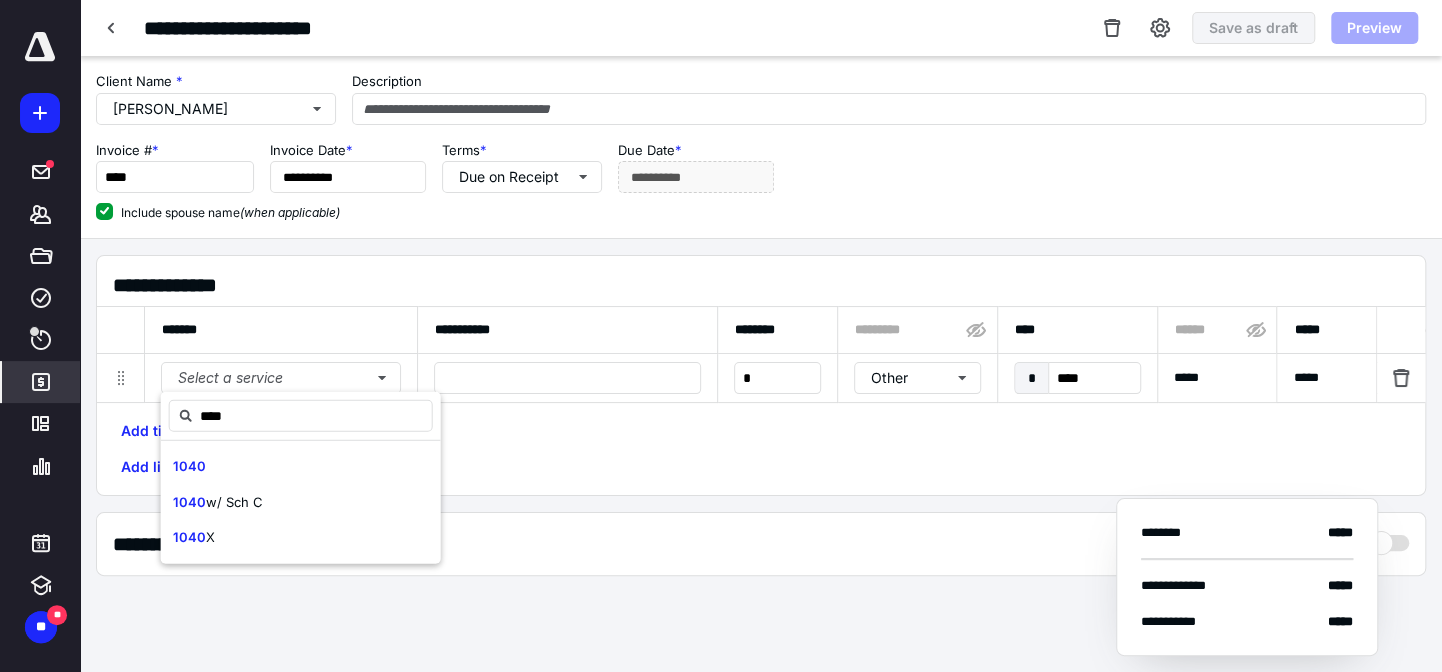 type on "****" 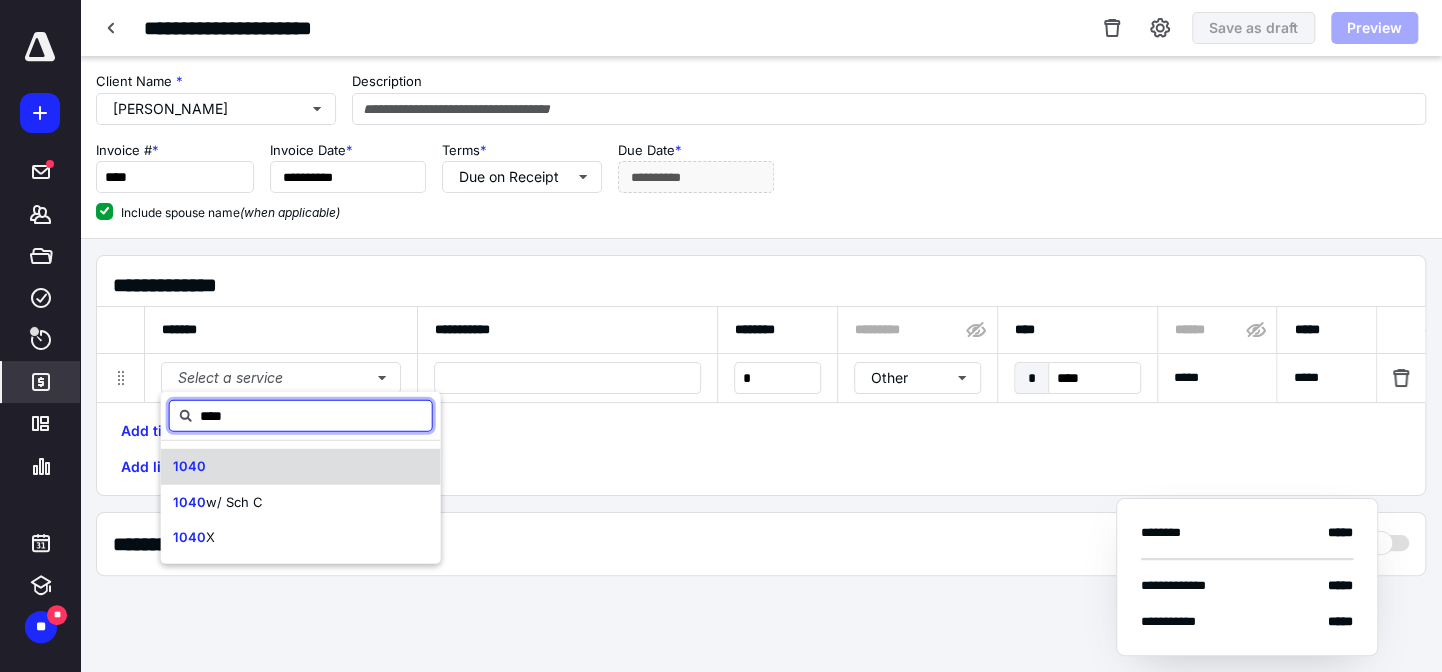 click on "1040" at bounding box center (189, 467) 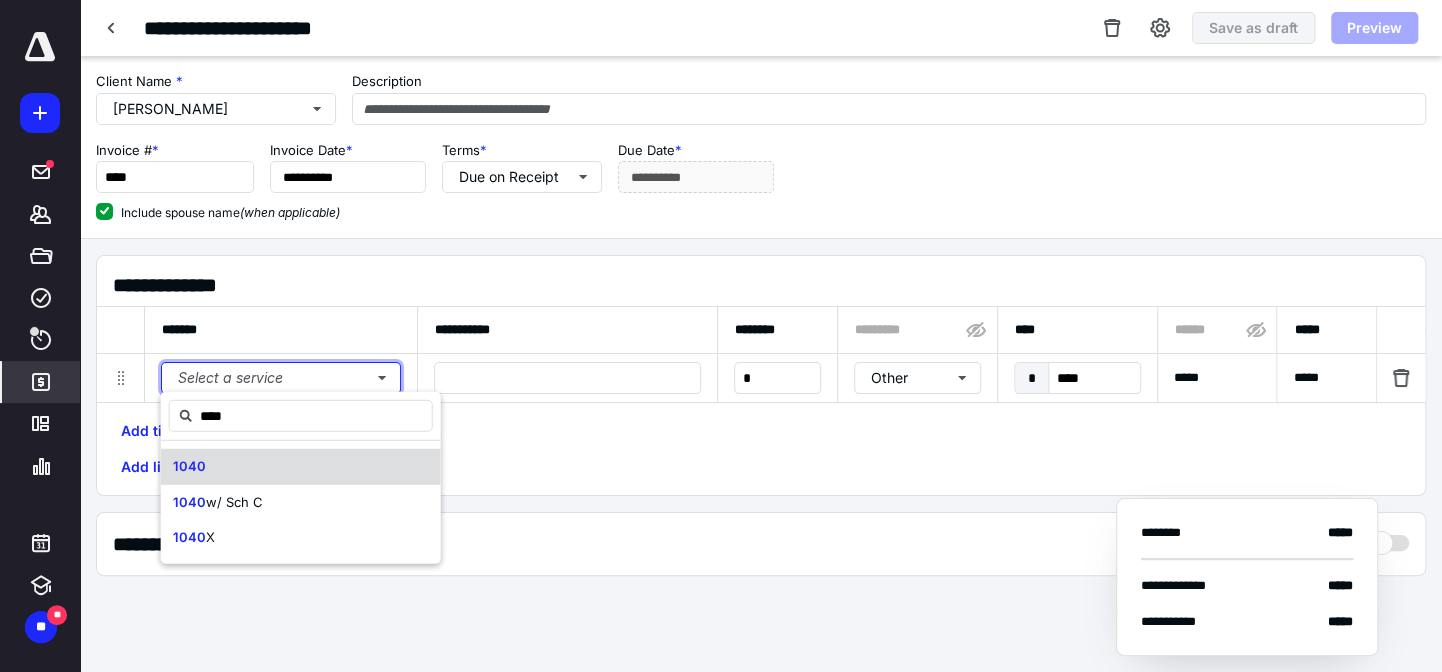 type 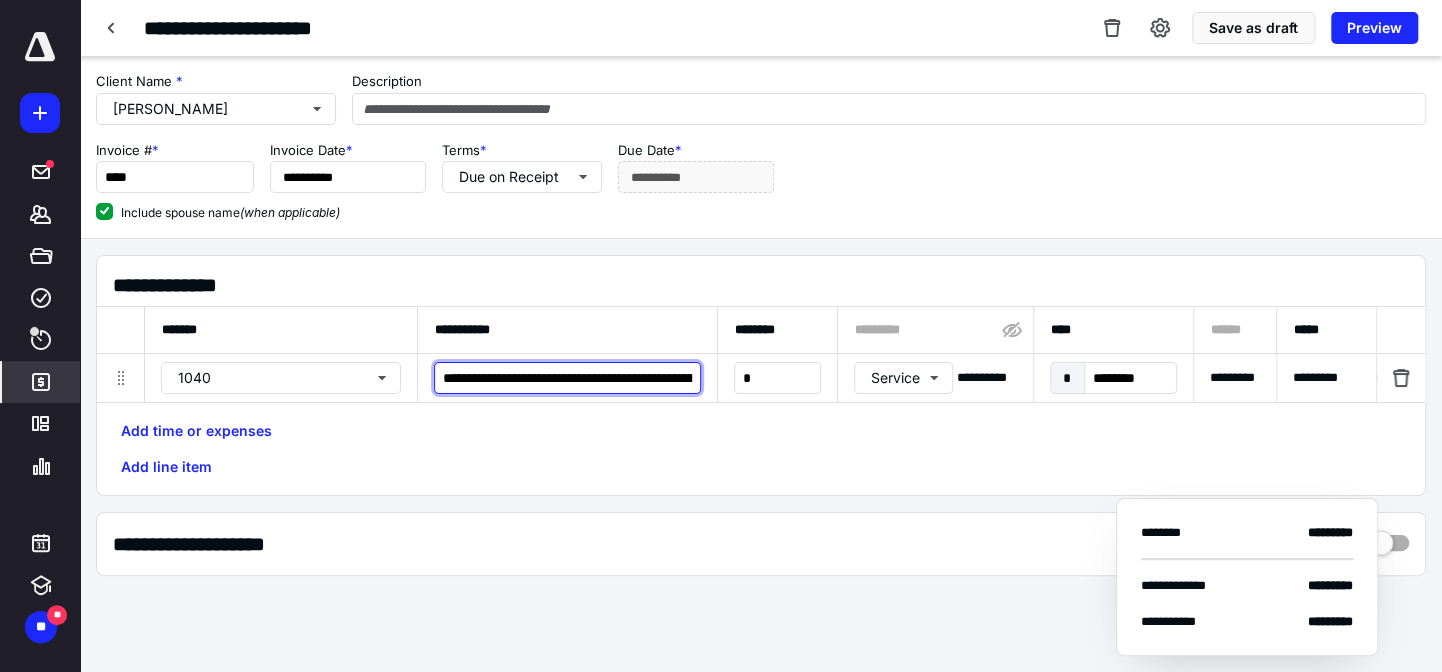 click on "**********" at bounding box center (567, 378) 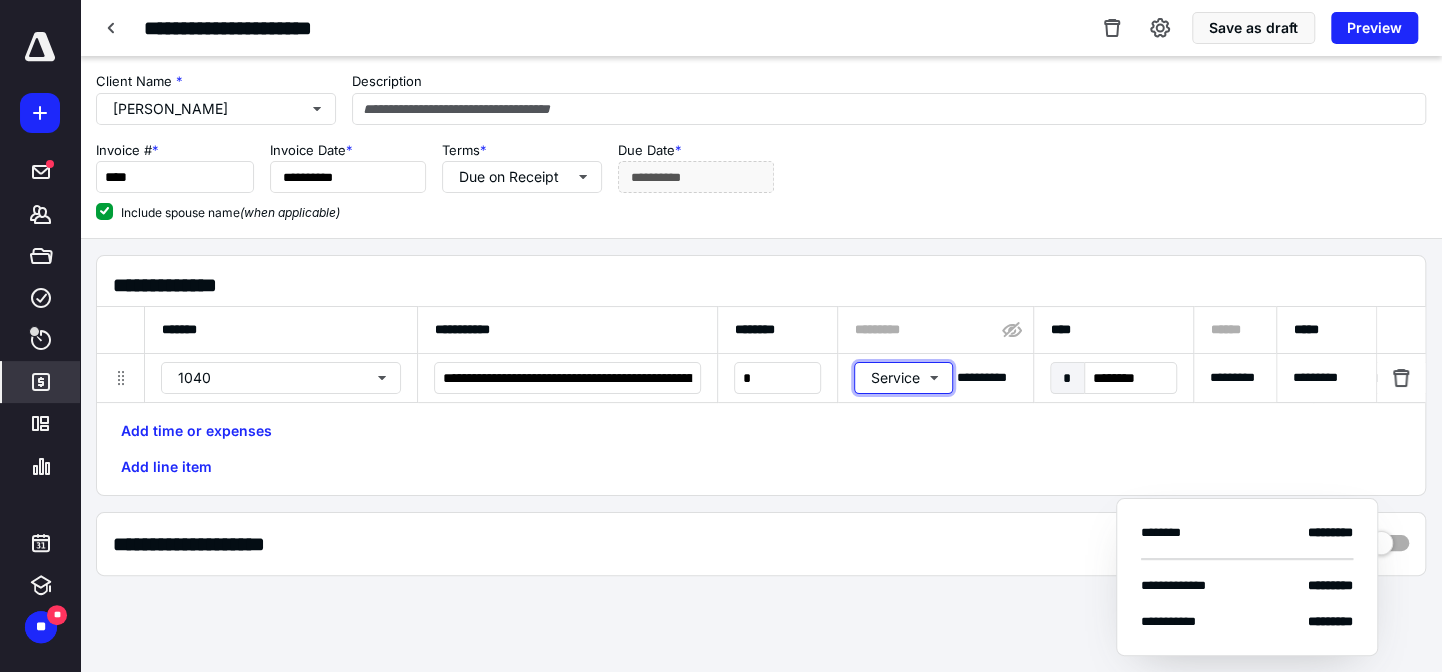 type 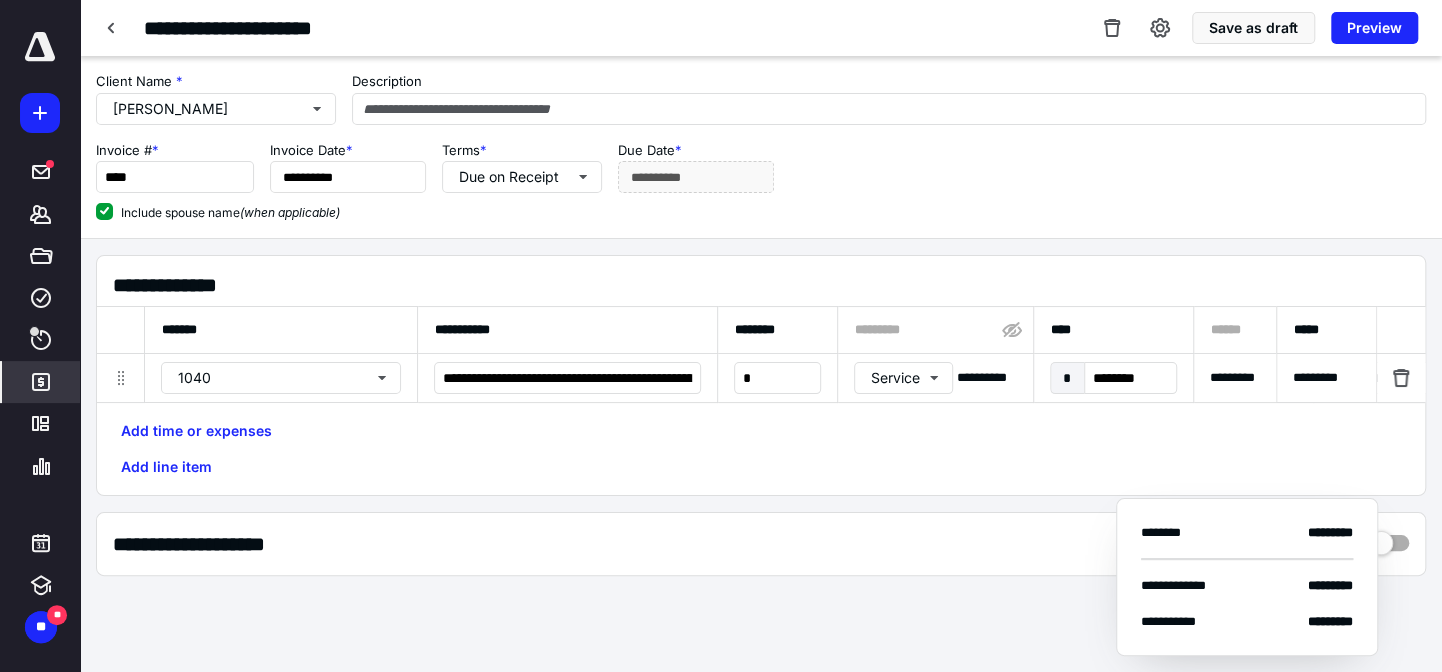 scroll, scrollTop: 0, scrollLeft: 1316, axis: horizontal 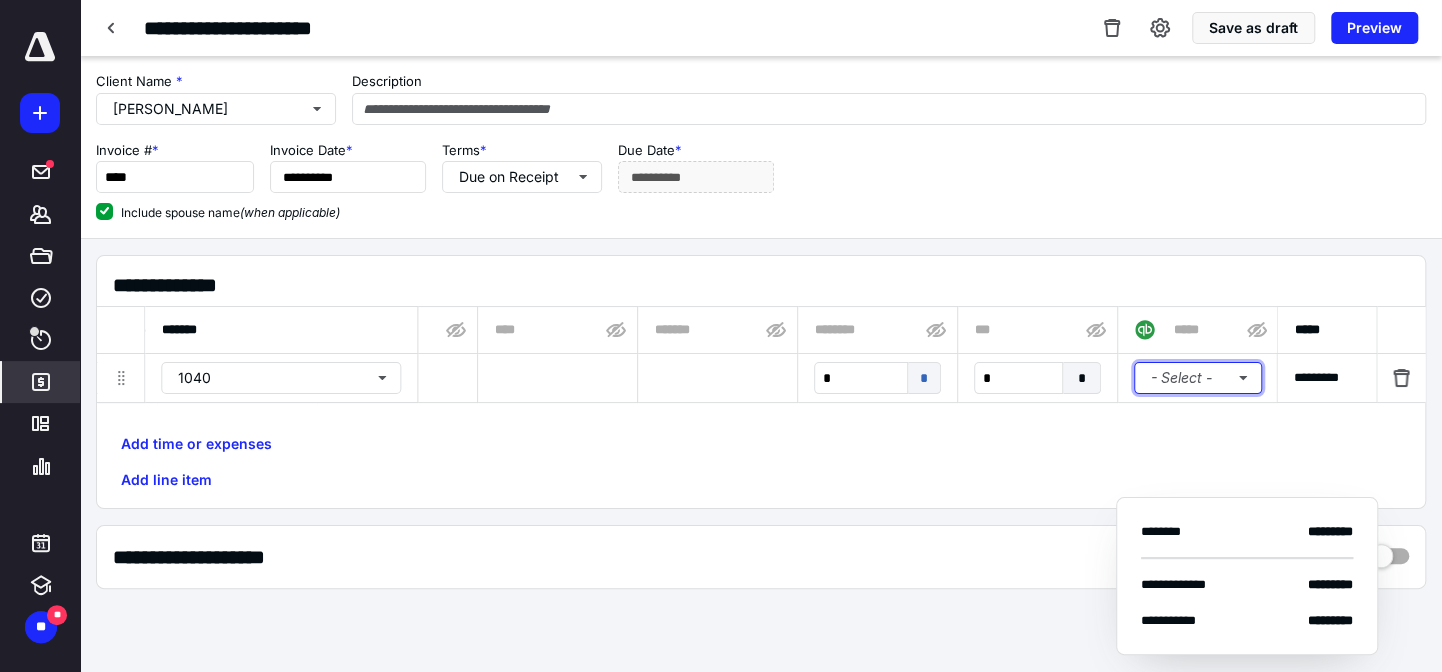 type 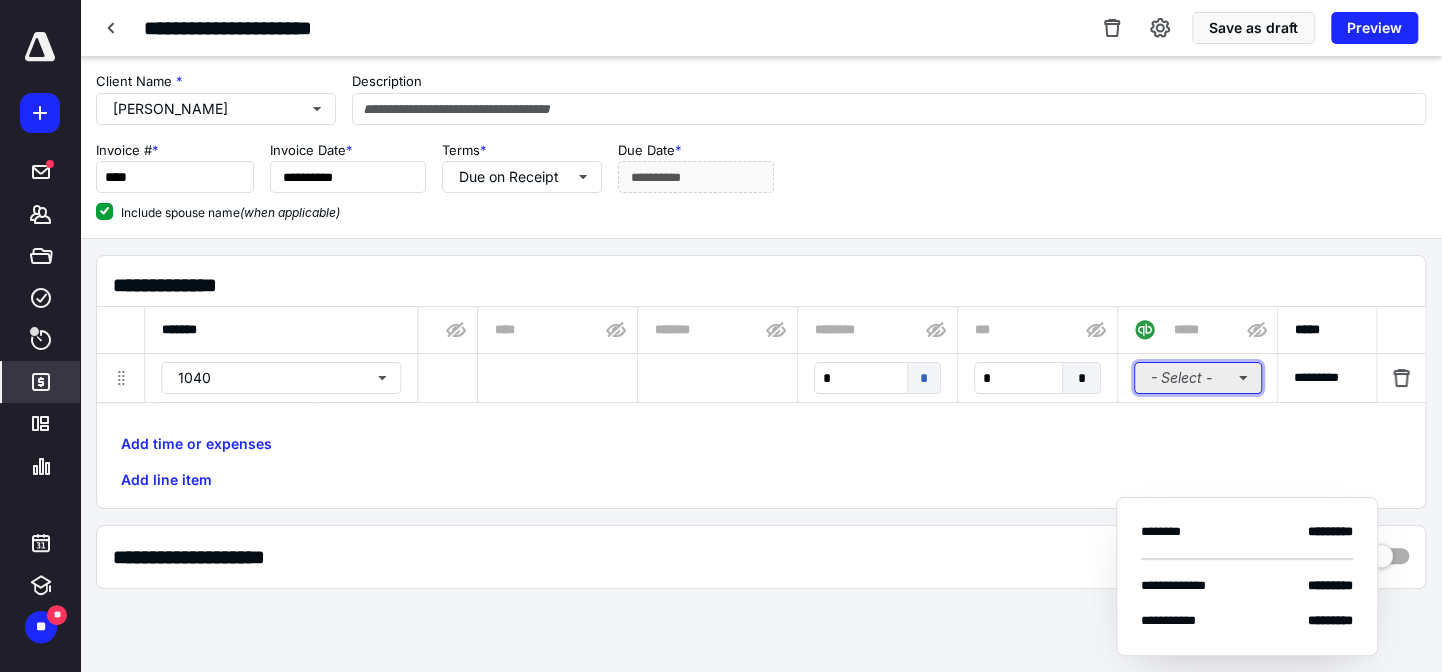 click on "- Select -" at bounding box center [1198, 378] 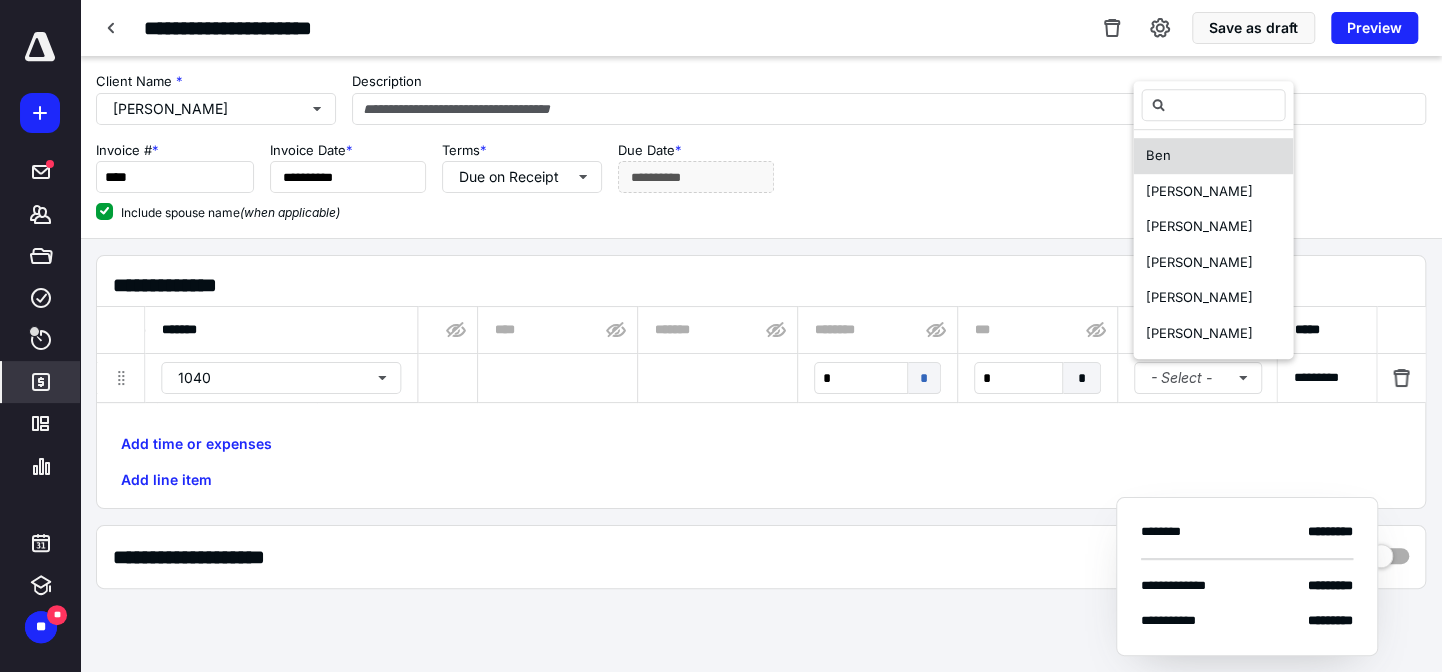 click on "Ben" at bounding box center [1213, 157] 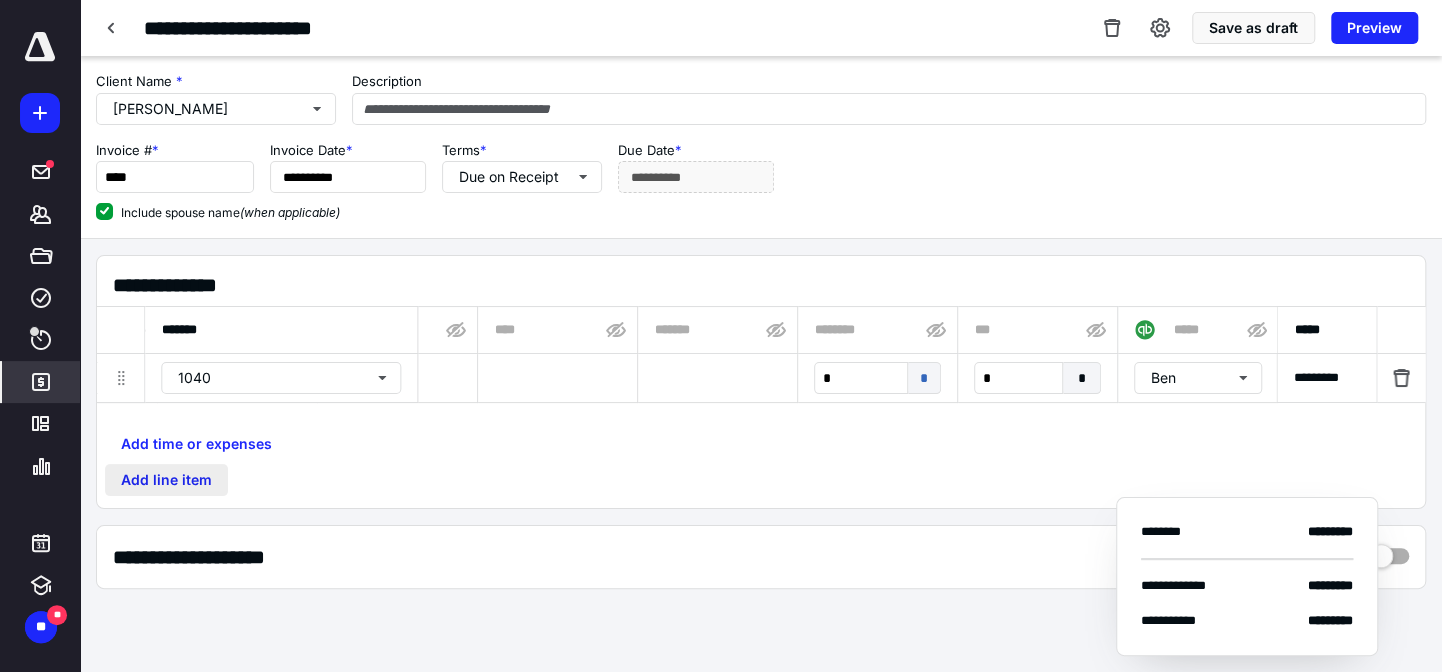 click on "Add line item" at bounding box center (166, 480) 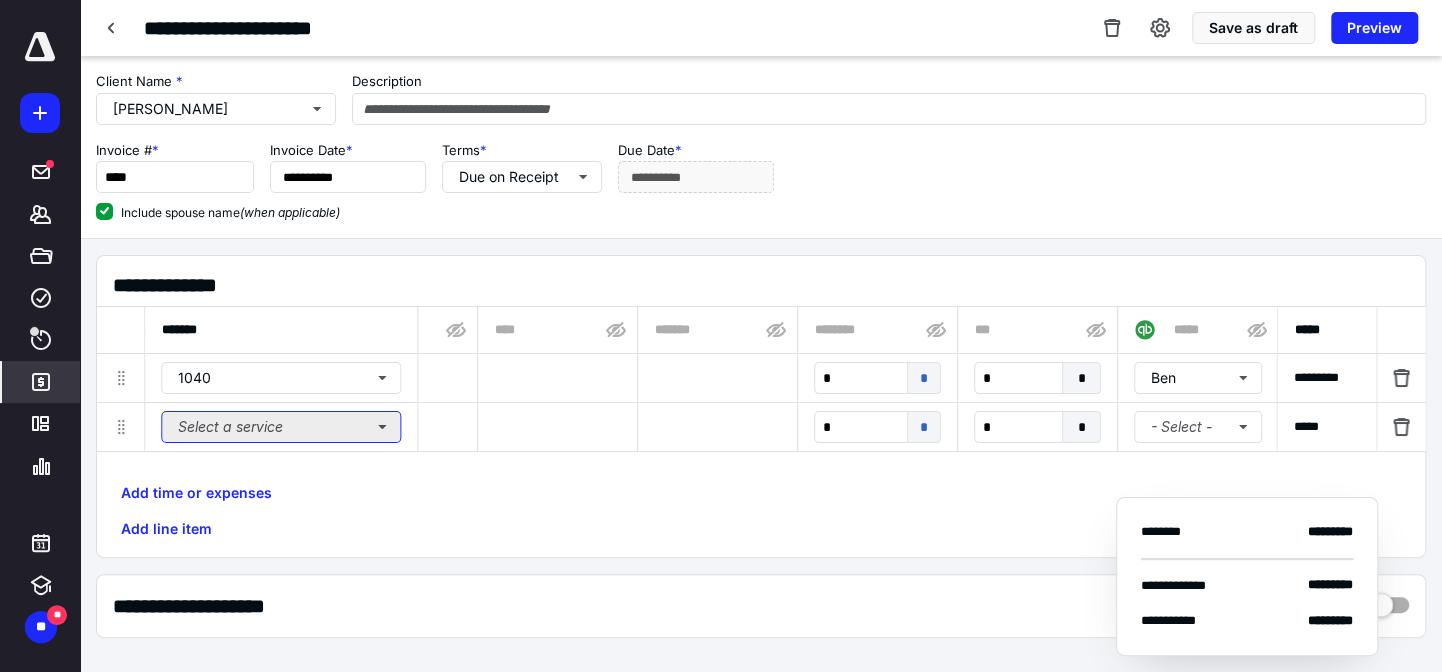 click on "Select a service" at bounding box center (281, 427) 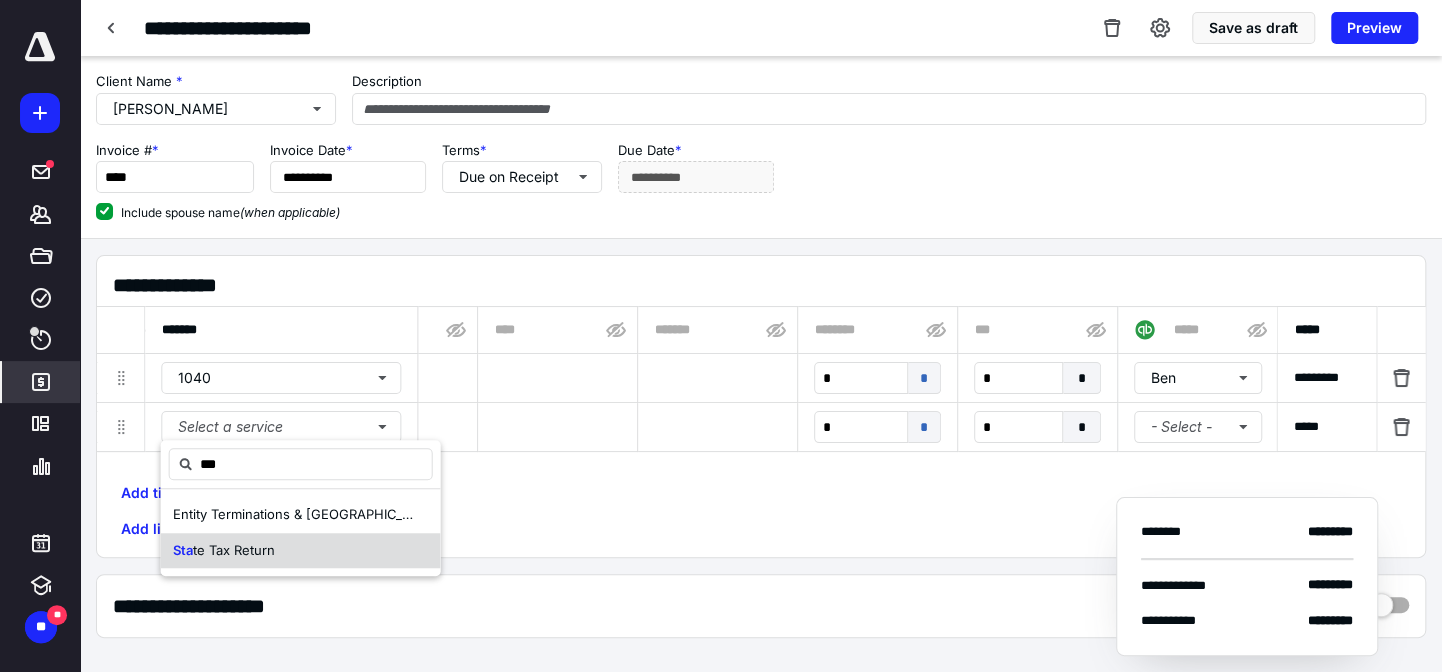 click on "Sta te Tax Return" at bounding box center (301, 551) 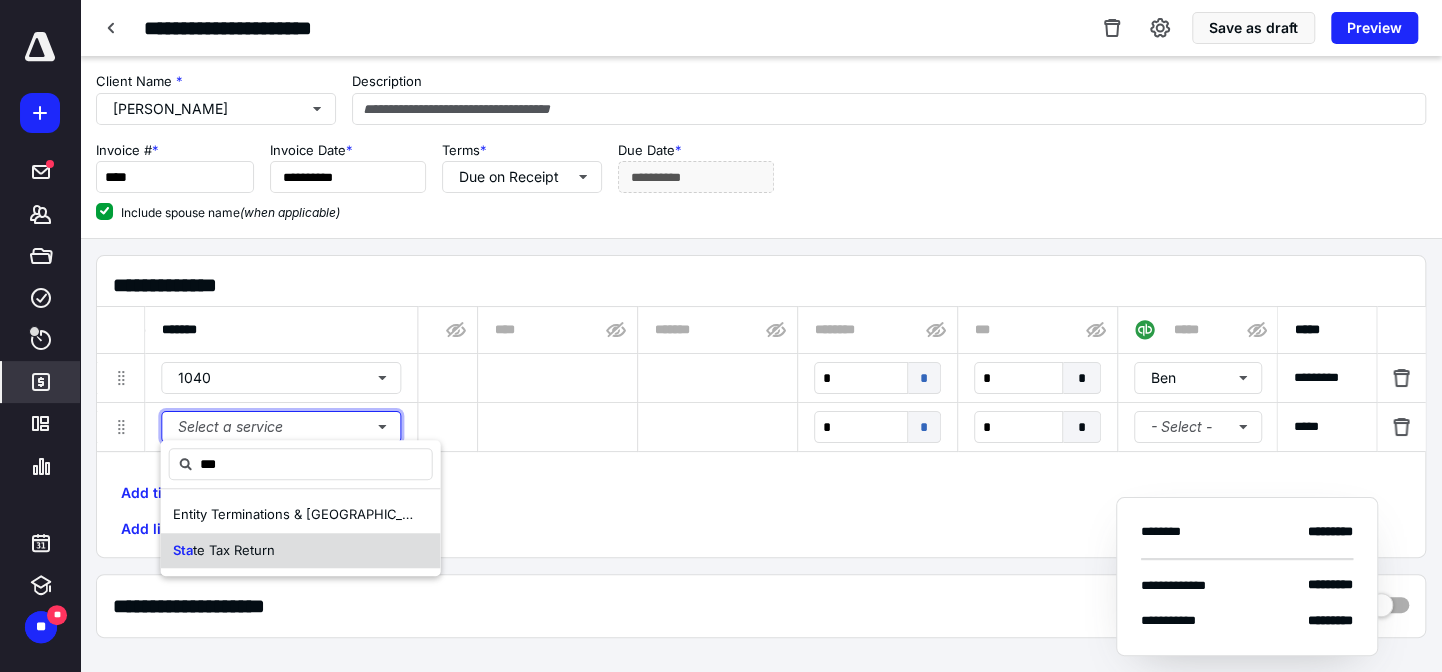 type 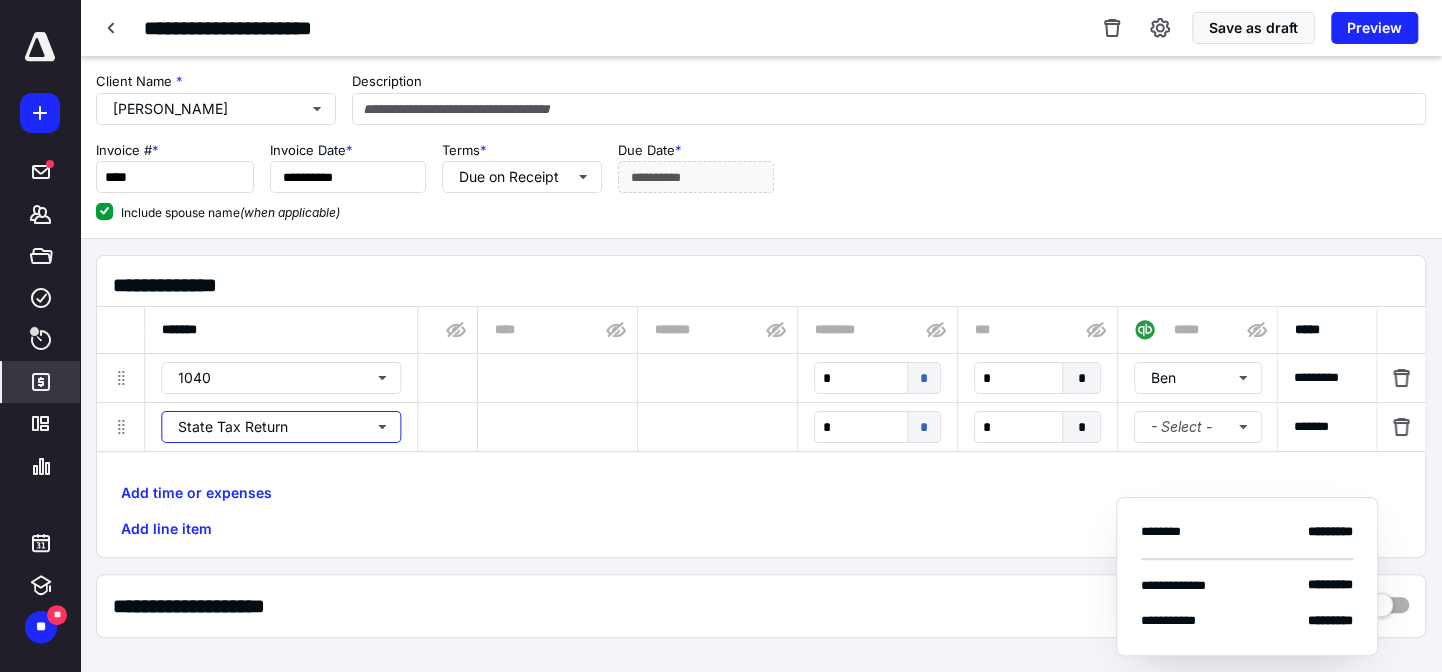 type 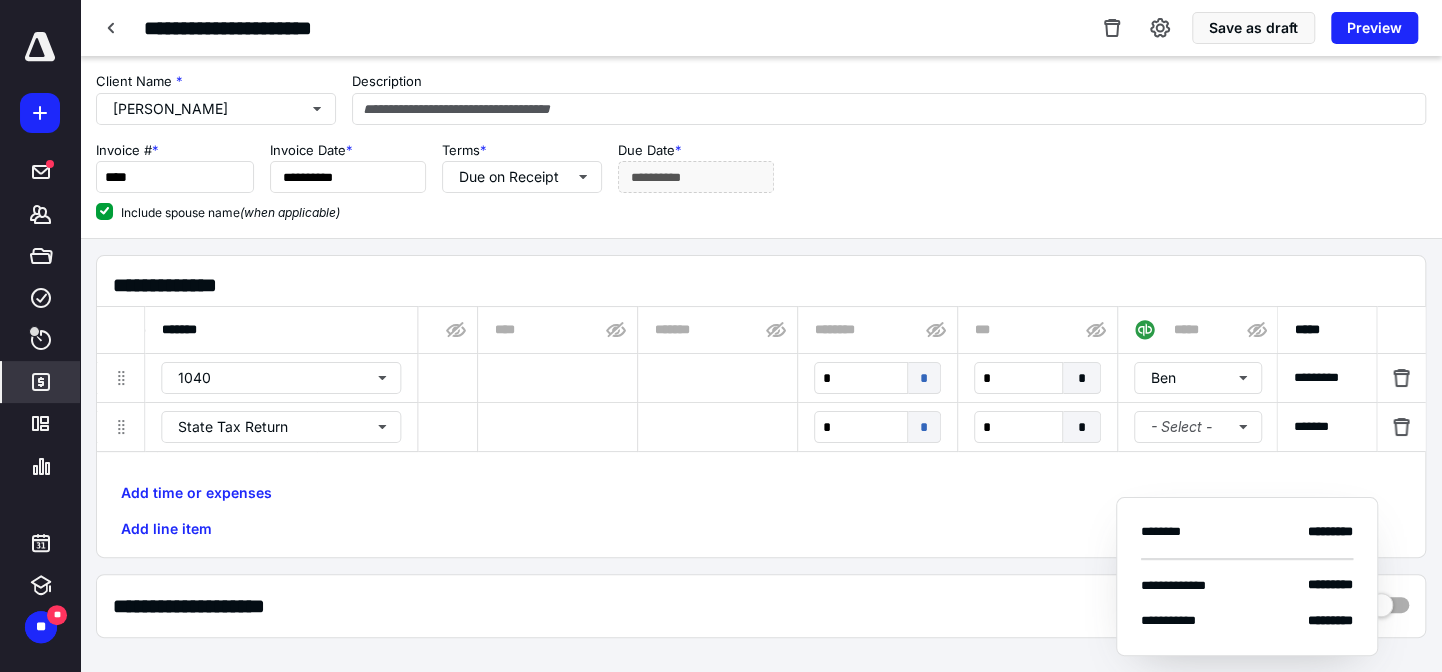 scroll, scrollTop: 0, scrollLeft: 0, axis: both 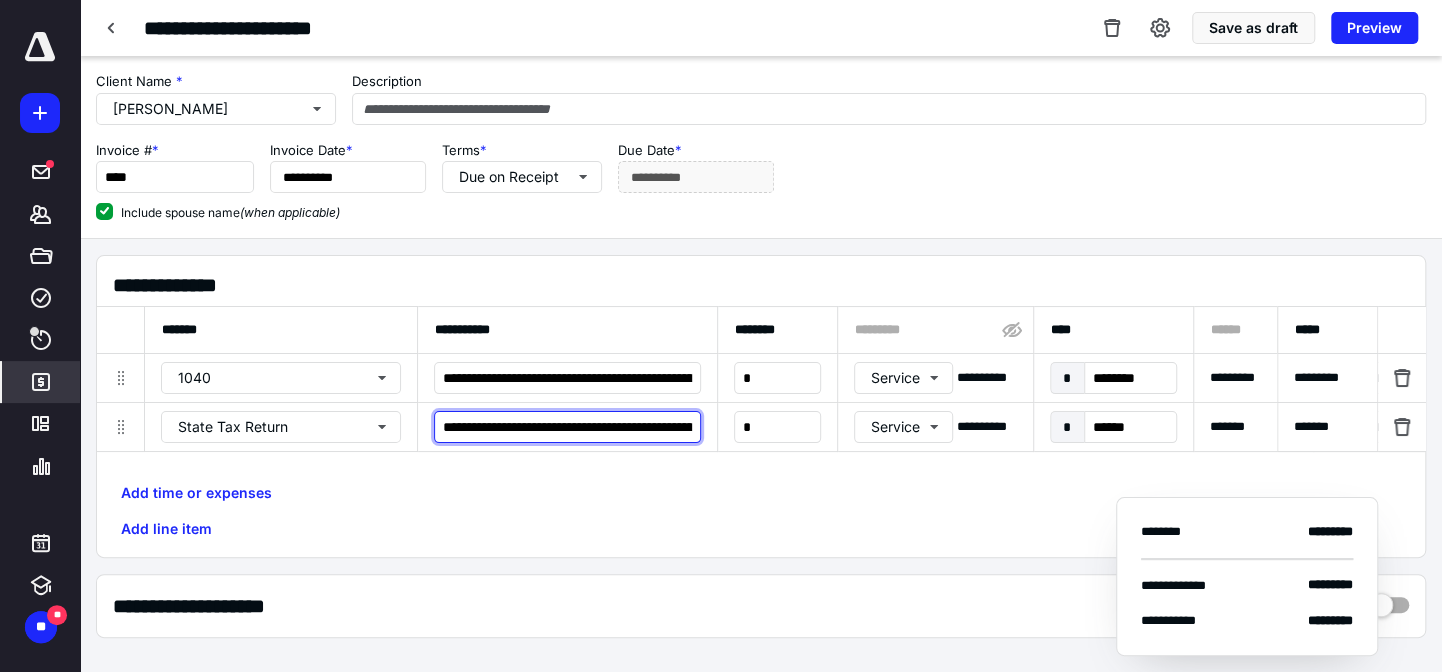 click on "**********" at bounding box center (567, 427) 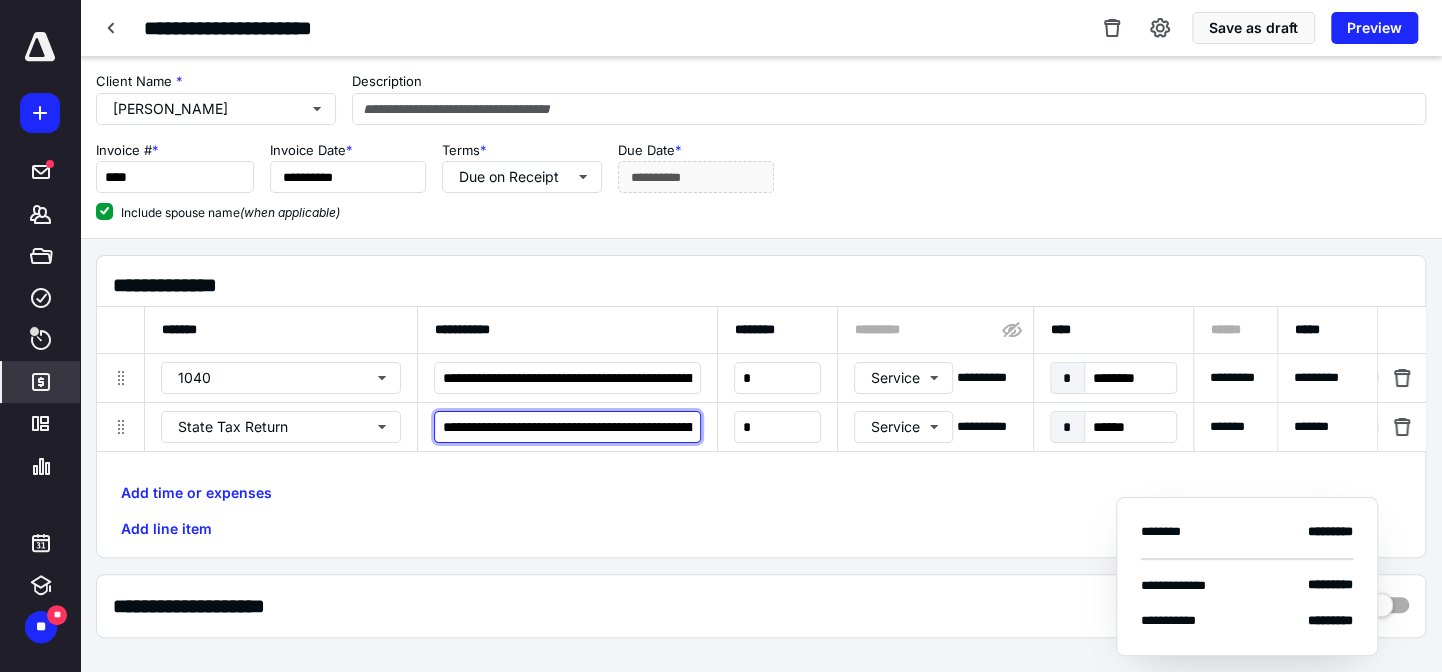 type on "**********" 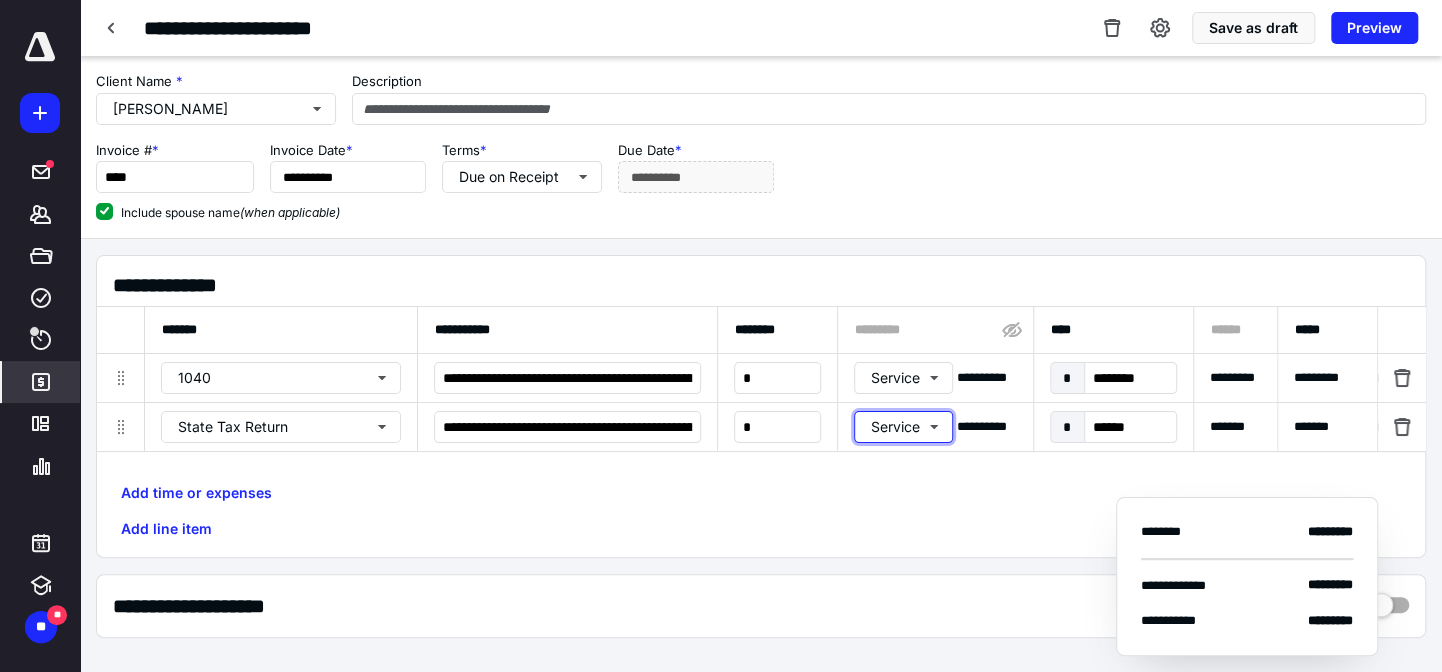 type 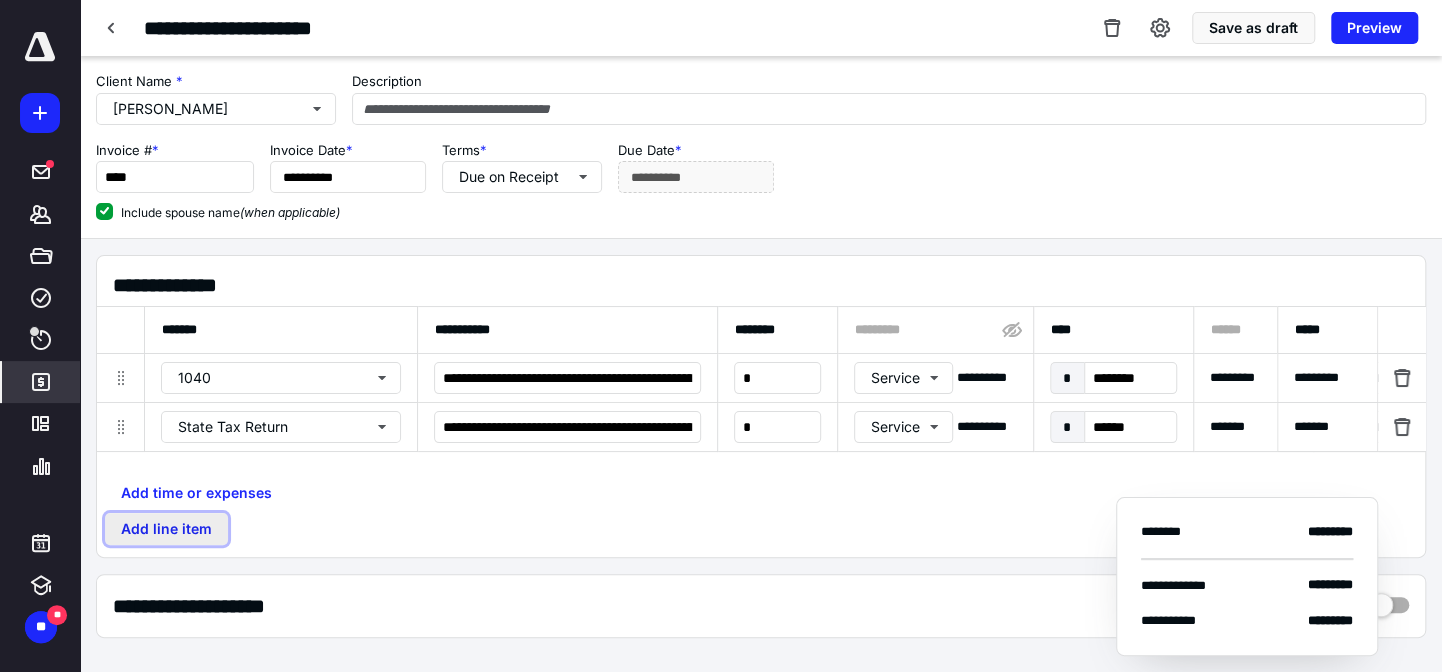click on "Add line item" at bounding box center (166, 529) 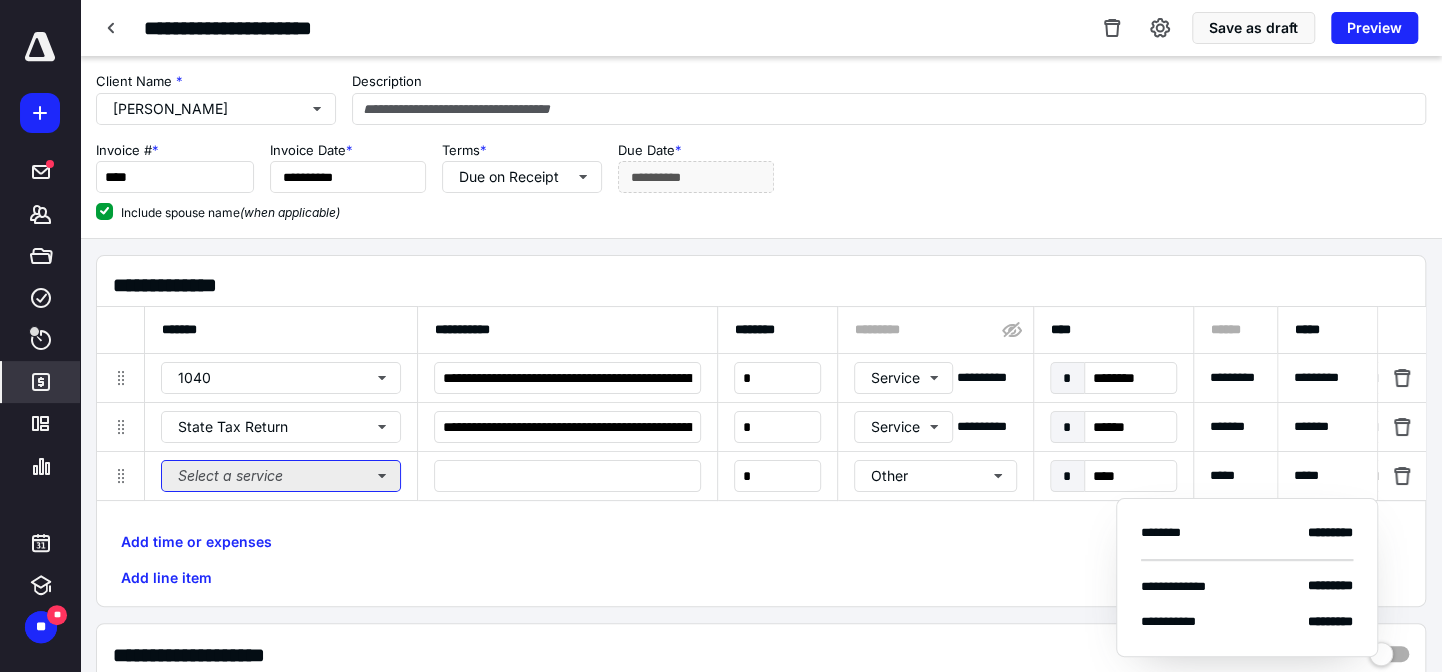 click on "Select a service" at bounding box center (281, 476) 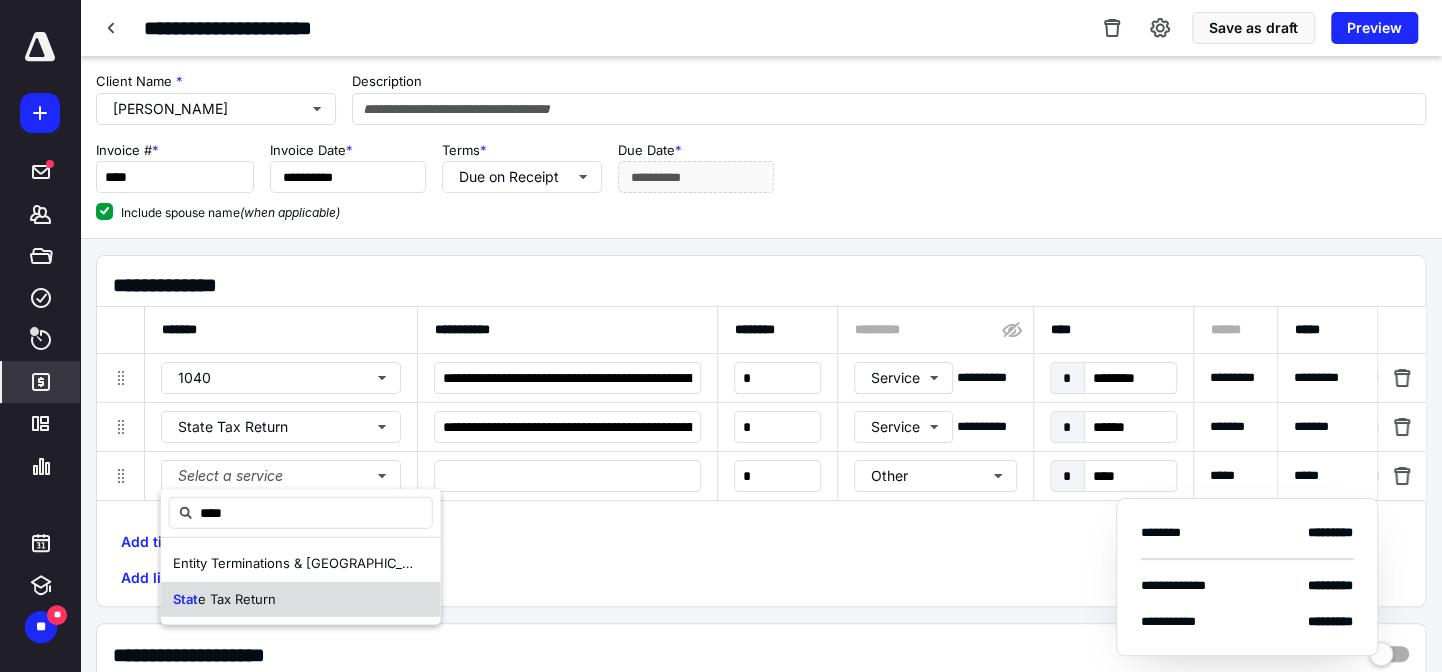 click on "e Tax Return" at bounding box center [237, 598] 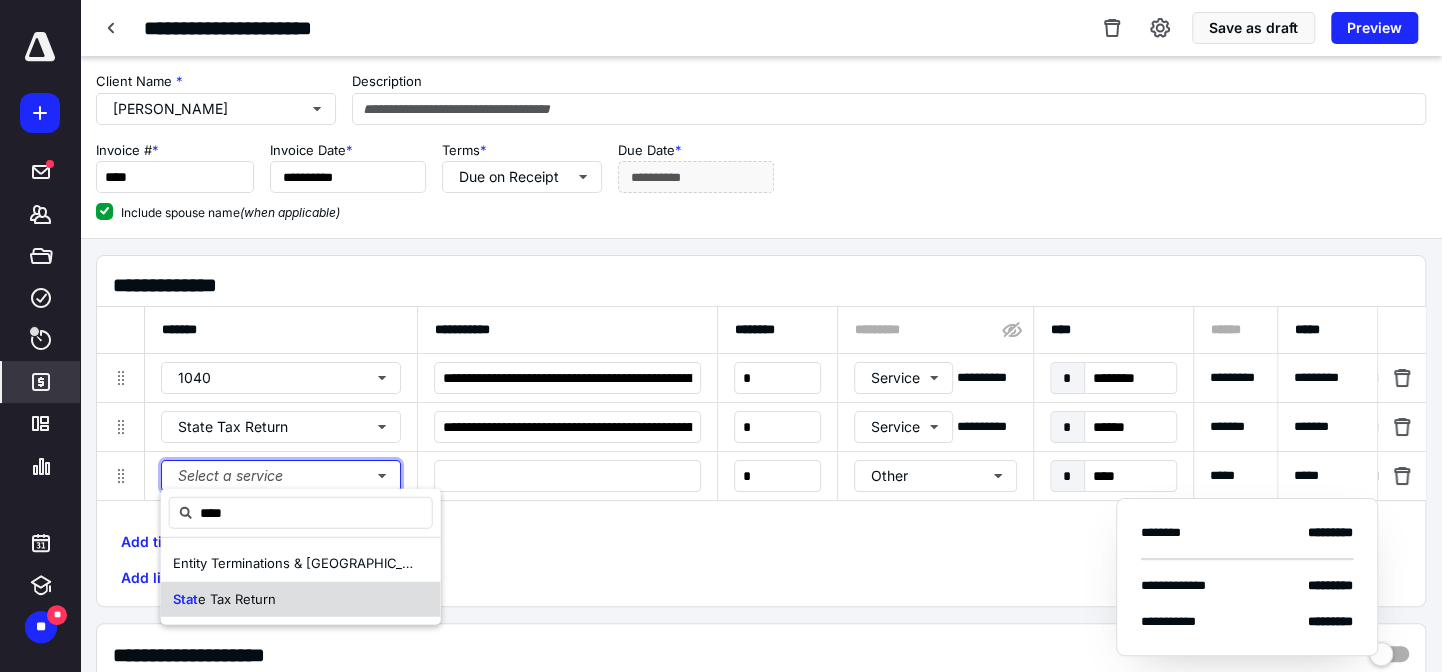 type 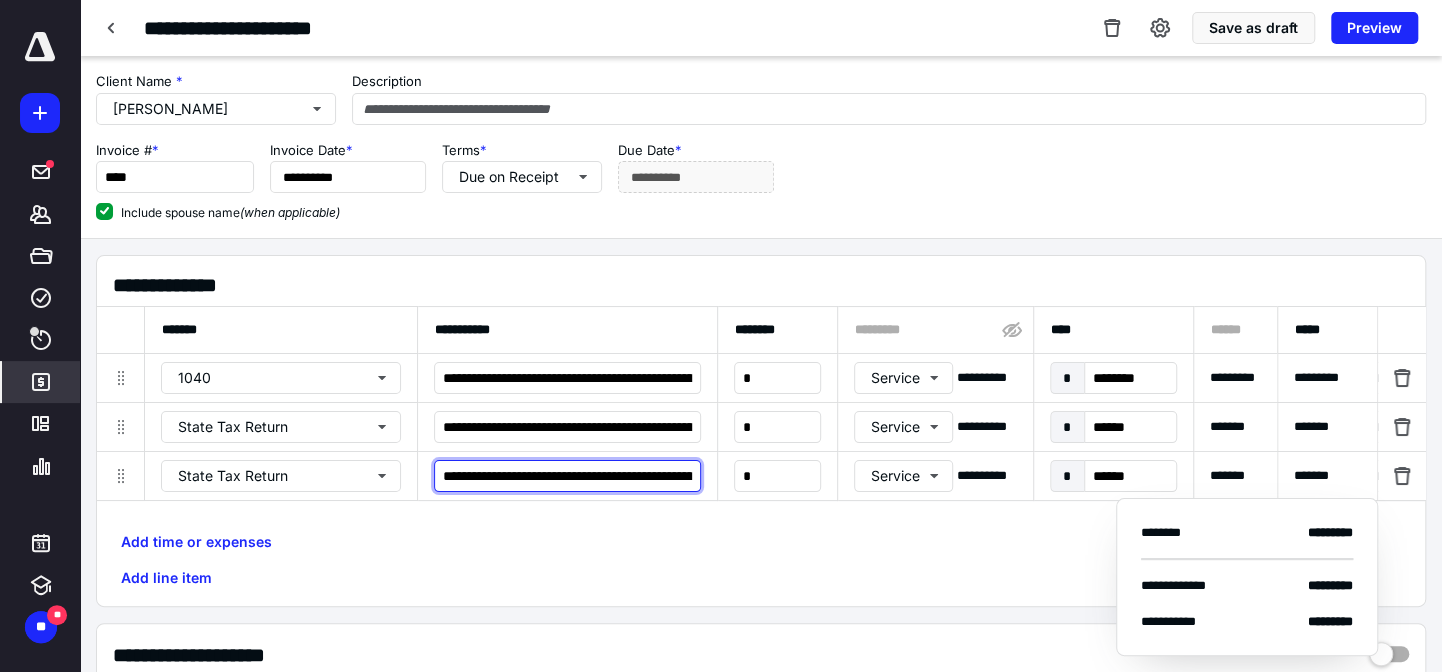 click on "**********" at bounding box center (567, 476) 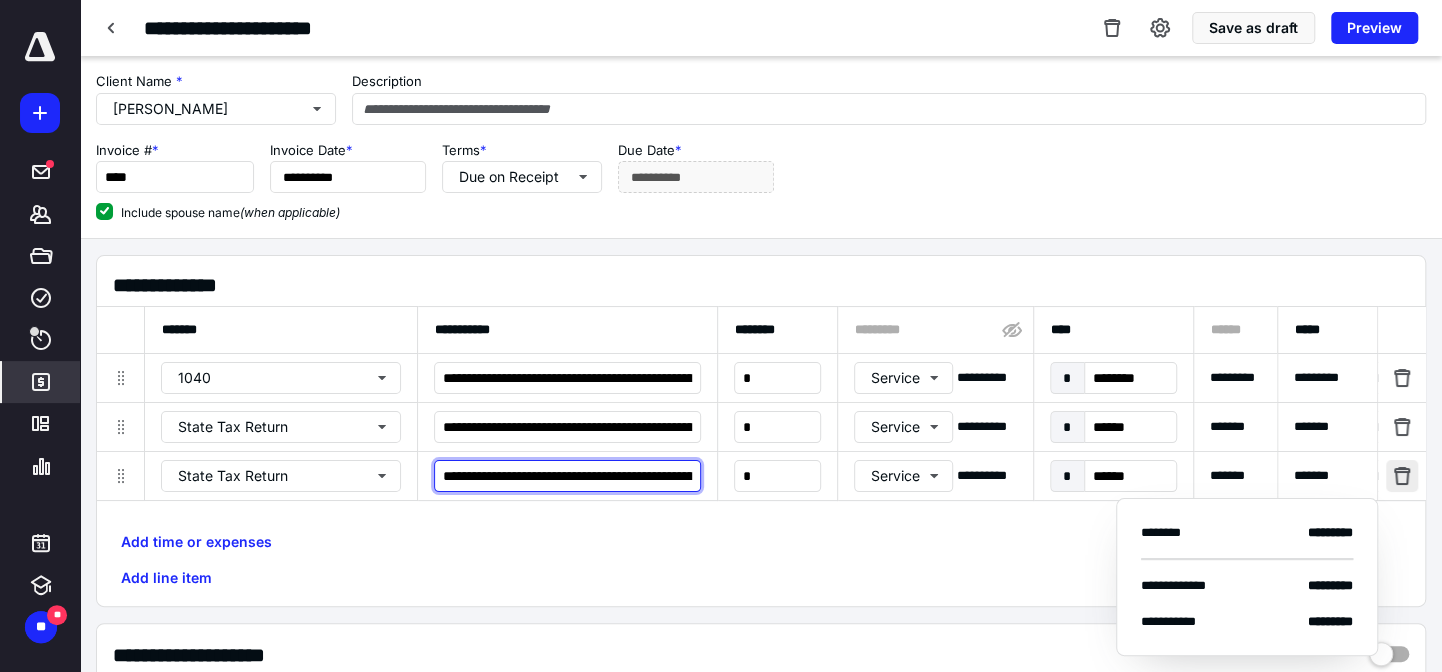 type on "**********" 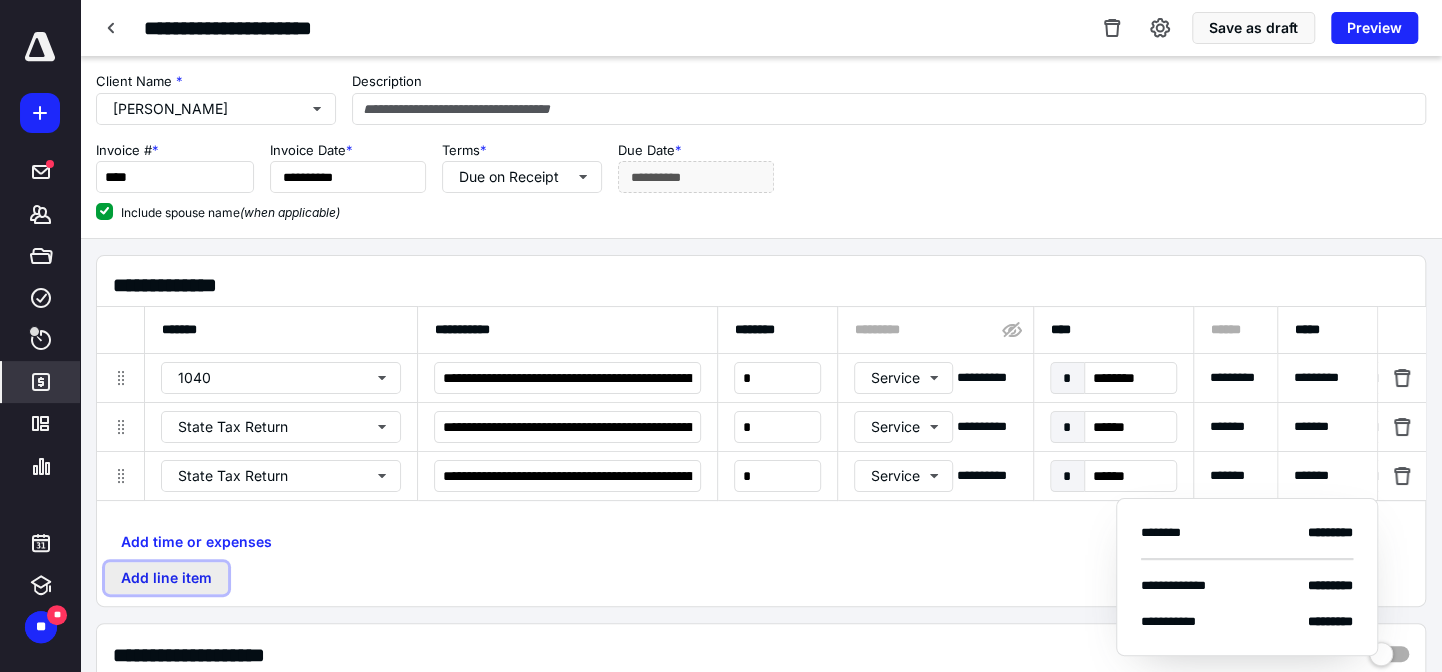 click on "Add line item" at bounding box center [166, 578] 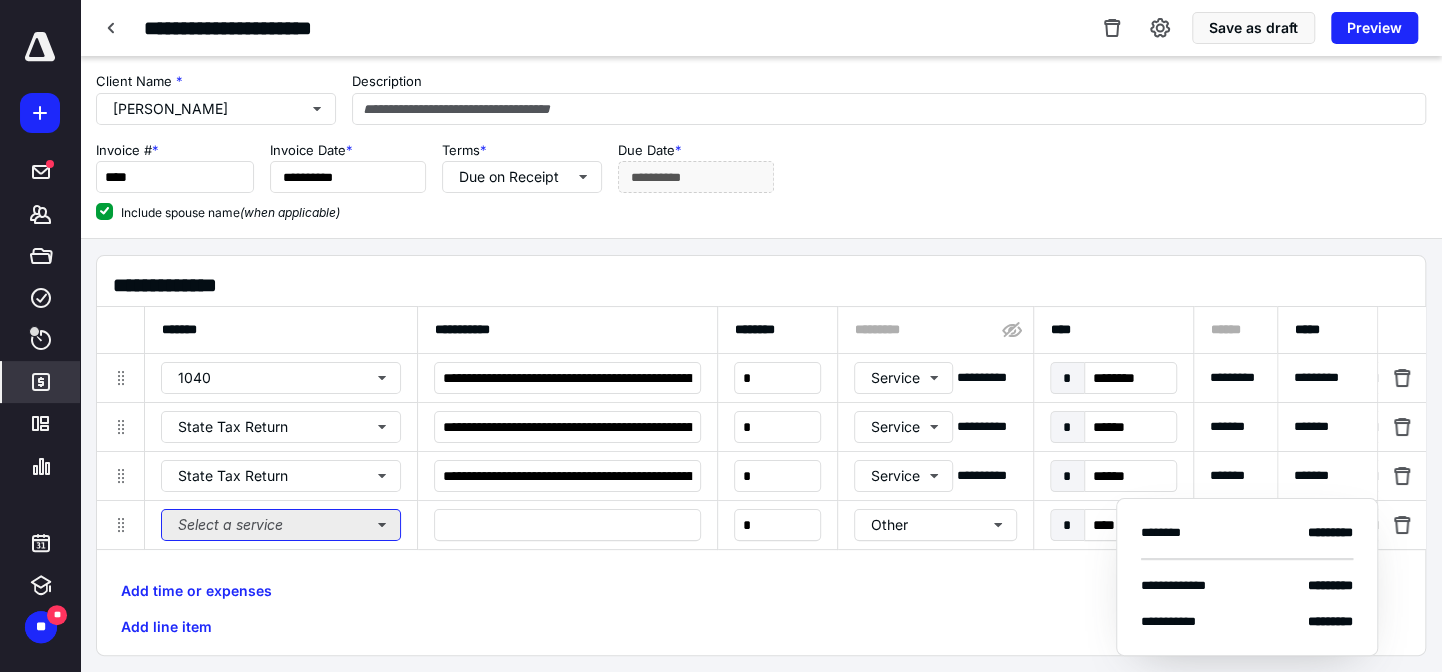 click on "Select a service" at bounding box center (281, 525) 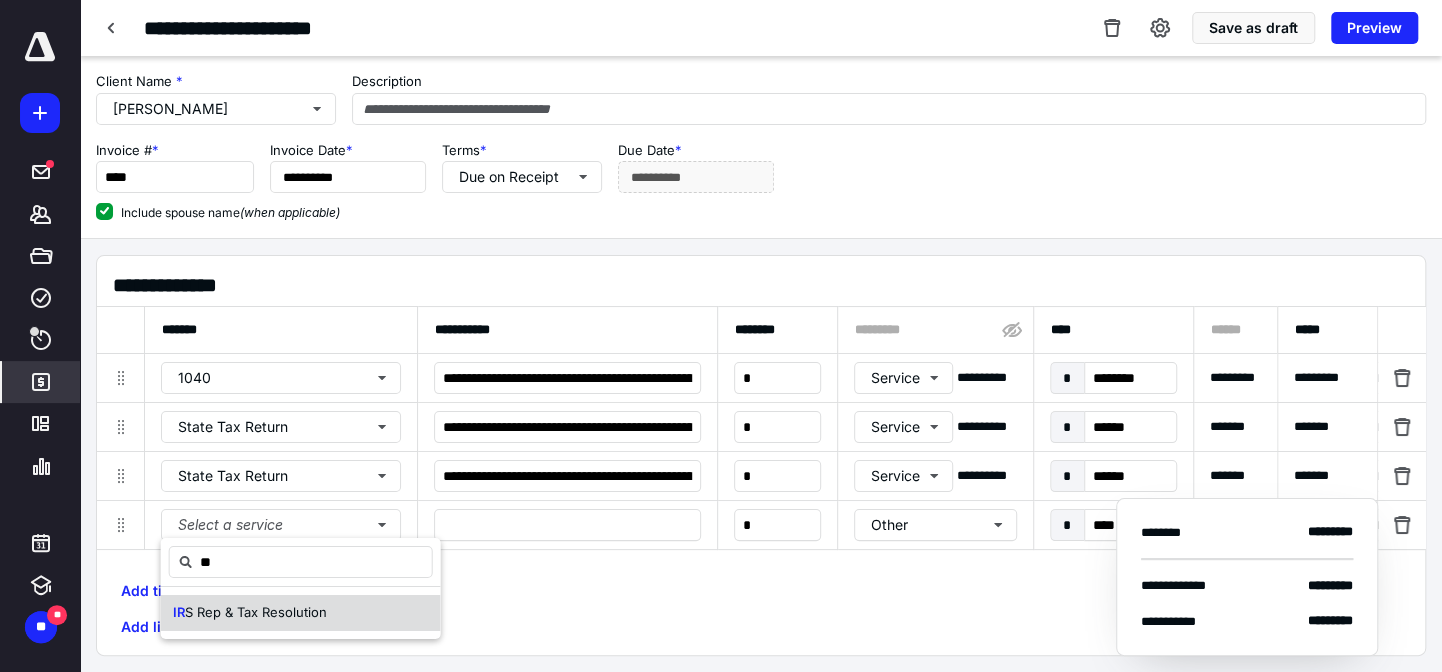 click on "IR S Rep & Tax Resolution" at bounding box center [301, 613] 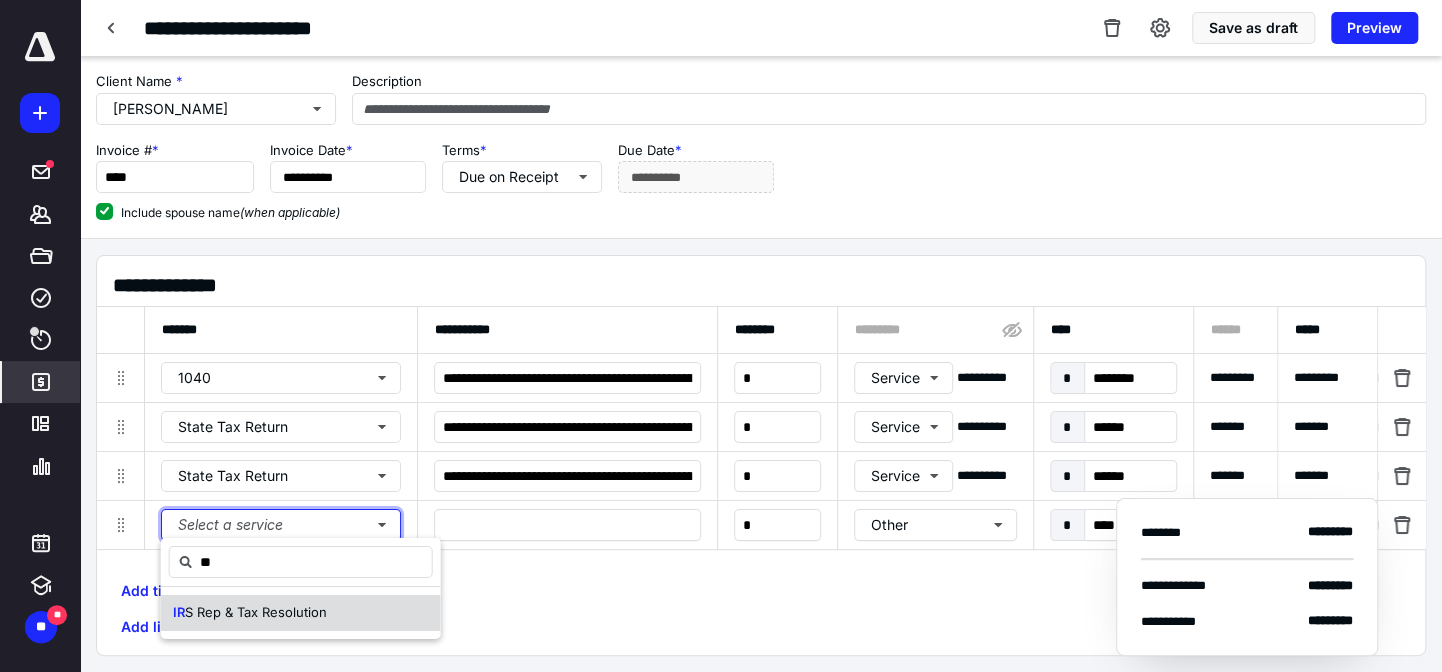 type 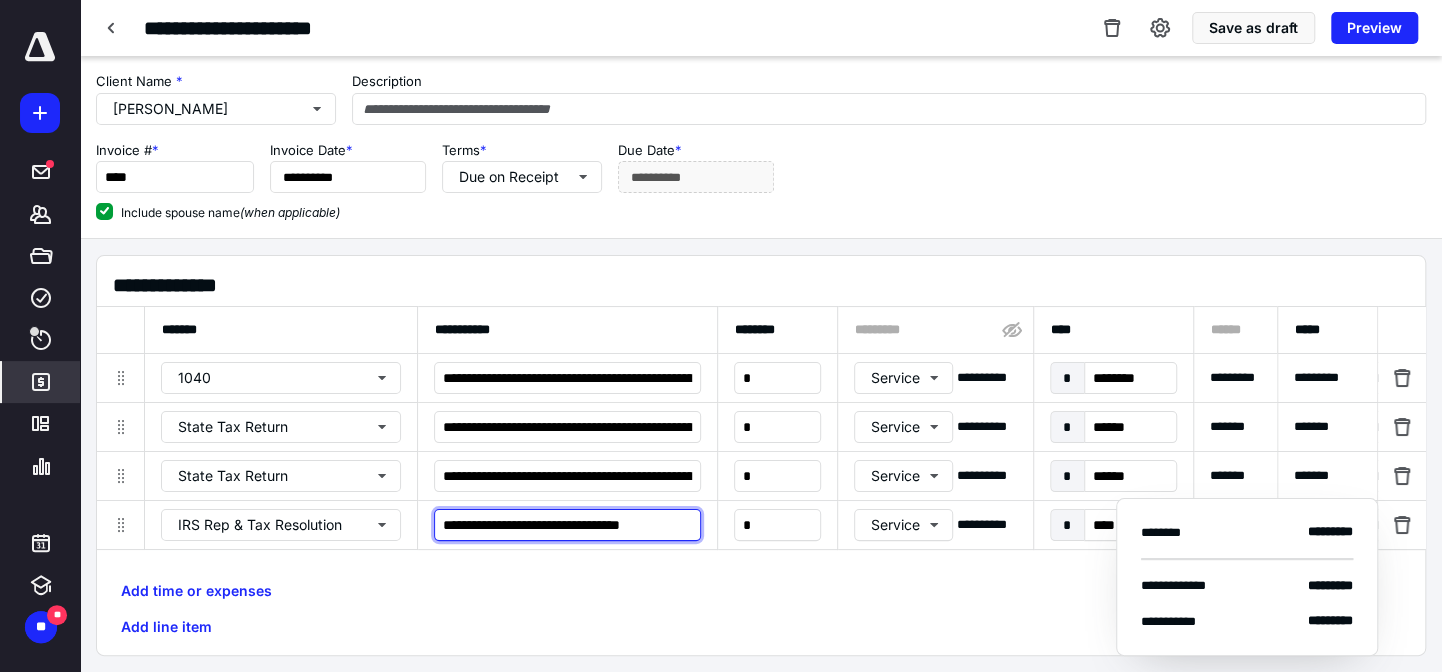 click on "**********" at bounding box center (567, 525) 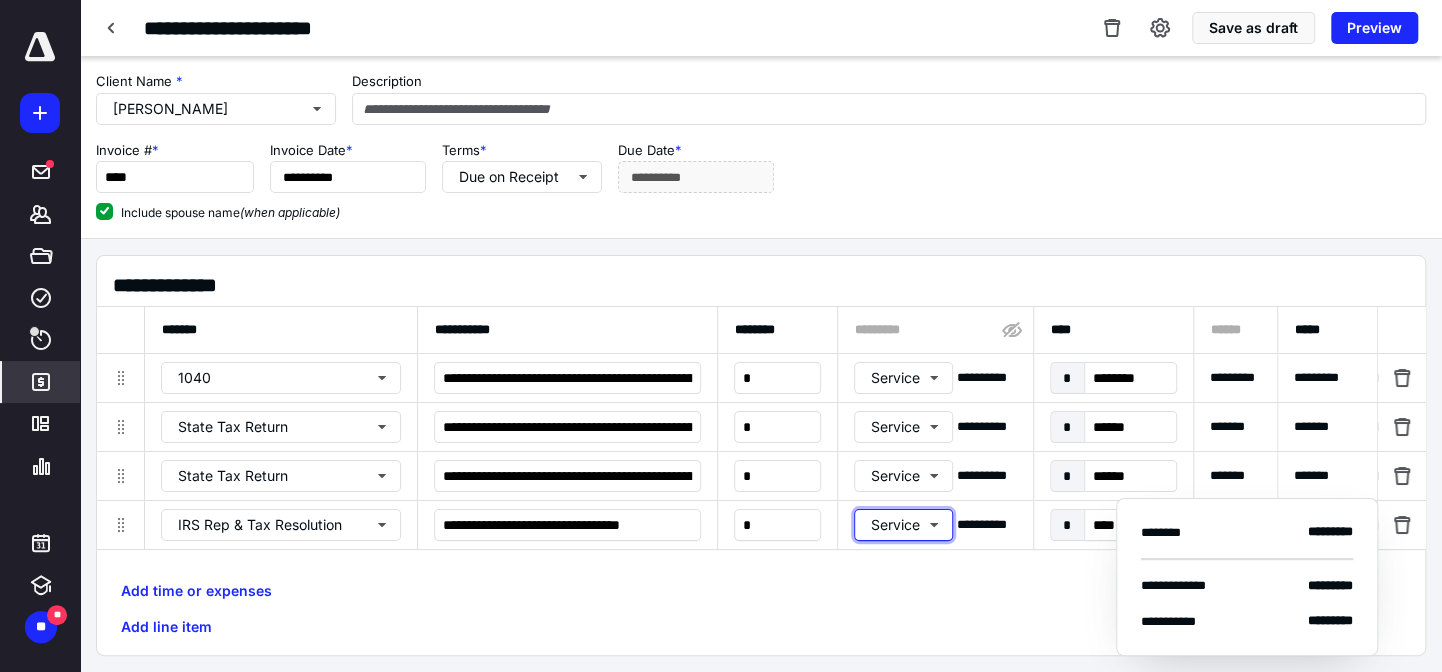 type 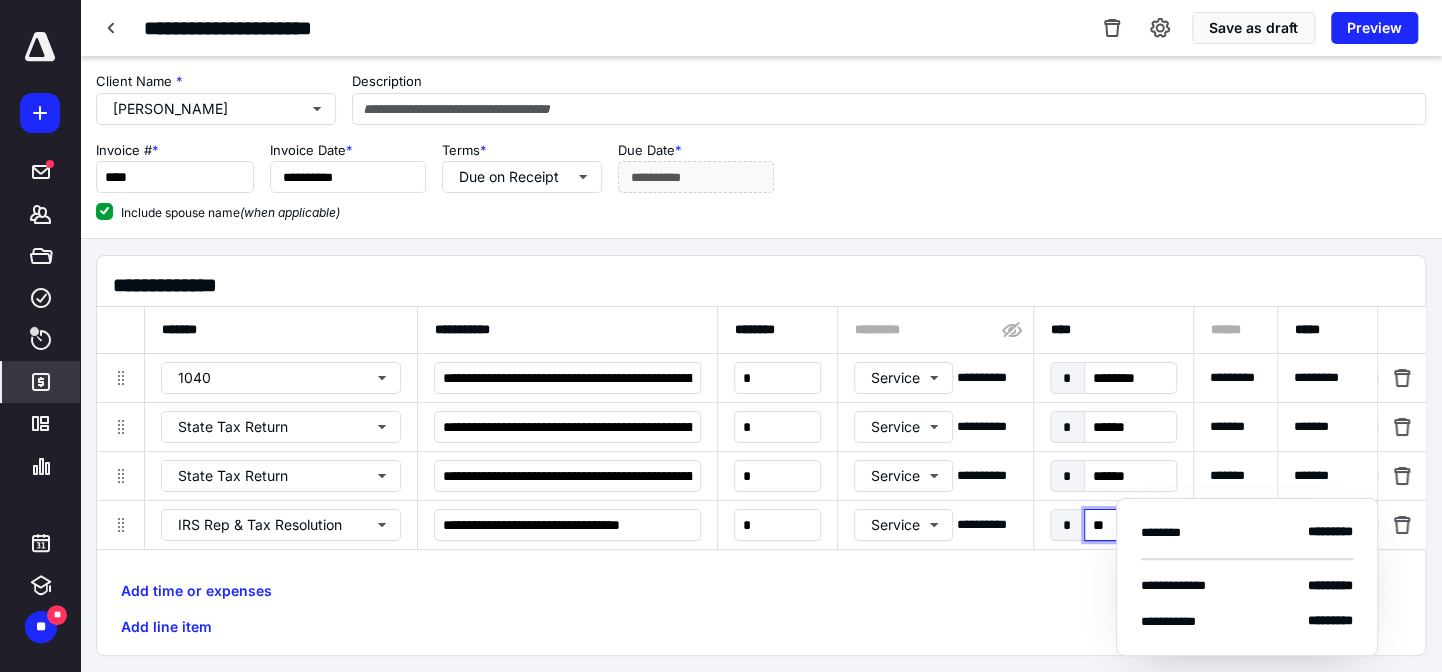 type on "***" 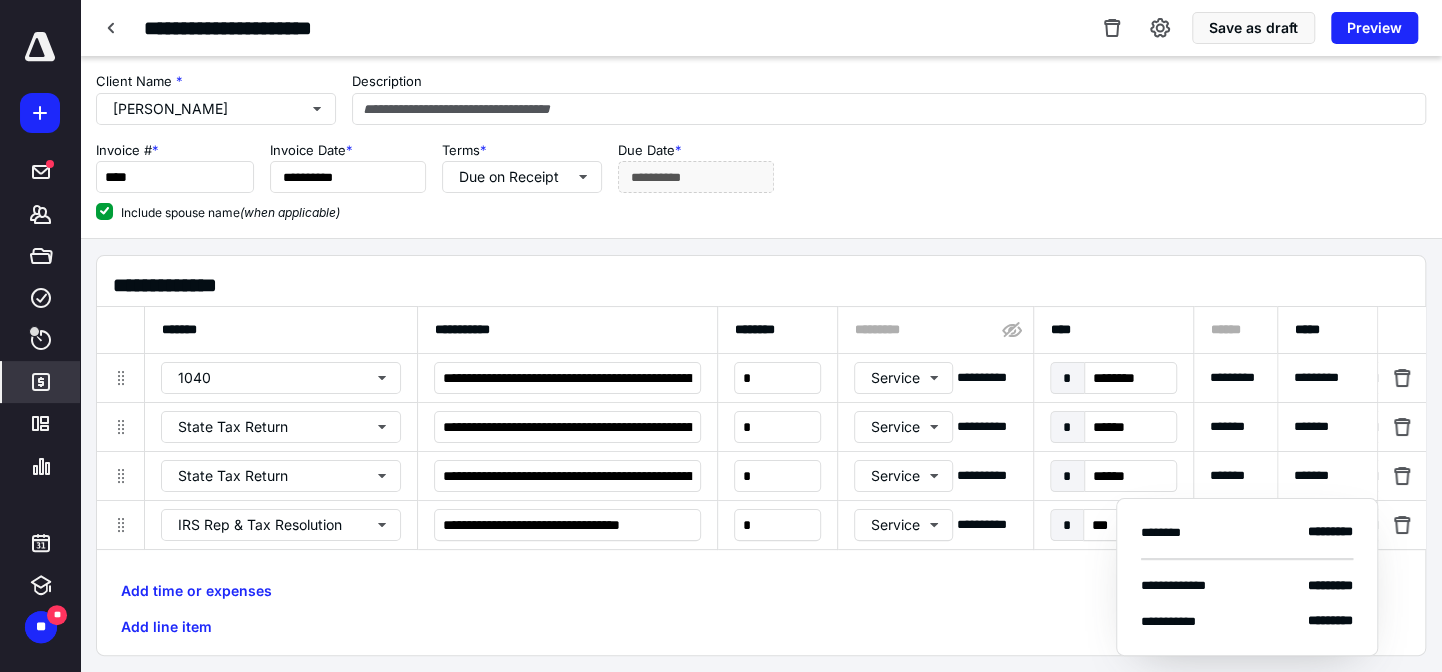 scroll, scrollTop: 0, scrollLeft: 1316, axis: horizontal 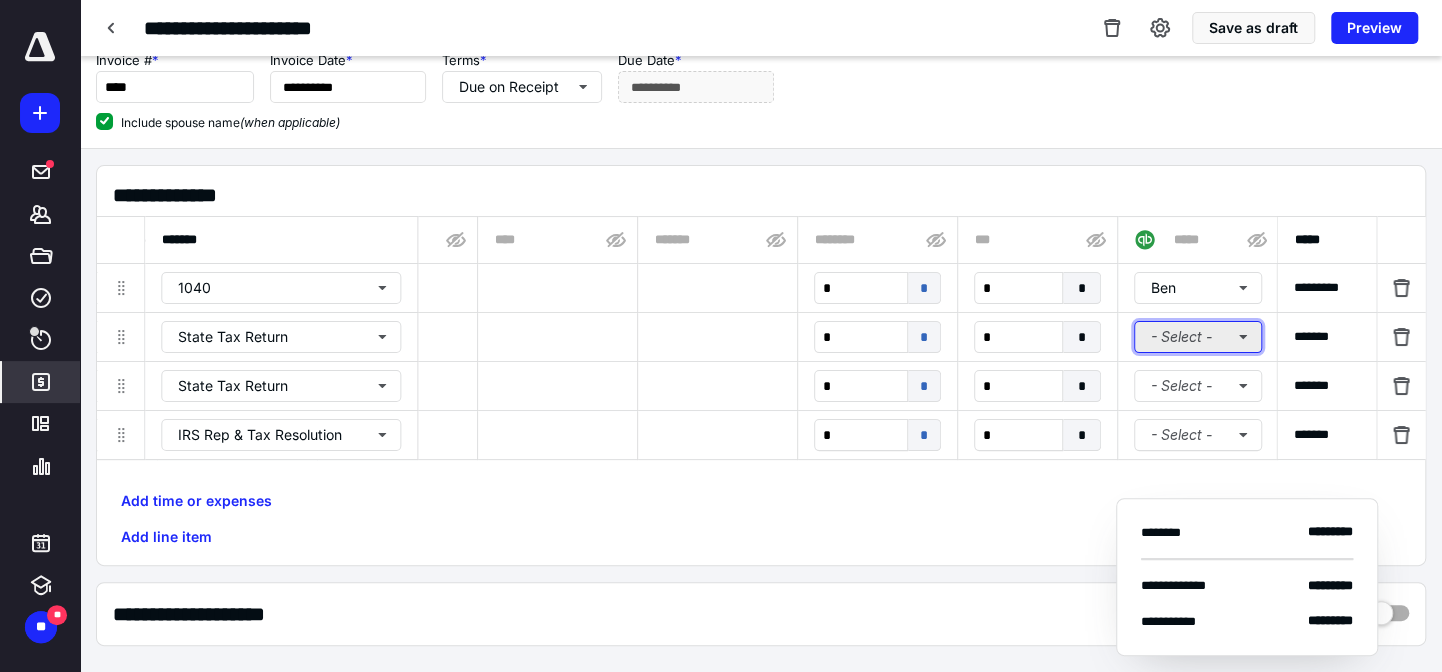 click on "- Select -" at bounding box center [1198, 337] 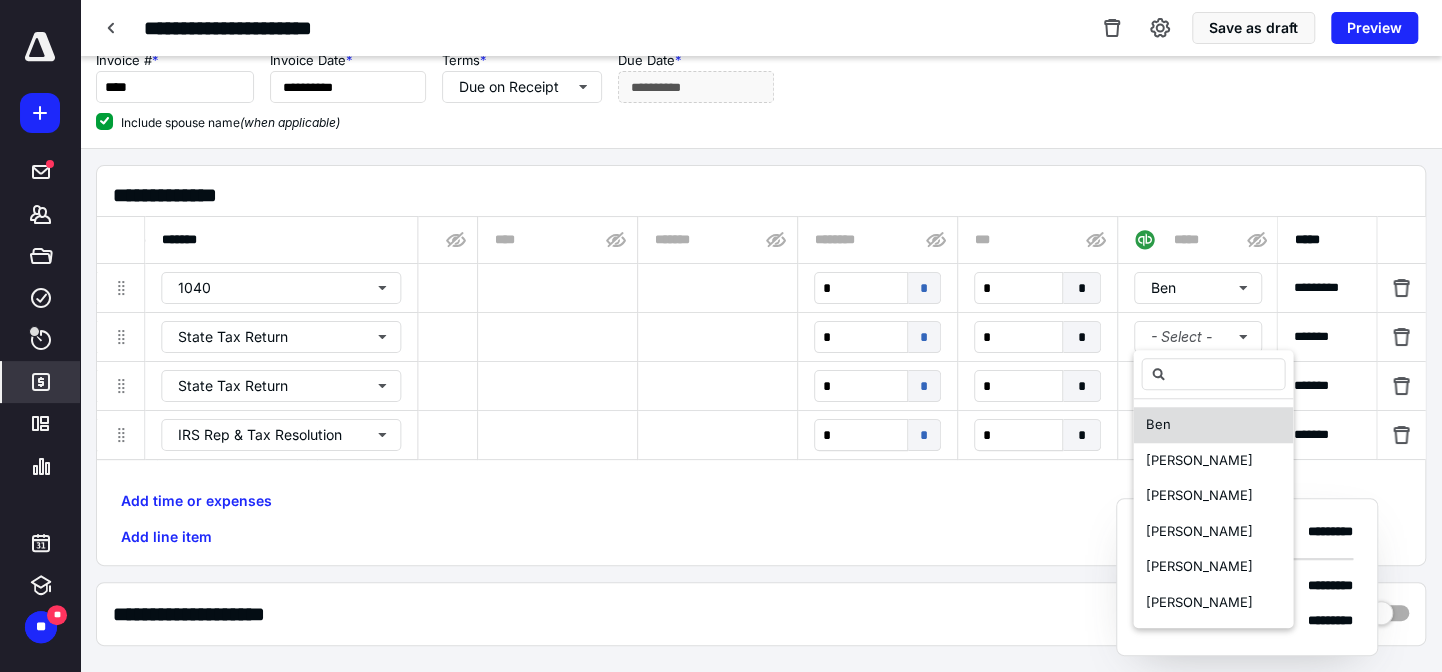 click on "Ben" at bounding box center (1157, 424) 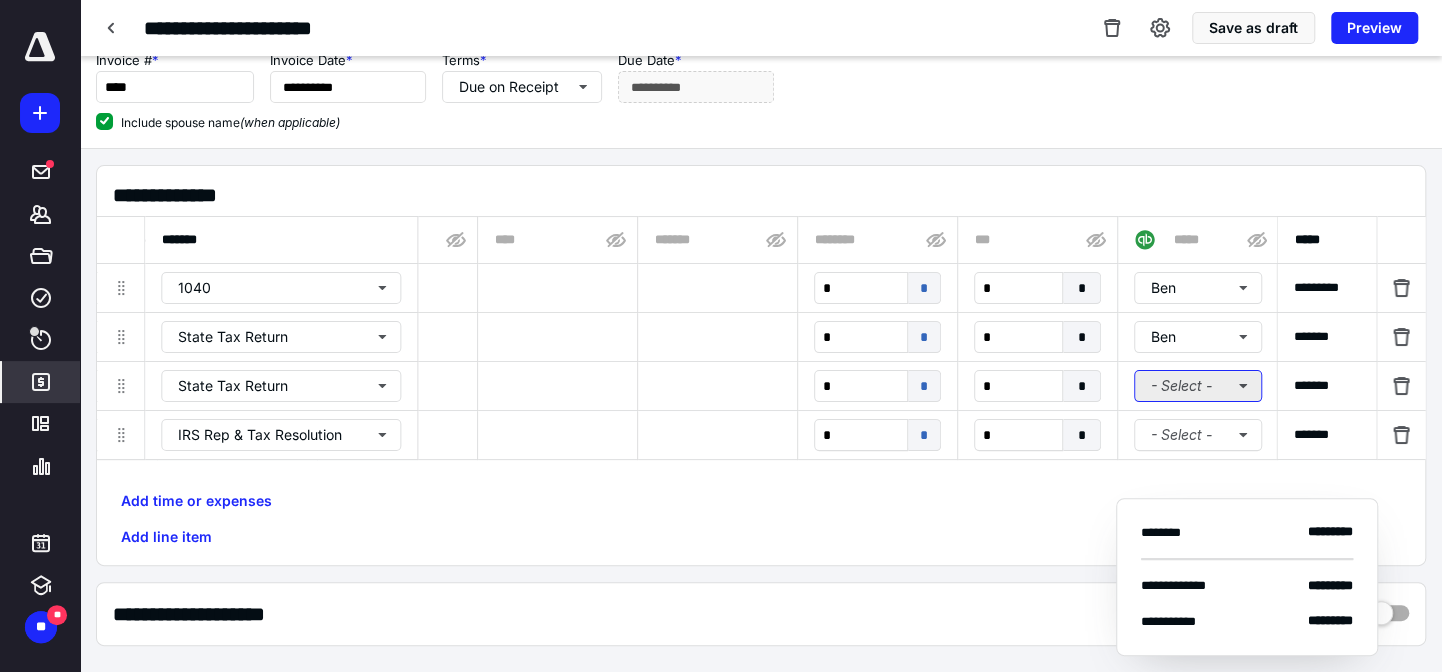 click on "- Select -" at bounding box center (1198, 386) 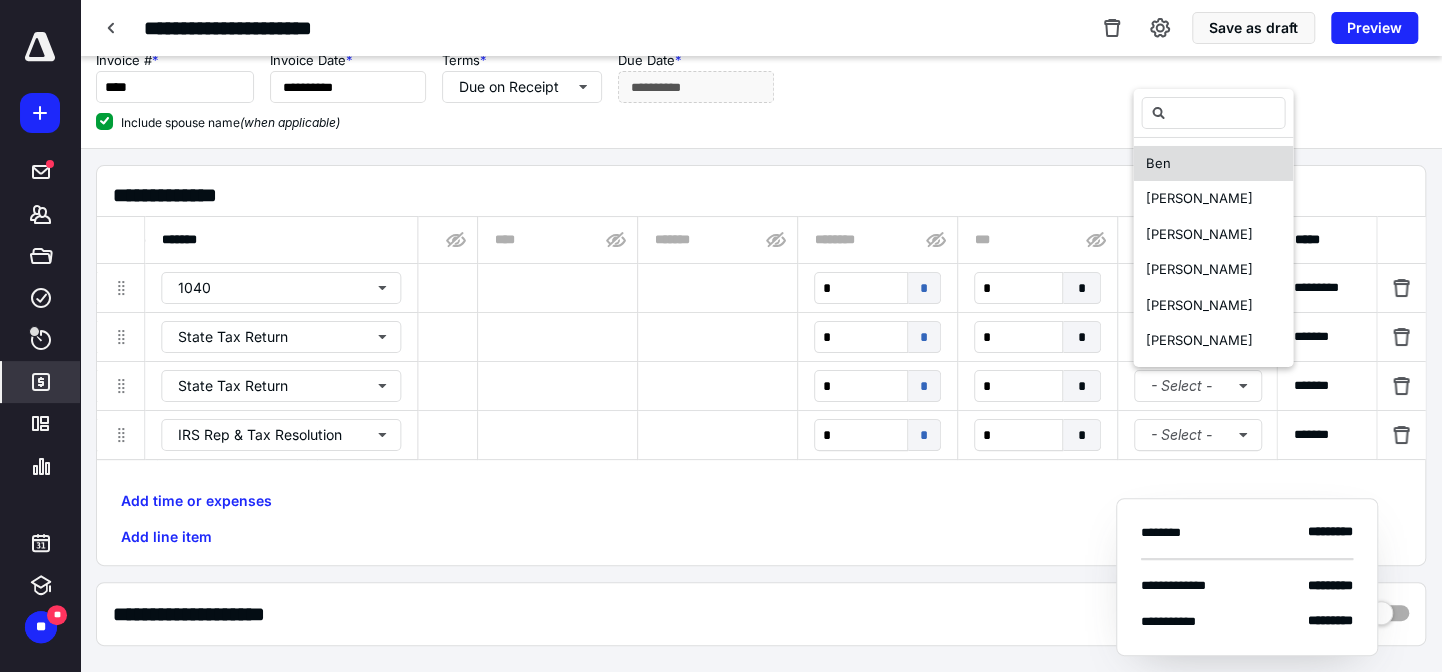 click on "Ben" at bounding box center [1213, 164] 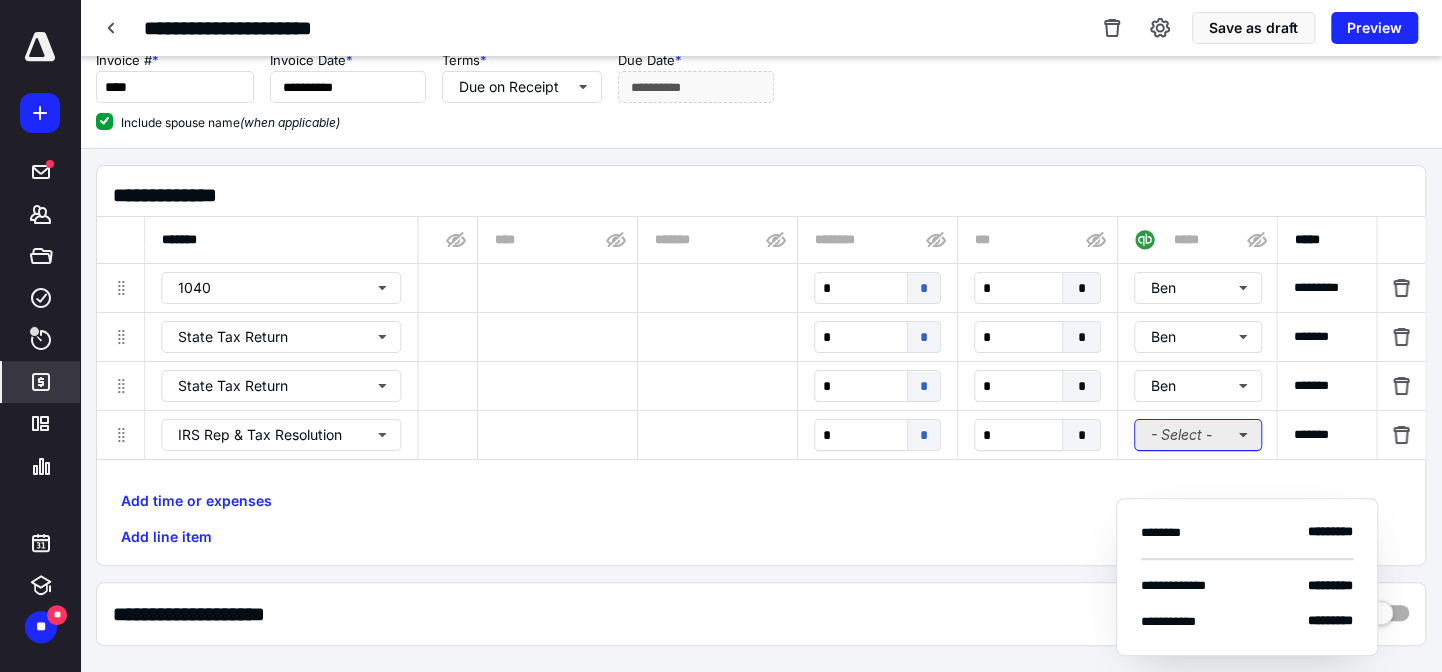 click on "- Select -" at bounding box center [1198, 435] 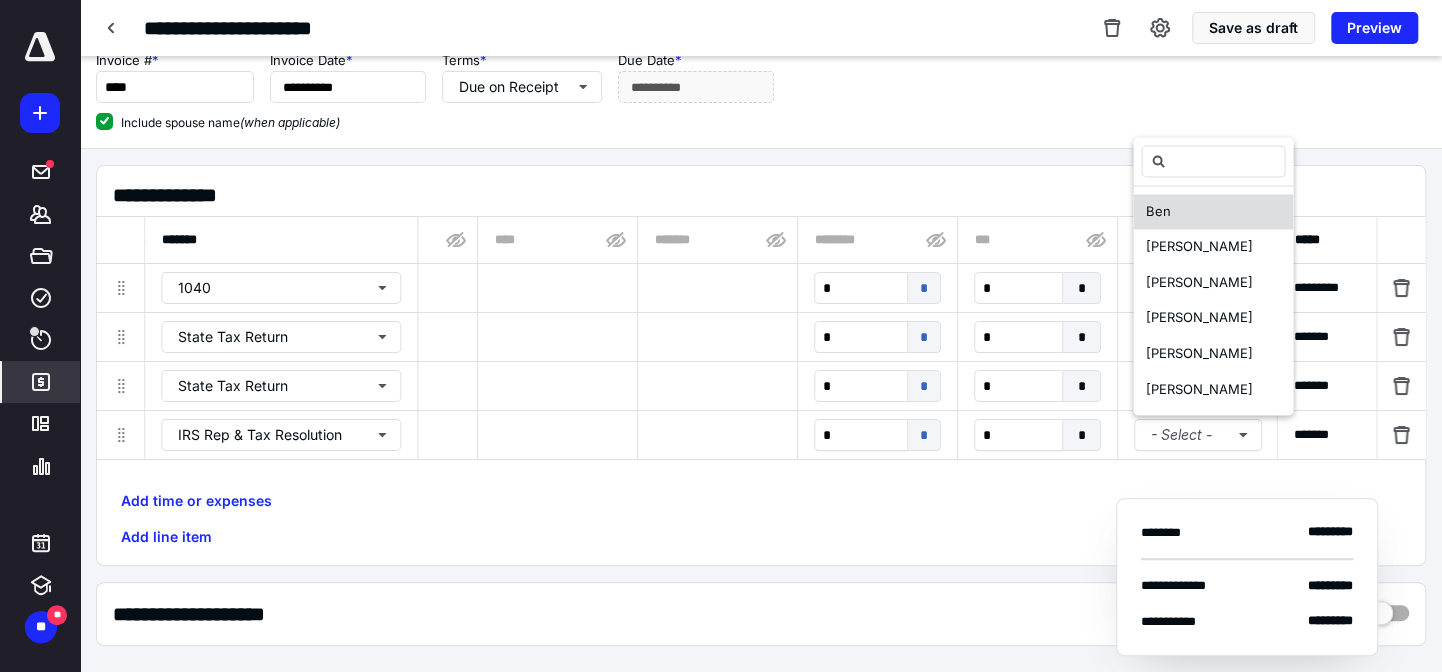 click on "Ben" at bounding box center (1213, 212) 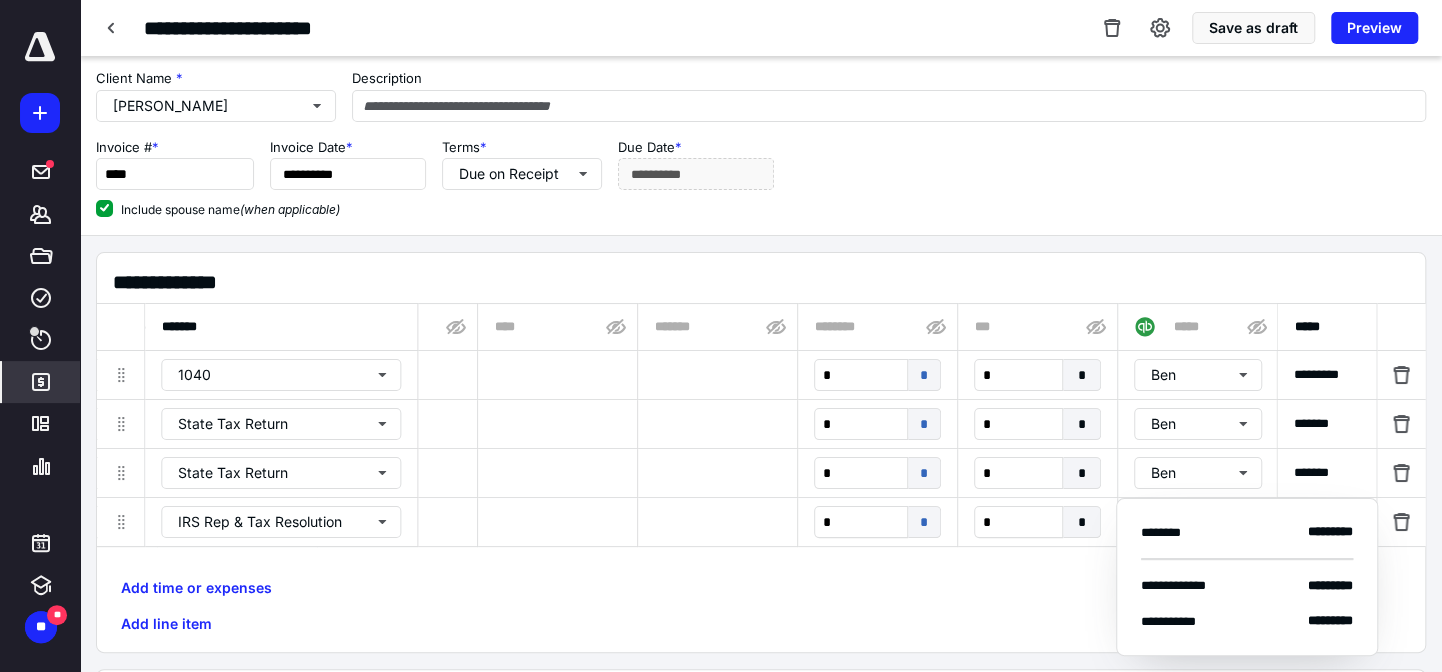 scroll, scrollTop: 0, scrollLeft: 0, axis: both 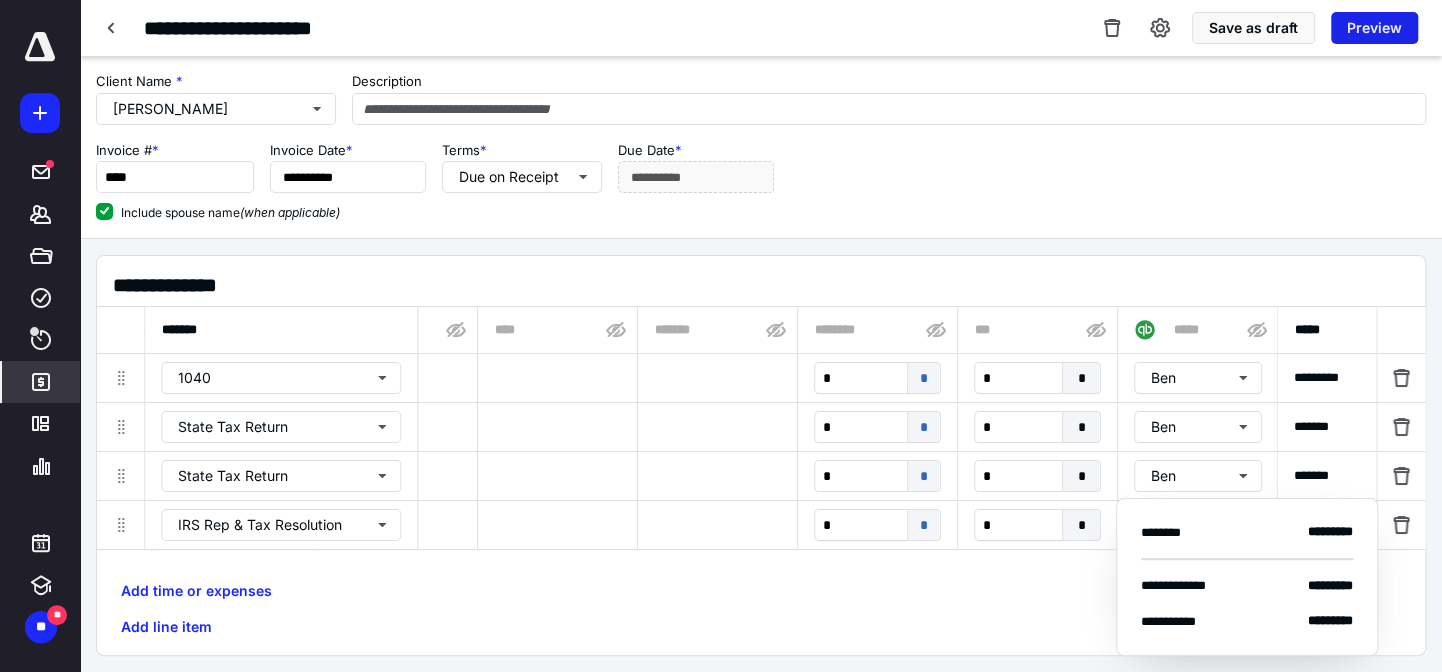 click on "Preview" at bounding box center [1374, 28] 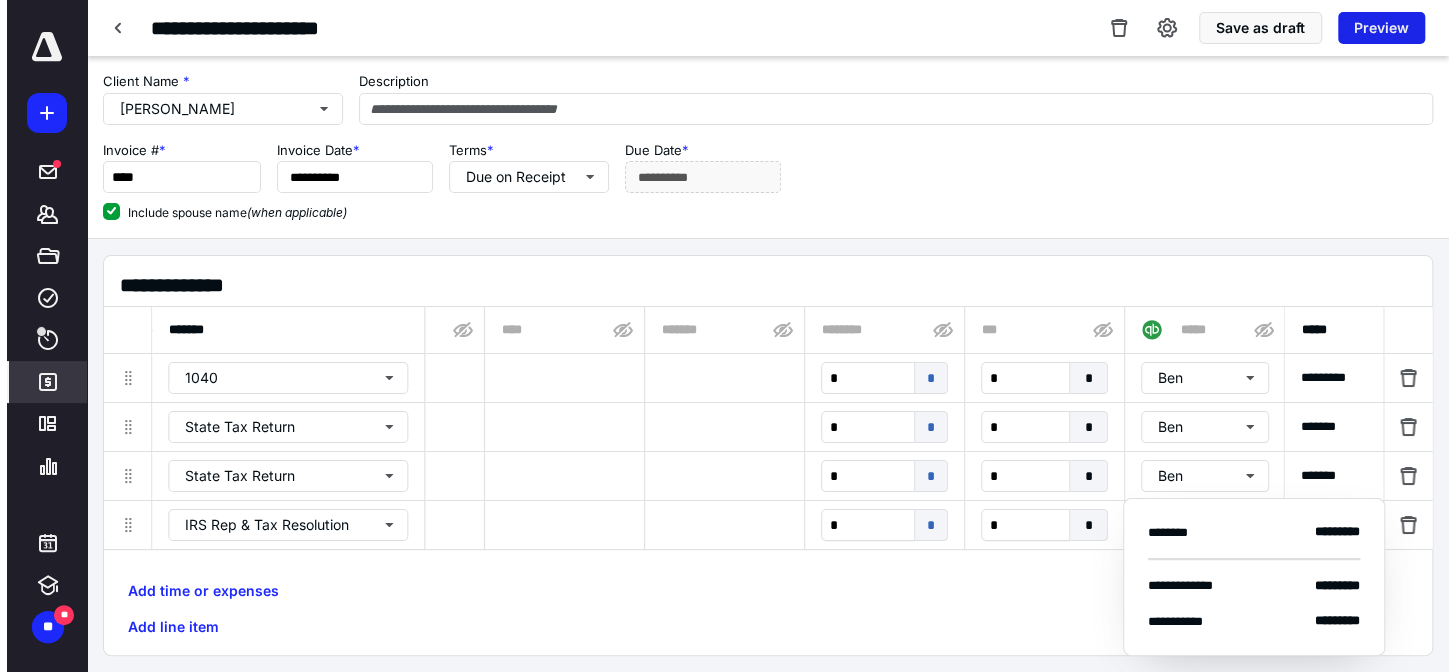 scroll, scrollTop: 0, scrollLeft: 1303, axis: horizontal 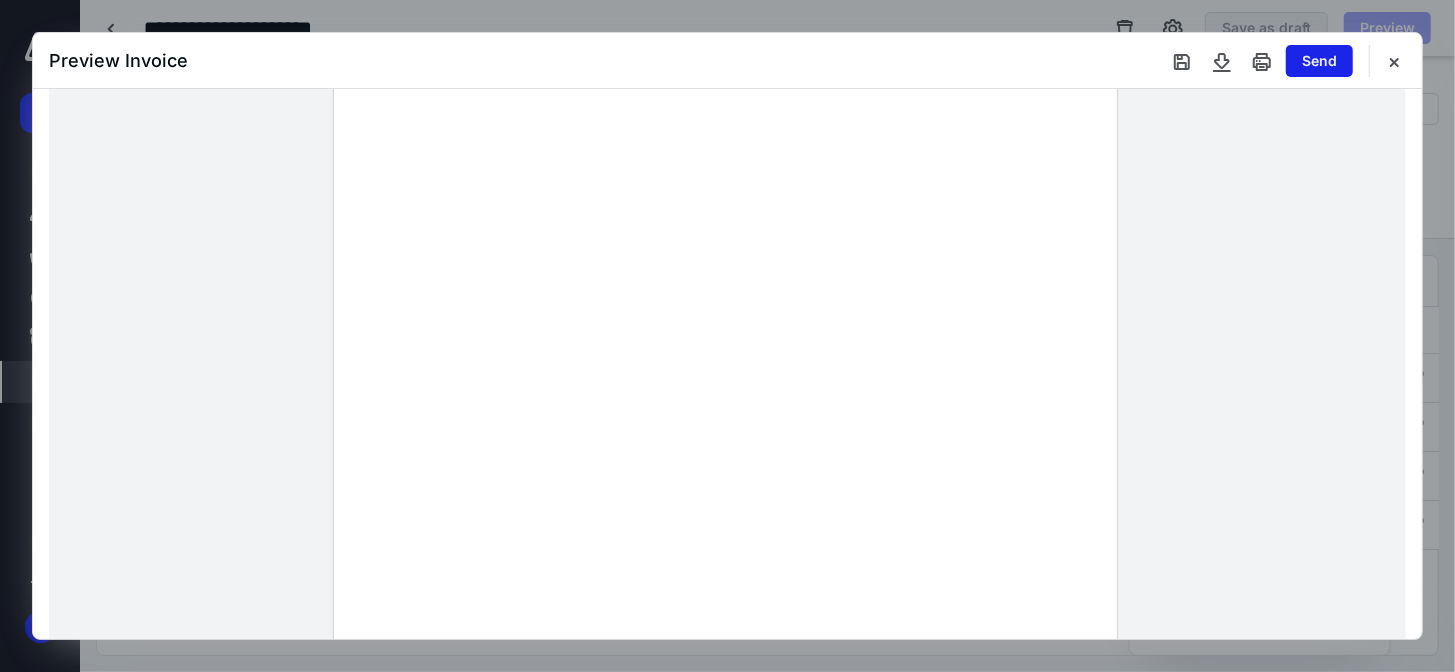 click on "Send" at bounding box center (1319, 61) 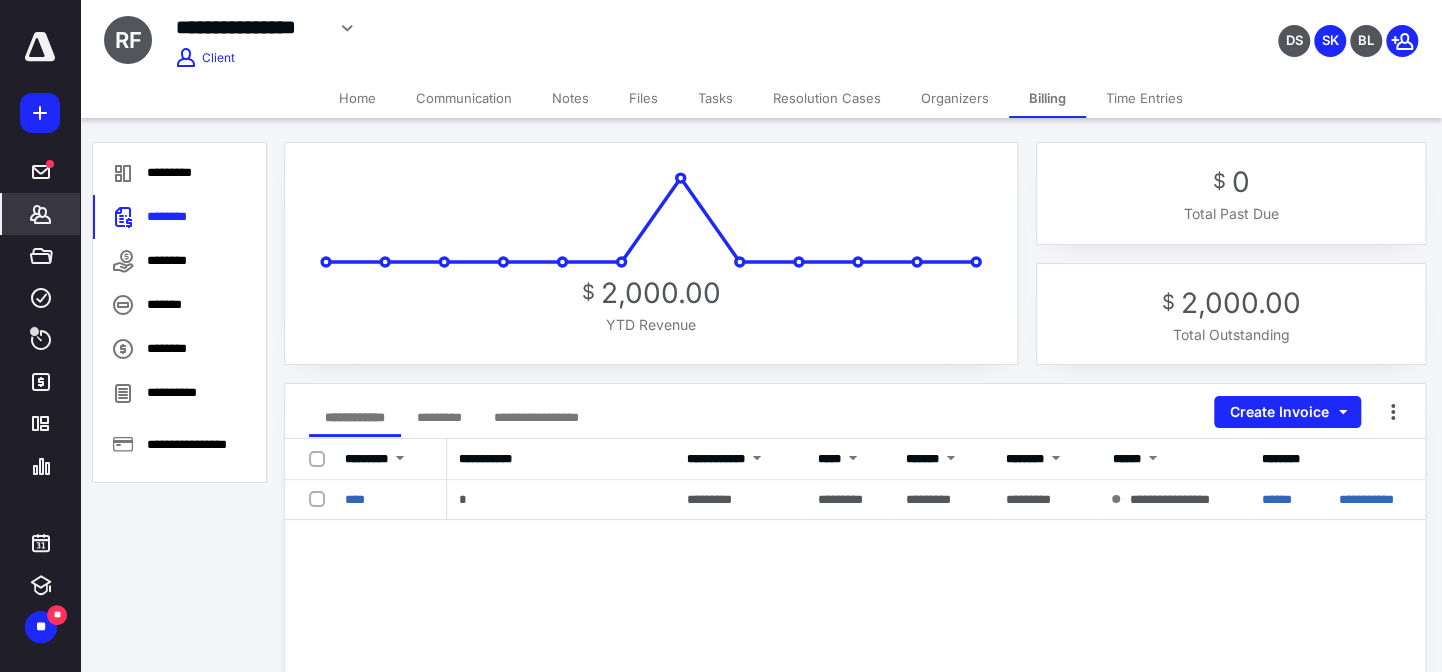 click 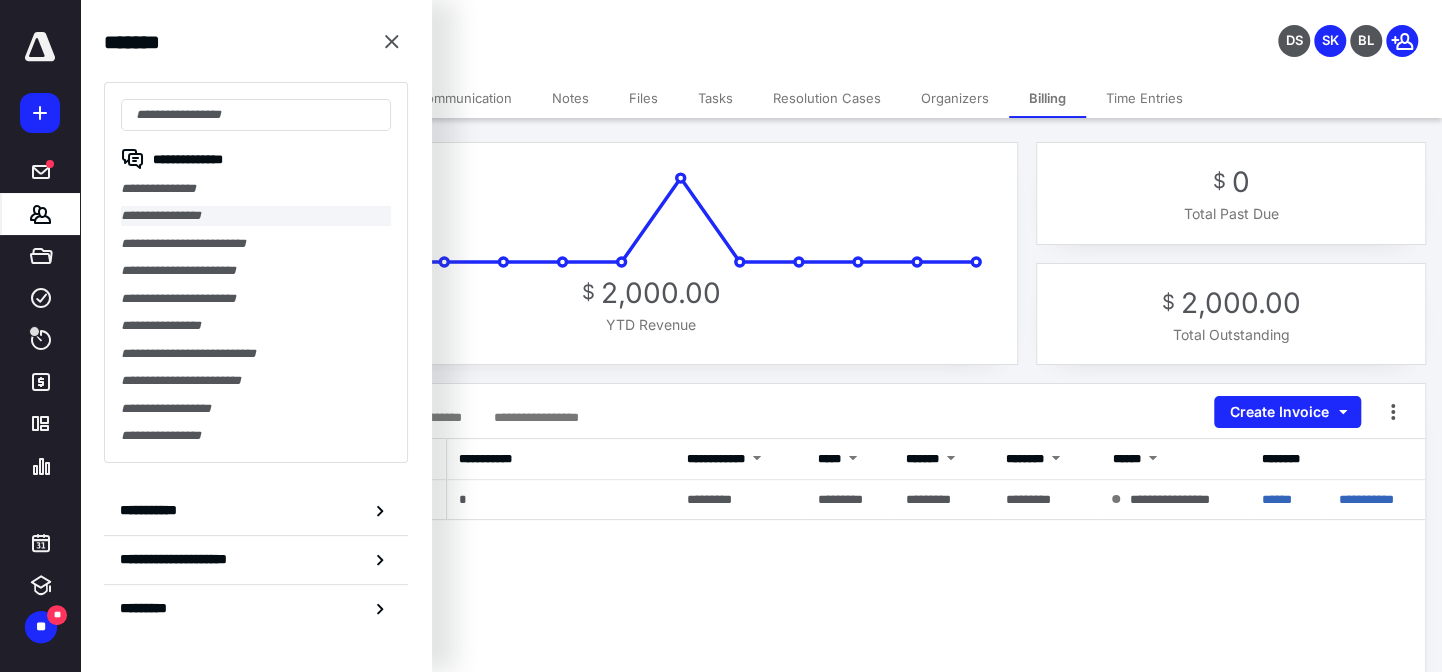 click on "**********" at bounding box center [256, 215] 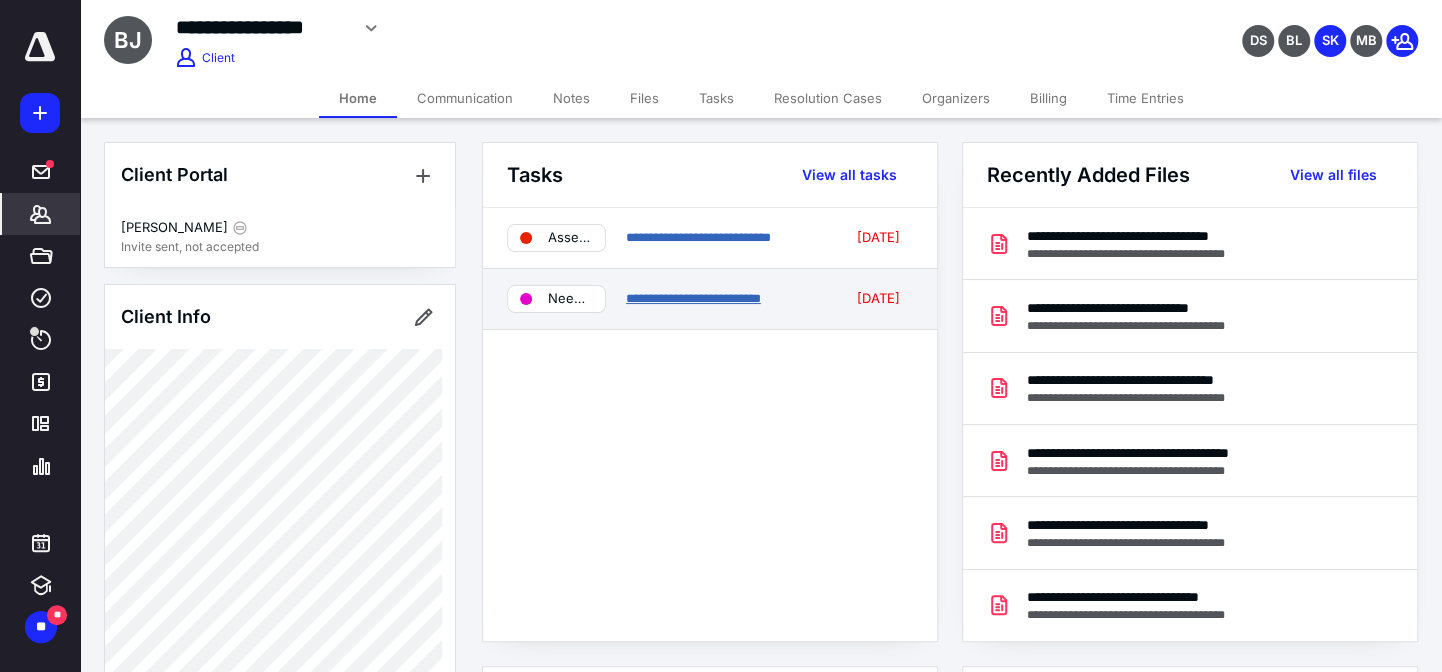 click on "**********" at bounding box center (693, 298) 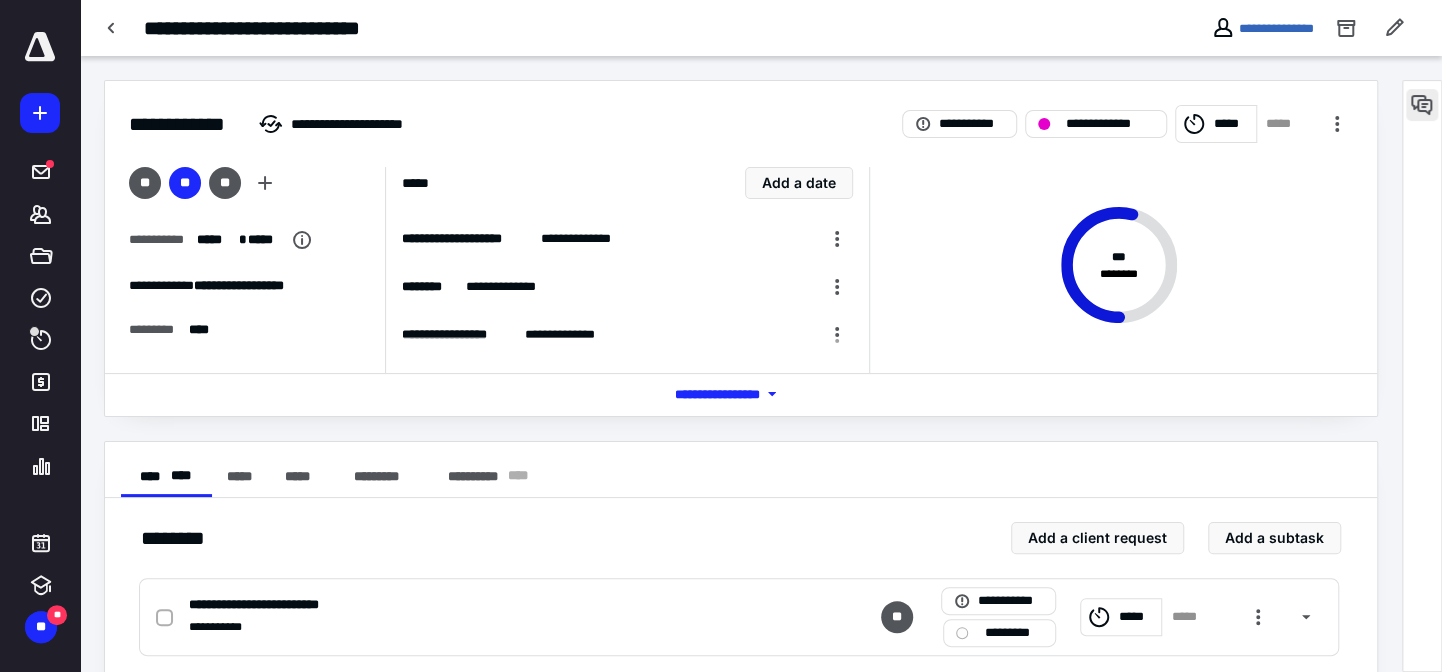 click at bounding box center [1422, 105] 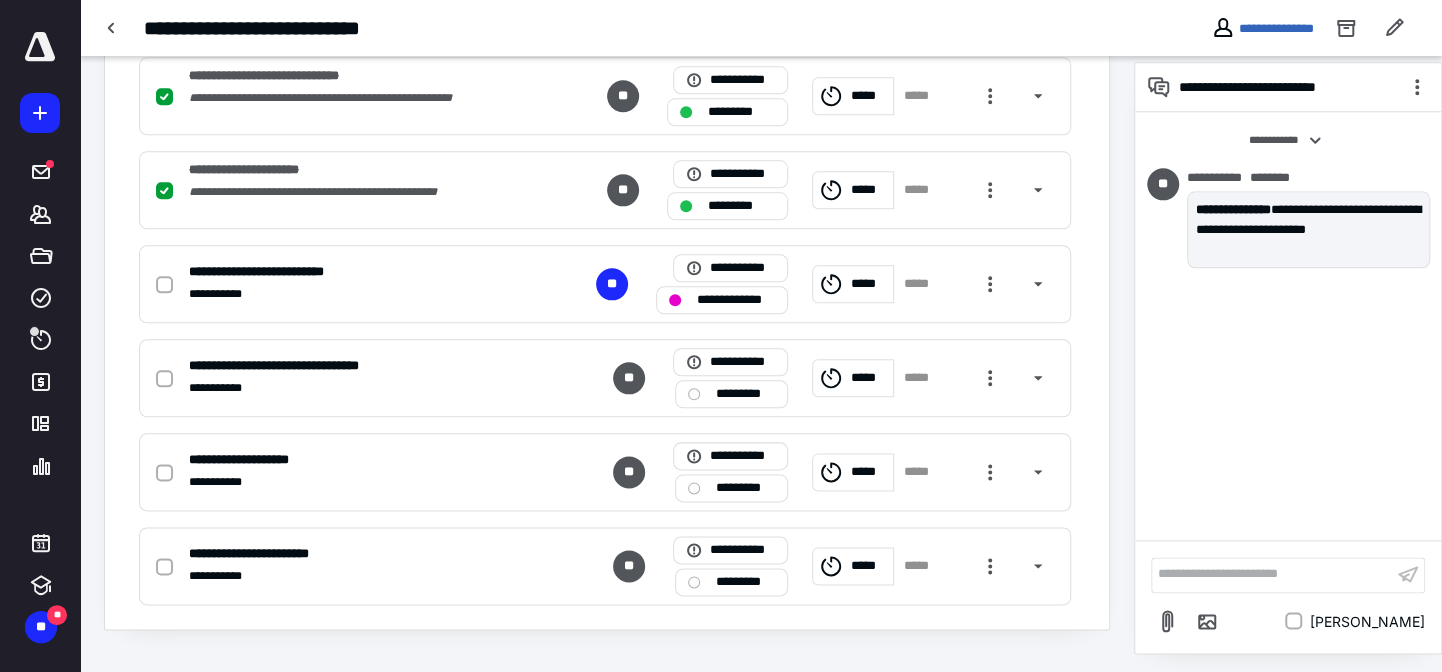 scroll, scrollTop: 1088, scrollLeft: 0, axis: vertical 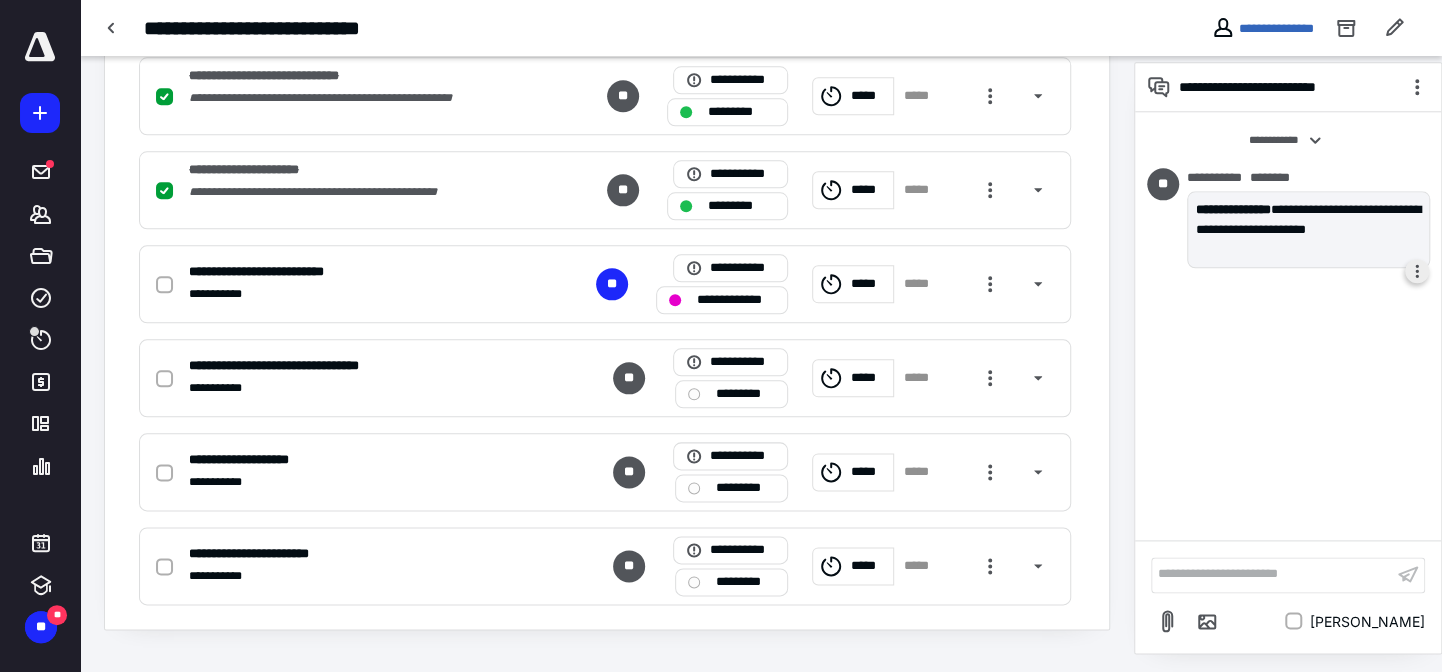 click at bounding box center [1417, 271] 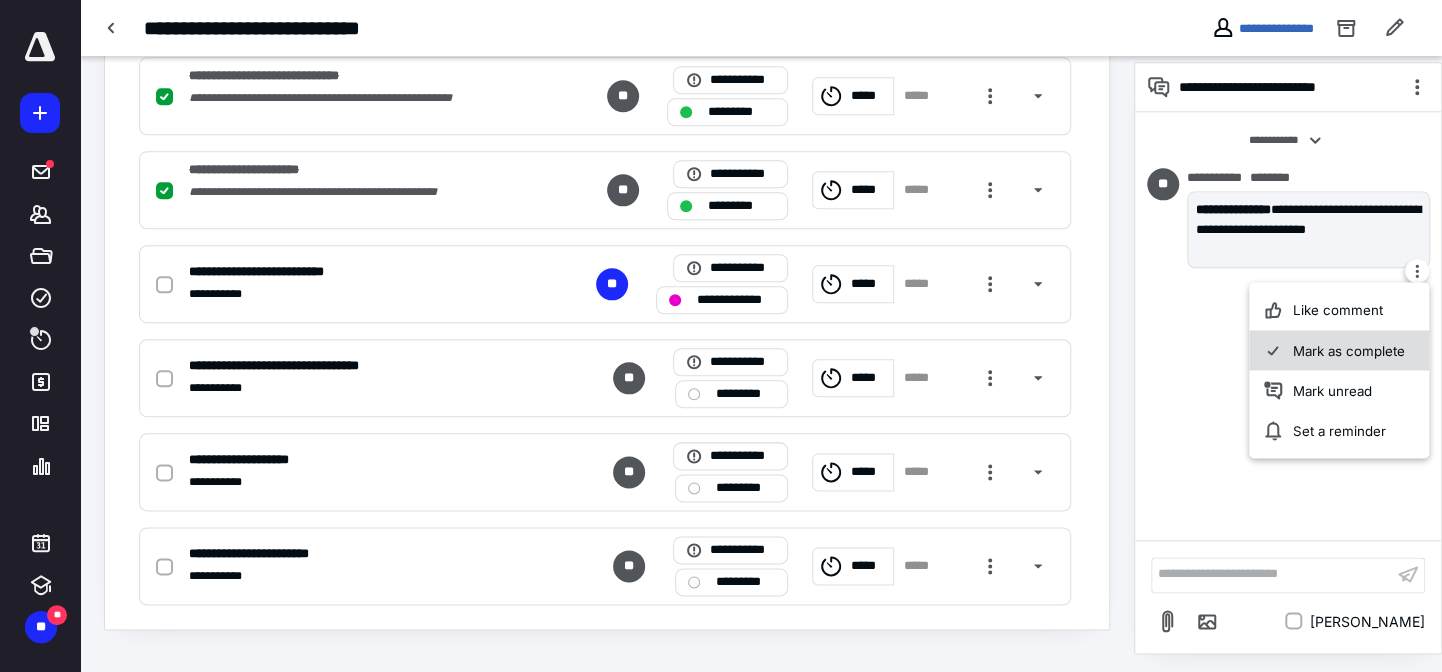 drag, startPoint x: 1360, startPoint y: 305, endPoint x: 1337, endPoint y: 340, distance: 41.880783 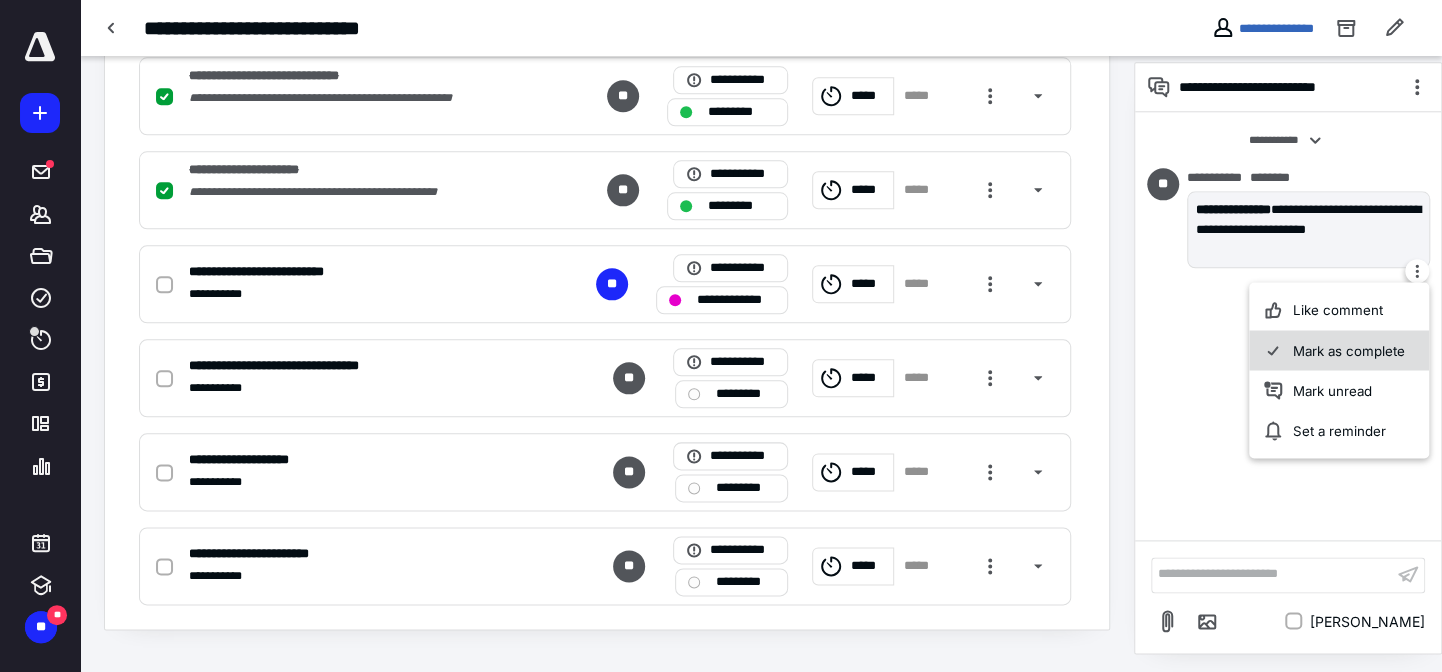 click on "Like comment Mark as complete Mark unread Set a reminder" at bounding box center [1339, 371] 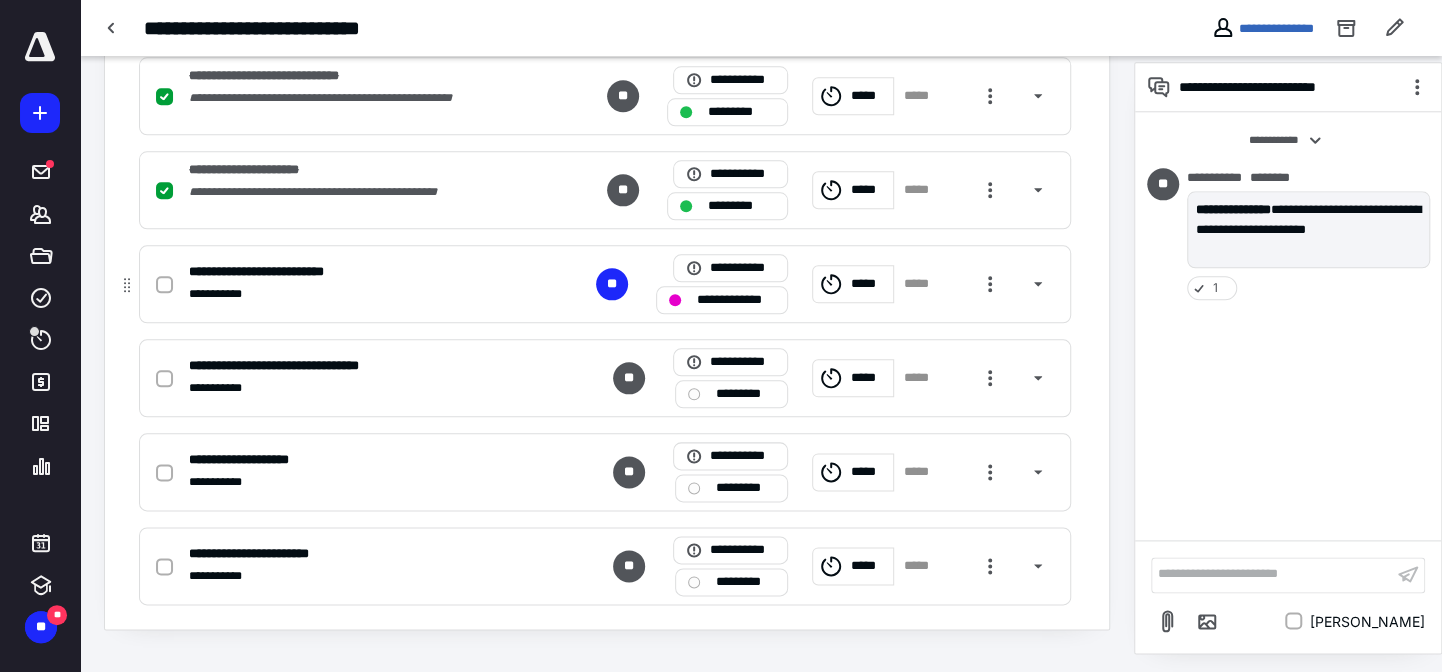 drag, startPoint x: 157, startPoint y: 284, endPoint x: 175, endPoint y: 283, distance: 18.027756 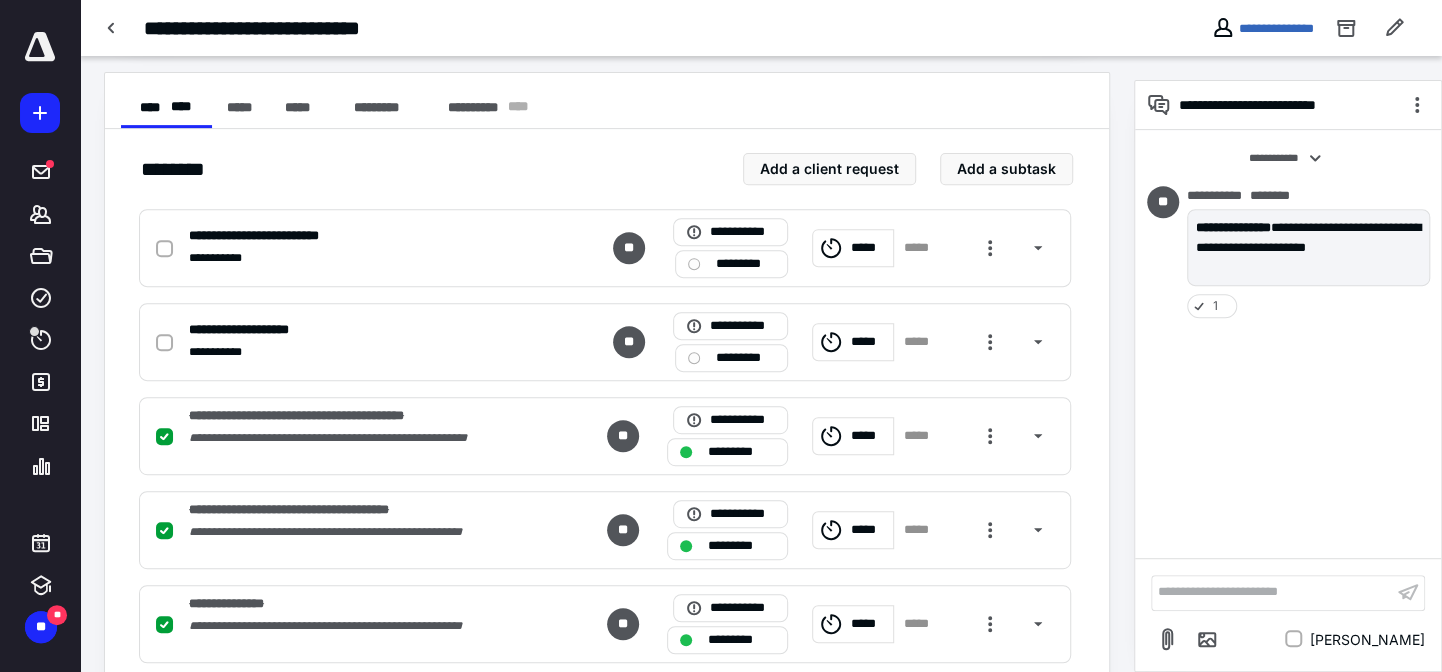 scroll, scrollTop: 0, scrollLeft: 0, axis: both 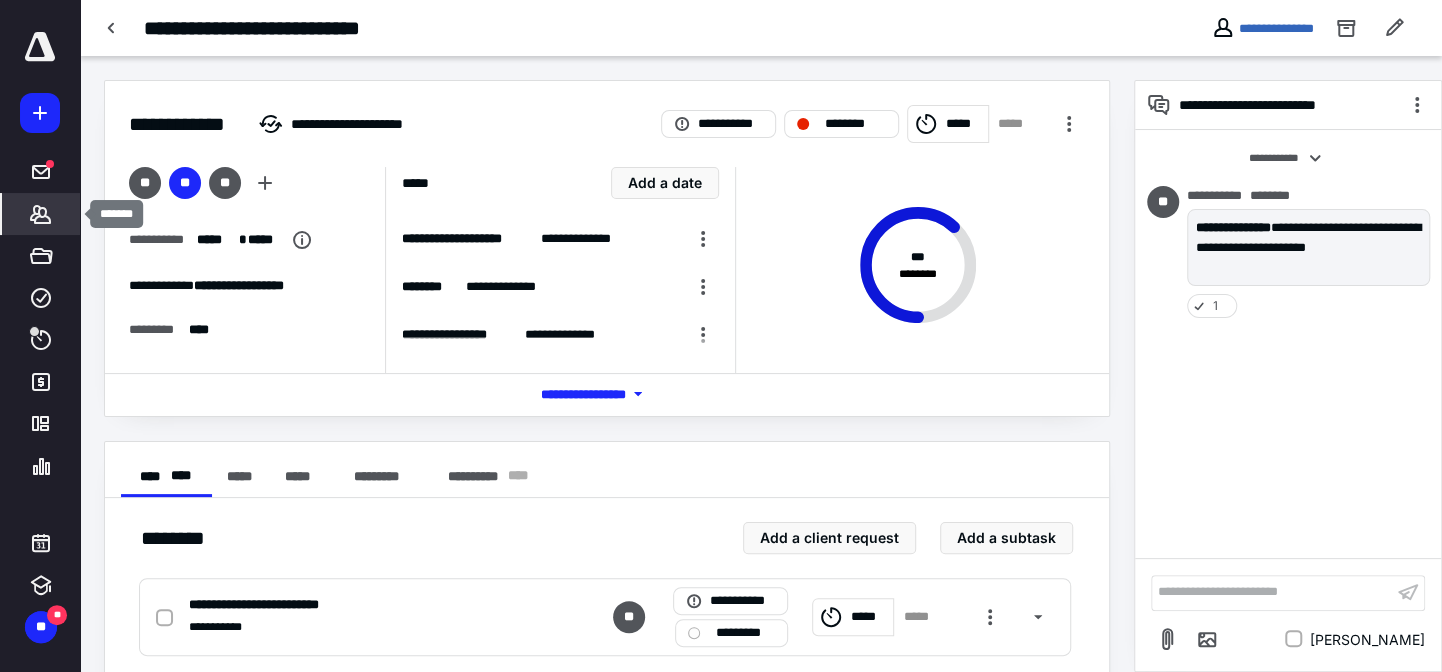 click on "*******" at bounding box center (41, 214) 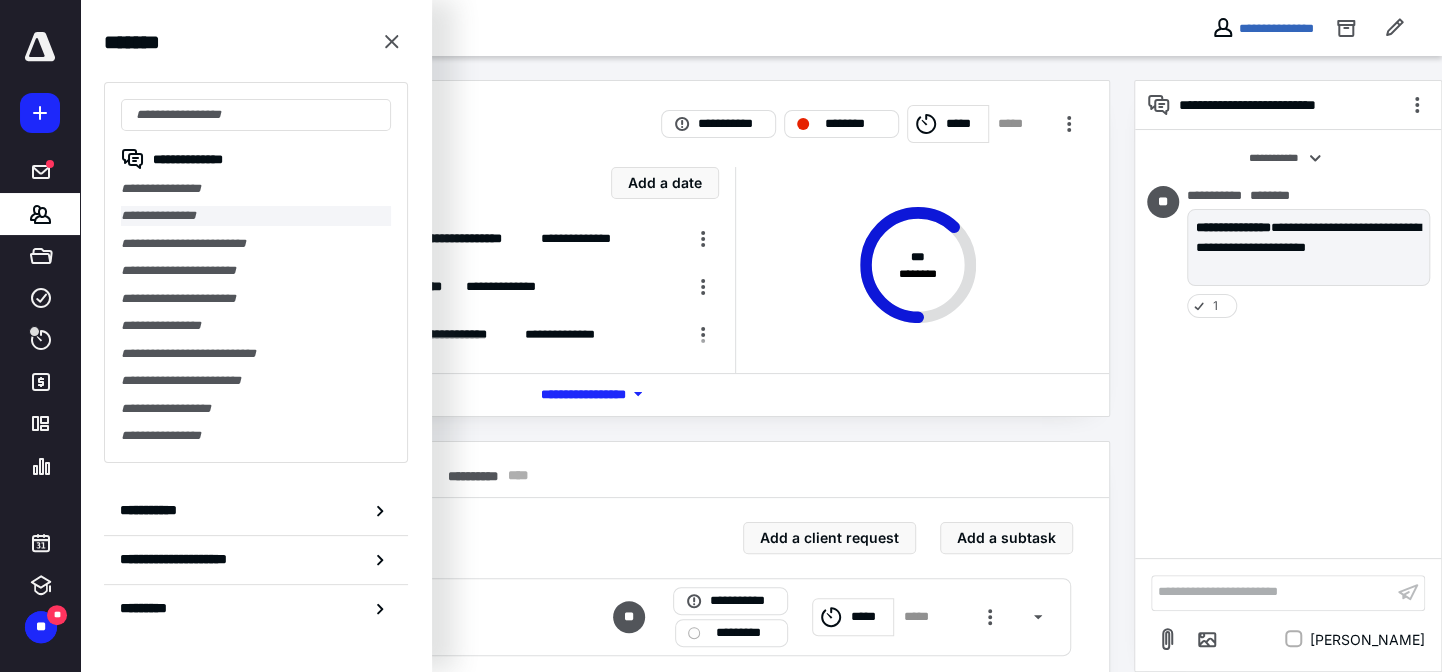click on "**********" at bounding box center (256, 215) 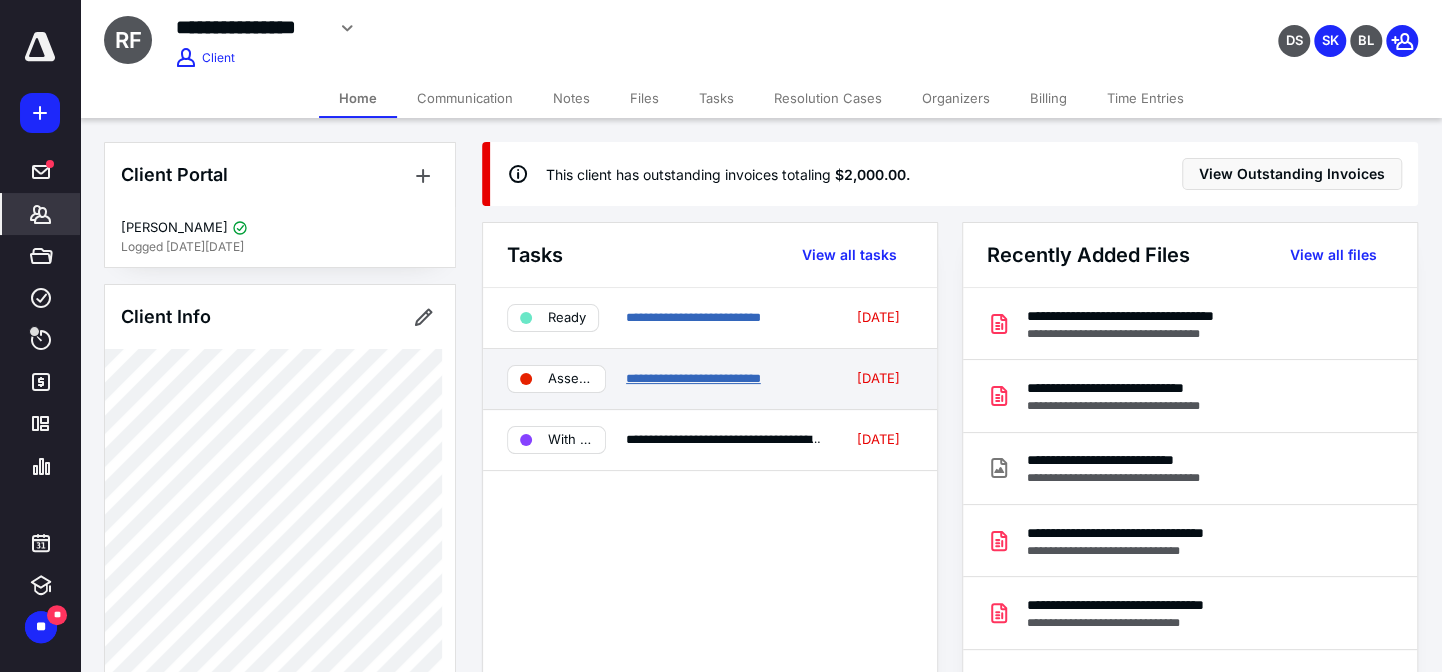 click on "**********" at bounding box center (693, 378) 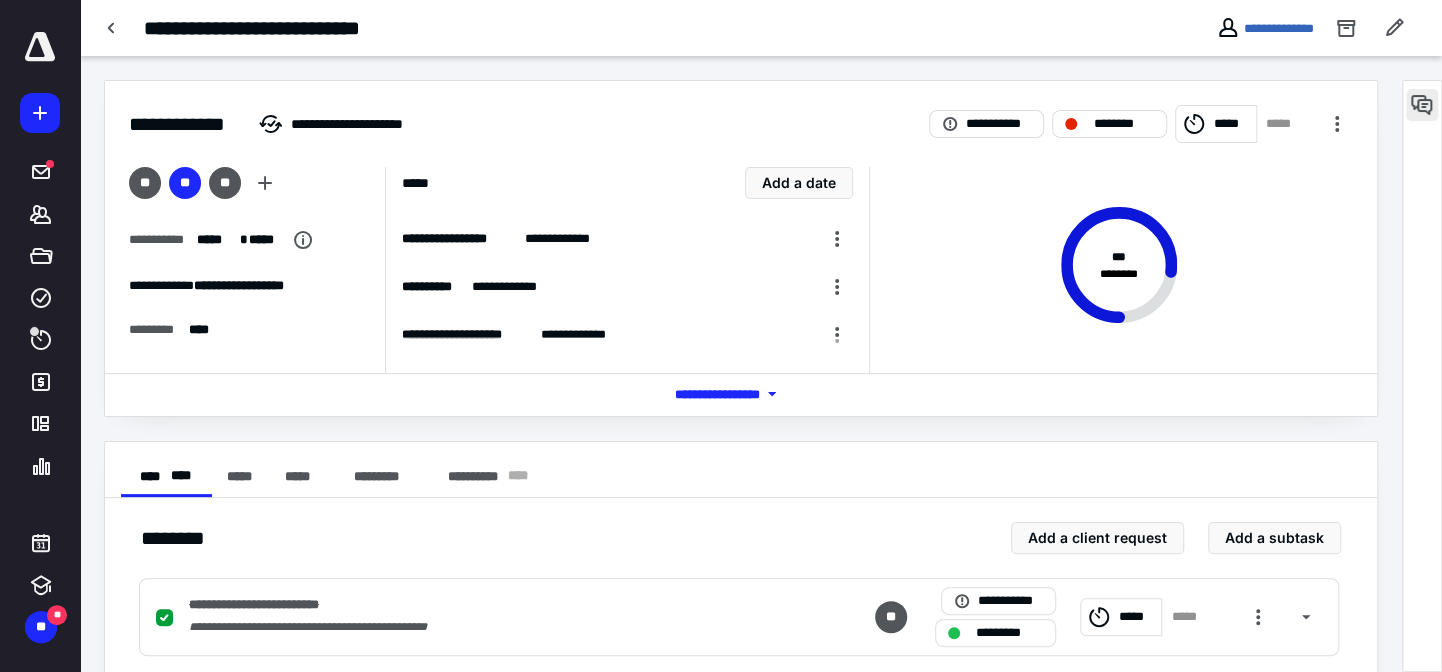 click at bounding box center [1422, 105] 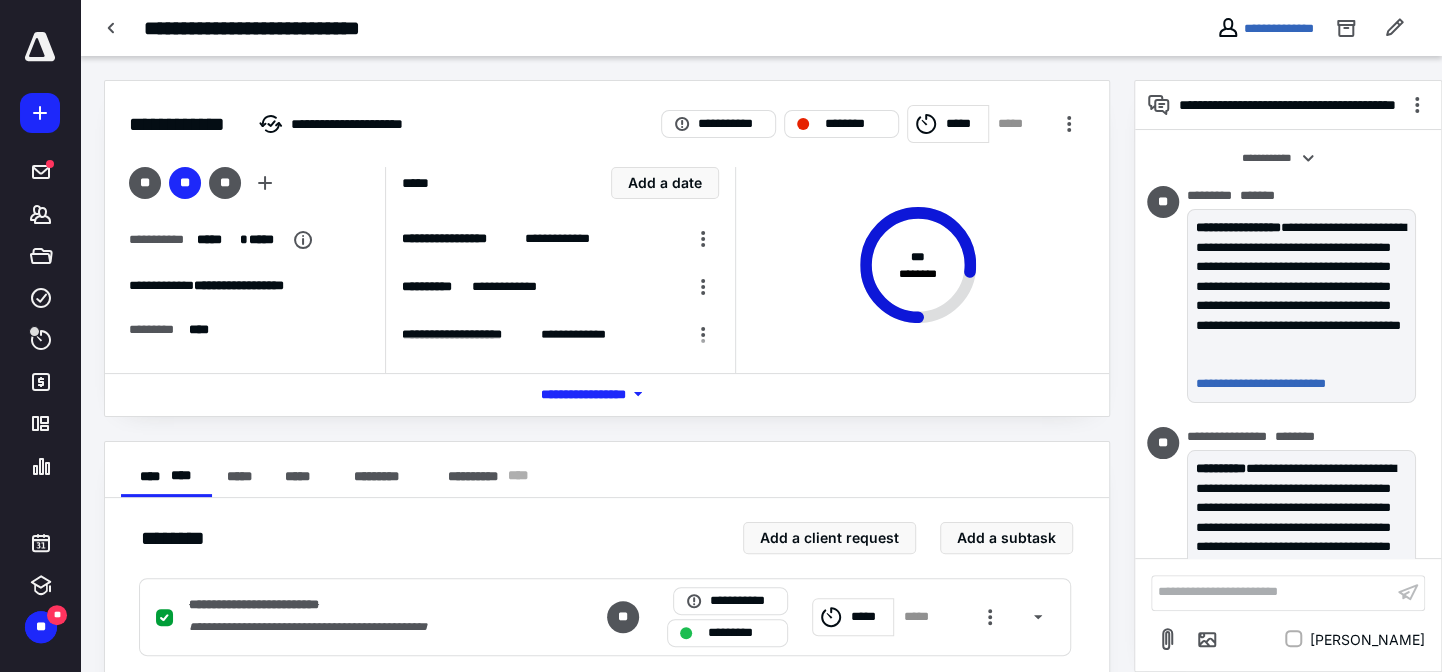 scroll, scrollTop: 232, scrollLeft: 0, axis: vertical 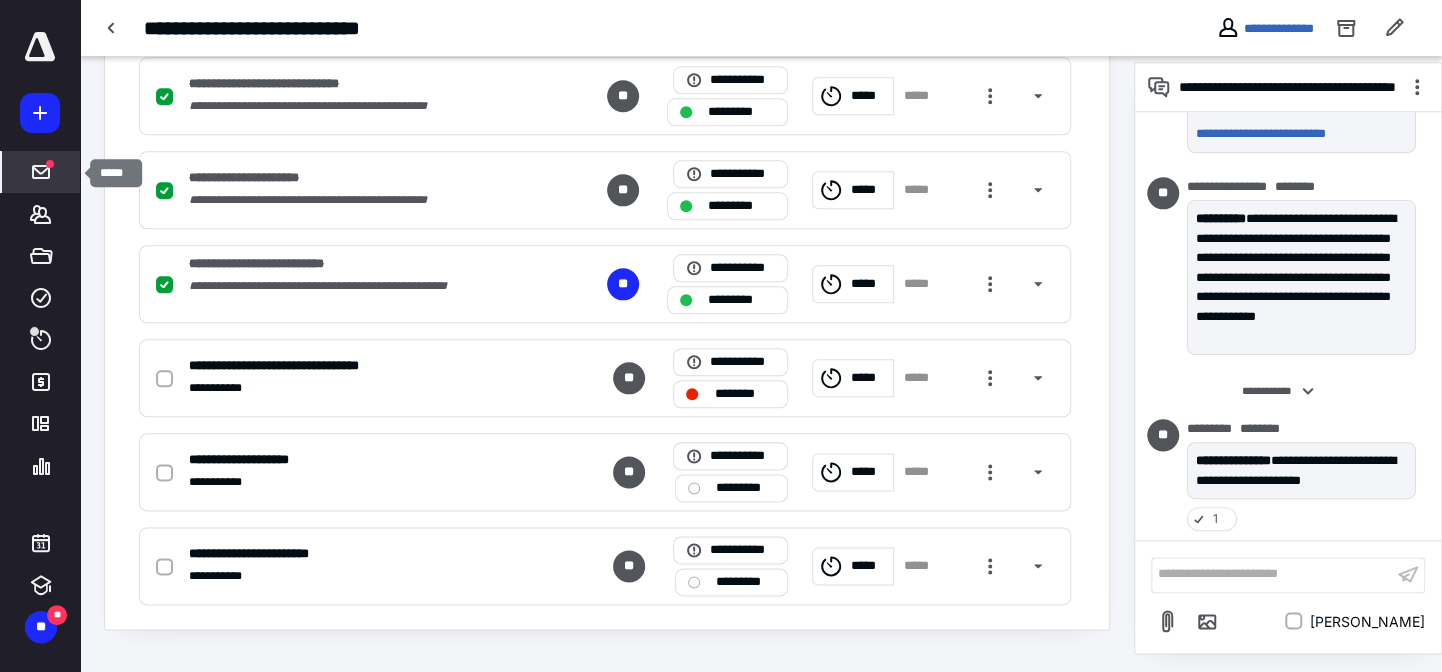 click at bounding box center (50, 164) 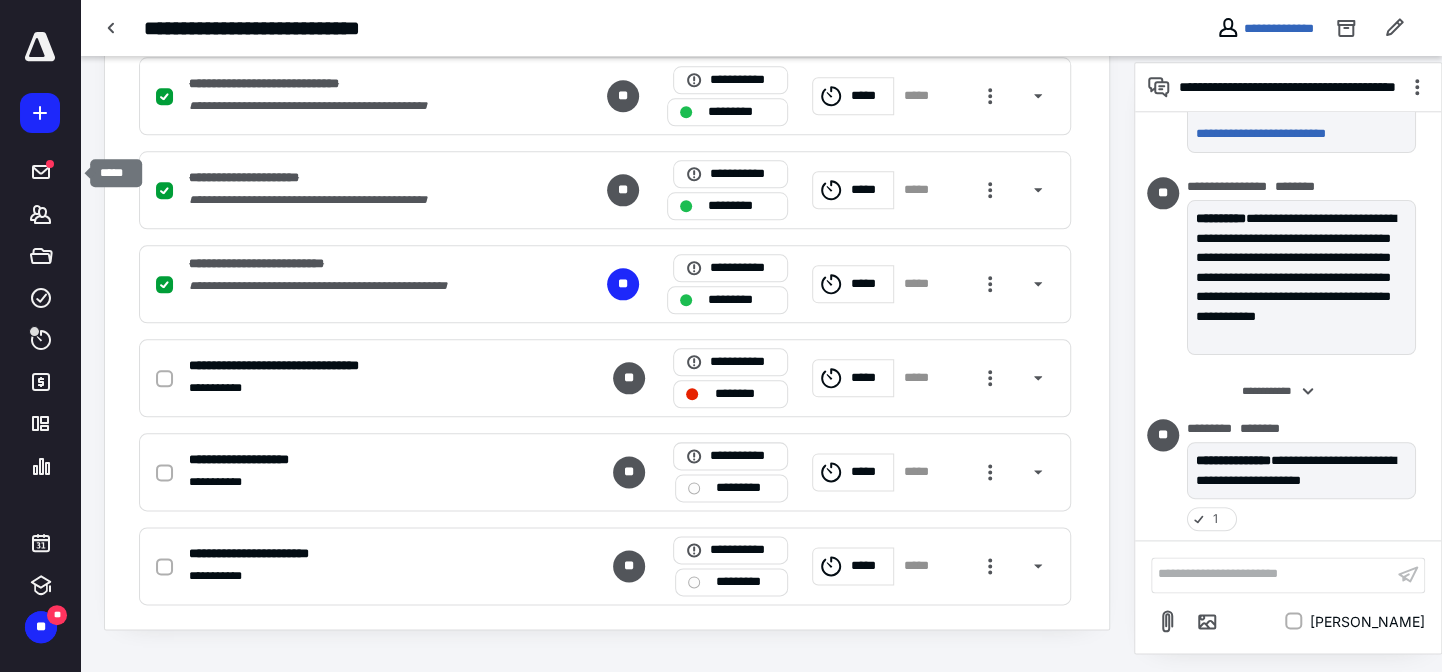 scroll, scrollTop: 19, scrollLeft: 0, axis: vertical 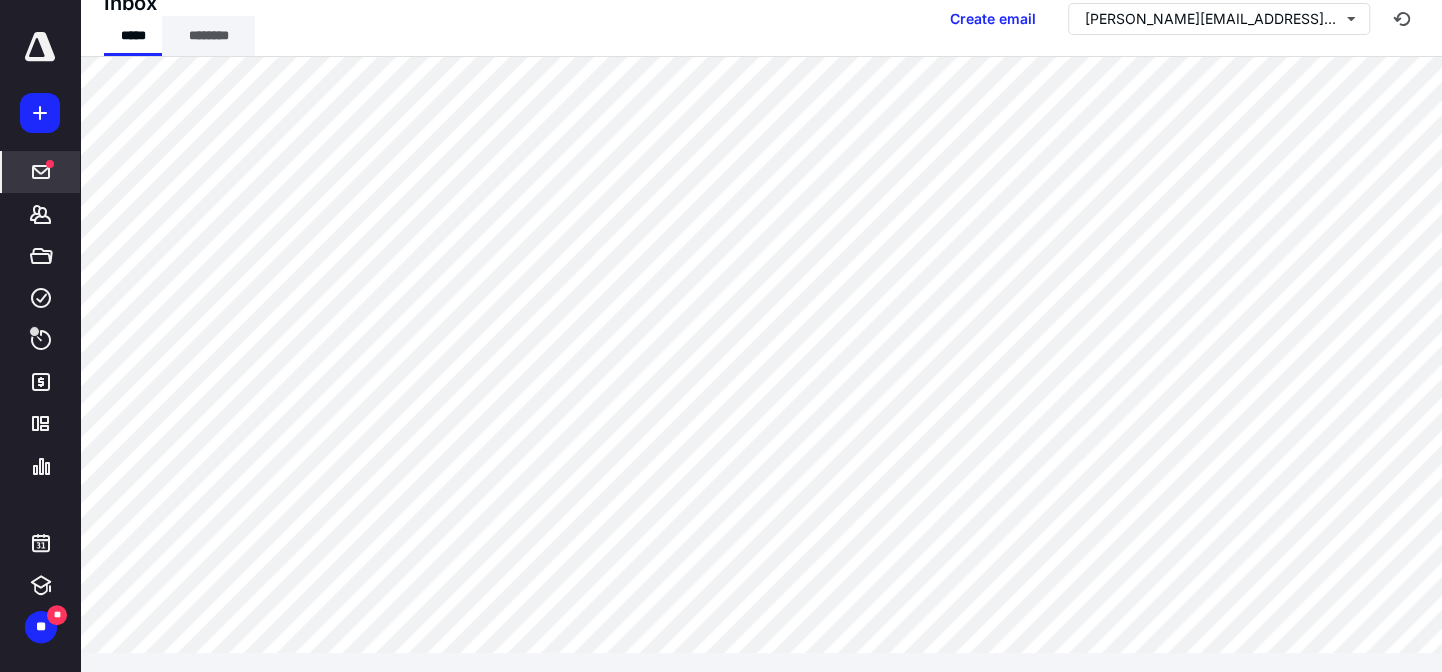 click on "********" at bounding box center [208, 36] 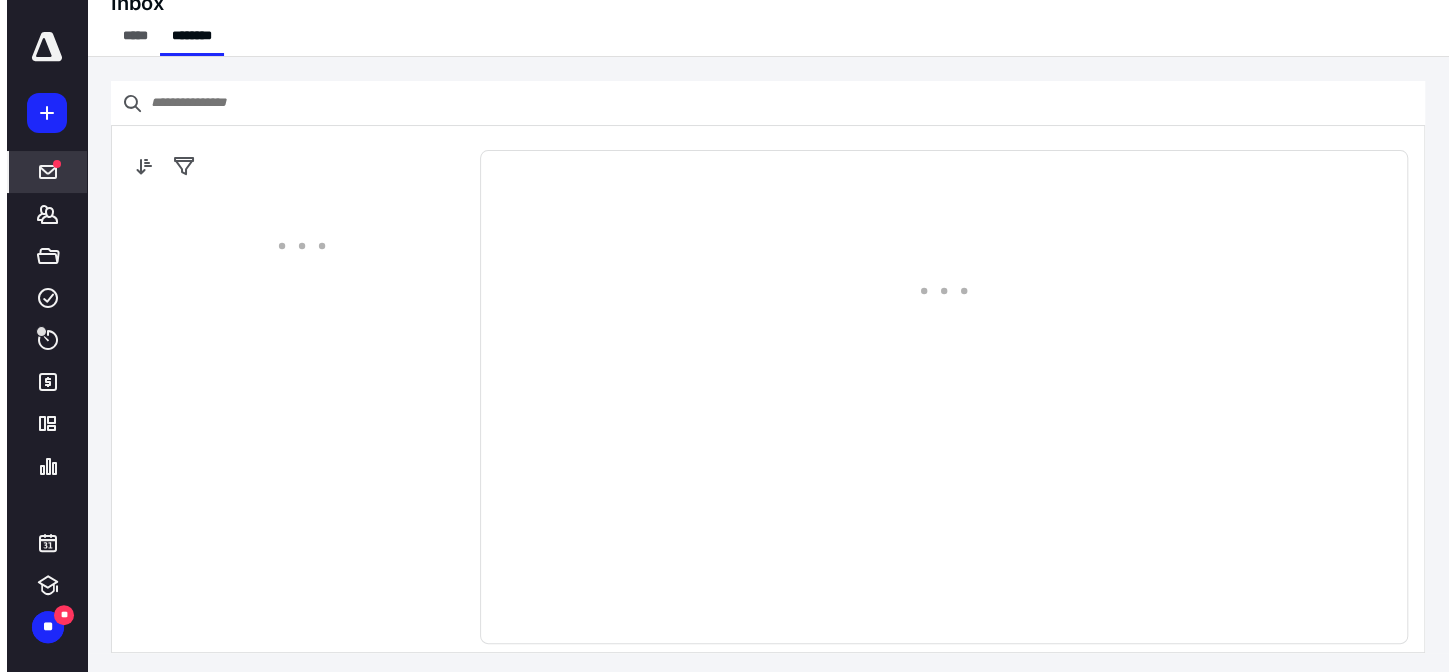 scroll, scrollTop: 0, scrollLeft: 0, axis: both 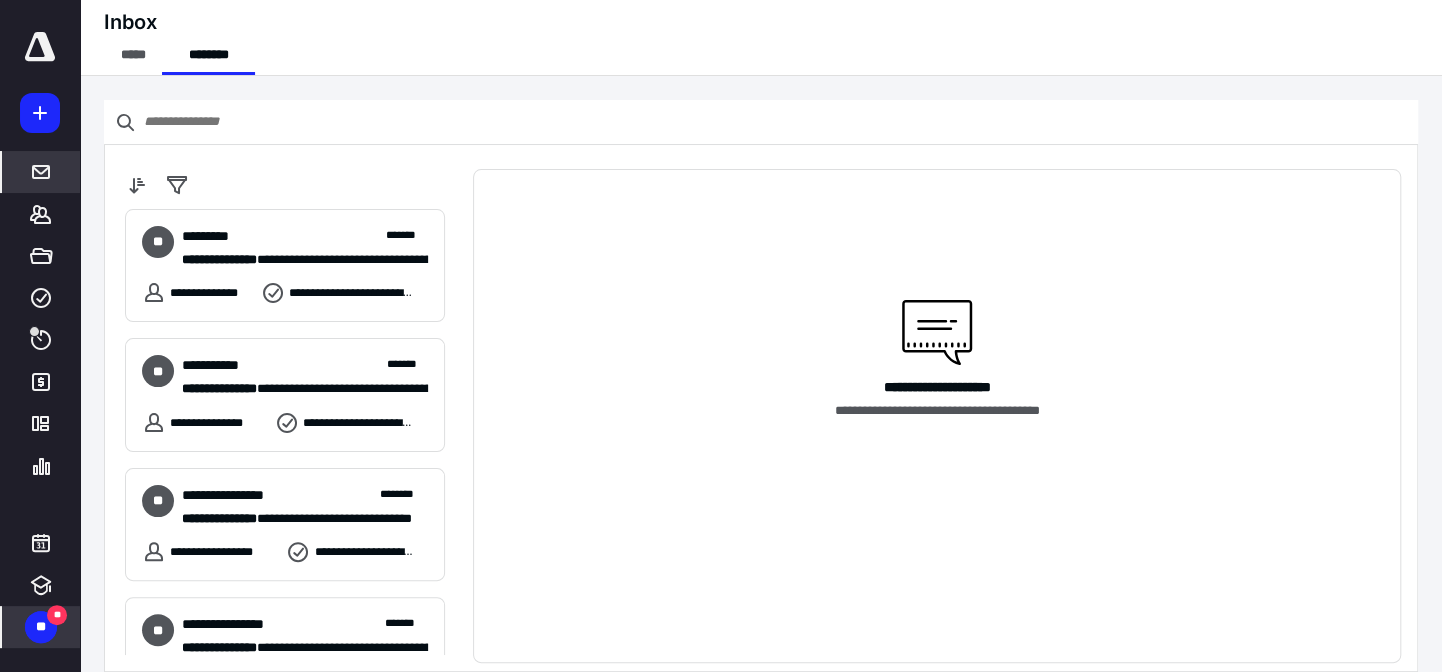 click on "** **" at bounding box center [41, 627] 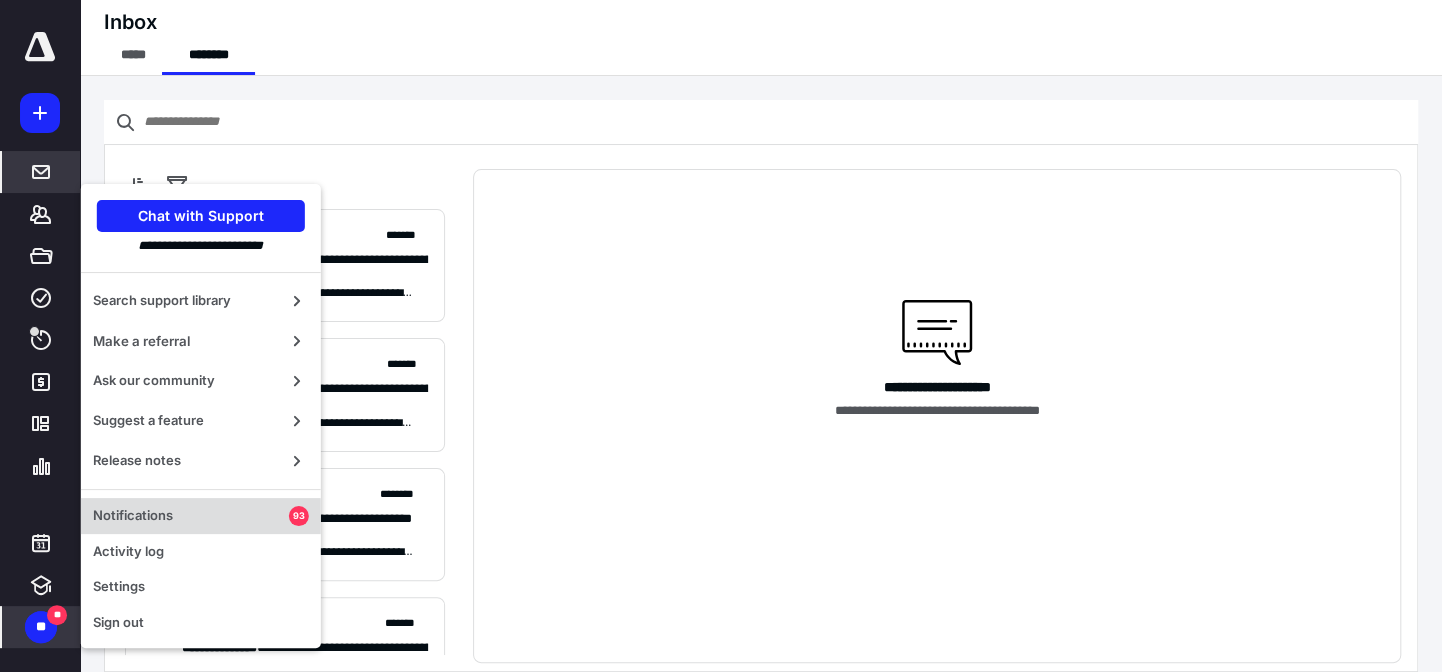 click on "Notifications" at bounding box center [191, 516] 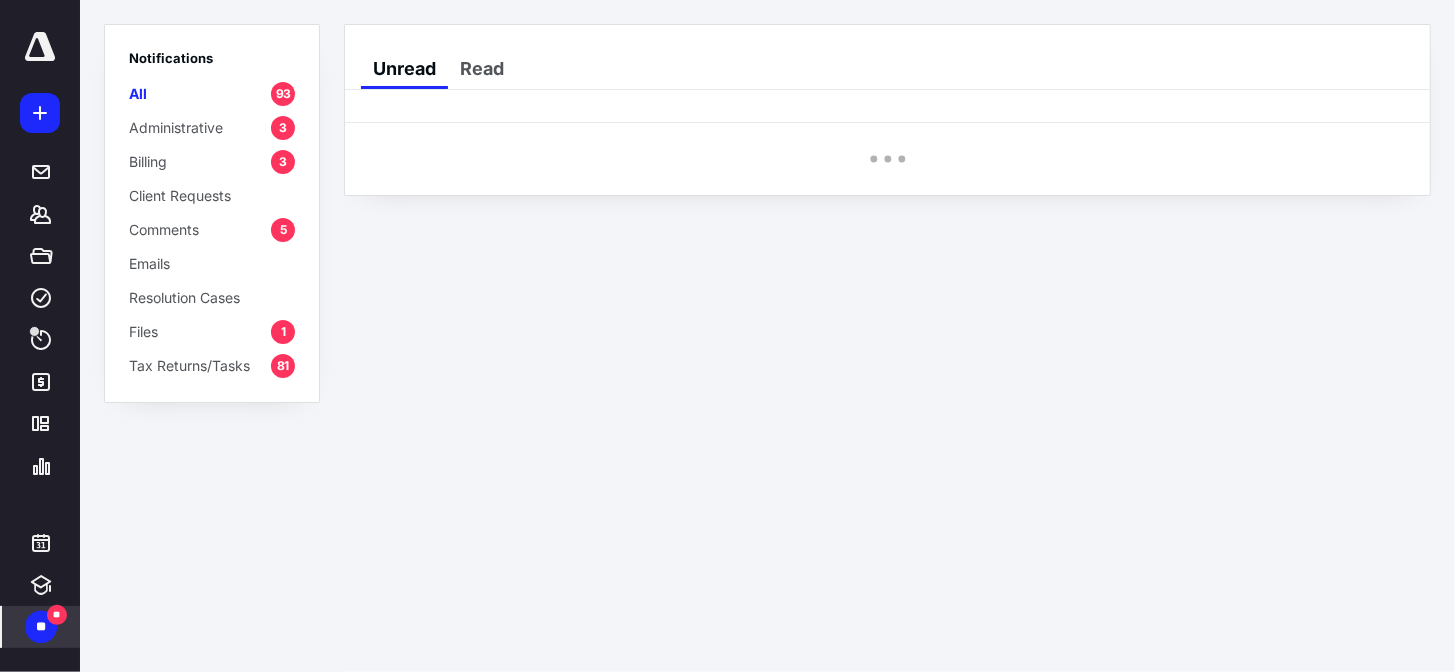 click on "Administrative" at bounding box center (176, 127) 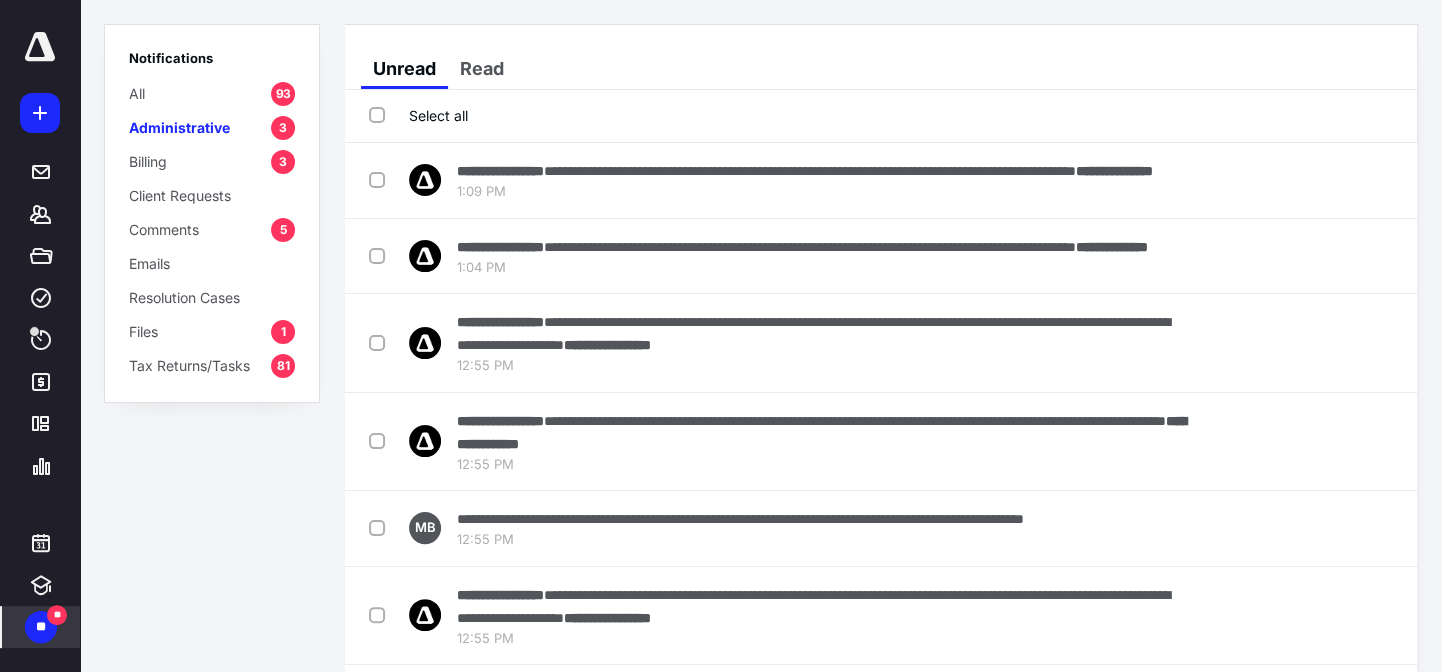 click on "Select all" at bounding box center (418, 115) 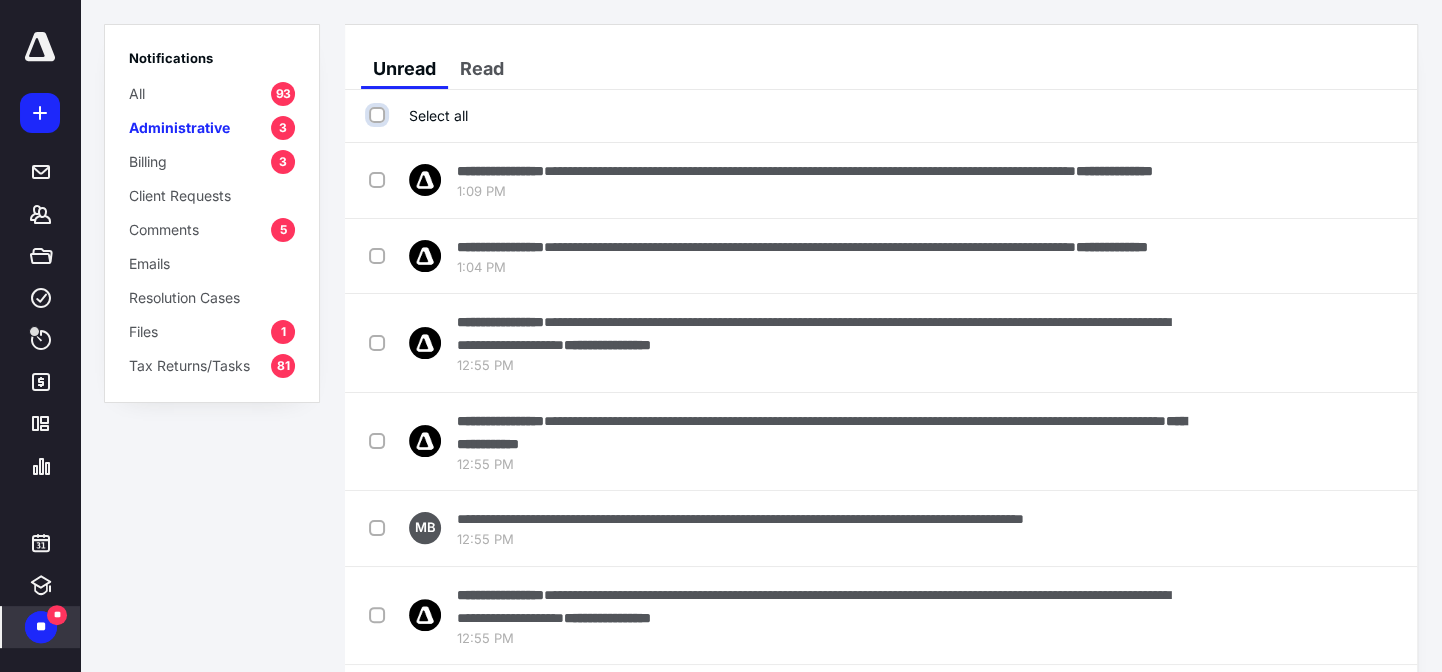 click on "Select all" at bounding box center [379, 115] 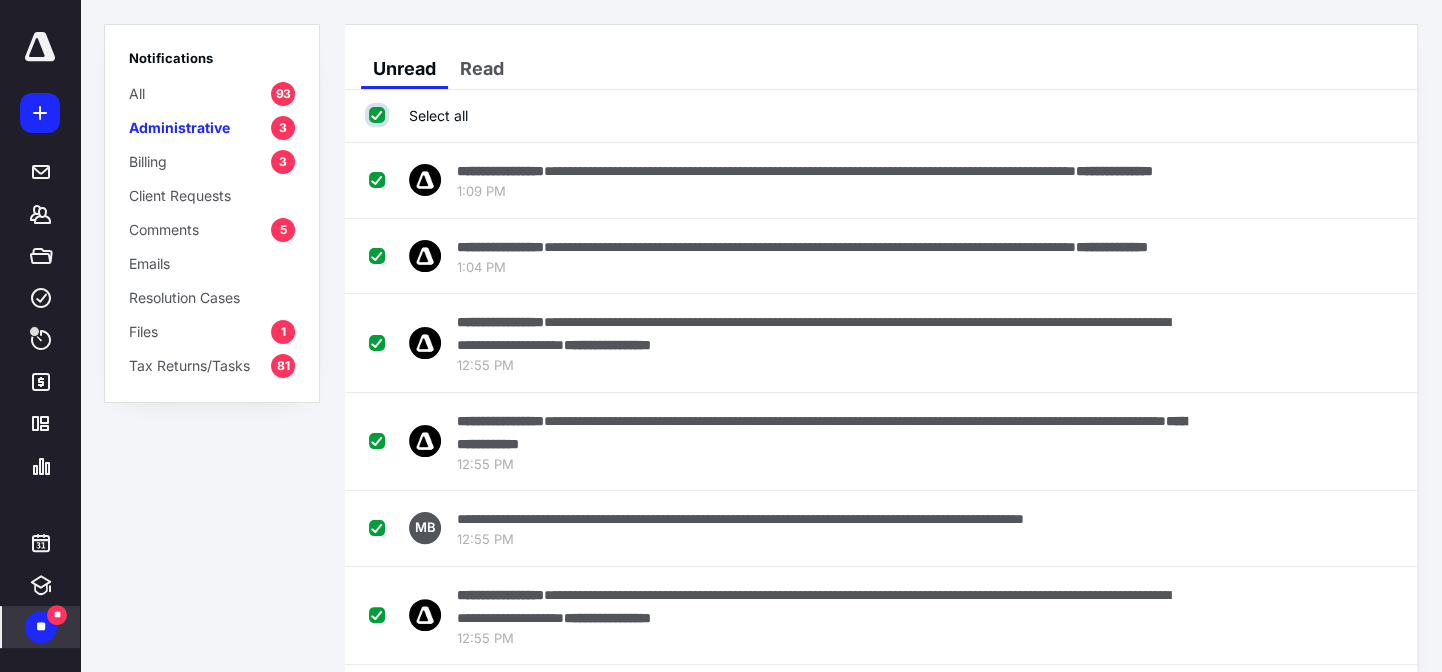 checkbox on "true" 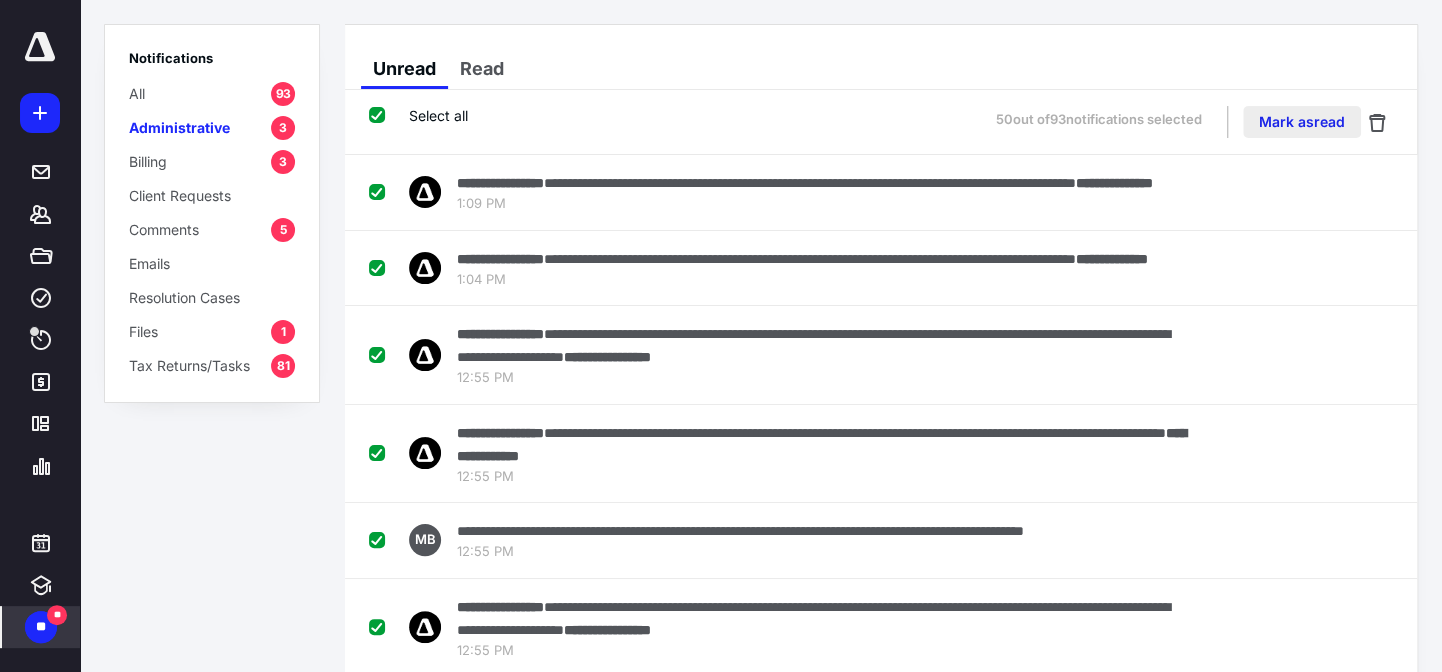 click on "Mark as  read" at bounding box center (1302, 122) 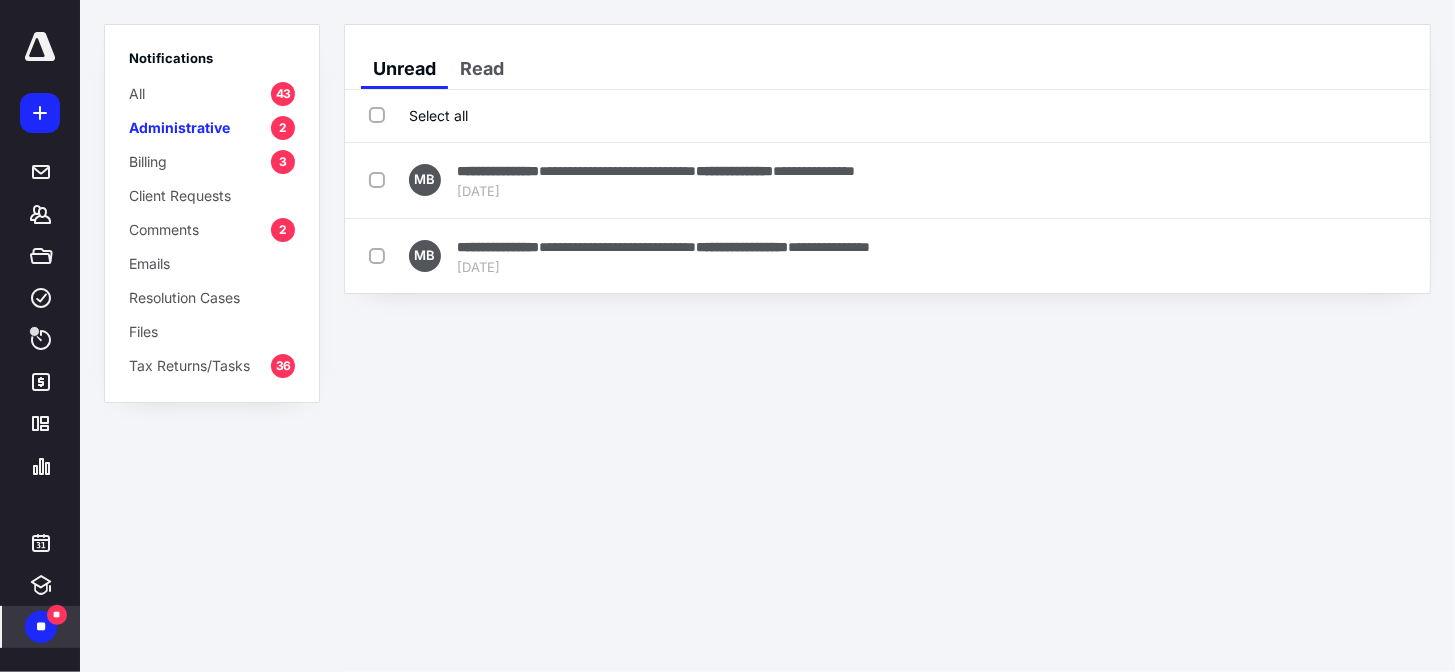 click on "Administrative" at bounding box center [179, 127] 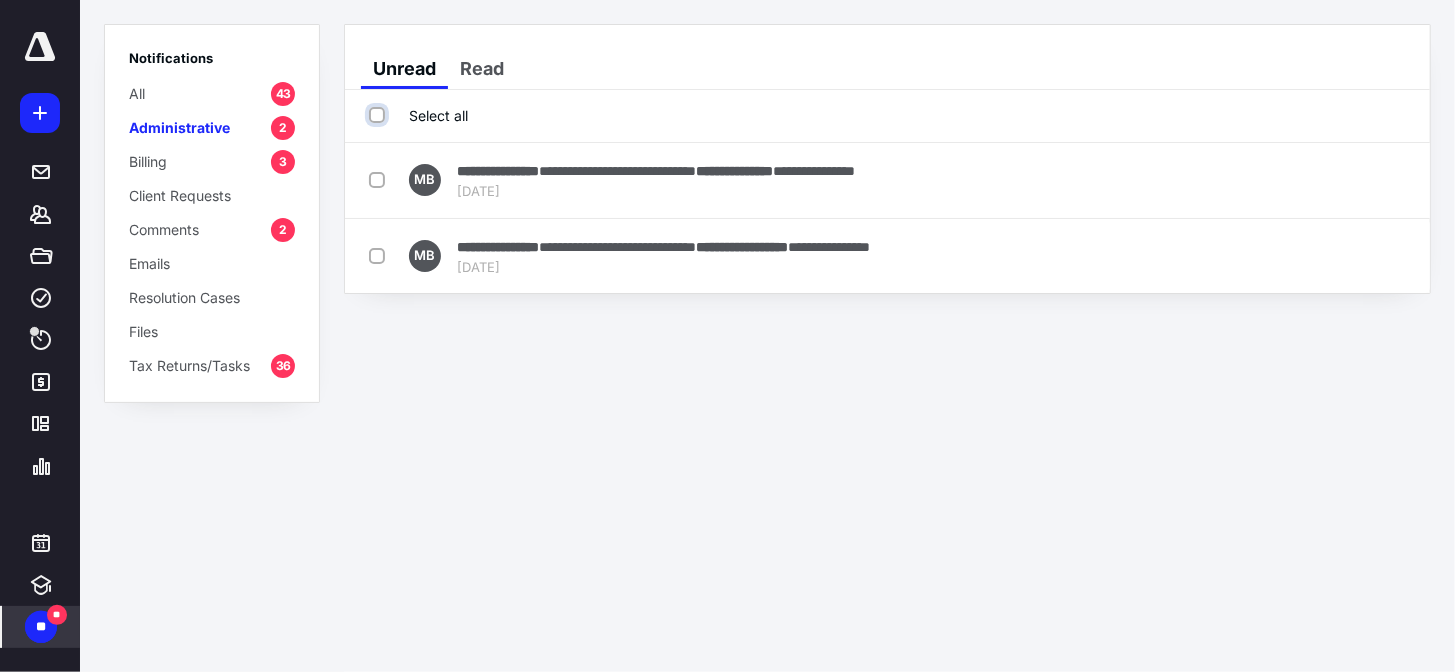 checkbox on "true" 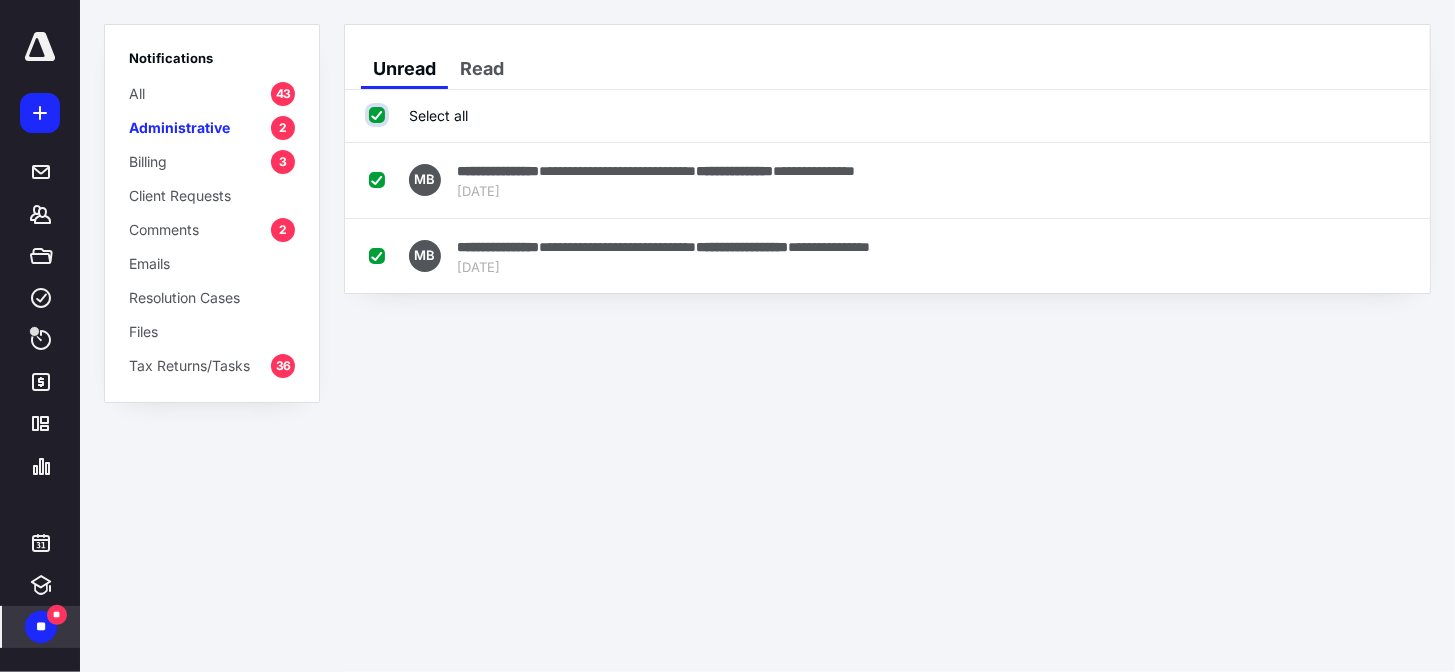 checkbox on "true" 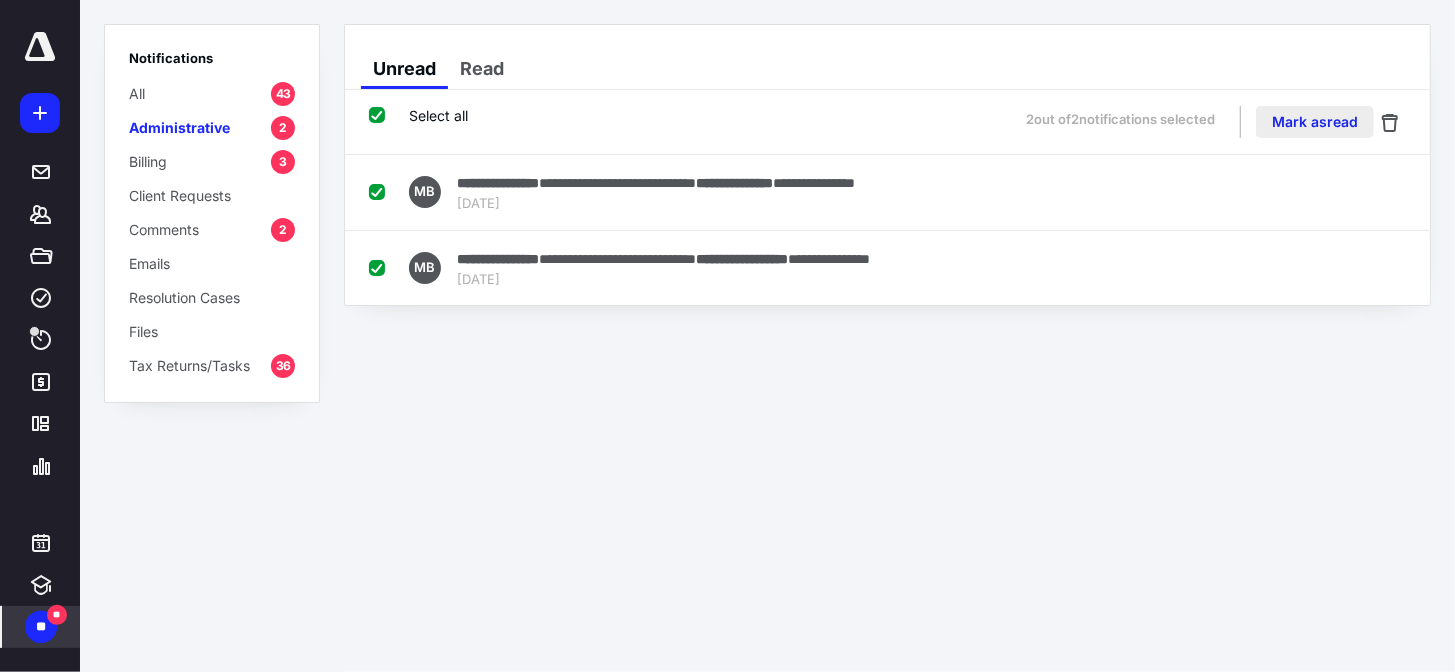 click on "Mark as  read" at bounding box center [1315, 122] 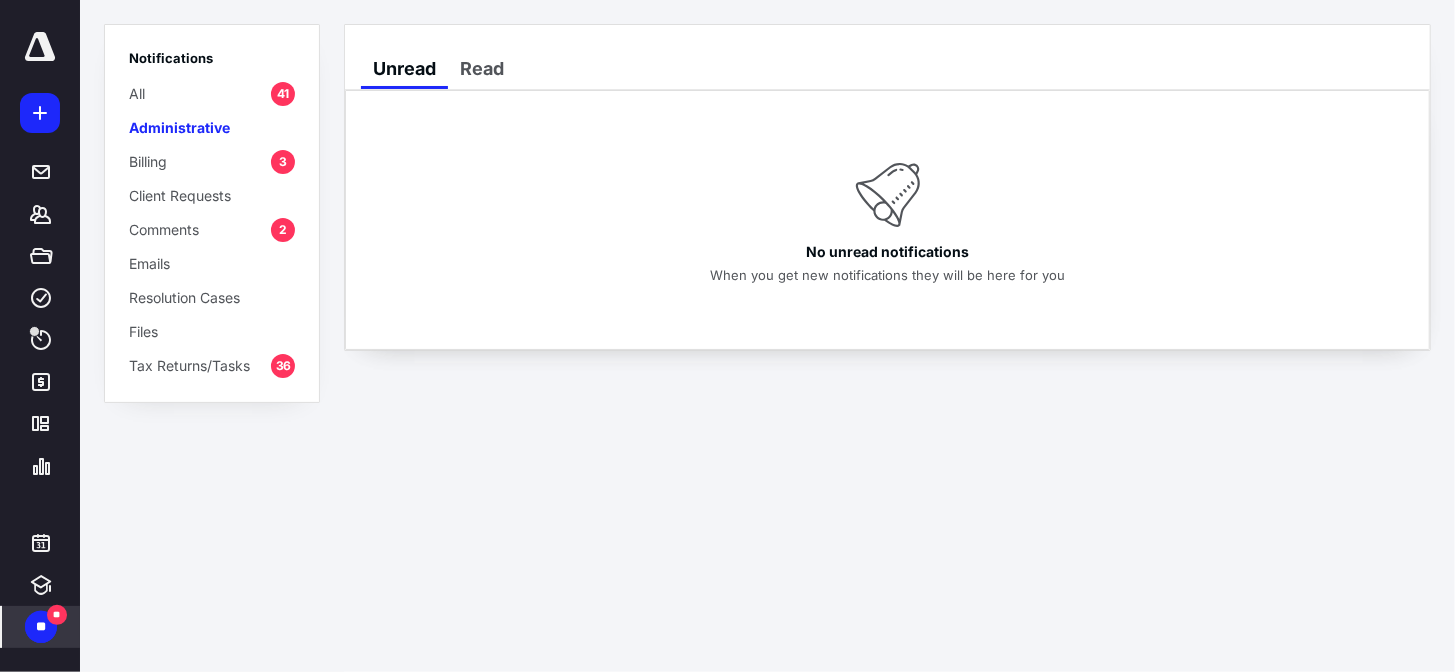 click on "Billing" at bounding box center (148, 161) 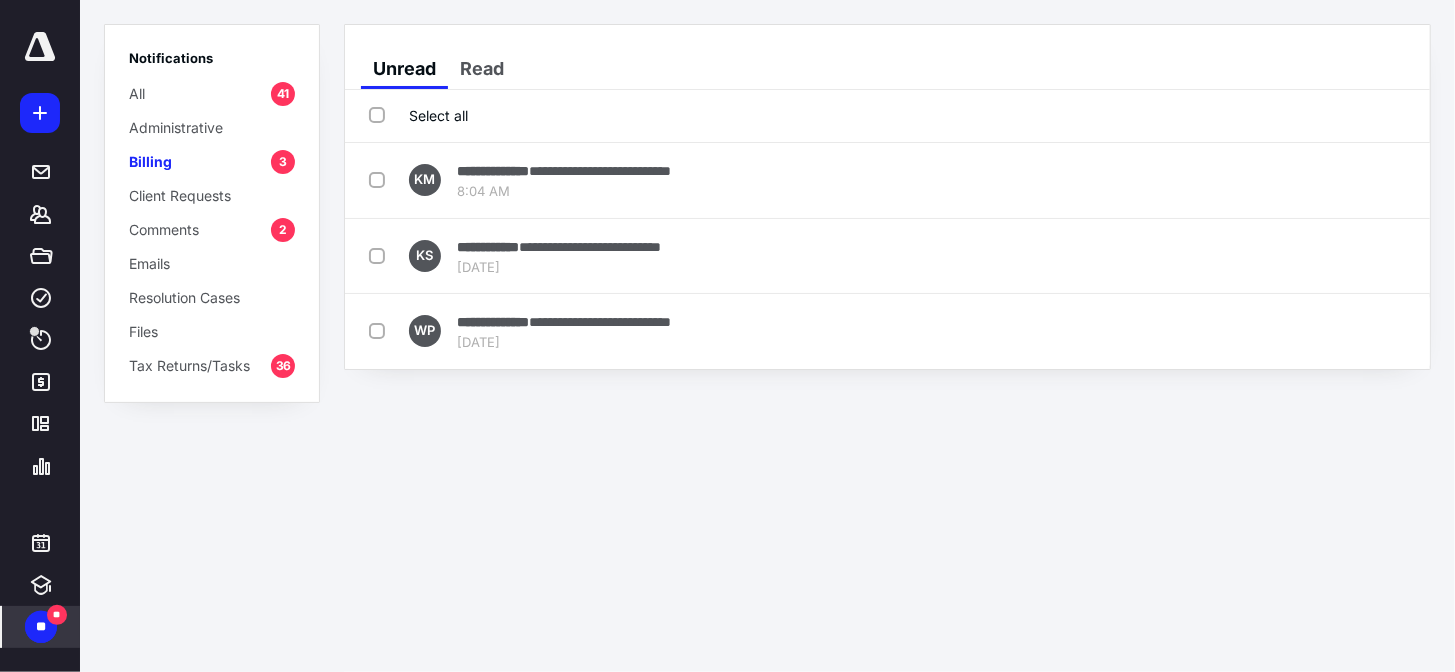 click on "Select all" at bounding box center (418, 115) 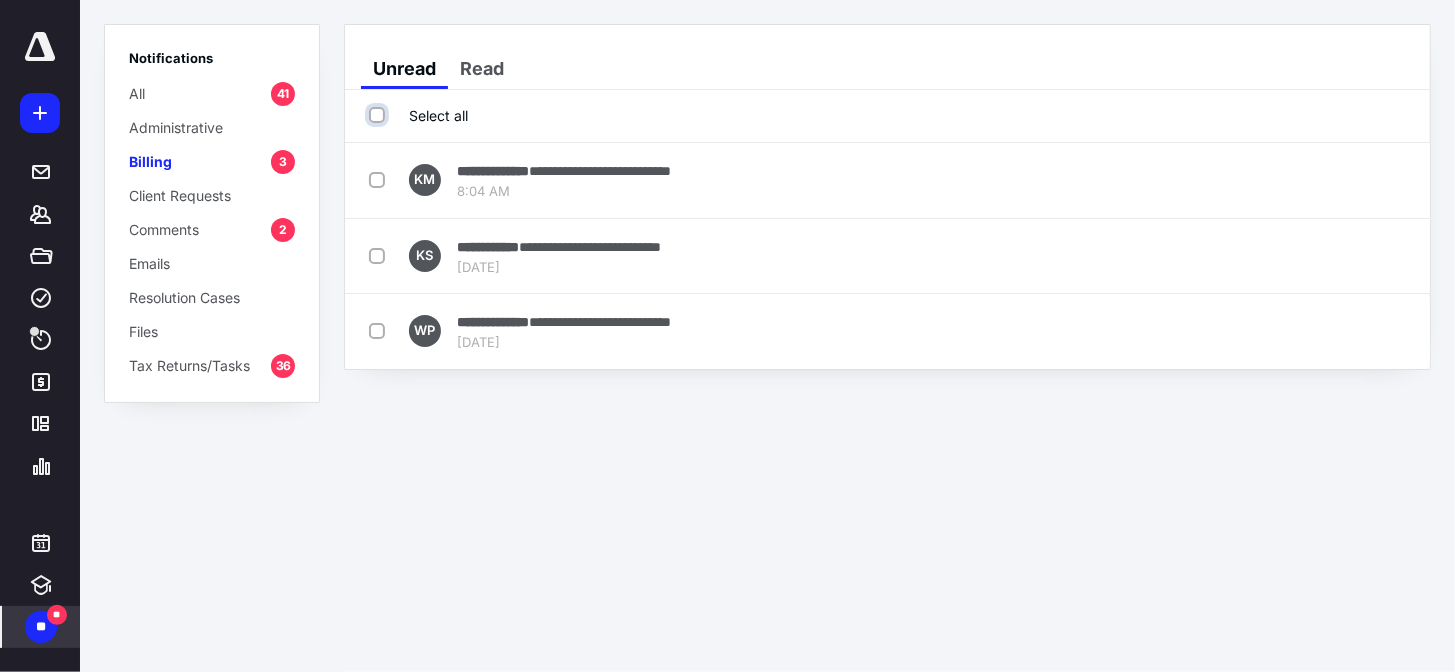 checkbox on "true" 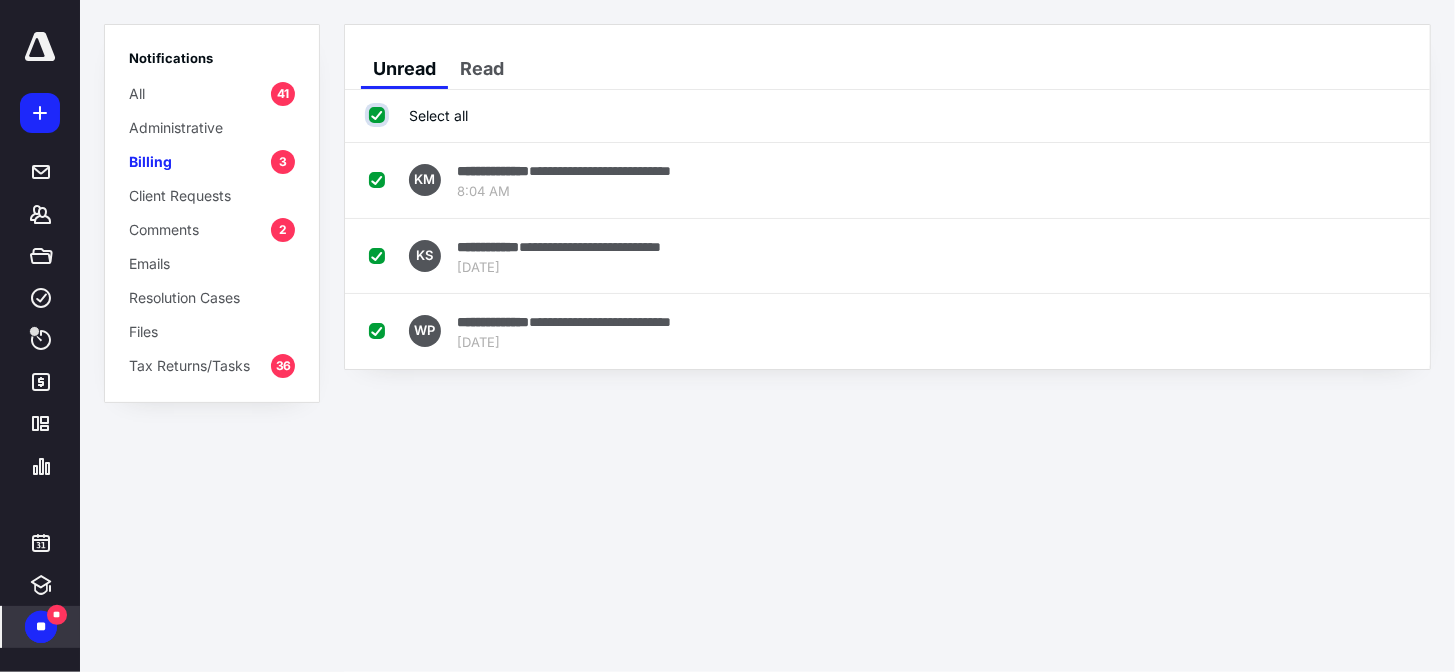 checkbox on "true" 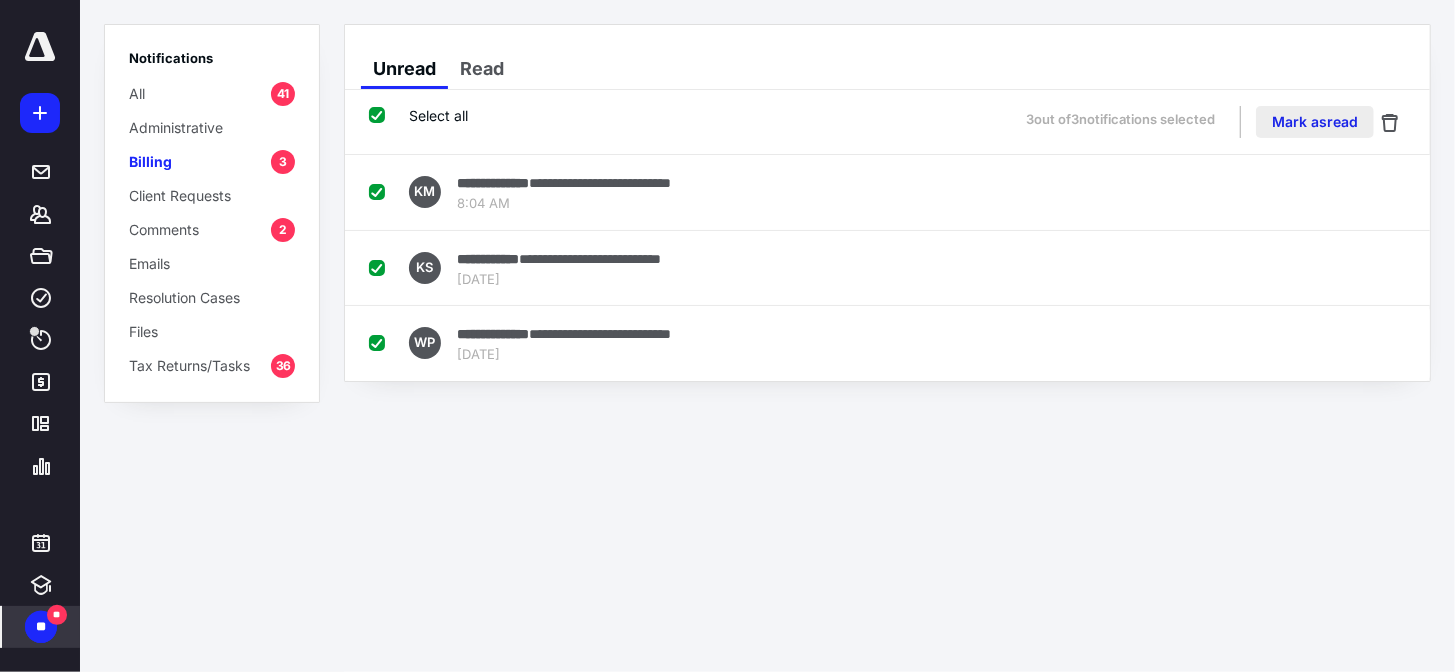 click on "Mark as  read" at bounding box center (1315, 122) 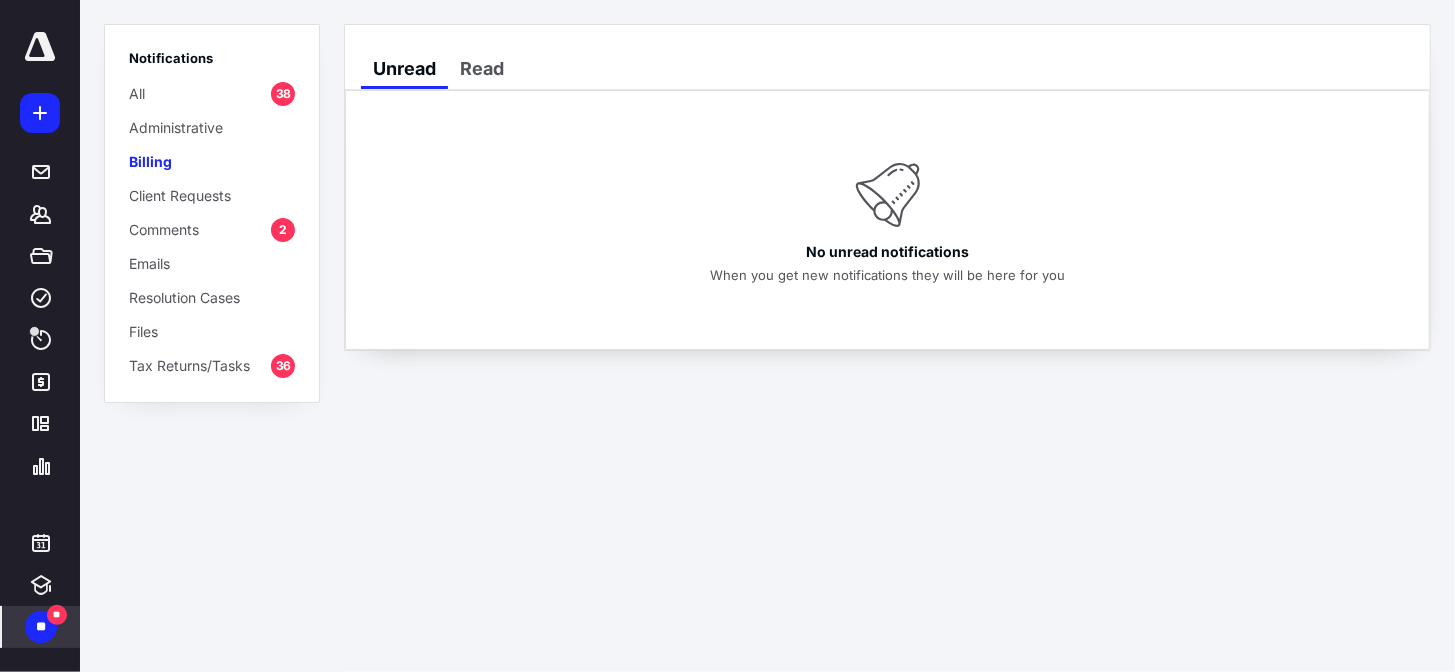 click on "Comments" at bounding box center [164, 229] 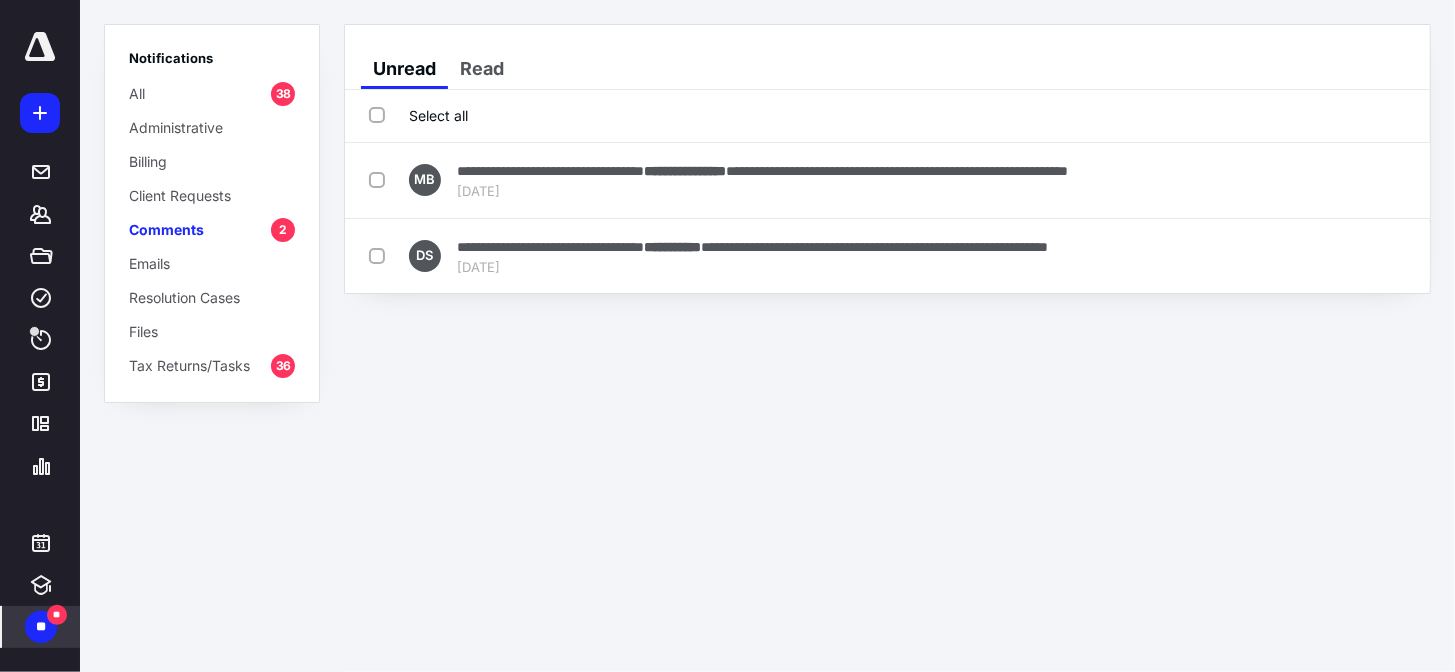 click on "Select all" at bounding box center [418, 115] 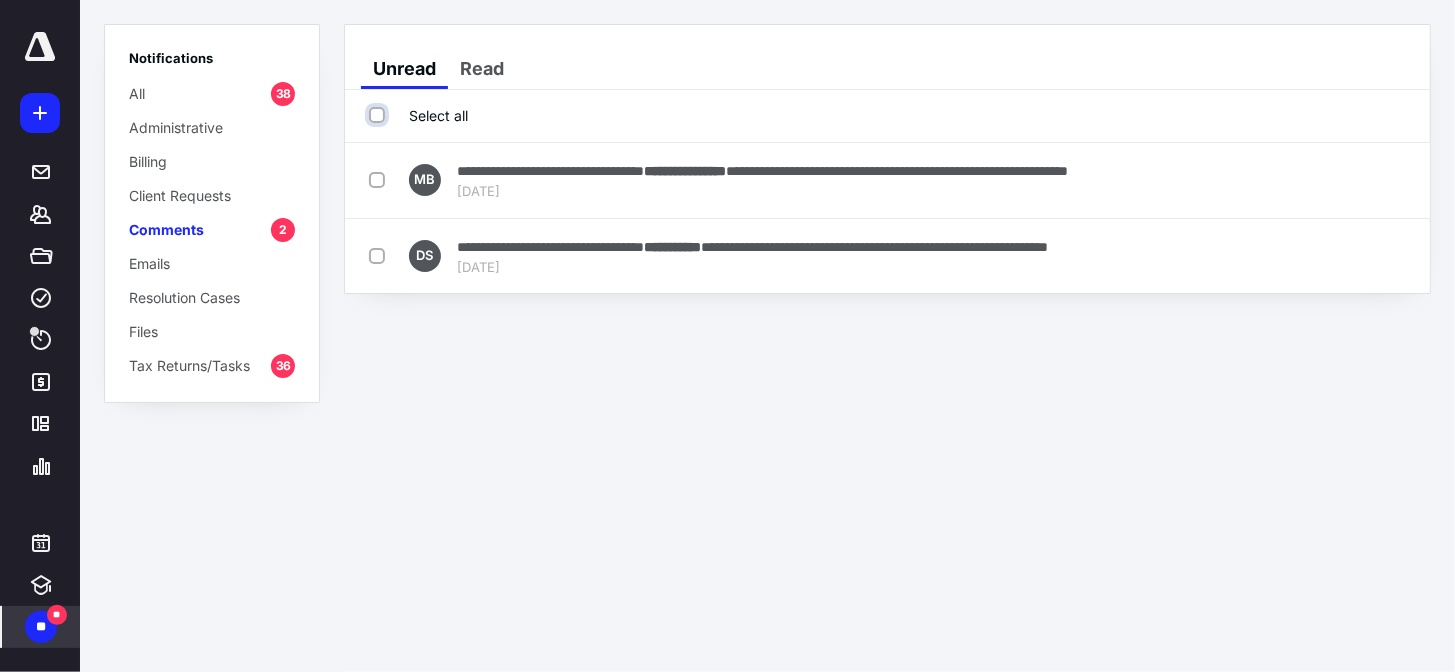 checkbox on "true" 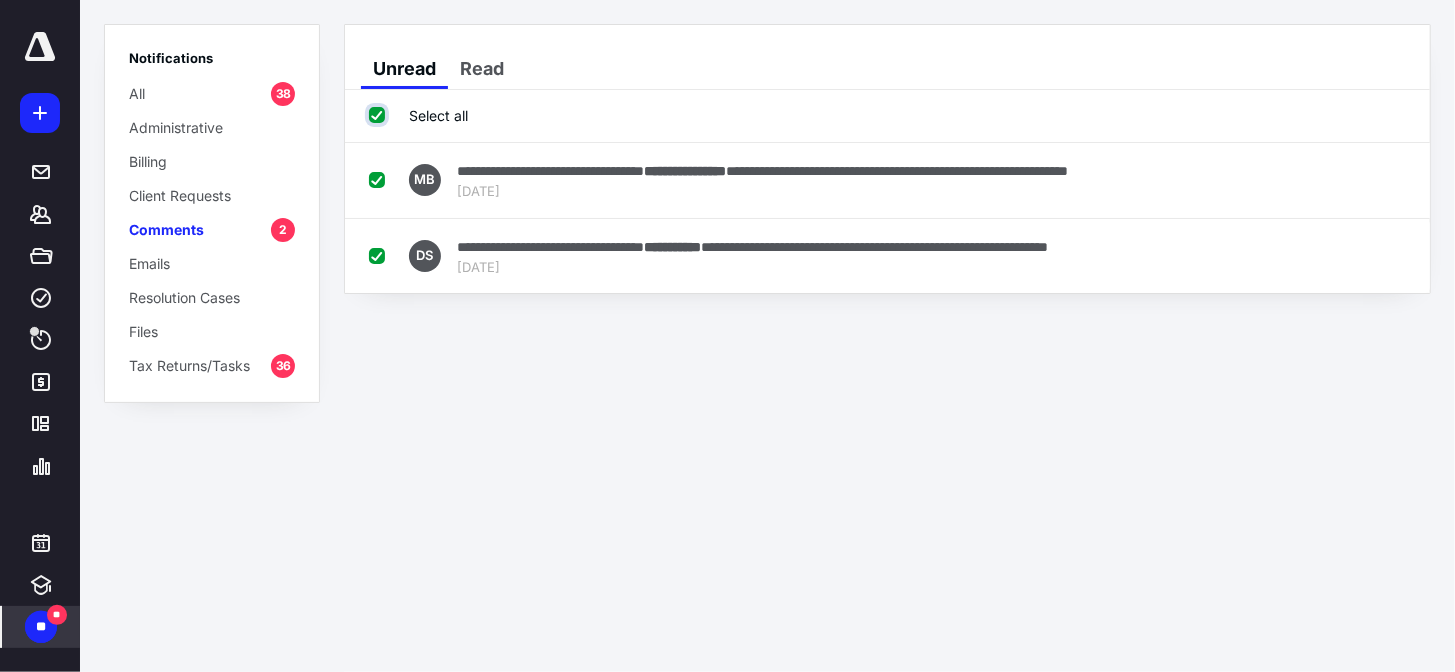 checkbox on "true" 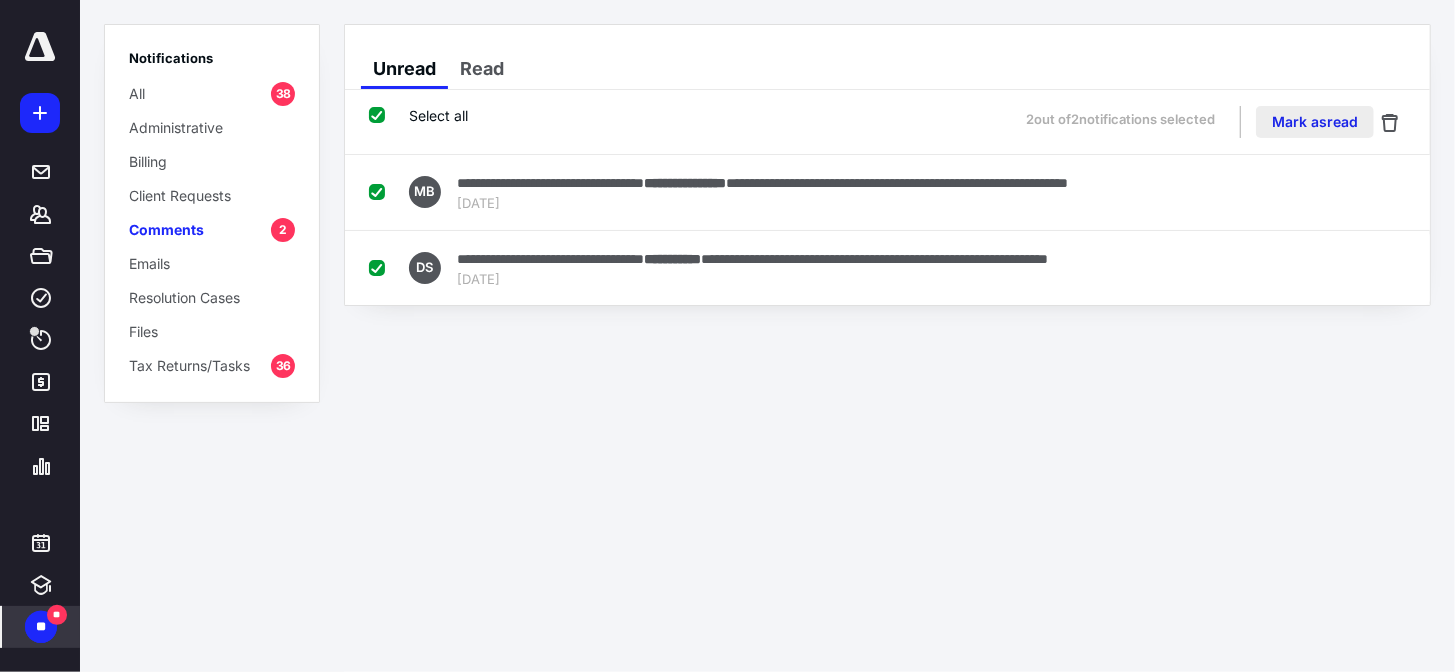 click on "Mark as  read" at bounding box center [1315, 122] 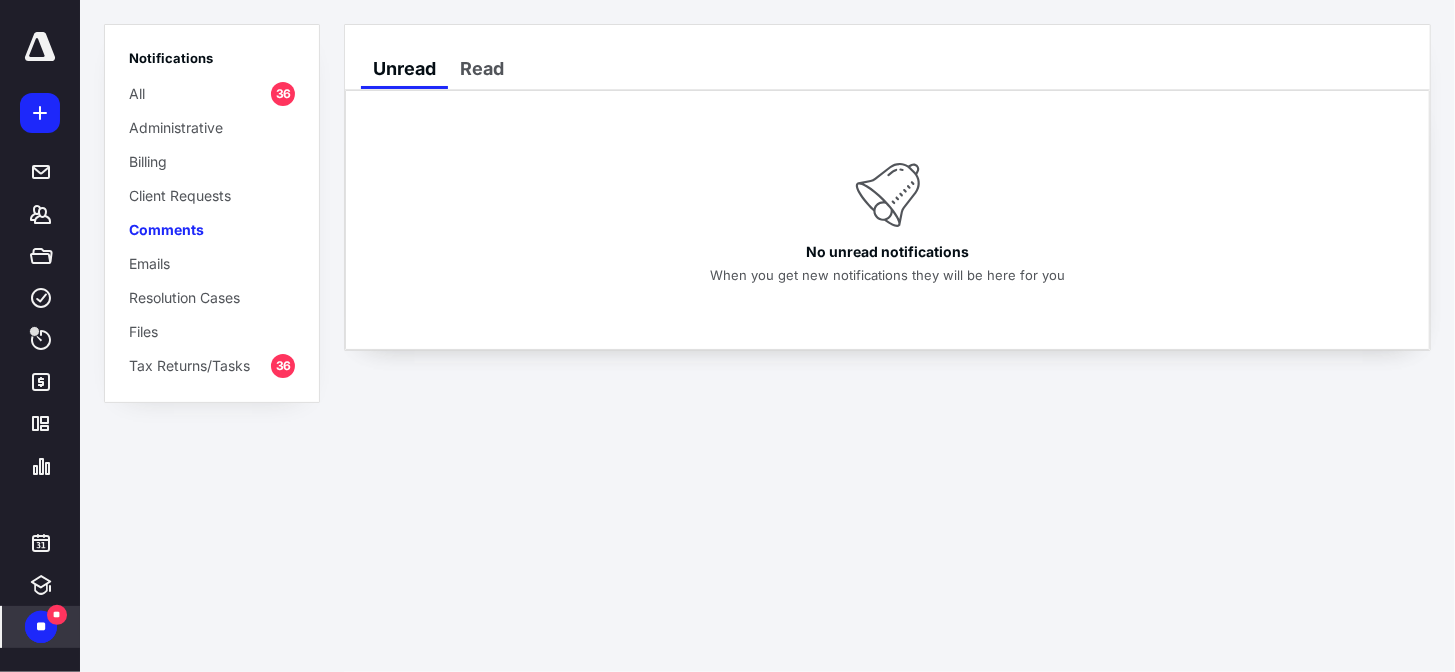 click on "Tax Returns/Tasks" at bounding box center [189, 365] 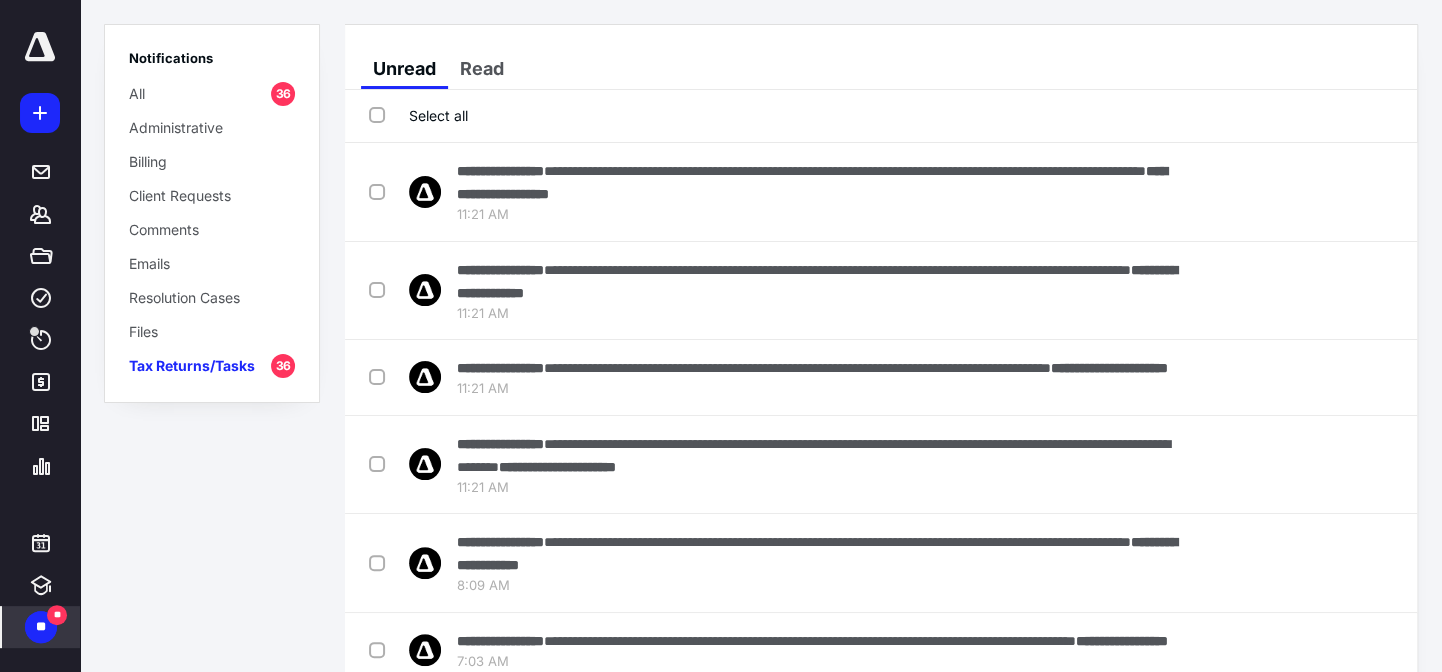 click on "Select all" at bounding box center (418, 115) 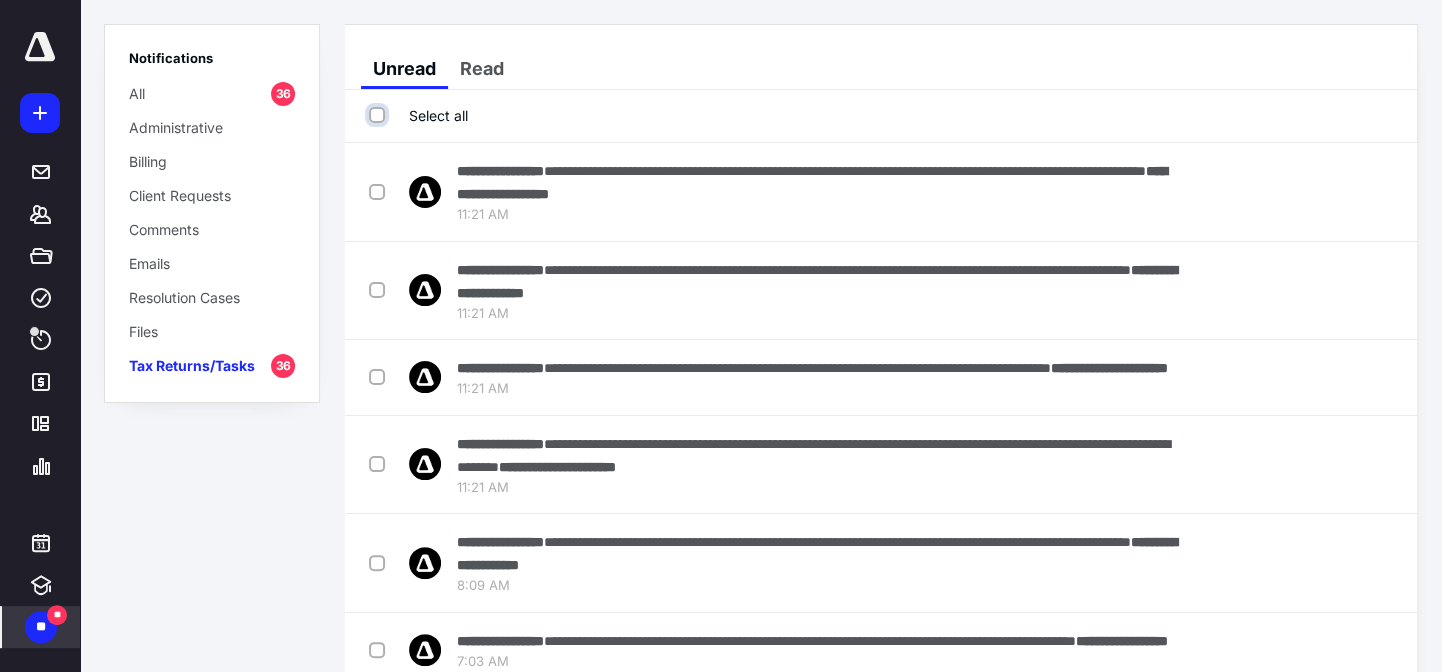 click on "Select all" at bounding box center (379, 115) 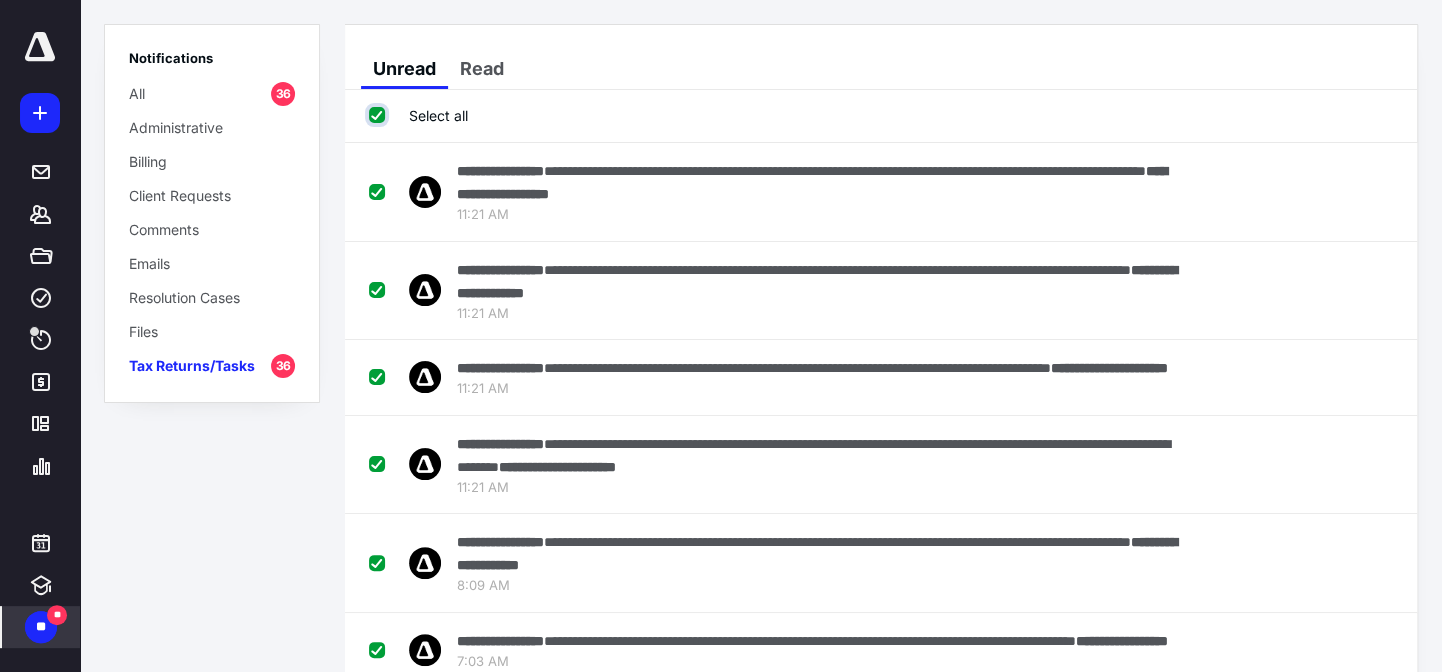 checkbox on "true" 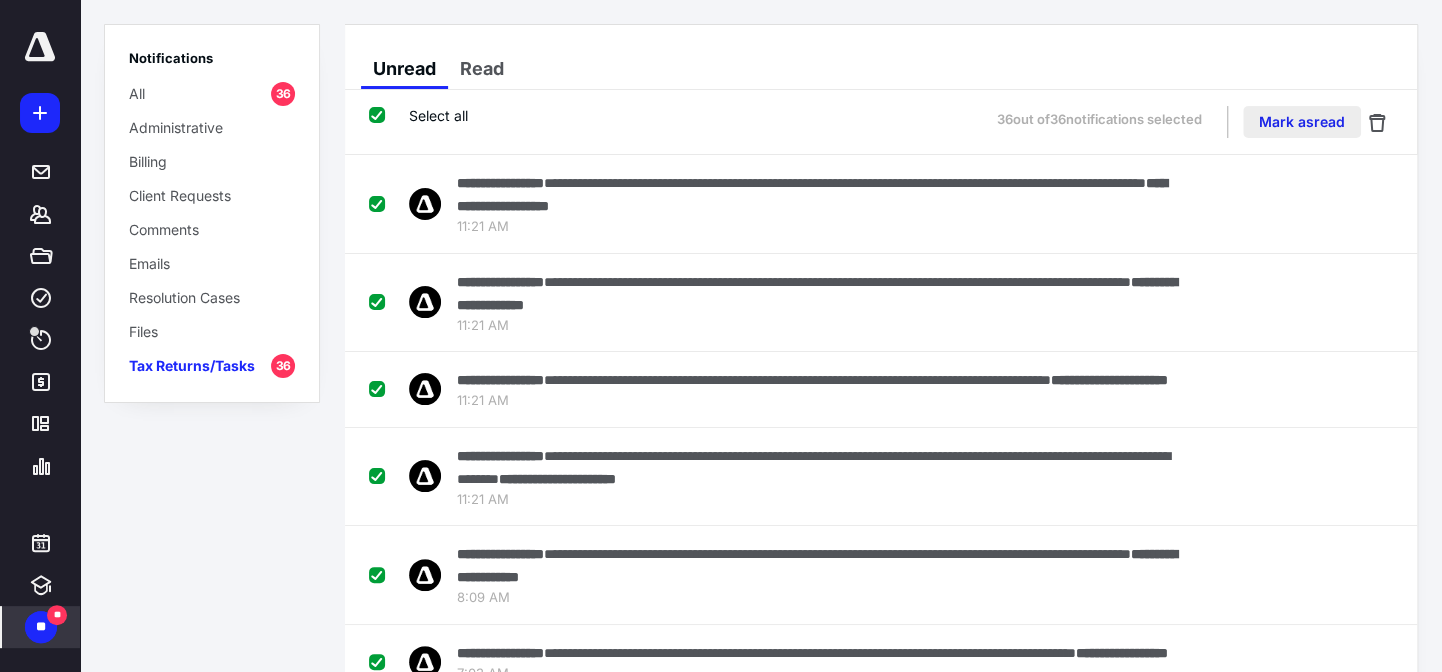 click on "Mark as  read" at bounding box center (1302, 122) 